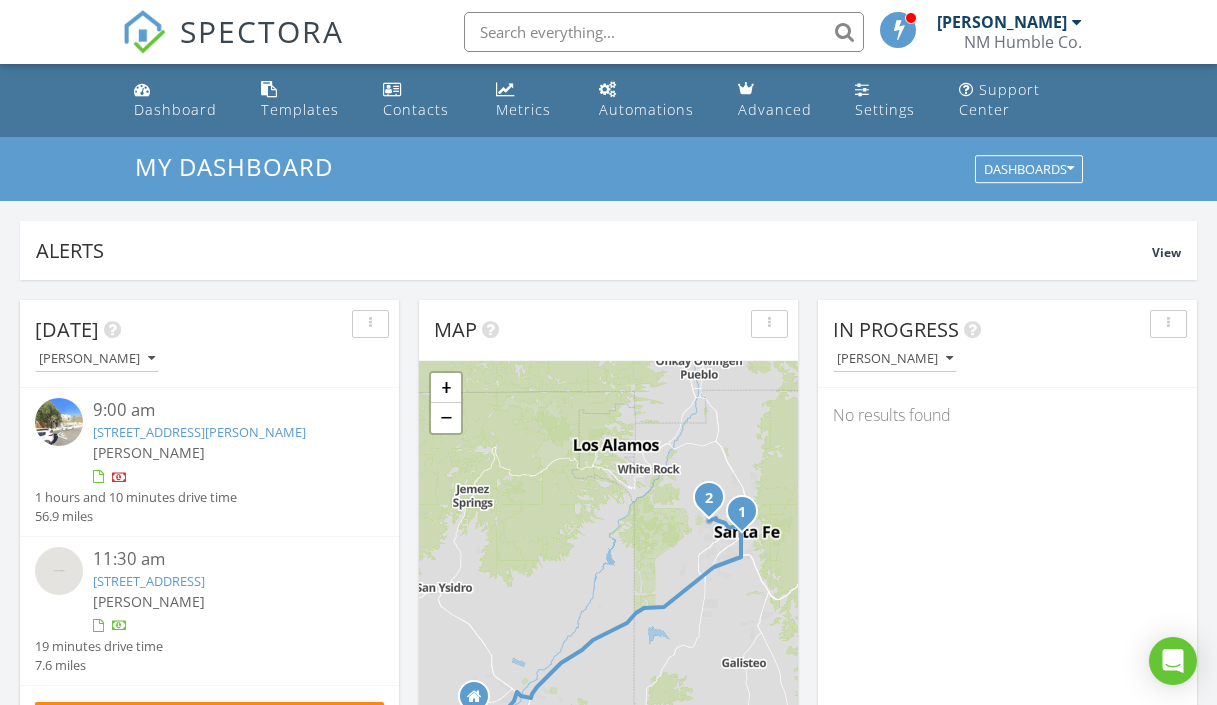 scroll, scrollTop: 0, scrollLeft: 0, axis: both 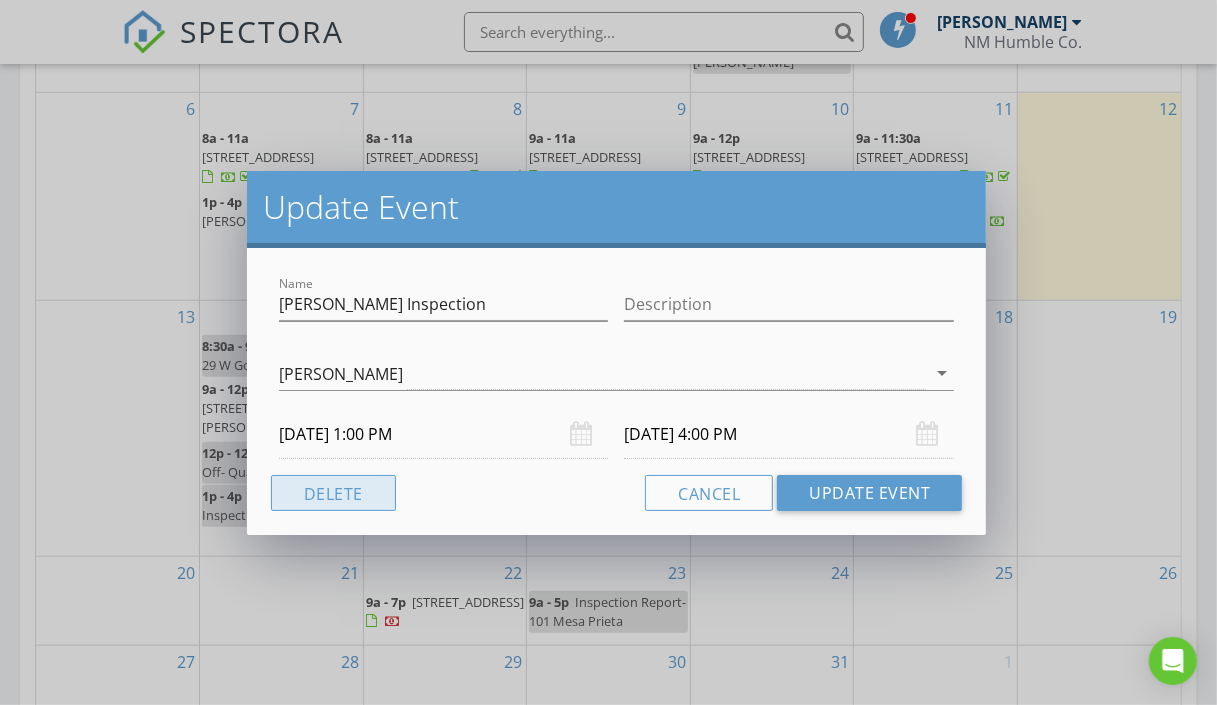 click on "Delete" at bounding box center (333, 493) 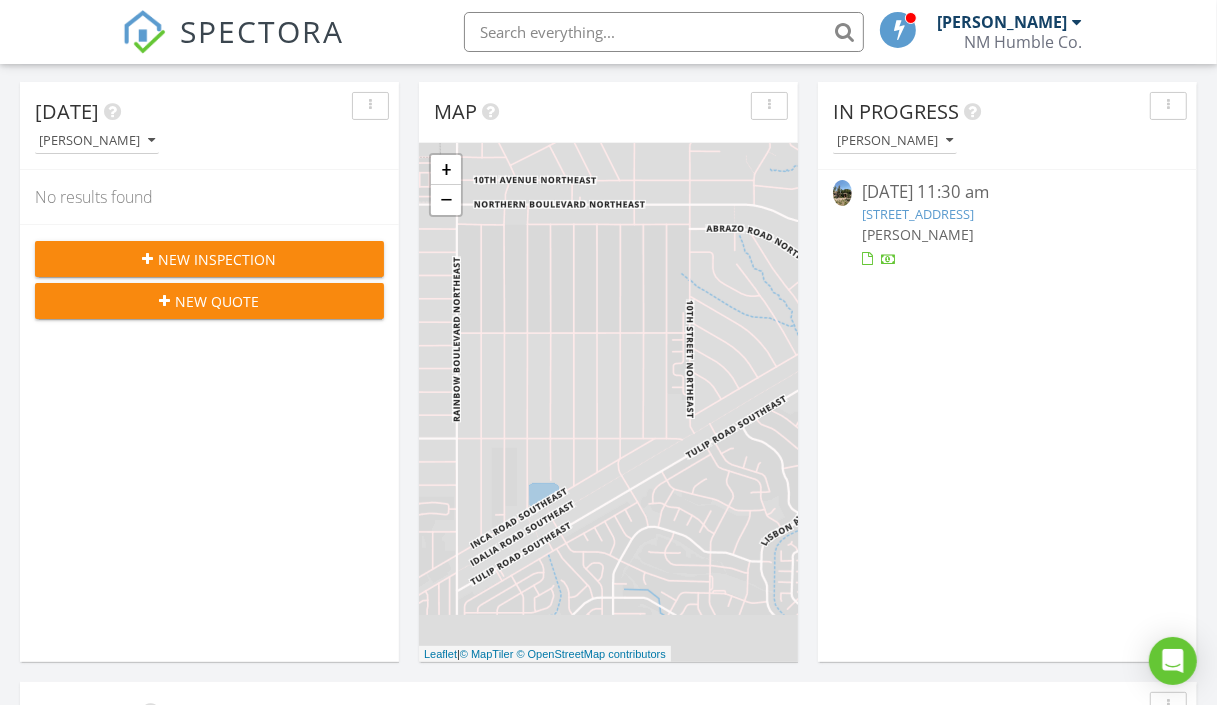 scroll, scrollTop: 103, scrollLeft: 0, axis: vertical 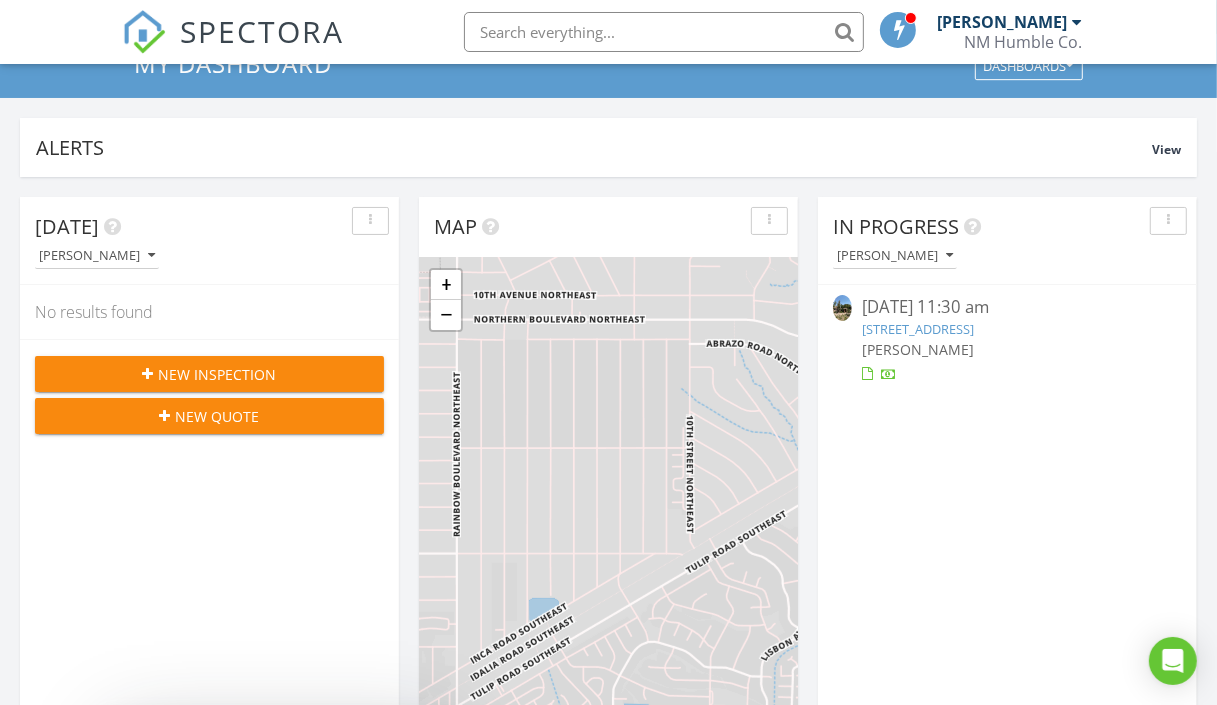 click on "New Inspection" at bounding box center [218, 374] 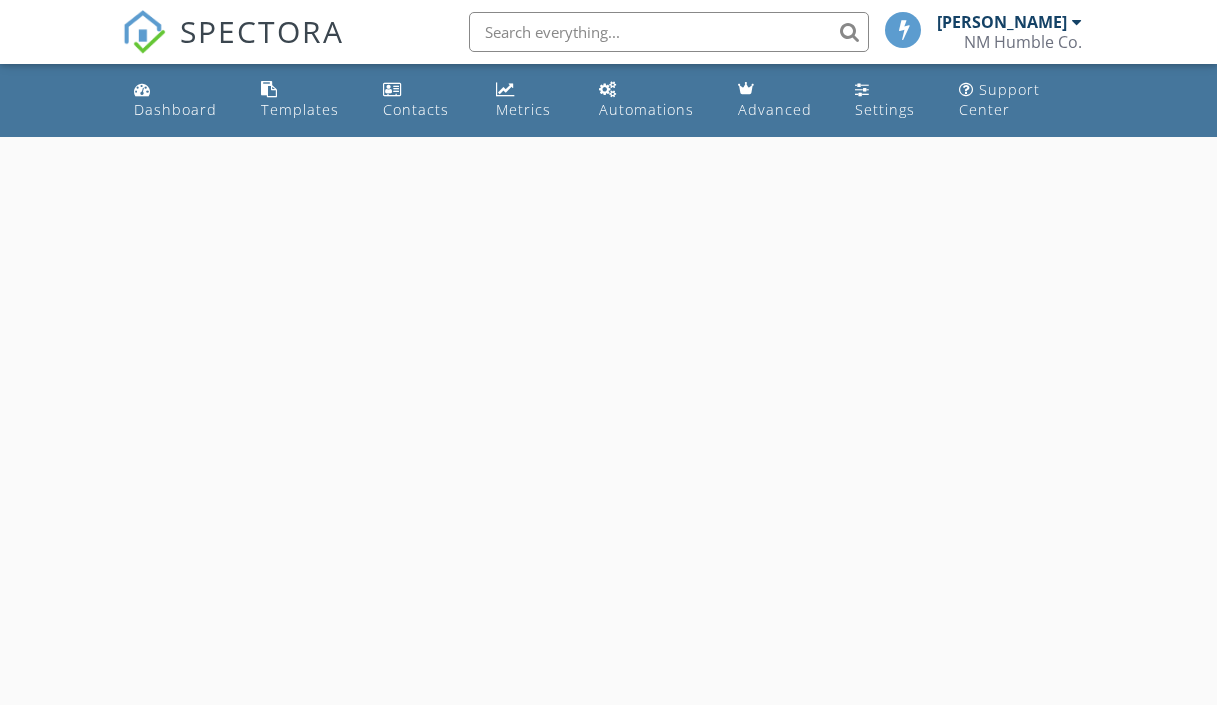 scroll, scrollTop: 0, scrollLeft: 0, axis: both 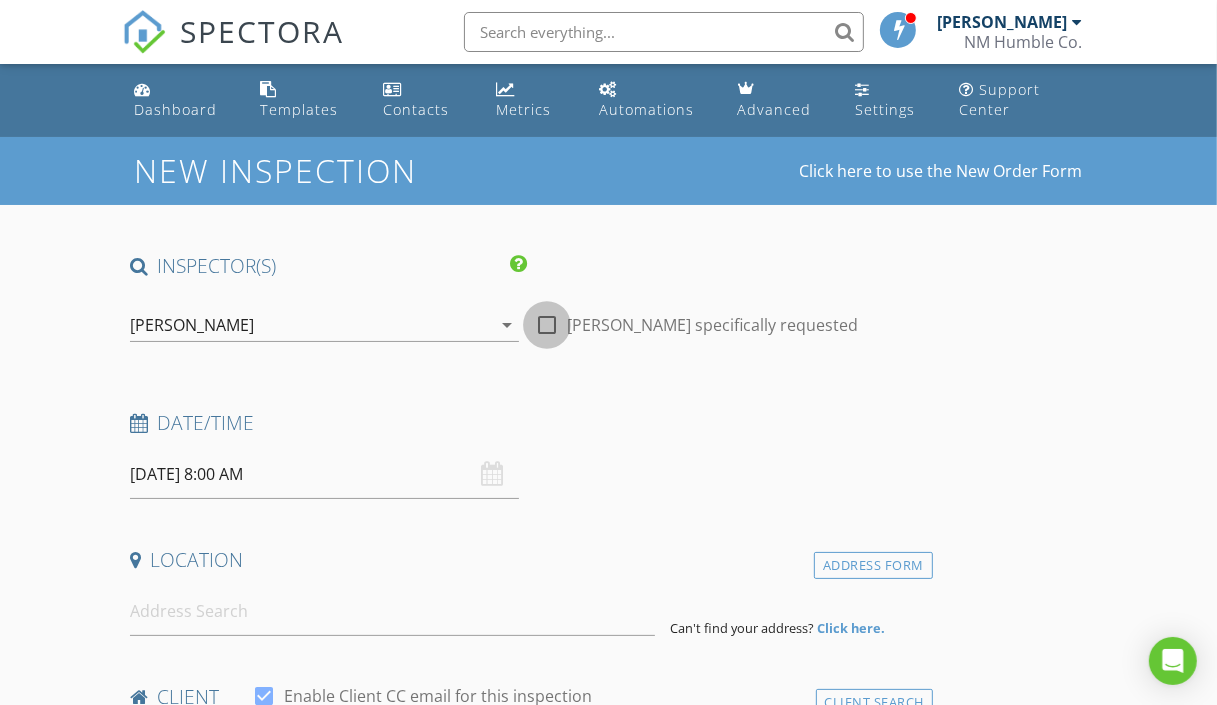 click at bounding box center (547, 325) 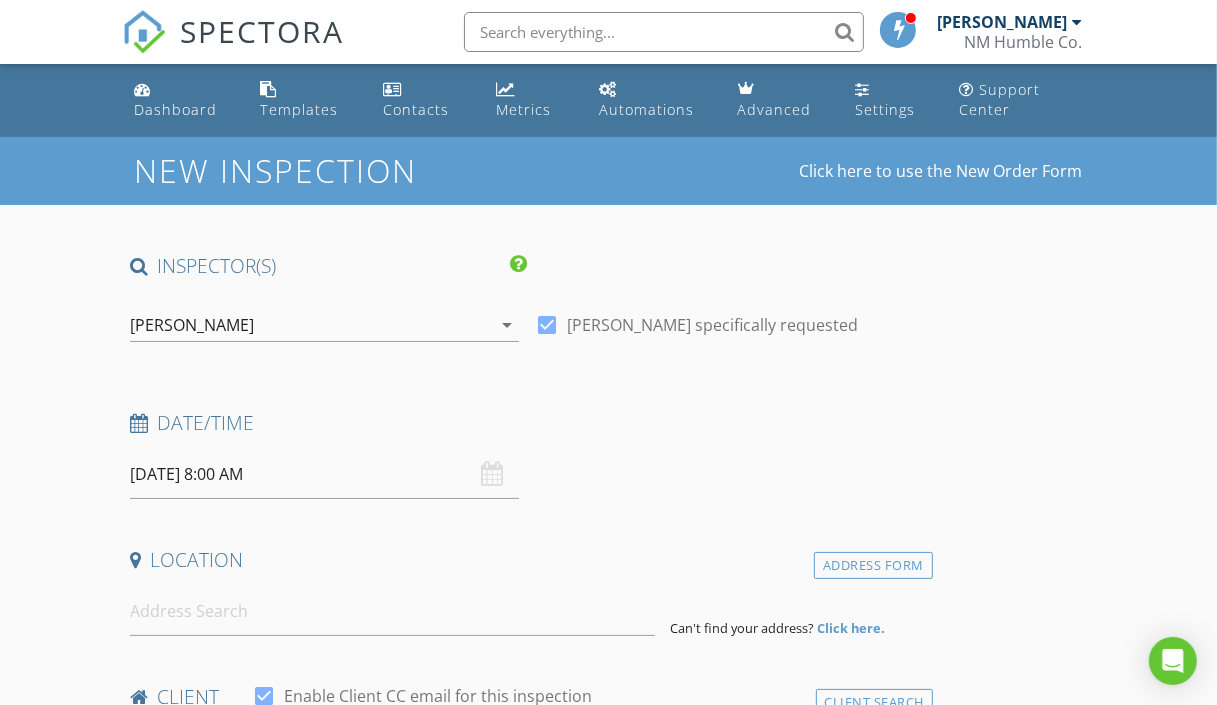 click on "07/13/2025 8:00 AM" at bounding box center [325, 474] 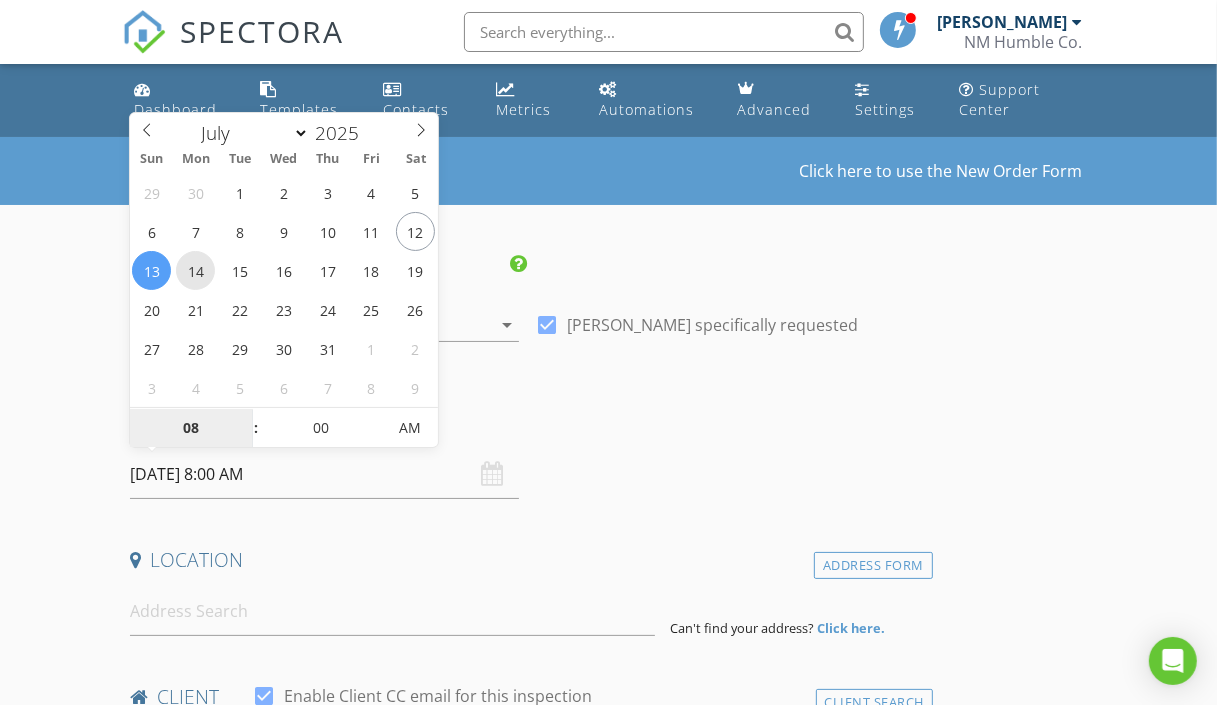 type on "07/14/2025 8:00 AM" 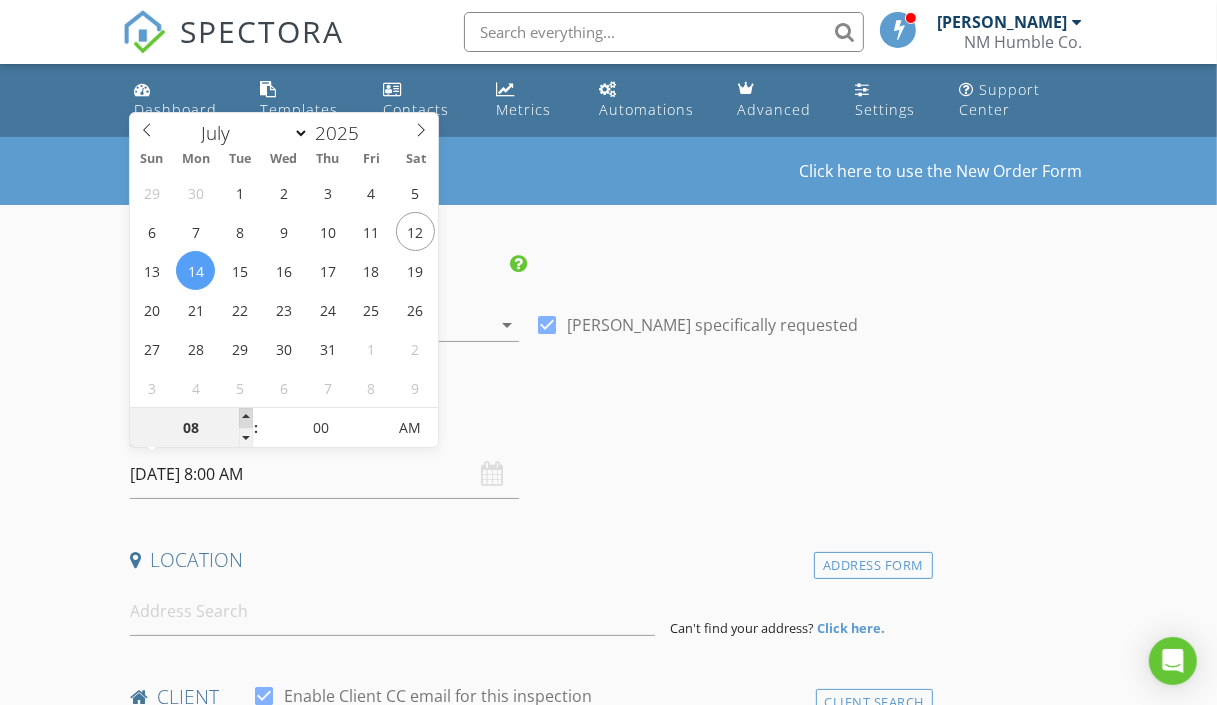 type on "09" 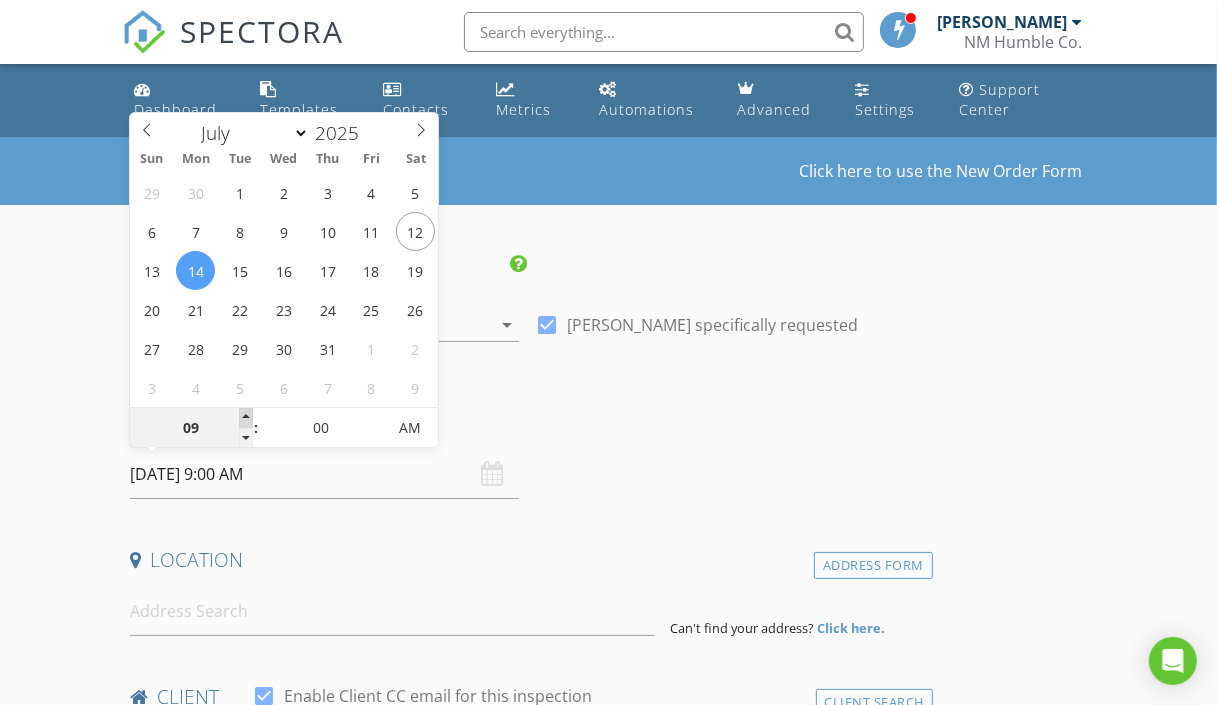 click at bounding box center [246, 418] 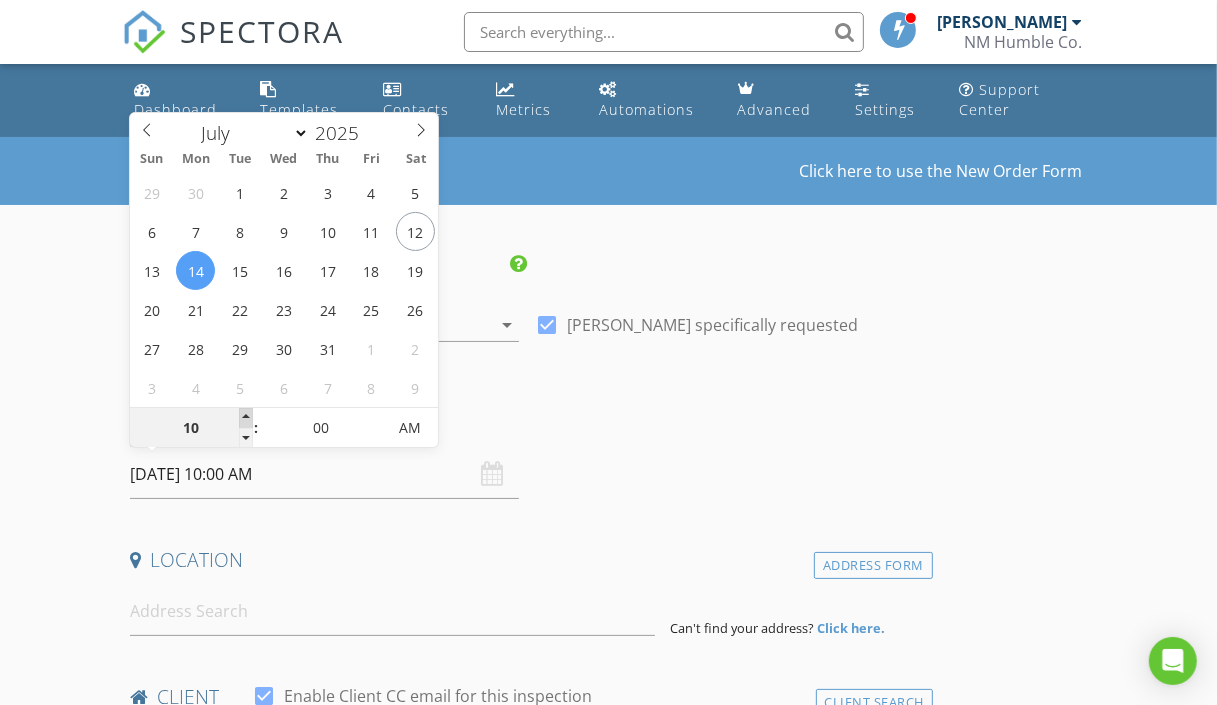 click at bounding box center (246, 418) 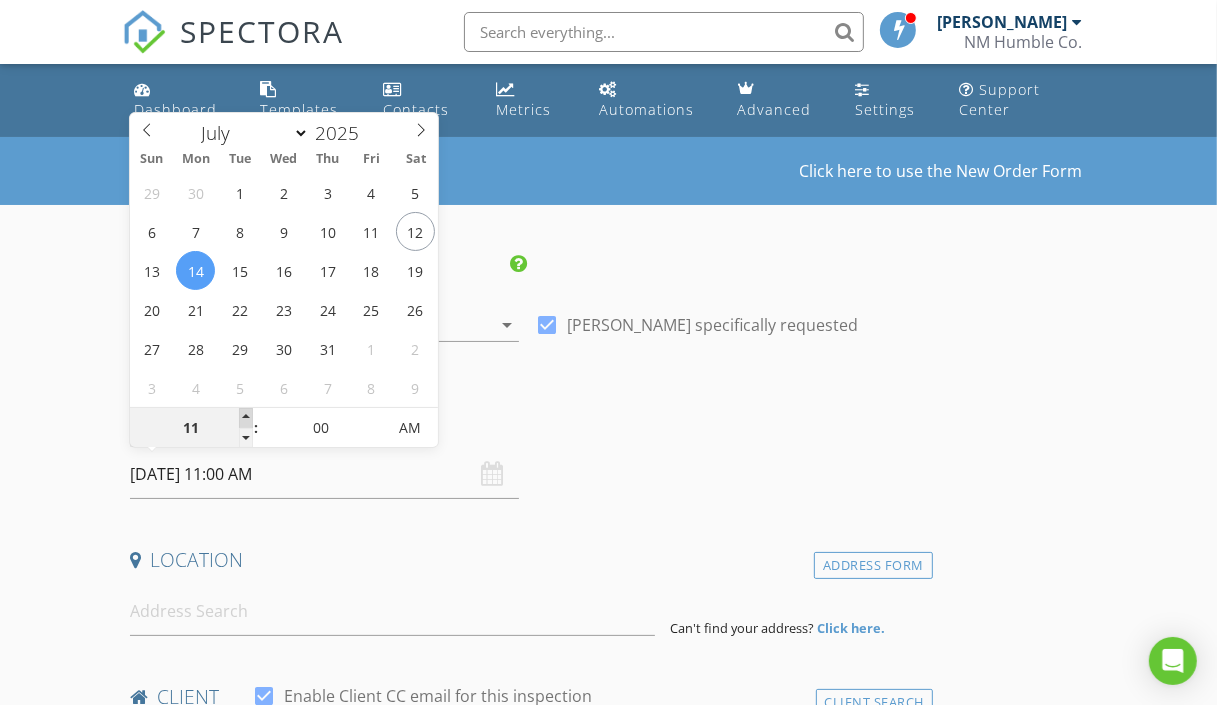 click at bounding box center [246, 418] 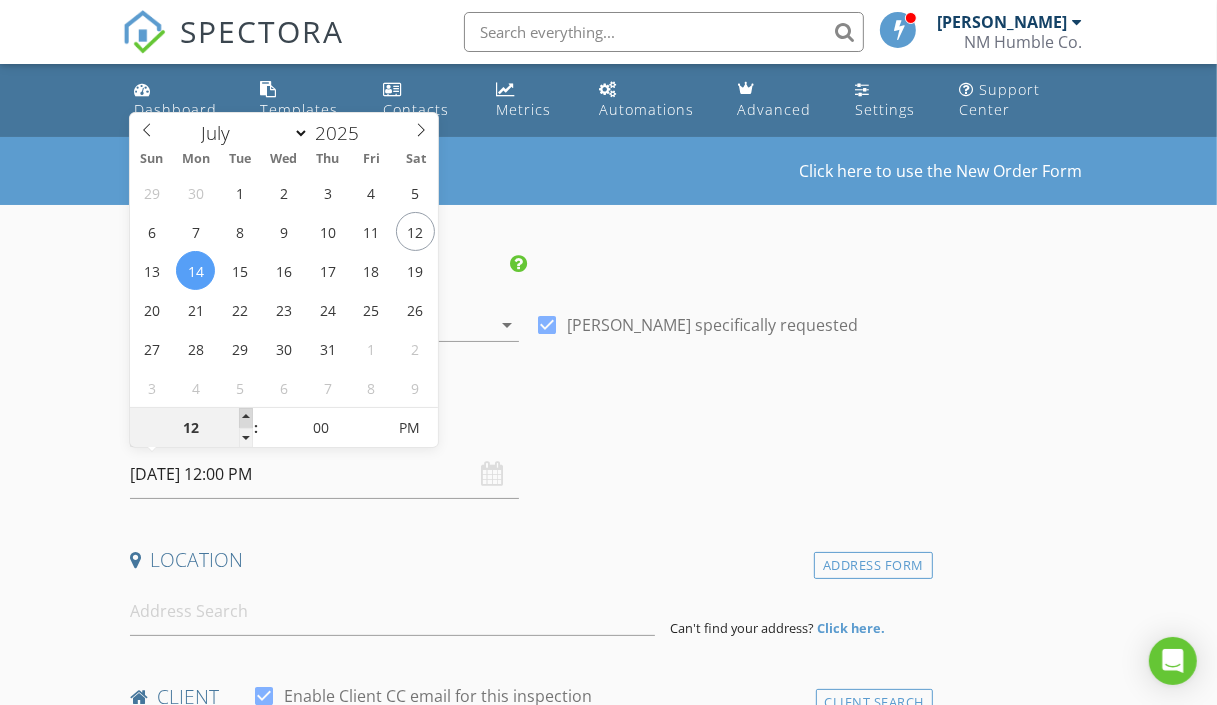 click at bounding box center (246, 418) 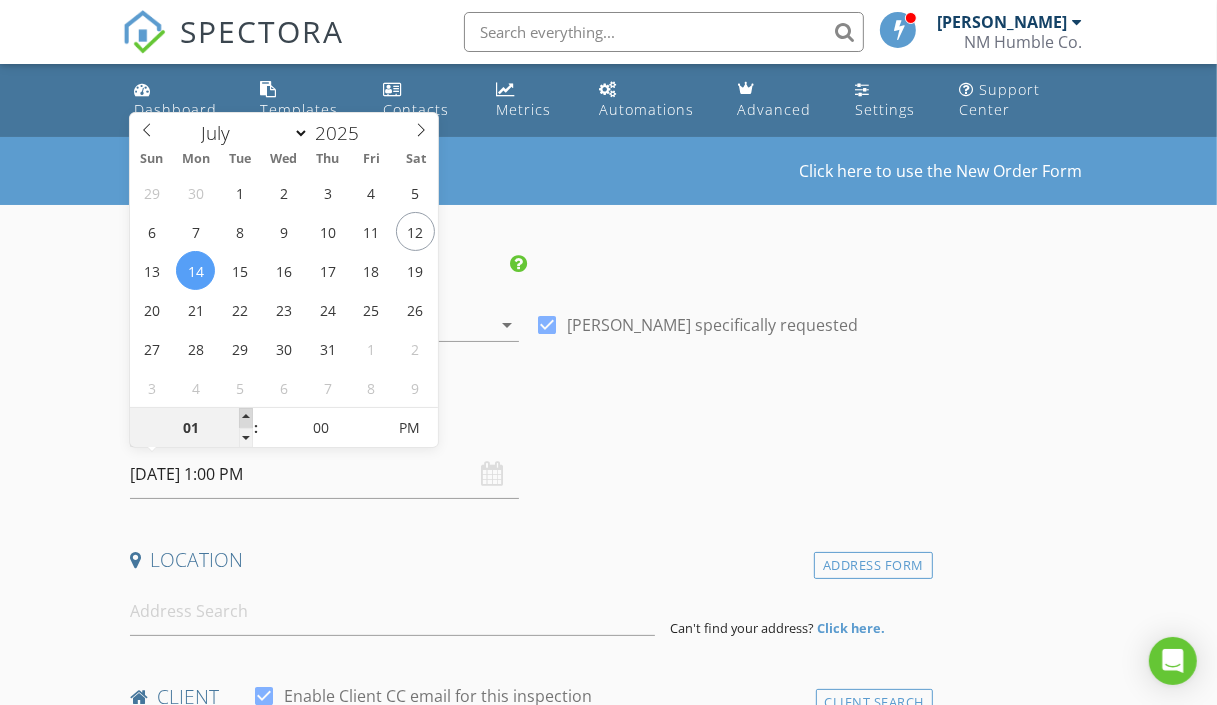 click at bounding box center [246, 418] 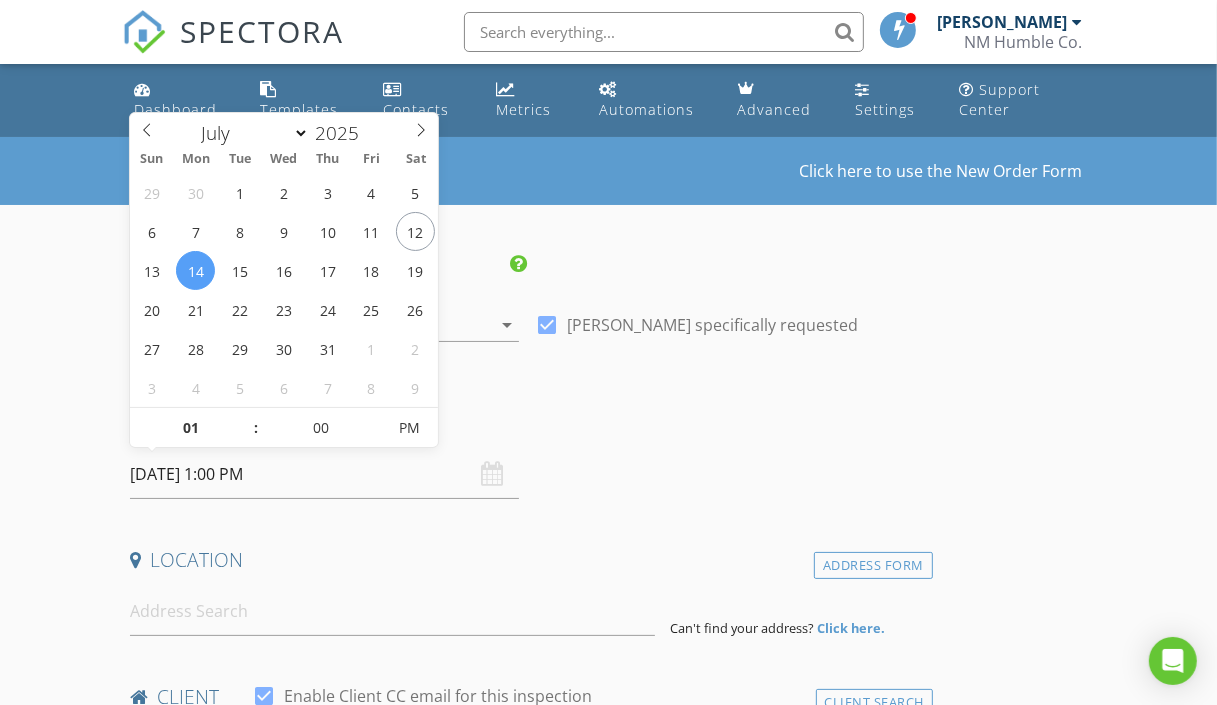 click on "Date/Time" at bounding box center (527, 423) 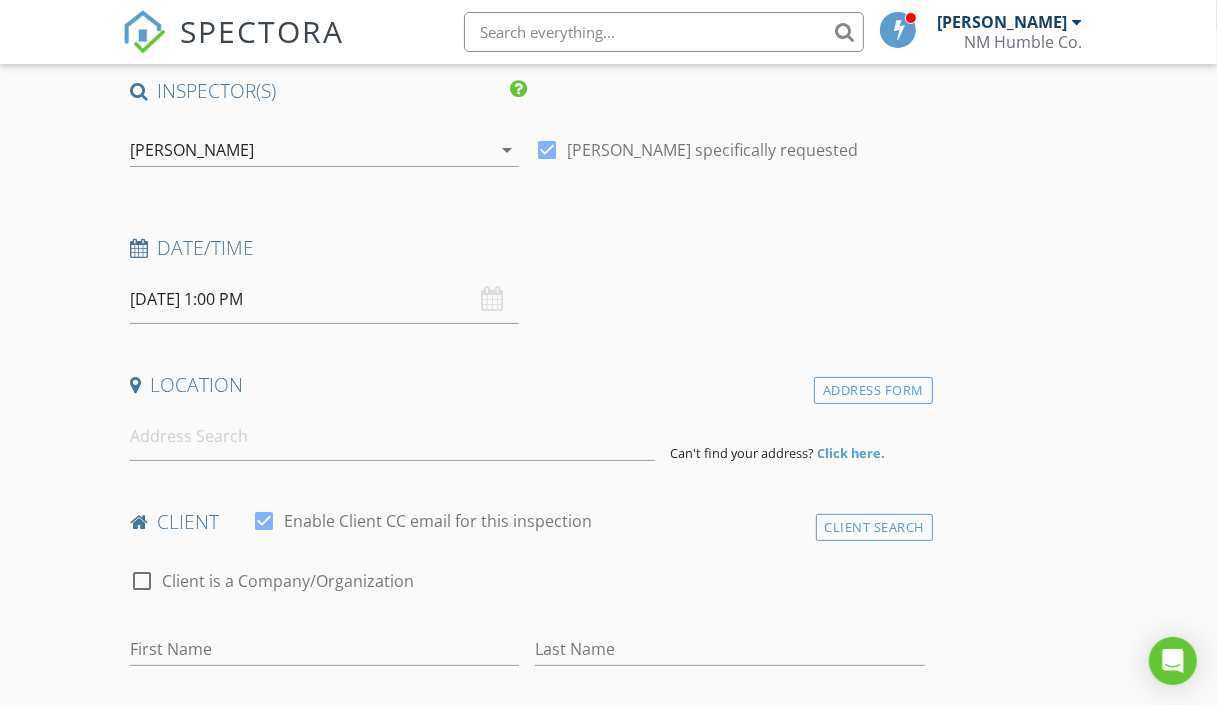 scroll, scrollTop: 206, scrollLeft: 0, axis: vertical 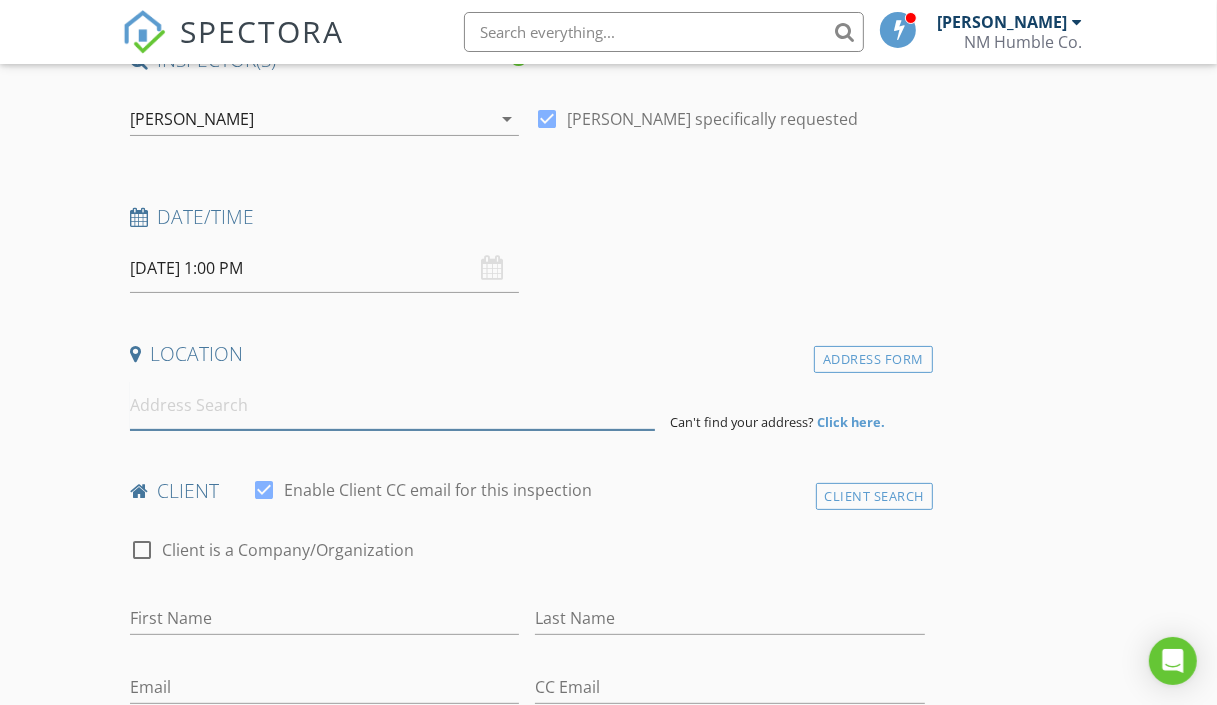 click at bounding box center [392, 405] 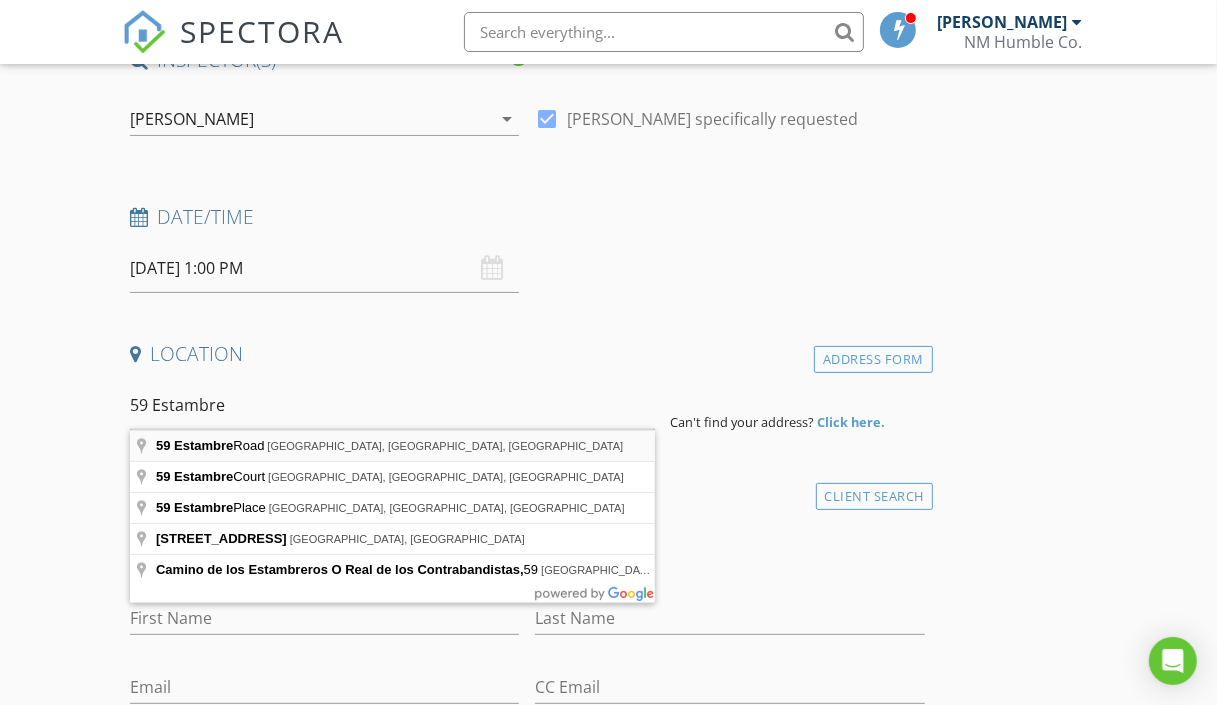 type on "59 Estambre Road, Santa Fe, NM, USA" 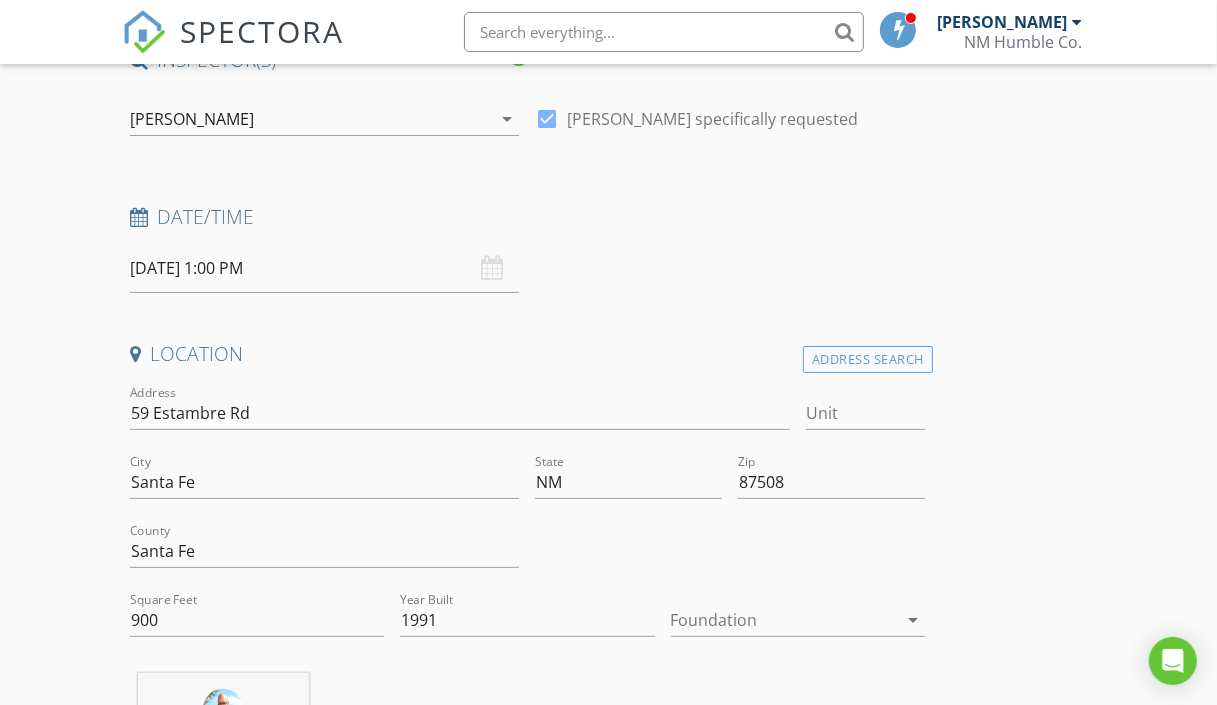 scroll, scrollTop: 310, scrollLeft: 0, axis: vertical 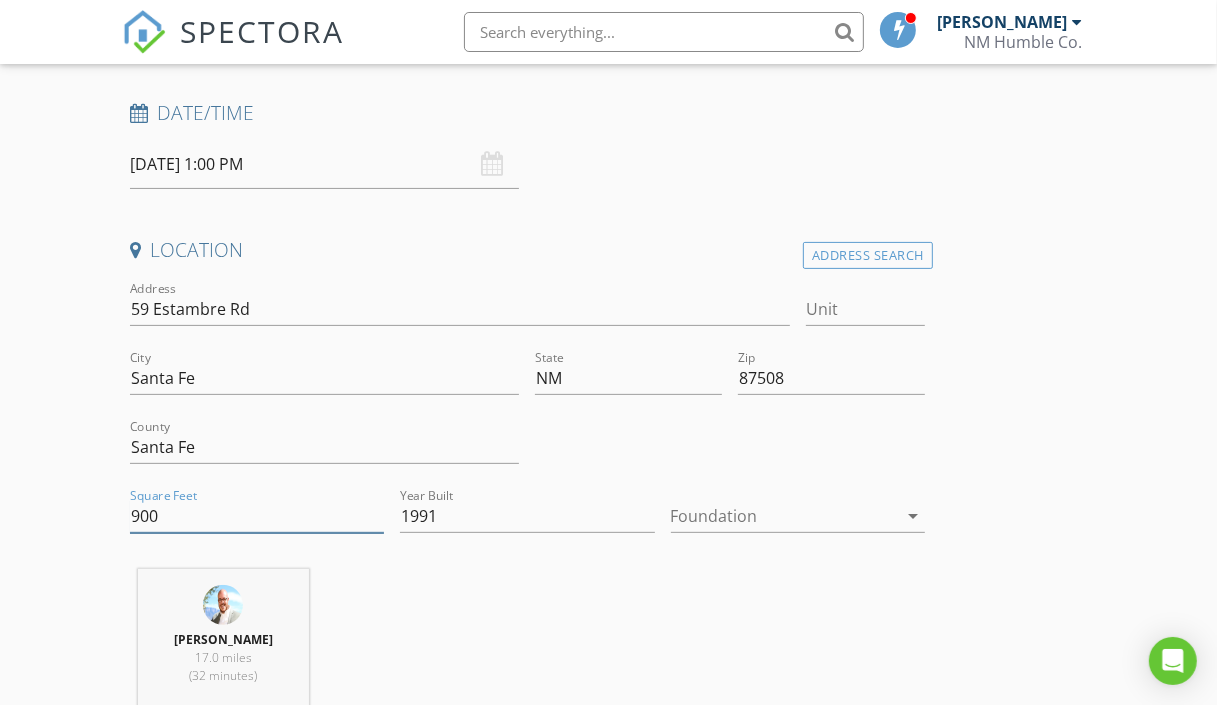 click on "900" at bounding box center [257, 516] 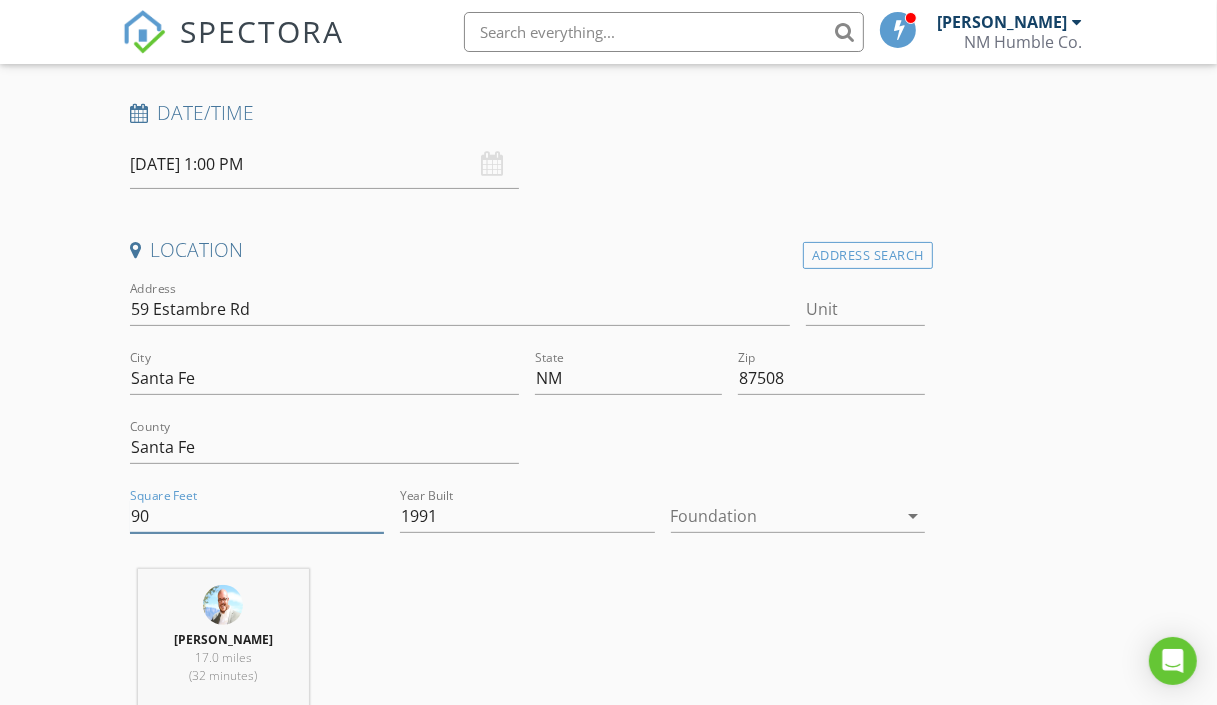 type on "9" 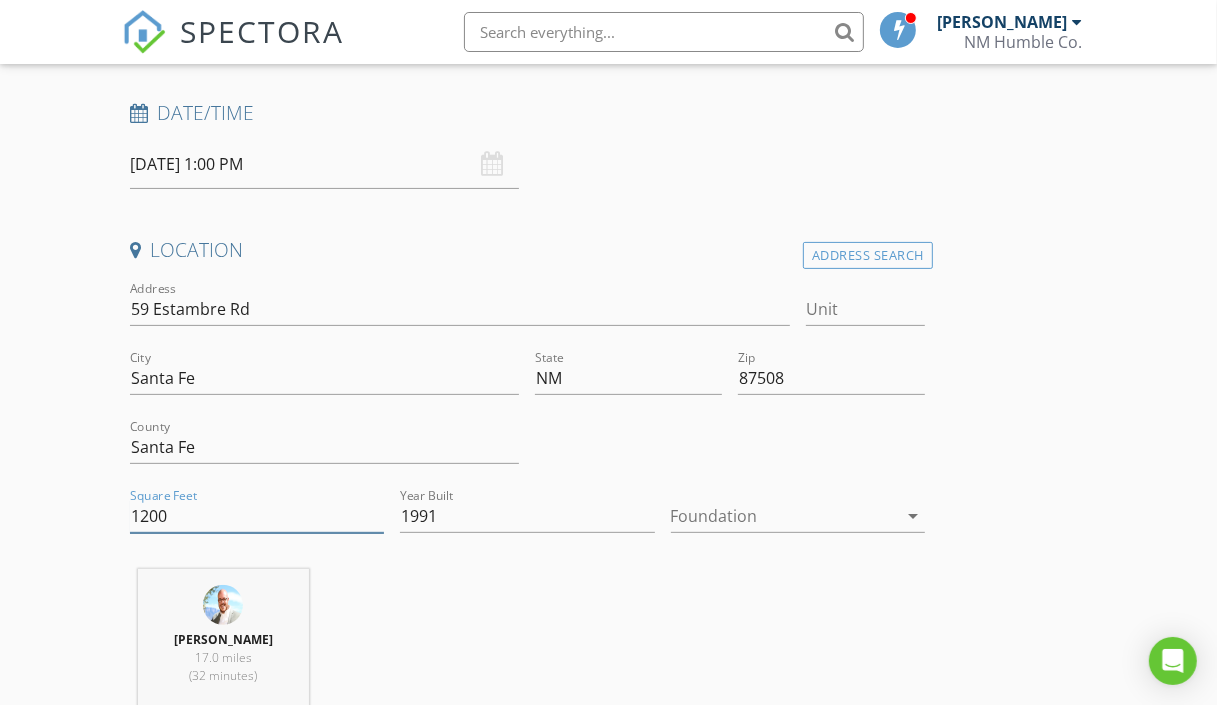 type on "1200" 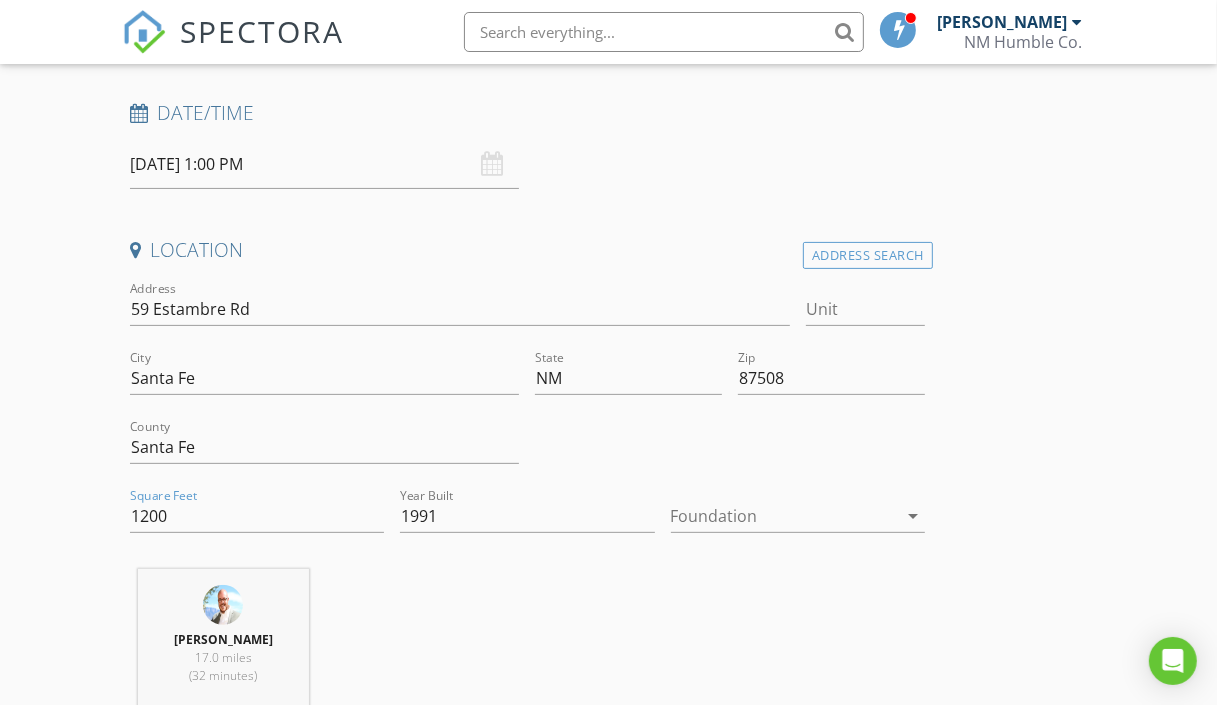 click at bounding box center (784, 516) 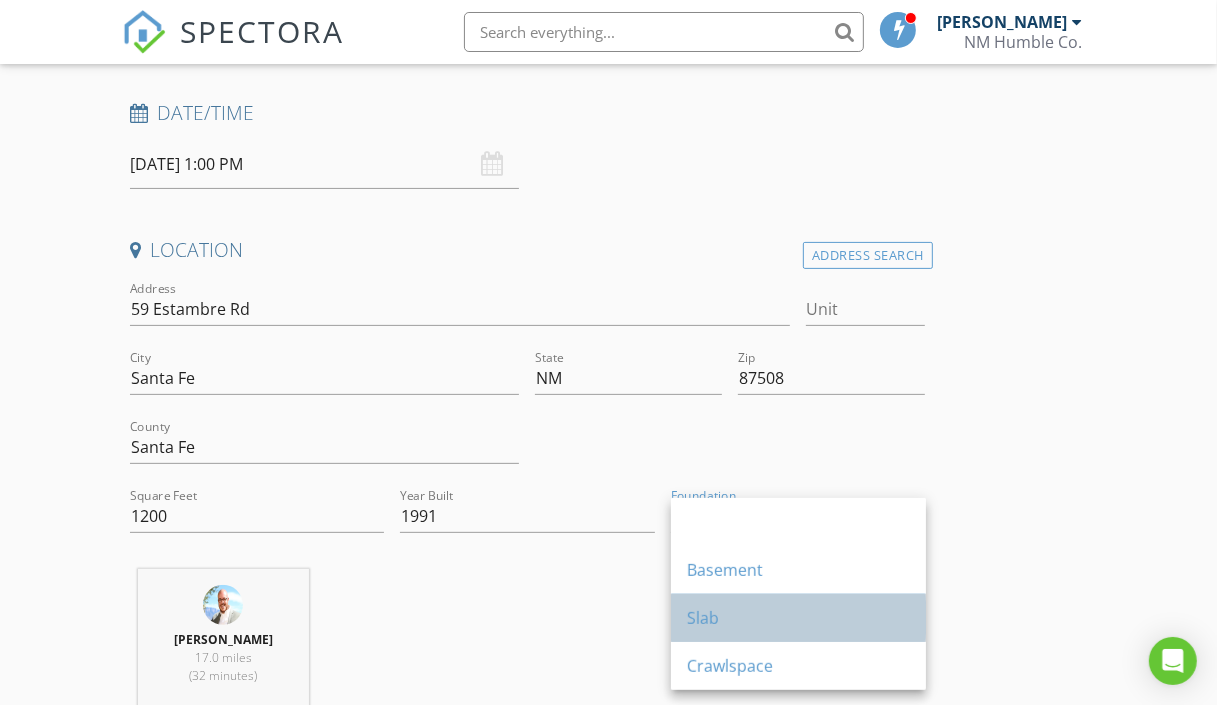 click on "Slab" at bounding box center [798, 618] 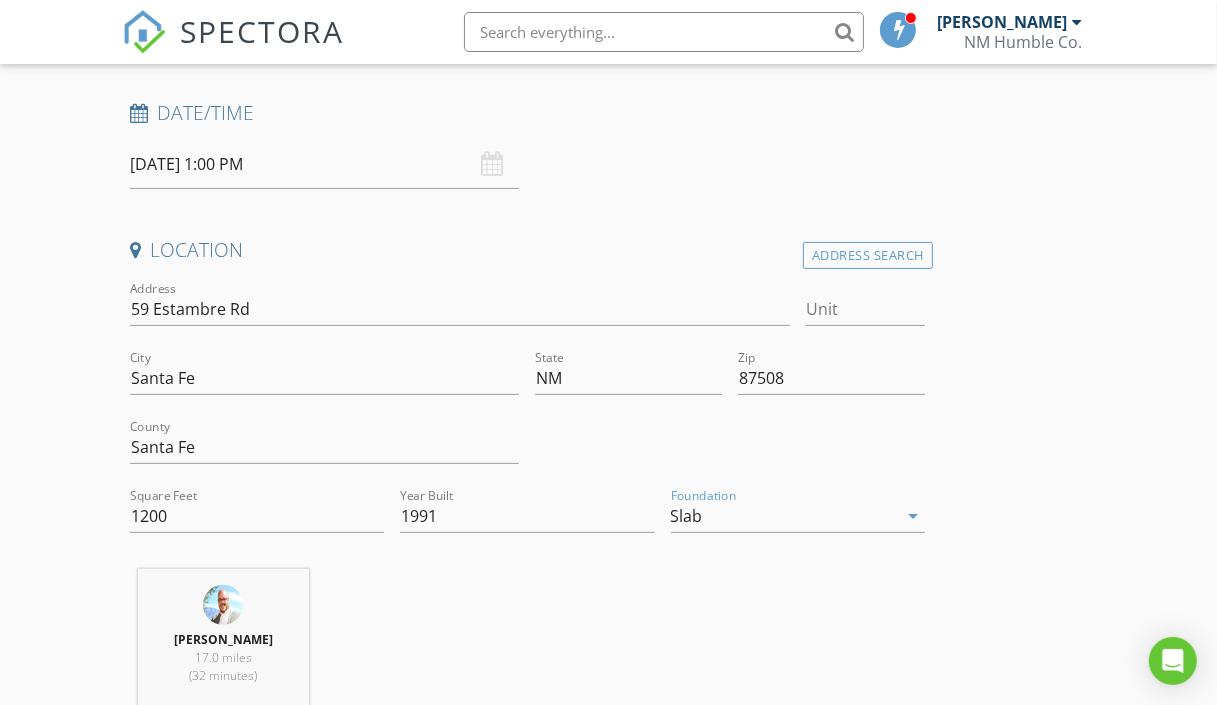 click on "INSPECTOR(S)
check_box   Mathew Rivera   PRIMARY   Mathew Rivera arrow_drop_down   check_box Mathew Rivera specifically requested
Date/Time
07/14/2025 1:00 PM
Location
Address Search       Address 59 Estambre Rd   Unit   City Santa Fe   State NM   Zip 87508   County Santa Fe     Square Feet 1200   Year Built 1991   Foundation Slab arrow_drop_down     Mathew Rivera     17.0 miles     (32 minutes)
client
check_box Enable Client CC email for this inspection   Client Search     check_box_outline_blank Client is a Company/Organization     First Name   Last Name   Email   CC Email   Phone           Notes   Private Notes
ADD ADDITIONAL client
SERVICES
check_box_outline_blank   Residential Inspection Abq/Rio Rancho   Albuquerque/Rio Rancho check_box_outline_blank     Santa Fe" at bounding box center (609, 1582) 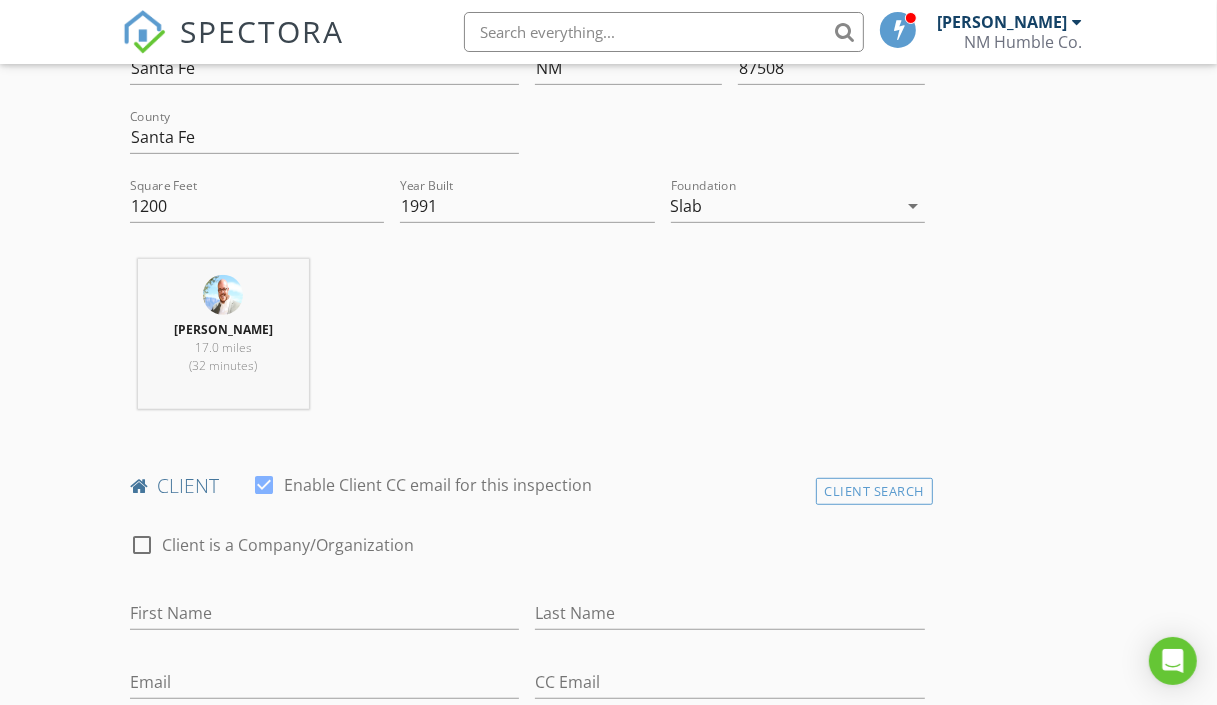 scroll, scrollTop: 724, scrollLeft: 0, axis: vertical 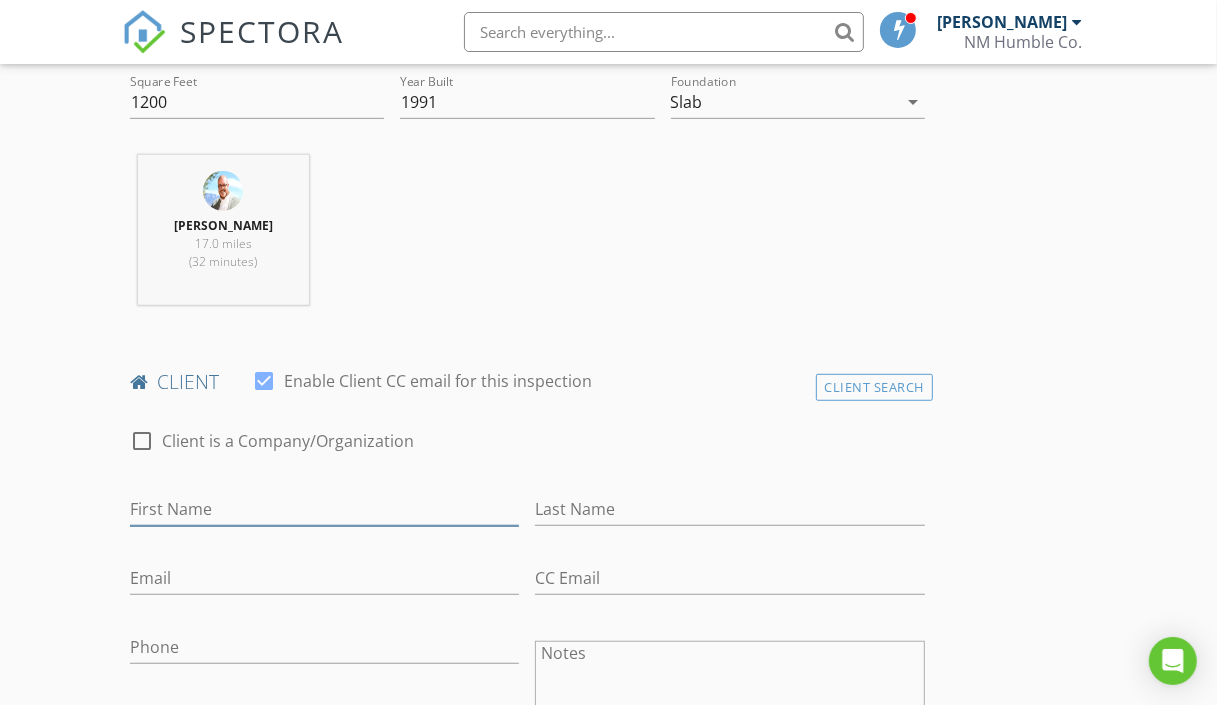 click on "First Name" at bounding box center (325, 509) 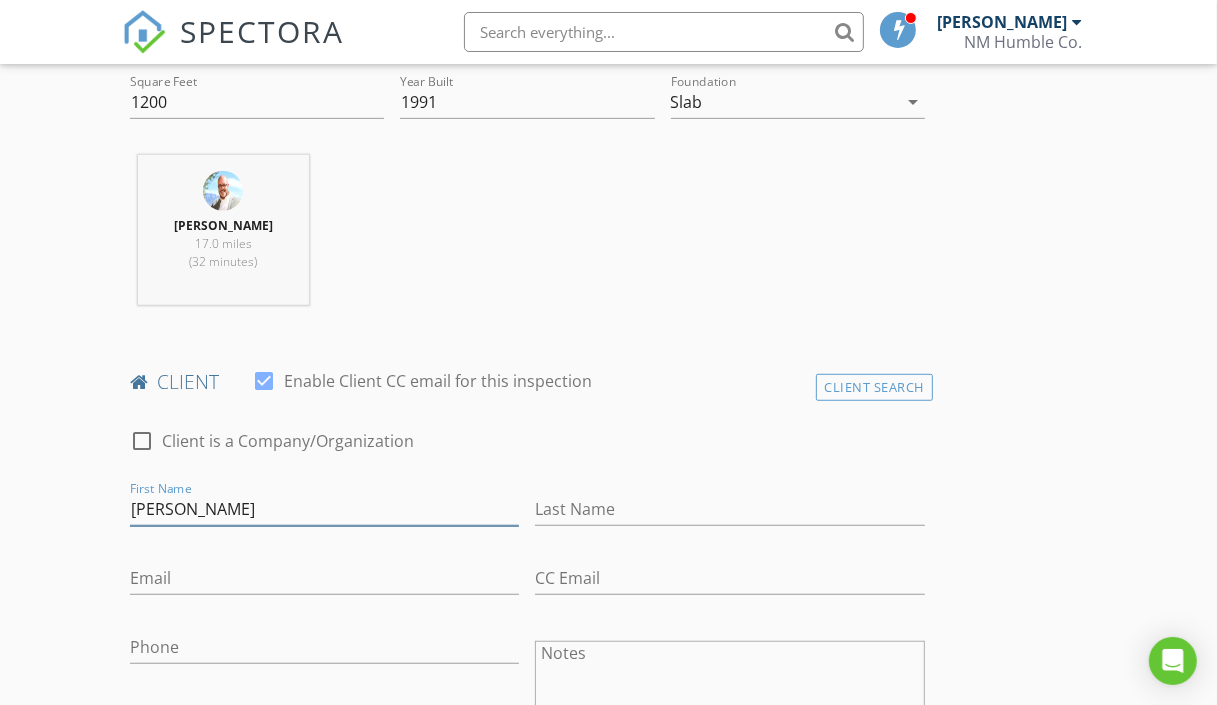 type on "Colette" 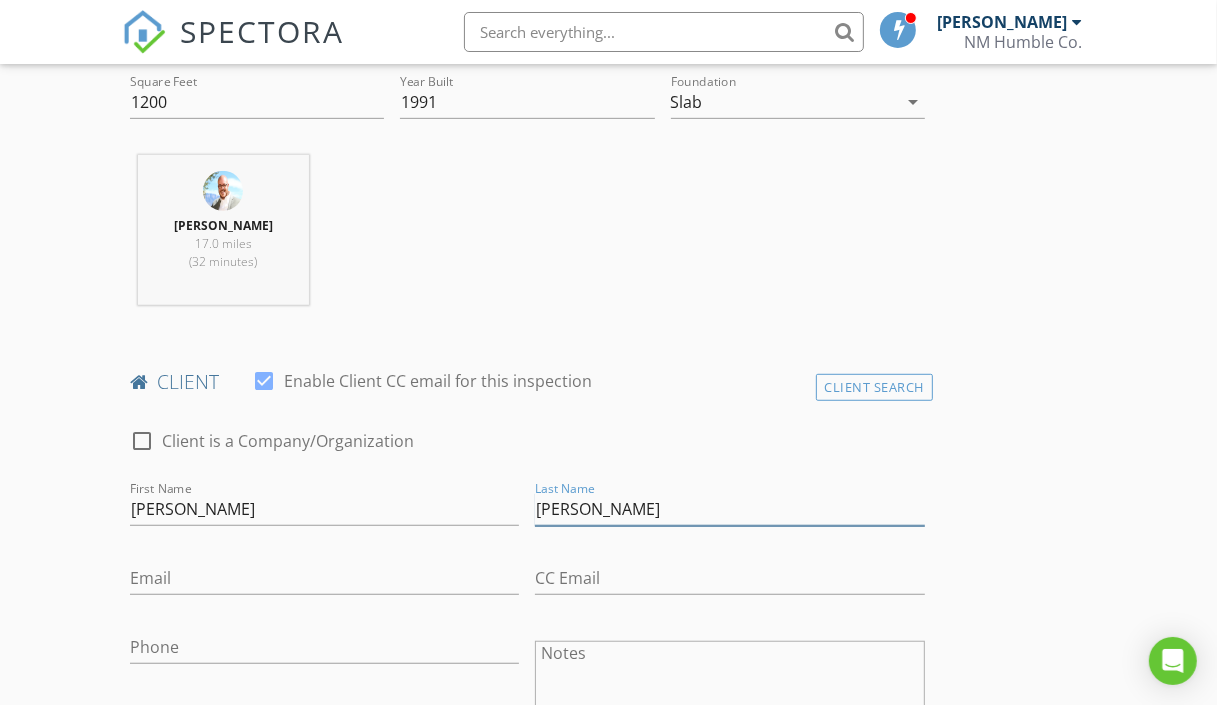 type on "Stanton" 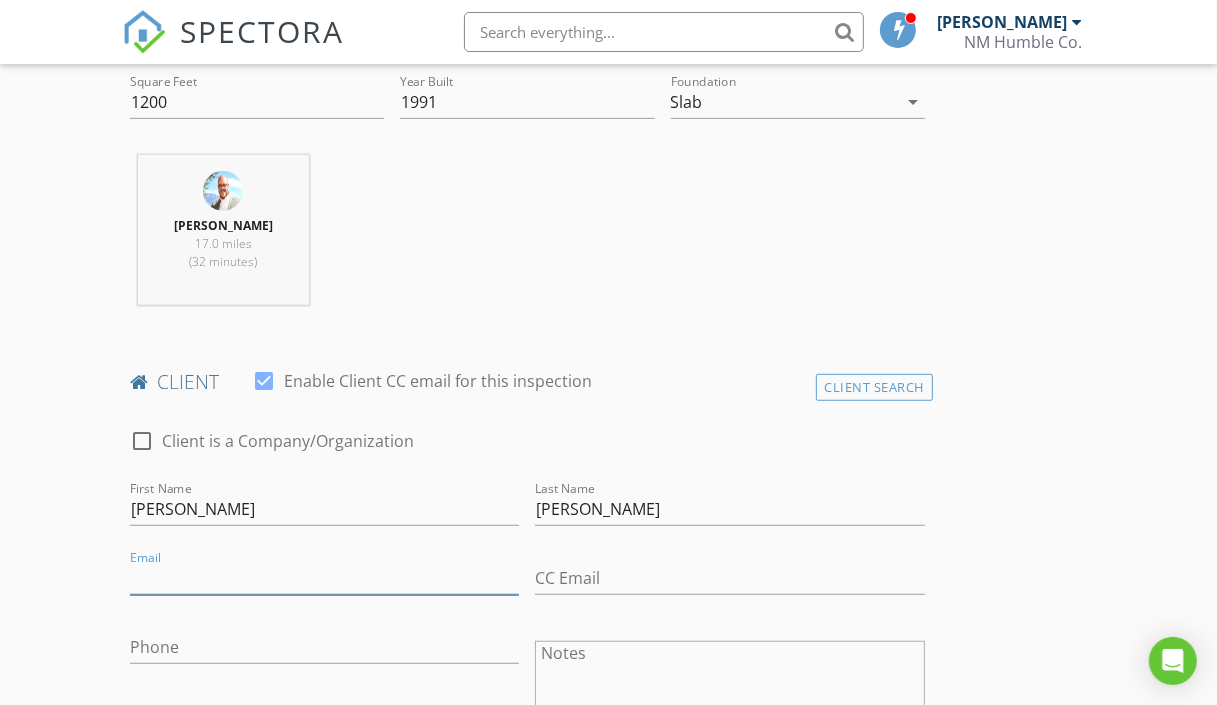 paste on "colettes@yahoo.com" 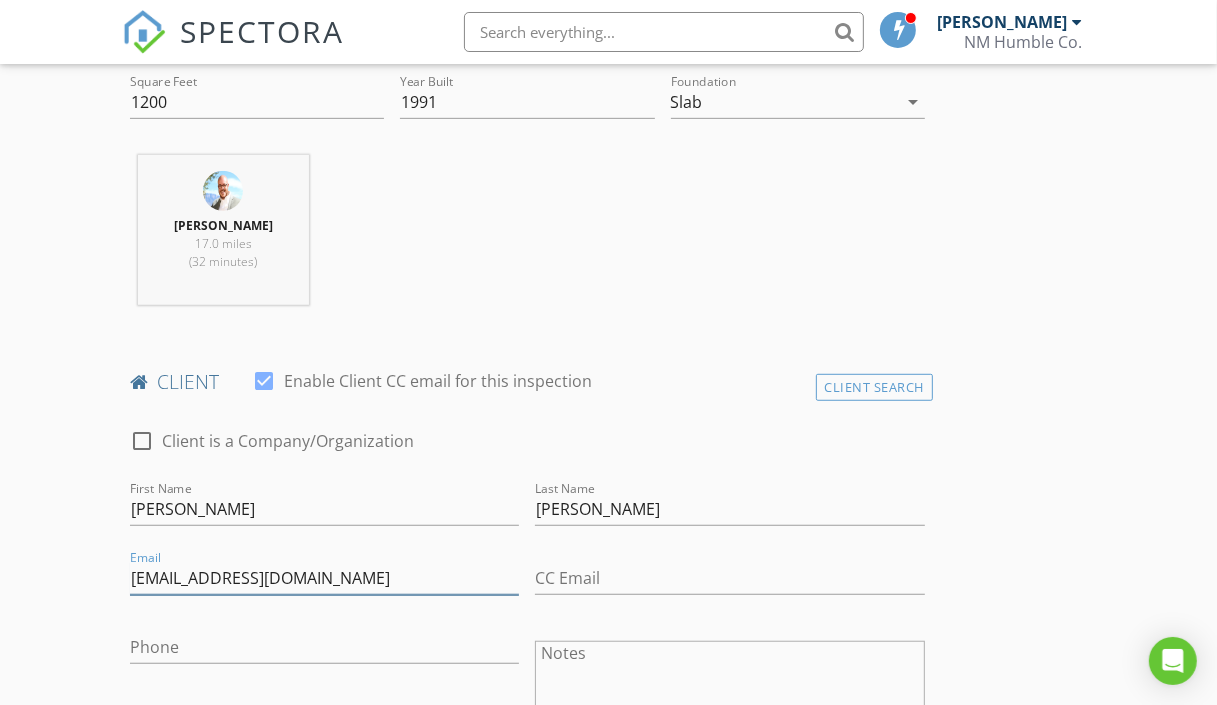 type on "colettes@yahoo.com" 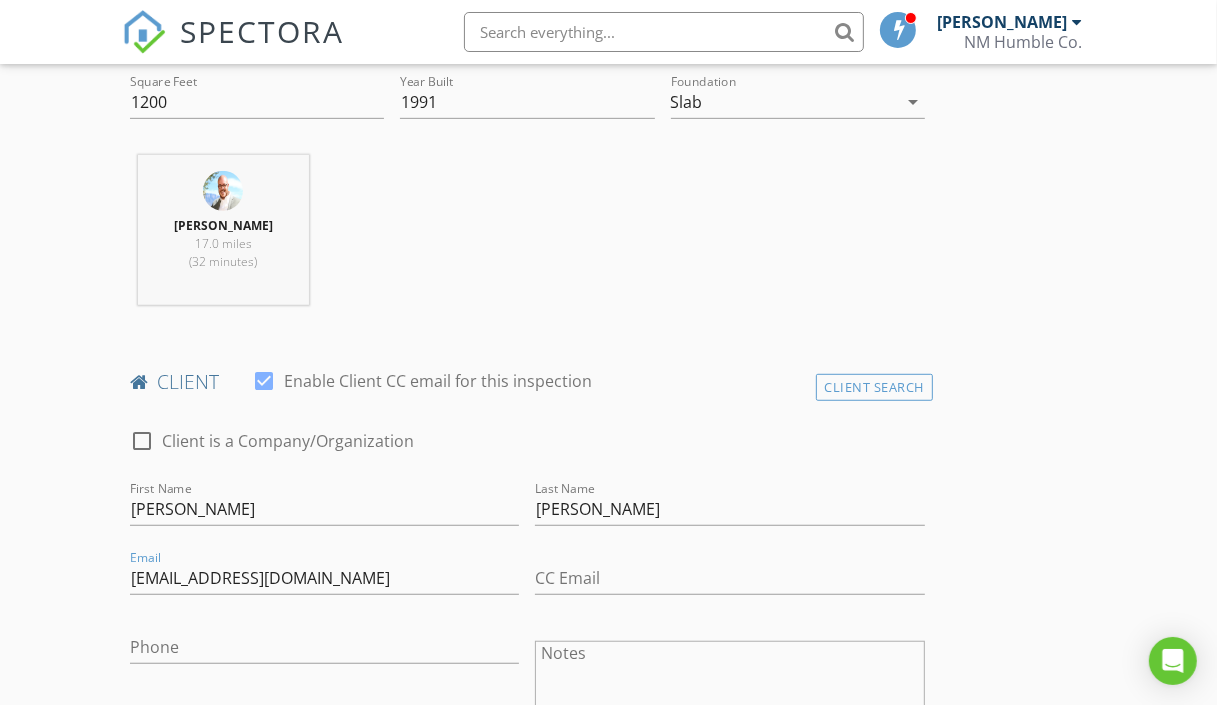 click on "New Inspection
Click here to use the New Order Form
INSPECTOR(S)
check_box   Mathew Rivera   PRIMARY   Mathew Rivera arrow_drop_down   check_box Mathew Rivera specifically requested
Date/Time
07/14/2025 1:00 PM
Location
Address Search       Address 59 Estambre Rd   Unit   City Santa Fe   State NM   Zip 87508   County Santa Fe     Square Feet 1200   Year Built 1991   Foundation Slab arrow_drop_down     Mathew Rivera     17.0 miles     (32 minutes)
client
check_box Enable Client CC email for this inspection   Client Search     check_box_outline_blank Client is a Company/Organization     First Name Colette   Last Name Stanton   Email colettes@yahoo.com   CC Email   Phone           Notes   Private Notes
ADD ADDITIONAL client
SERVICES
check_box_outline_blank" at bounding box center [608, 1134] 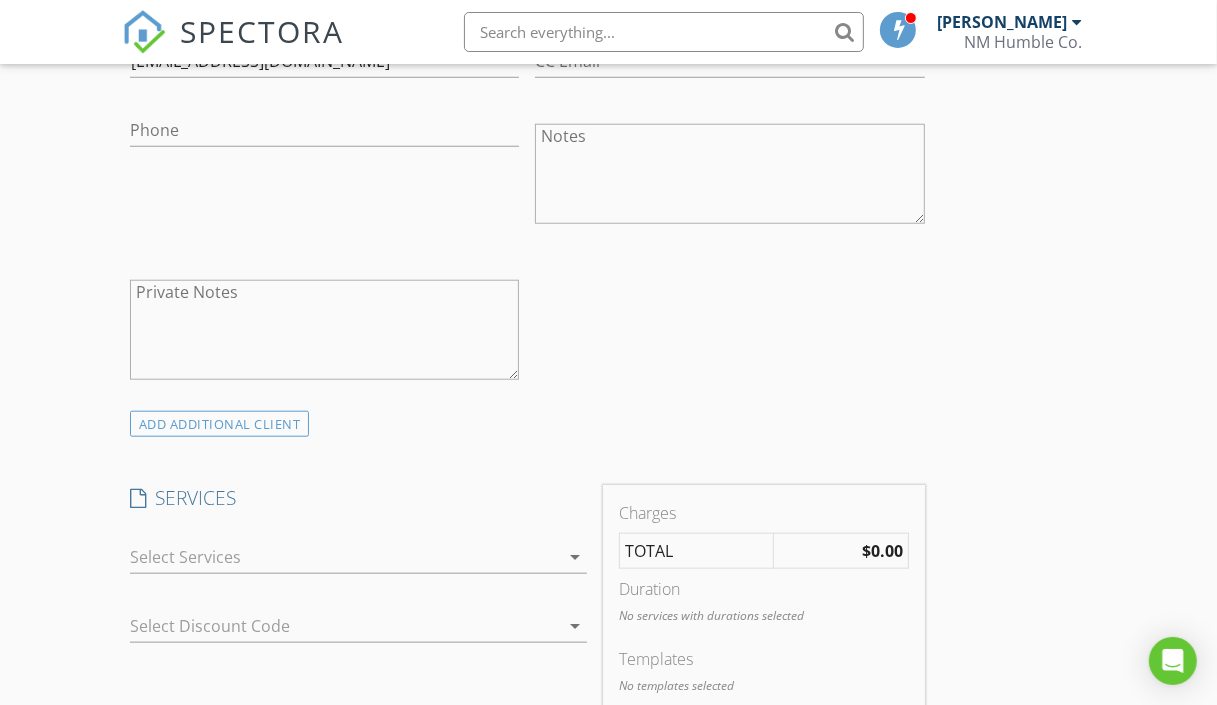 scroll, scrollTop: 1344, scrollLeft: 0, axis: vertical 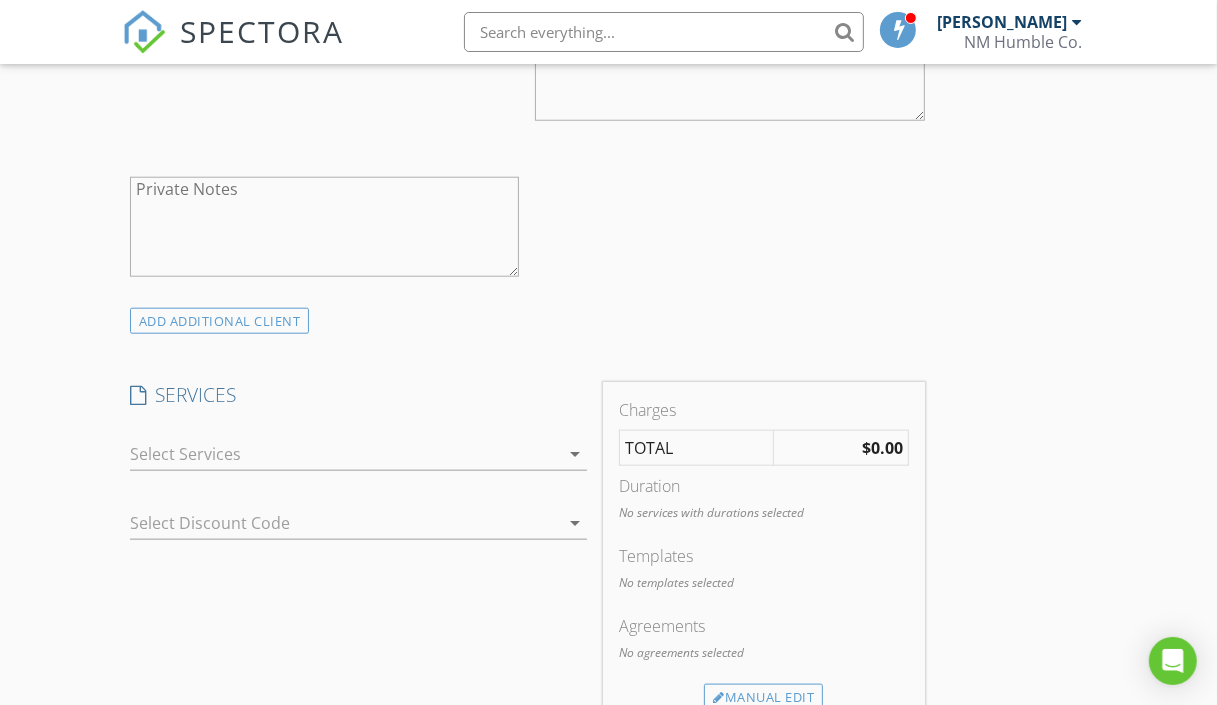 click at bounding box center (344, 454) 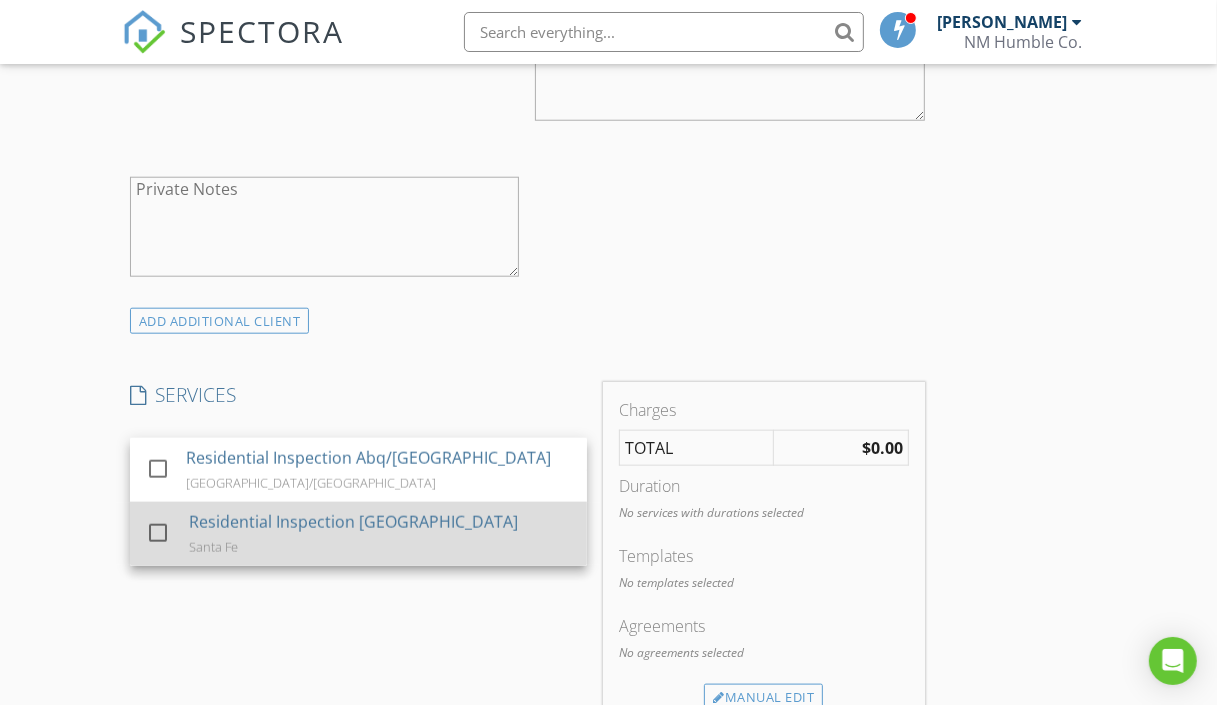 click at bounding box center (158, 533) 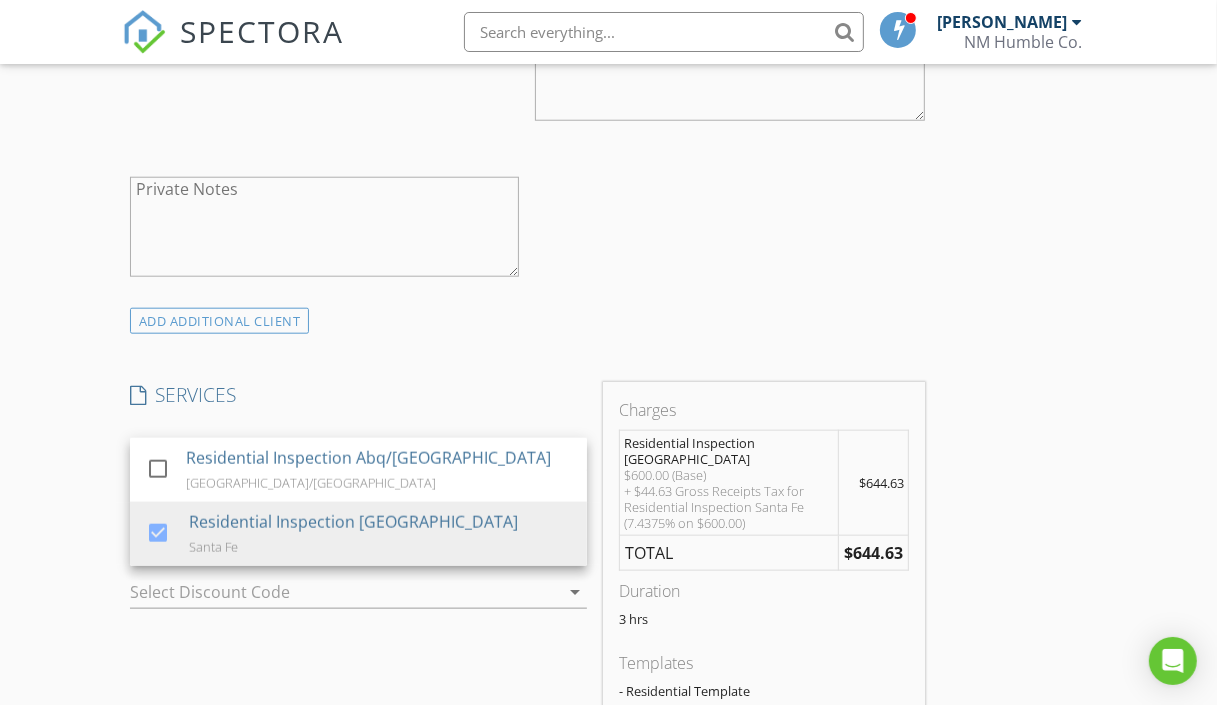 click on "New Inspection
Click here to use the New Order Form
INSPECTOR(S)
check_box   Mathew Rivera   PRIMARY   Mathew Rivera arrow_drop_down   check_box Mathew Rivera specifically requested
Date/Time
07/14/2025 1:00 PM
Location
Address Search       Address 59 Estambre Rd   Unit   City Santa Fe   State NM   Zip 87508   County Santa Fe     Square Feet 1200   Year Built 1991   Foundation Slab arrow_drop_down     Mathew Rivera     17.0 miles     (32 minutes)
client
check_box Enable Client CC email for this inspection   Client Search     check_box_outline_blank Client is a Company/Organization     First Name Colette   Last Name Stanton   Email colettes@yahoo.com   CC Email   Phone           Notes   Private Notes
ADD ADDITIONAL client
SERVICES
check_box_outline_blank" at bounding box center (608, 553) 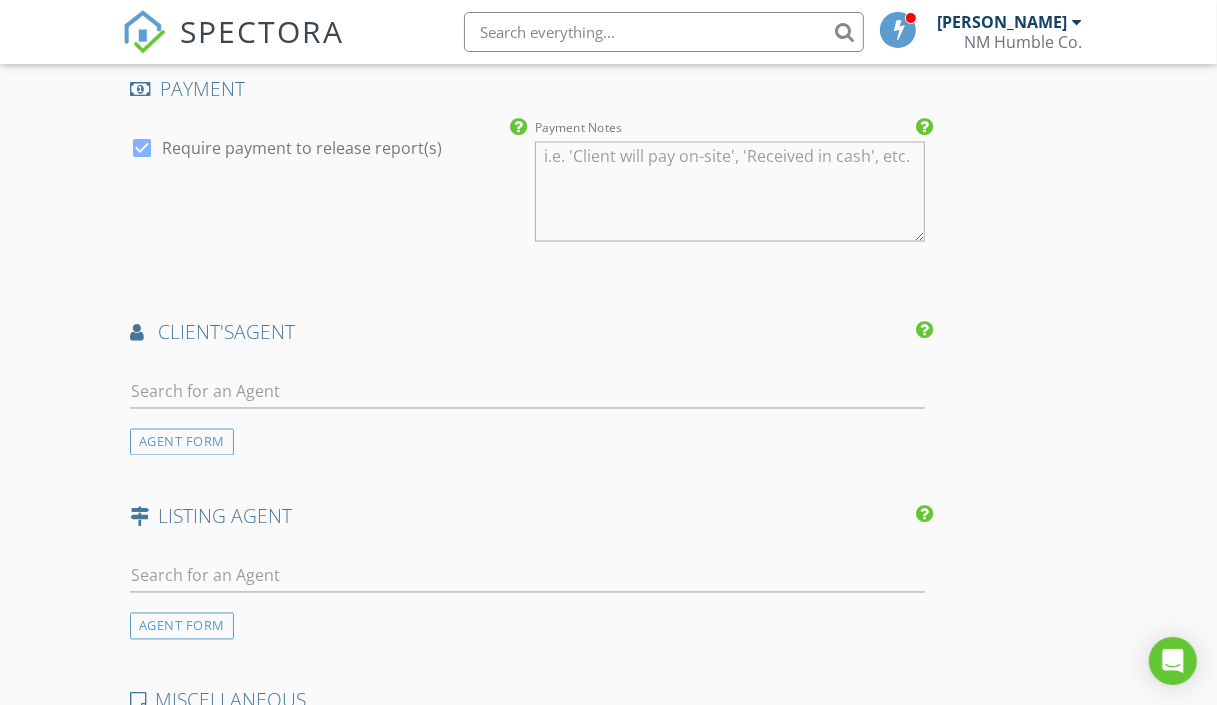 scroll, scrollTop: 2379, scrollLeft: 0, axis: vertical 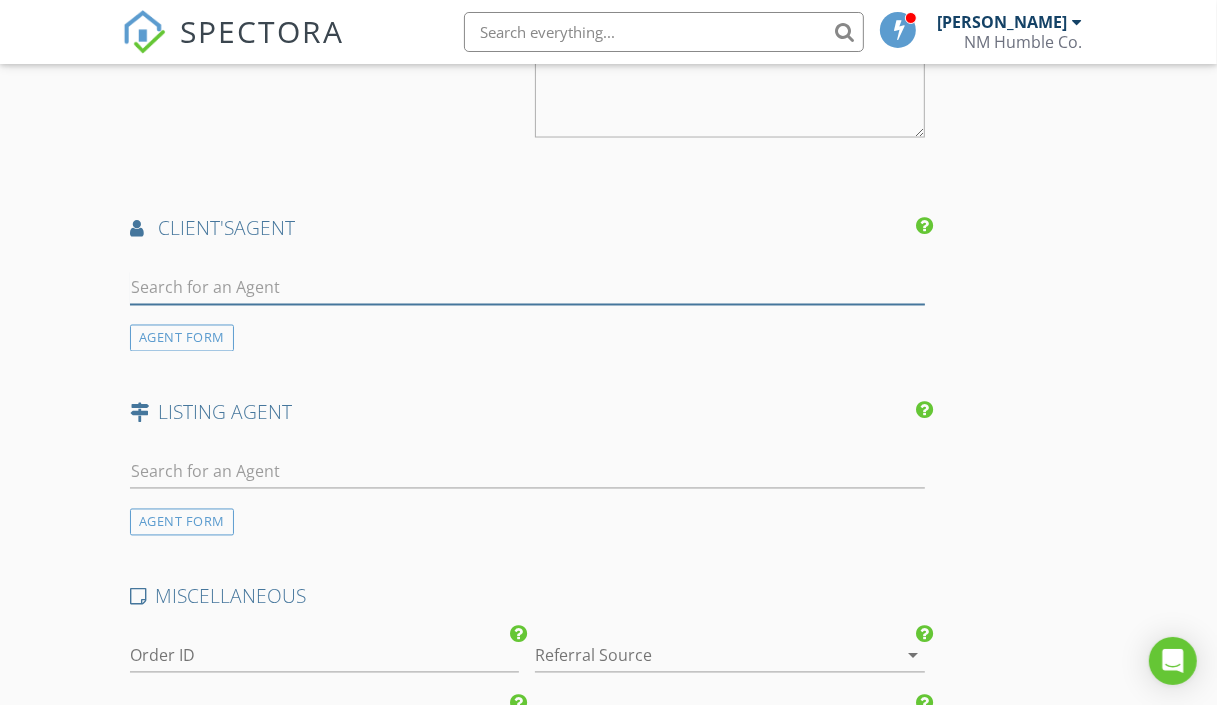 click at bounding box center [527, 288] 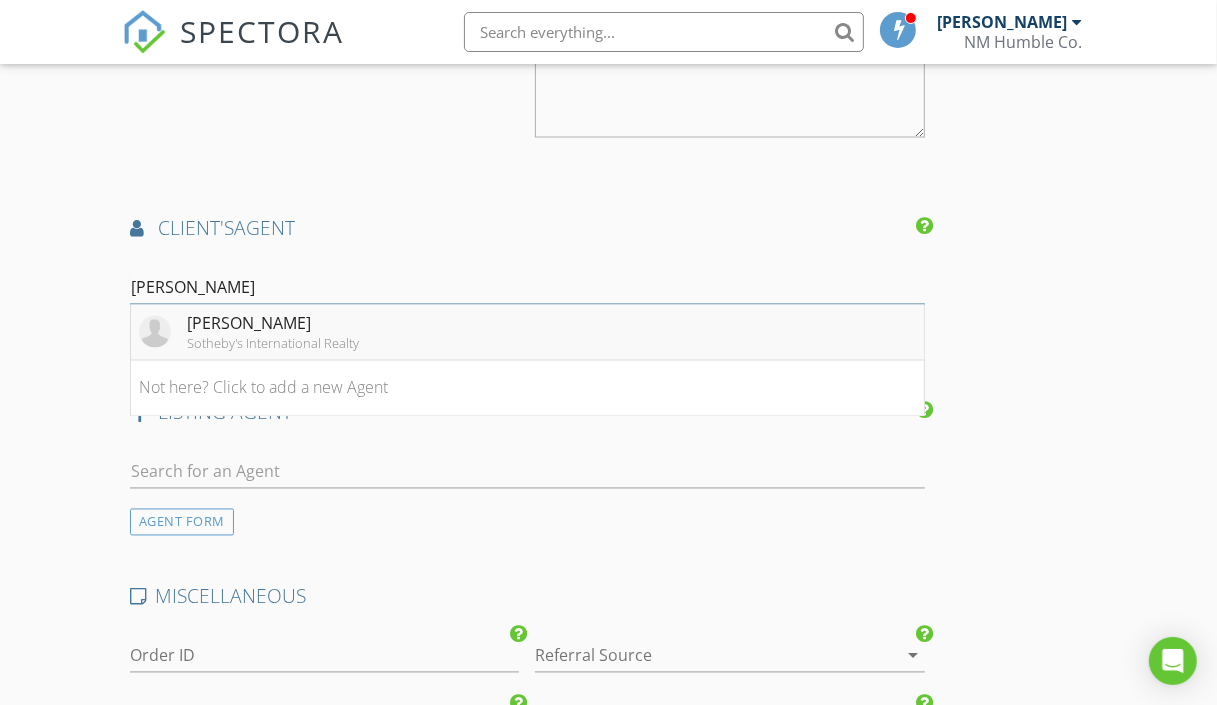 type on "Lisa" 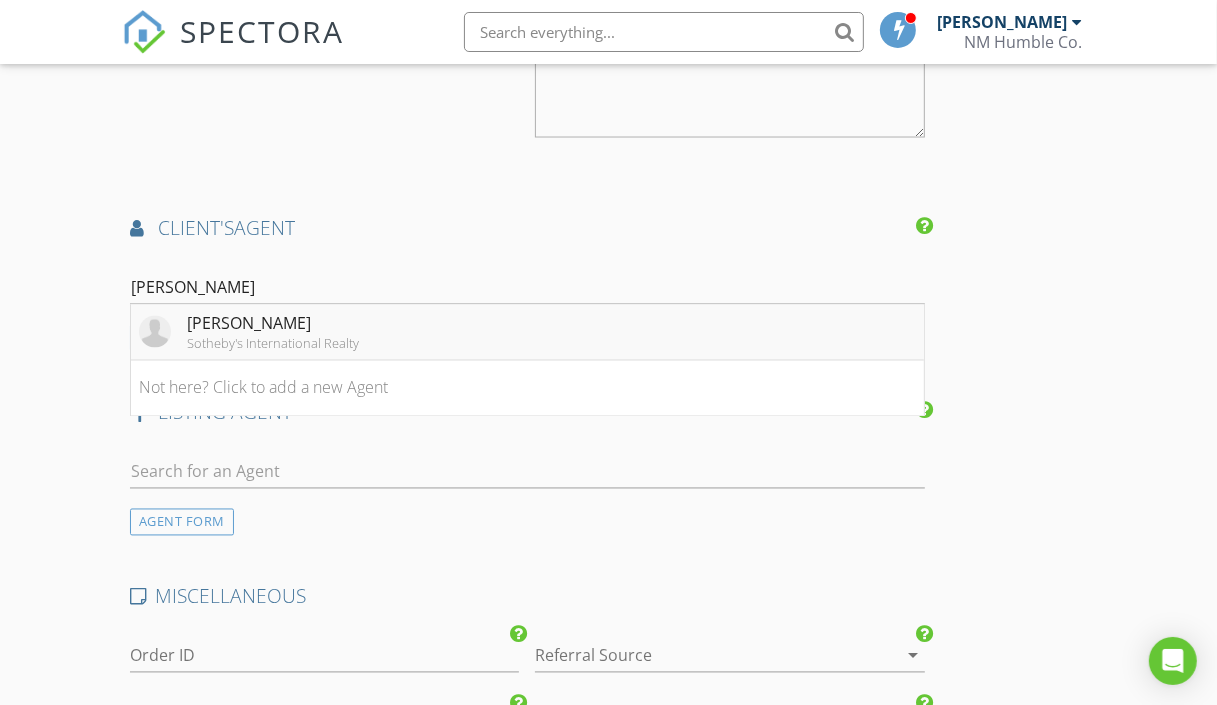 click on "Lisa Smith" at bounding box center [273, 324] 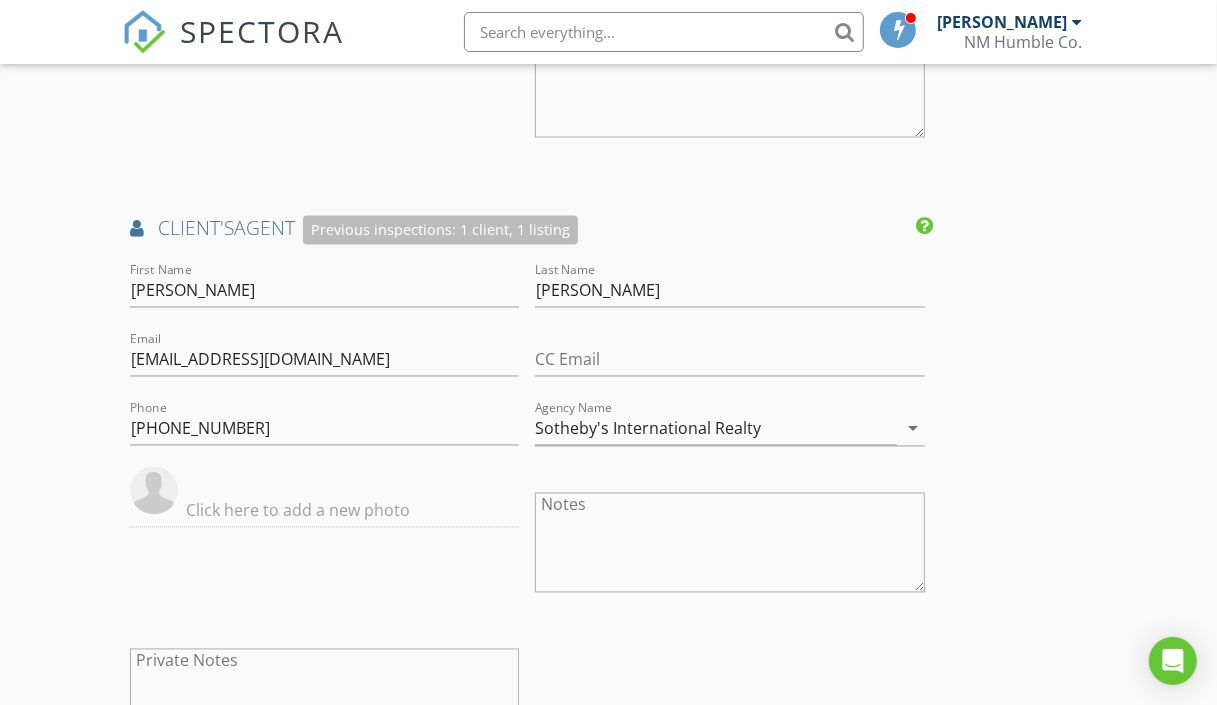 click on "INSPECTOR(S)
check_box   Mathew Rivera   PRIMARY   Mathew Rivera arrow_drop_down   check_box Mathew Rivera specifically requested
Date/Time
07/14/2025 1:00 PM
Location
Address Search       Address 59 Estambre Rd   Unit   City Santa Fe   State NM   Zip 87508   County Santa Fe     Square Feet 1200   Year Built 1991   Foundation Slab arrow_drop_down     Mathew Rivera     17.0 miles     (32 minutes)
client
check_box Enable Client CC email for this inspection   Client Search     check_box_outline_blank Client is a Company/Organization     First Name Colette   Last Name Stanton   Email colettes@yahoo.com   CC Email   Phone           Notes   Private Notes
ADD ADDITIONAL client
SERVICES
check_box_outline_blank   Residential Inspection Abq/Rio Rancho   Albuquerque/Rio Rancho" at bounding box center [609, -220] 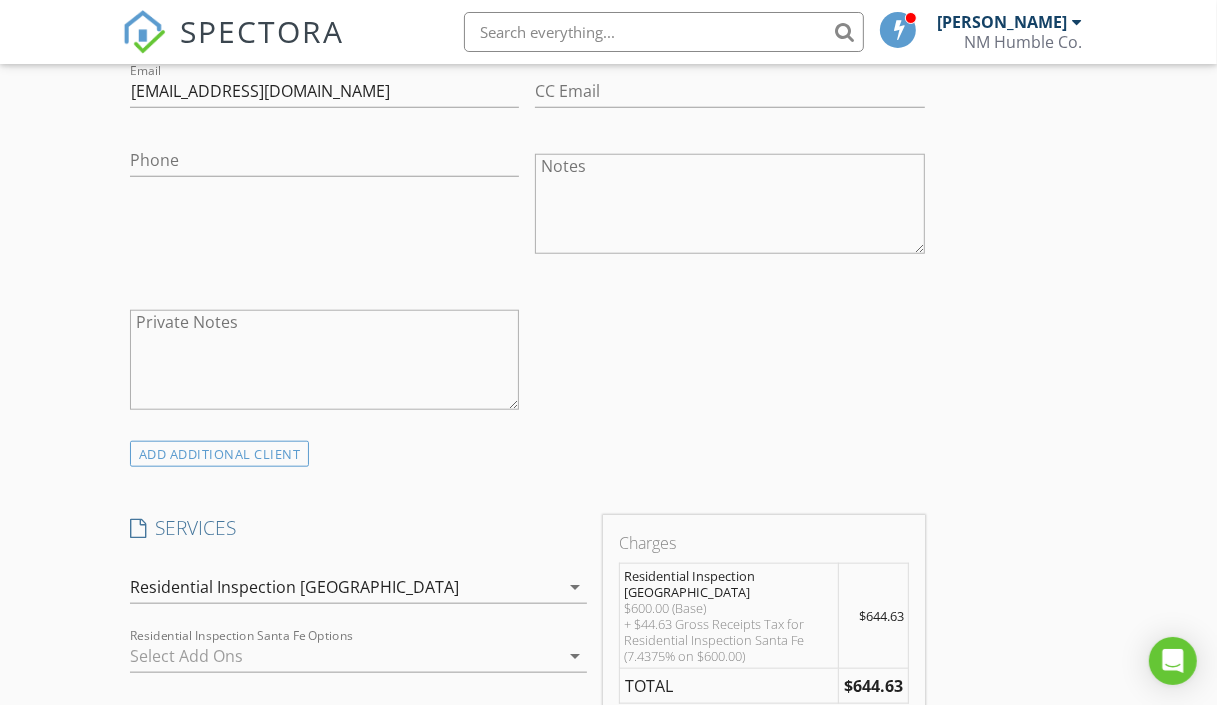 scroll, scrollTop: 1314, scrollLeft: 0, axis: vertical 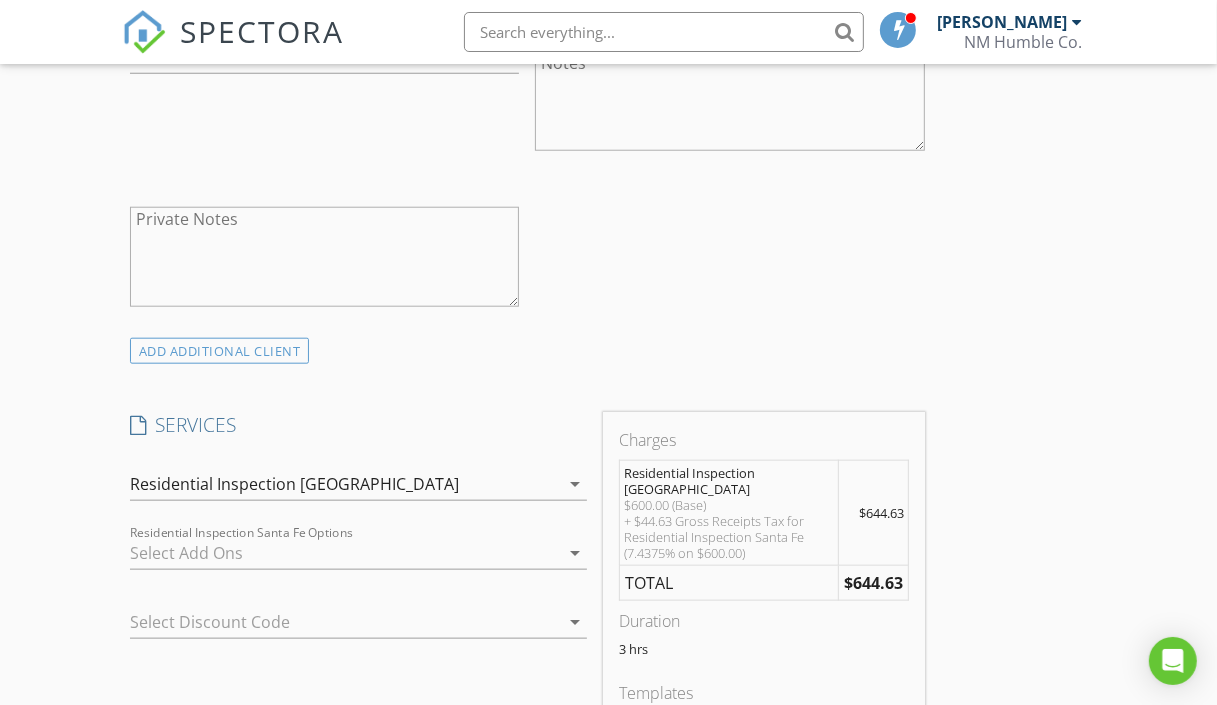 click on "arrow_drop_down" at bounding box center (575, 484) 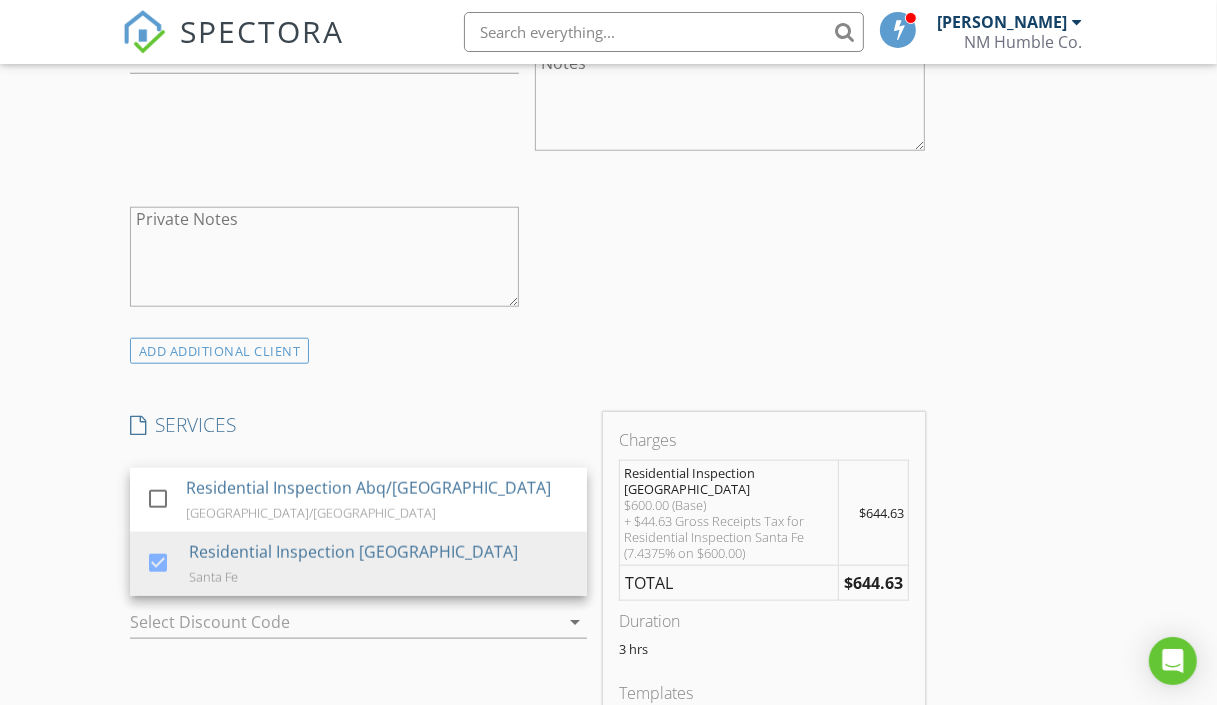 click on "INSPECTOR(S)
check_box   Mathew Rivera   PRIMARY   Mathew Rivera arrow_drop_down   check_box Mathew Rivera specifically requested
Date/Time
07/14/2025 1:00 PM
Location
Address Search       Address 59 Estambre Rd   Unit   City Santa Fe   State NM   Zip 87508   County Santa Fe     Square Feet 1200   Year Built 1991   Foundation Slab arrow_drop_down     Mathew Rivera     17.0 miles     (32 minutes)
client
check_box Enable Client CC email for this inspection   Client Search     check_box_outline_blank Client is a Company/Organization     First Name Colette   Last Name Stanton   Email colettes@yahoo.com   CC Email   Phone           Notes   Private Notes
ADD ADDITIONAL client
SERVICES
check_box_outline_blank   Residential Inspection Abq/Rio Rancho   Albuquerque/Rio Rancho" at bounding box center (609, 845) 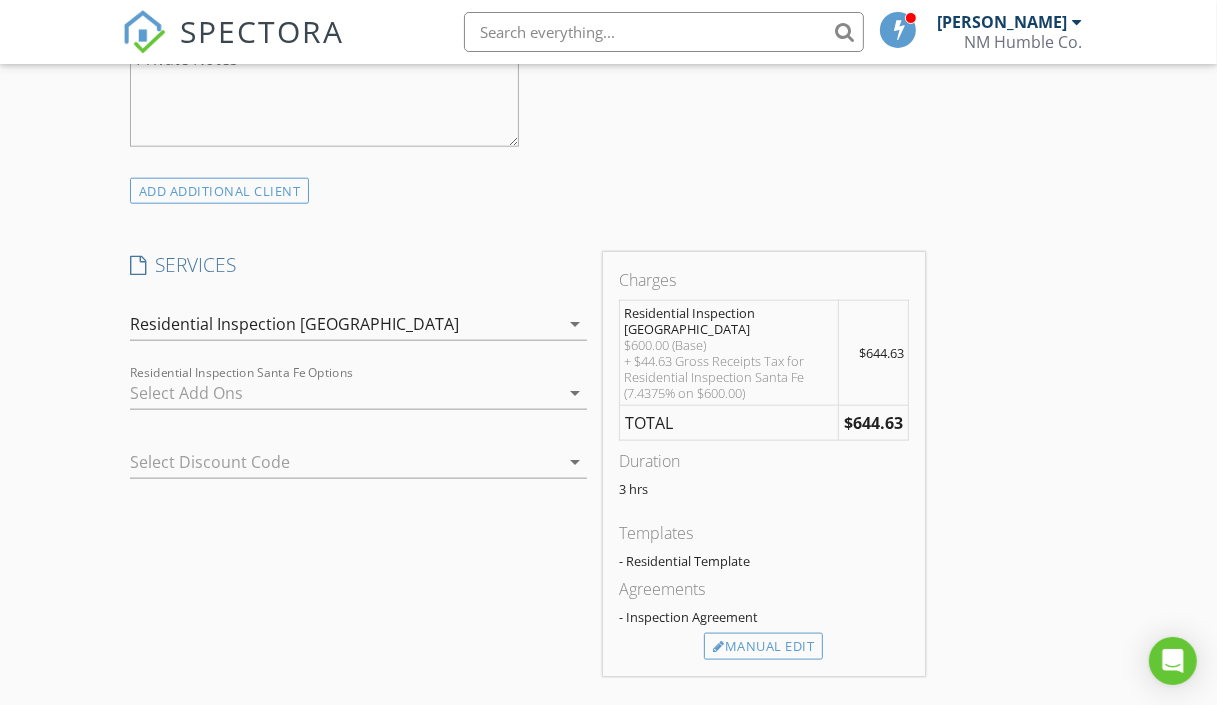 scroll, scrollTop: 1521, scrollLeft: 0, axis: vertical 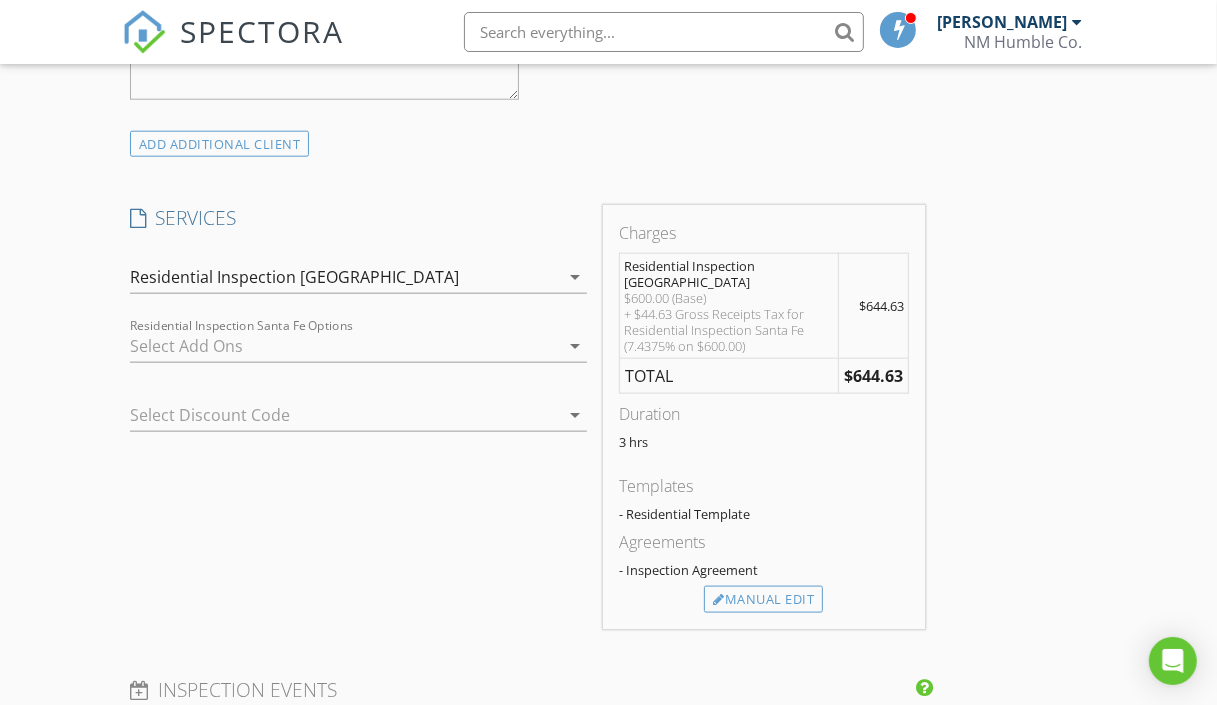 click on "3 hrs" at bounding box center [764, 442] 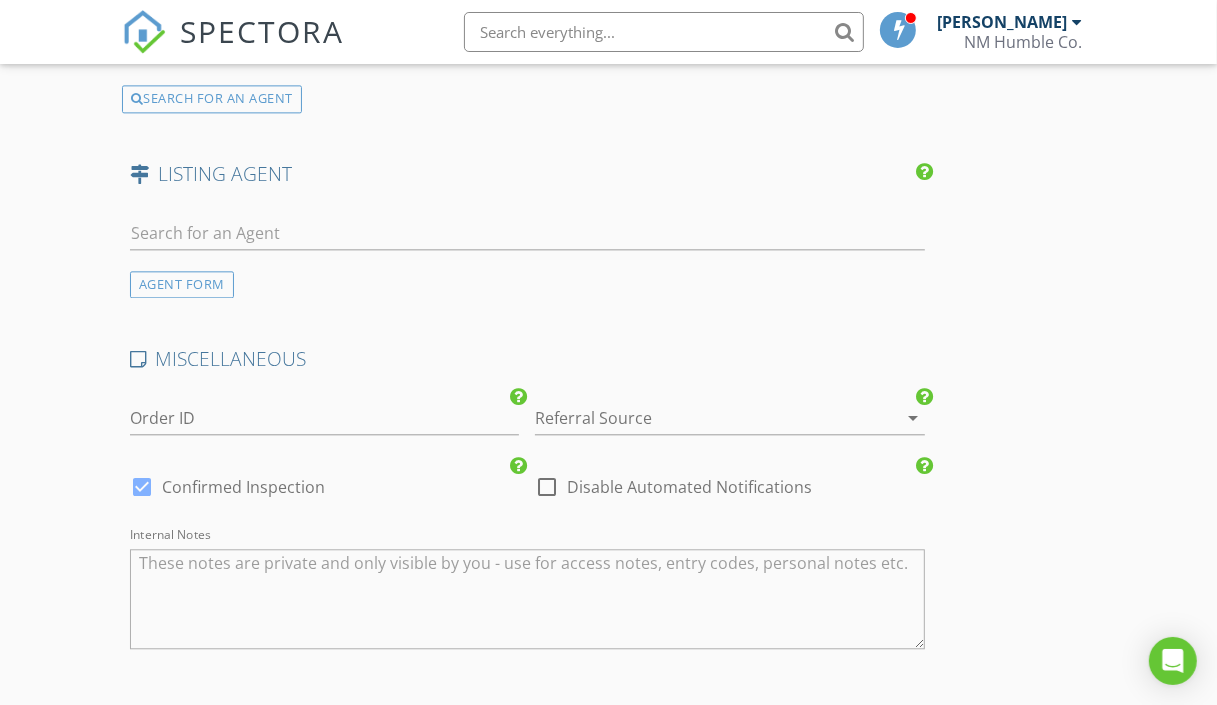 scroll, scrollTop: 3383, scrollLeft: 0, axis: vertical 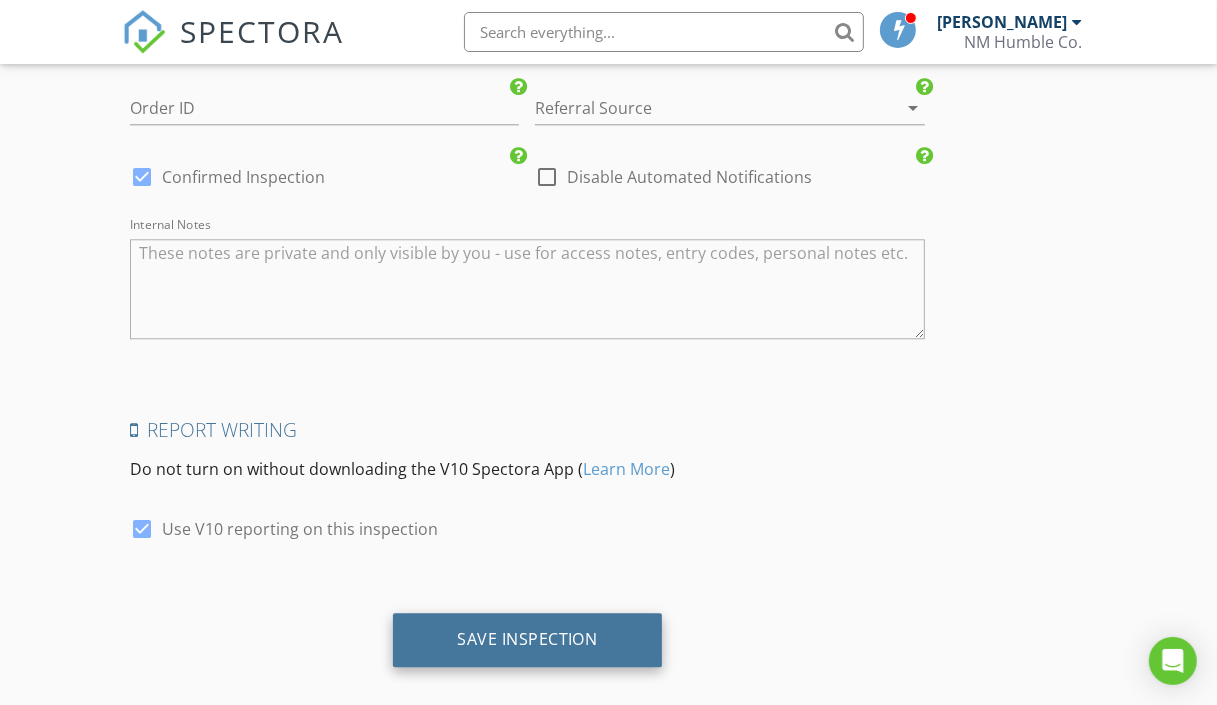 click on "Save Inspection" at bounding box center [527, 639] 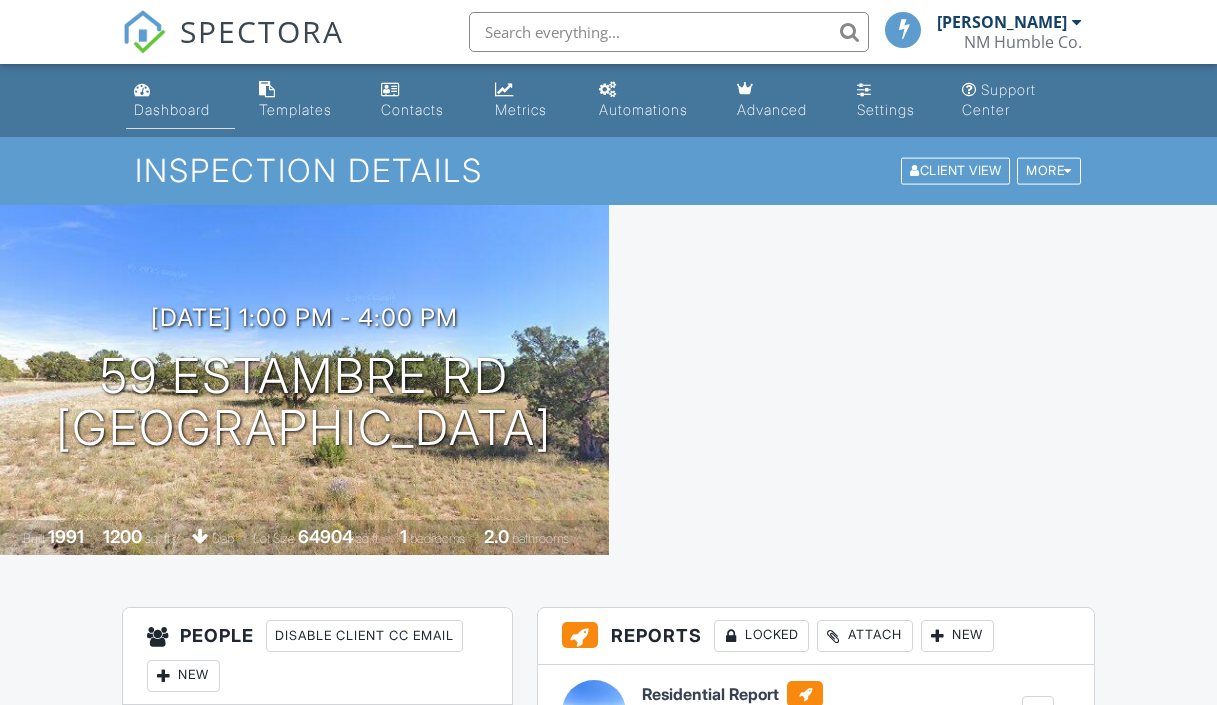 scroll, scrollTop: 0, scrollLeft: 0, axis: both 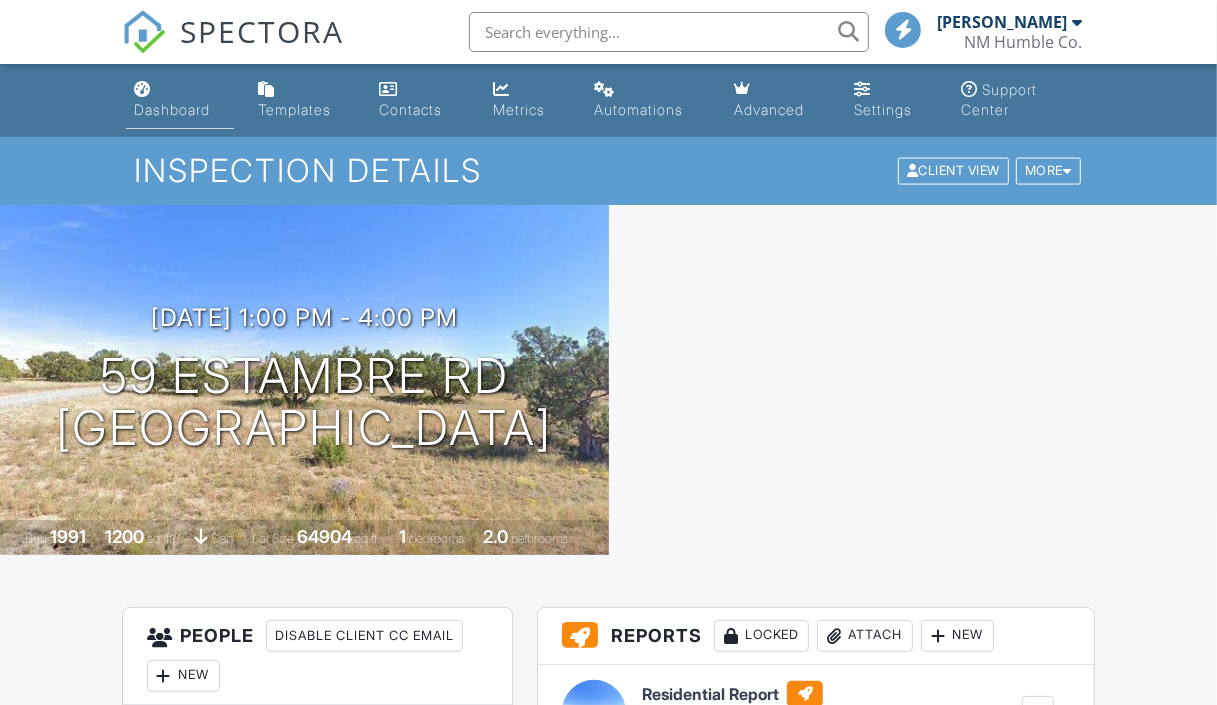 click on "Dashboard" at bounding box center [172, 109] 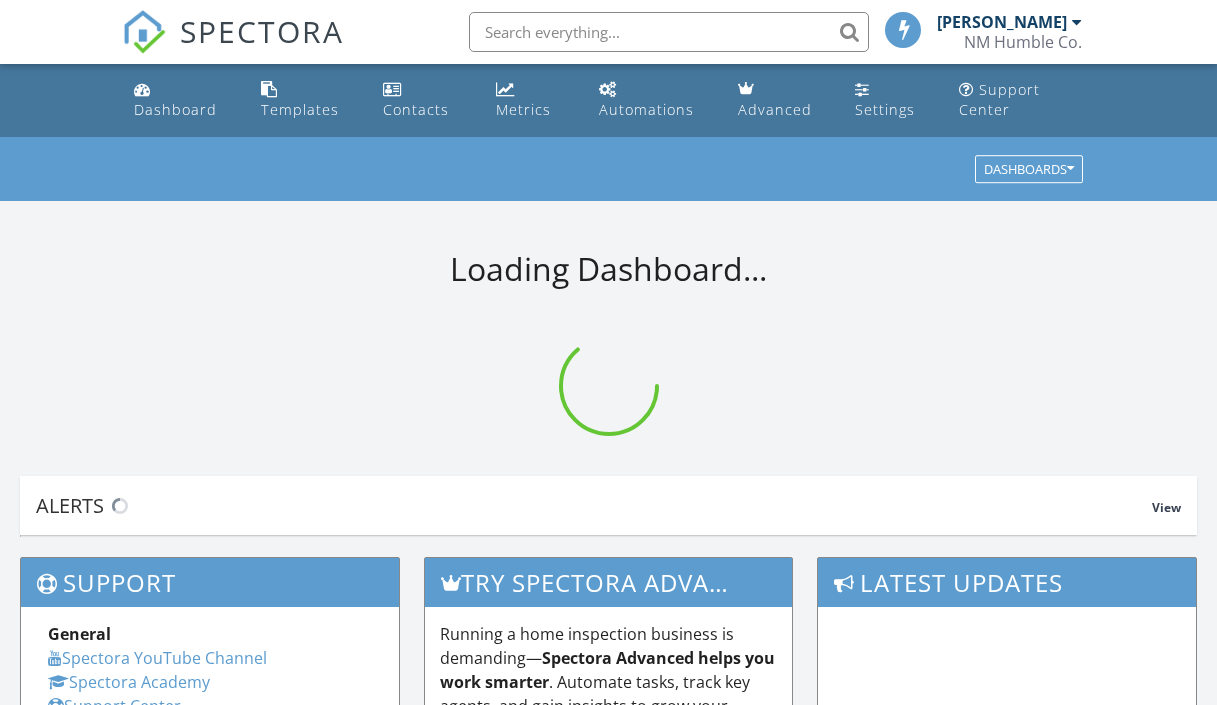 scroll, scrollTop: 0, scrollLeft: 0, axis: both 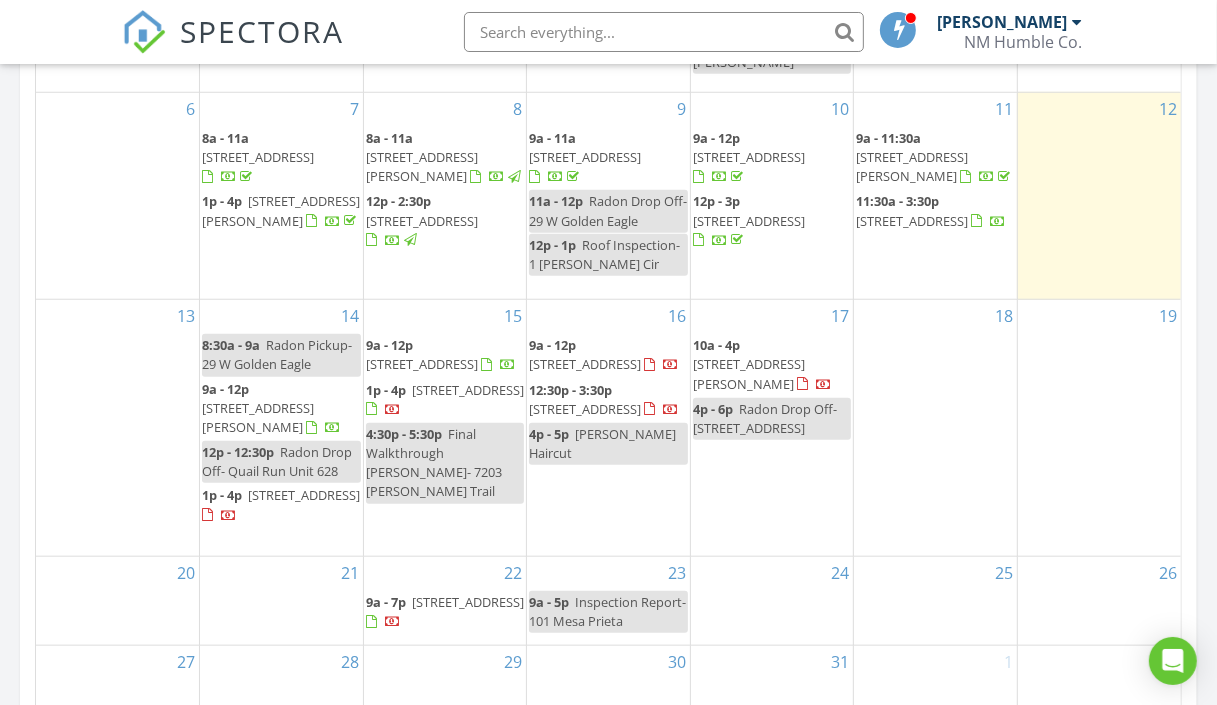 click on "[DATE]
[PERSON_NAME]
No results found       New Inspection     New Quote         Map               + − Leaflet  |  © MapTiler   © OpenStreetMap contributors     In Progress
[PERSON_NAME]
[DATE] 11:30 am   [STREET_ADDRESS]
[PERSON_NAME]
Calendar                 [DATE] [DATE] list day week cal wk 4 wk month Sun Mon Tue Wed Thu Fri Sat 29 30
8a - 12p
[STREET_ADDRESS]
4p - 8p
[STREET_ADDRESS]
1
8a - 12p
[STREET_ADDRESS]" at bounding box center (608, 53) 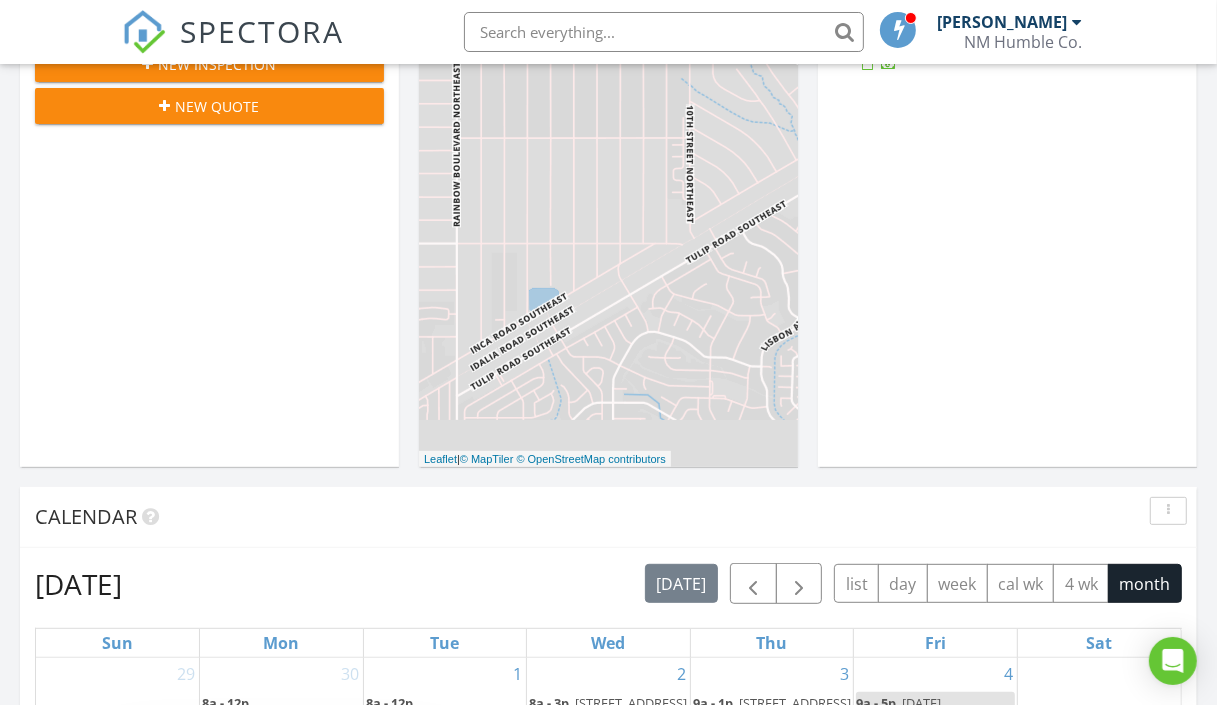 scroll, scrollTop: 0, scrollLeft: 0, axis: both 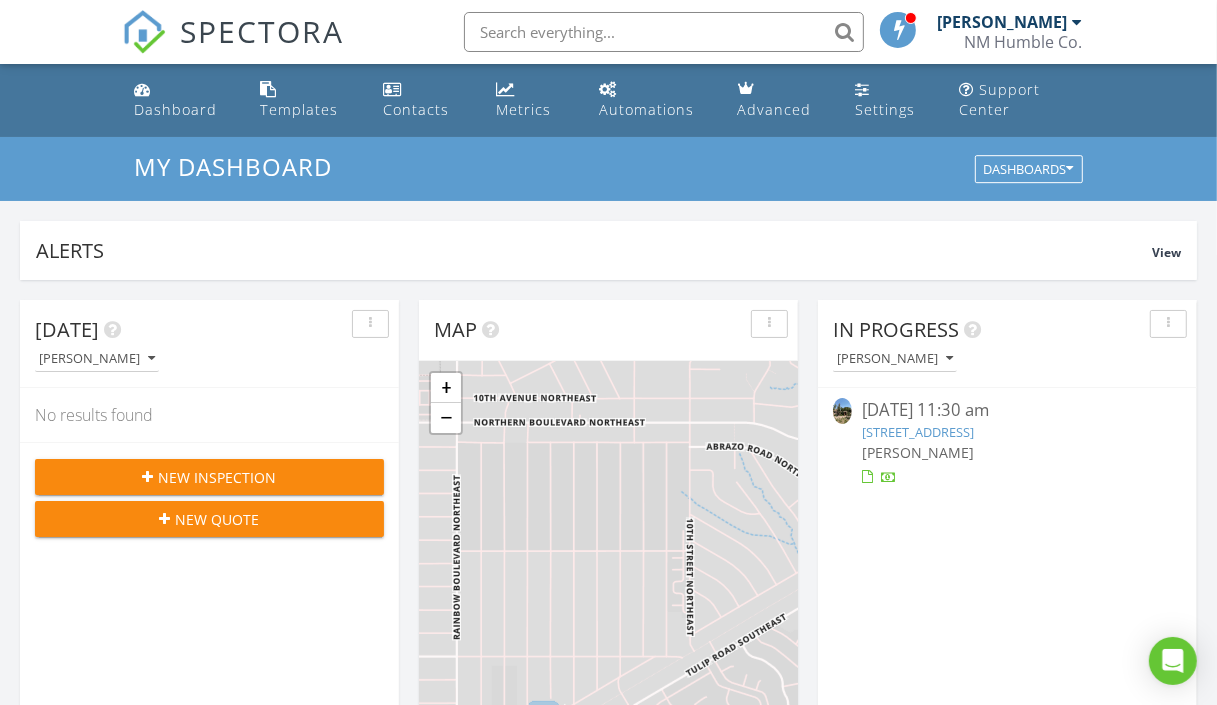 click on "New Inspection" at bounding box center [218, 477] 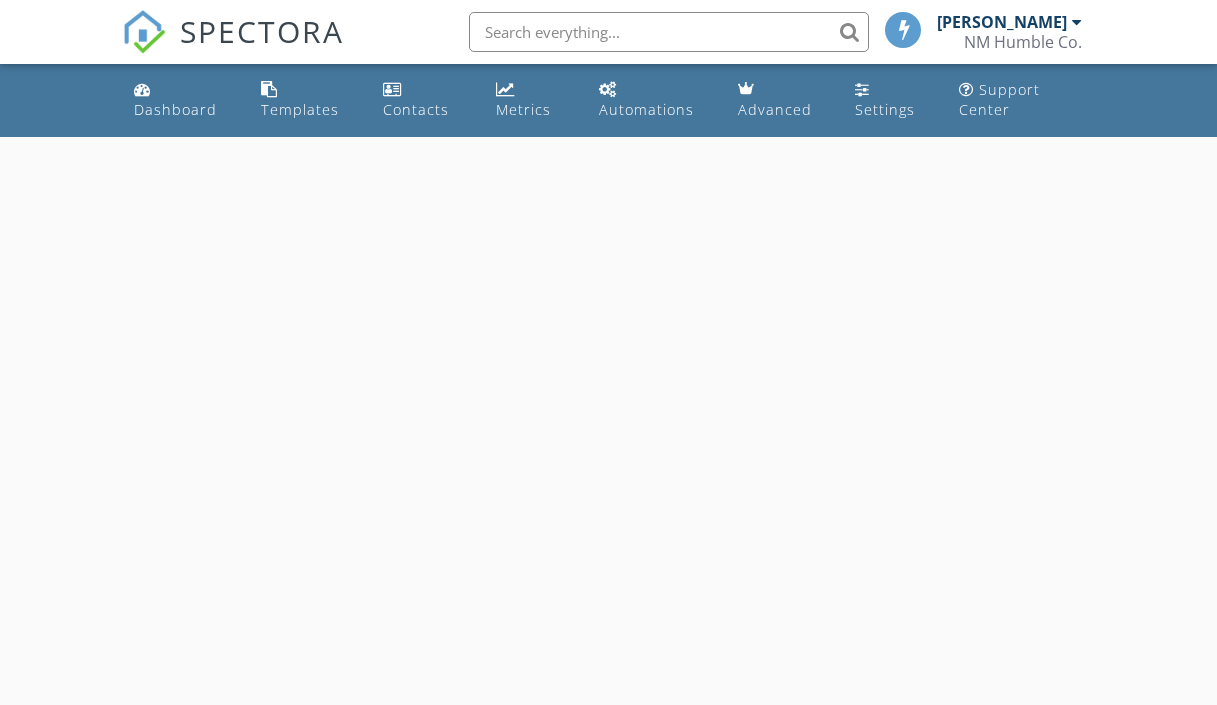 scroll, scrollTop: 0, scrollLeft: 0, axis: both 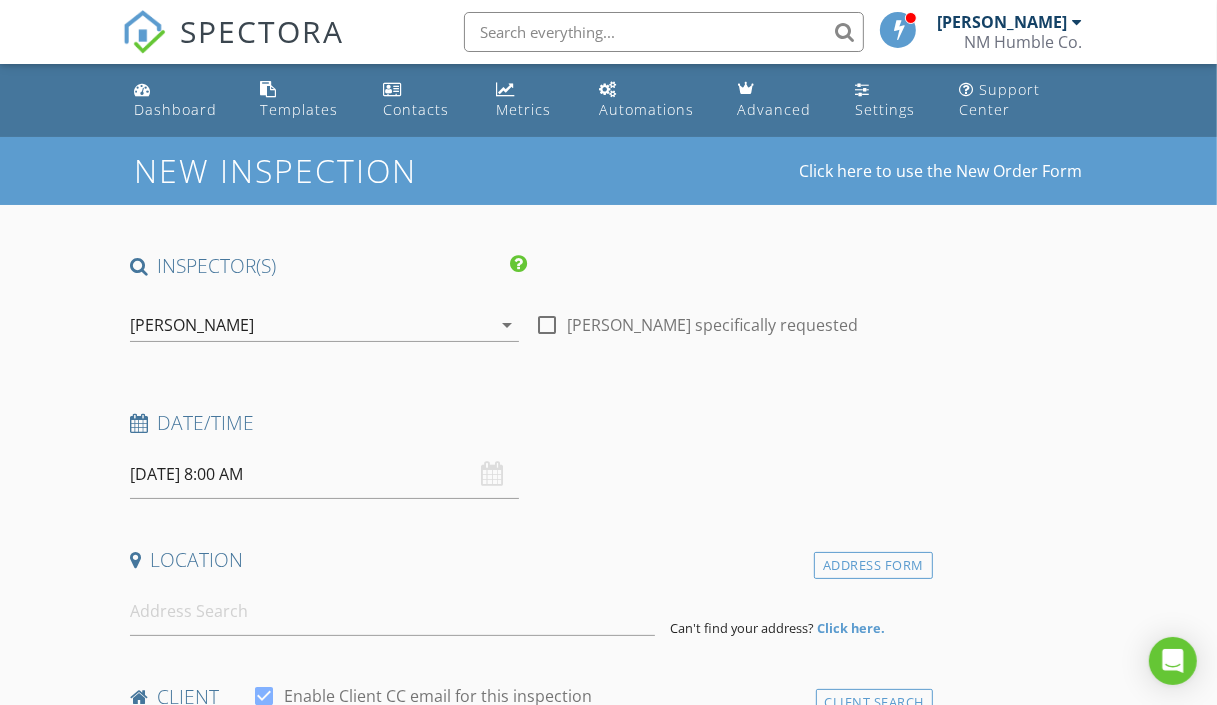 click at bounding box center [547, 325] 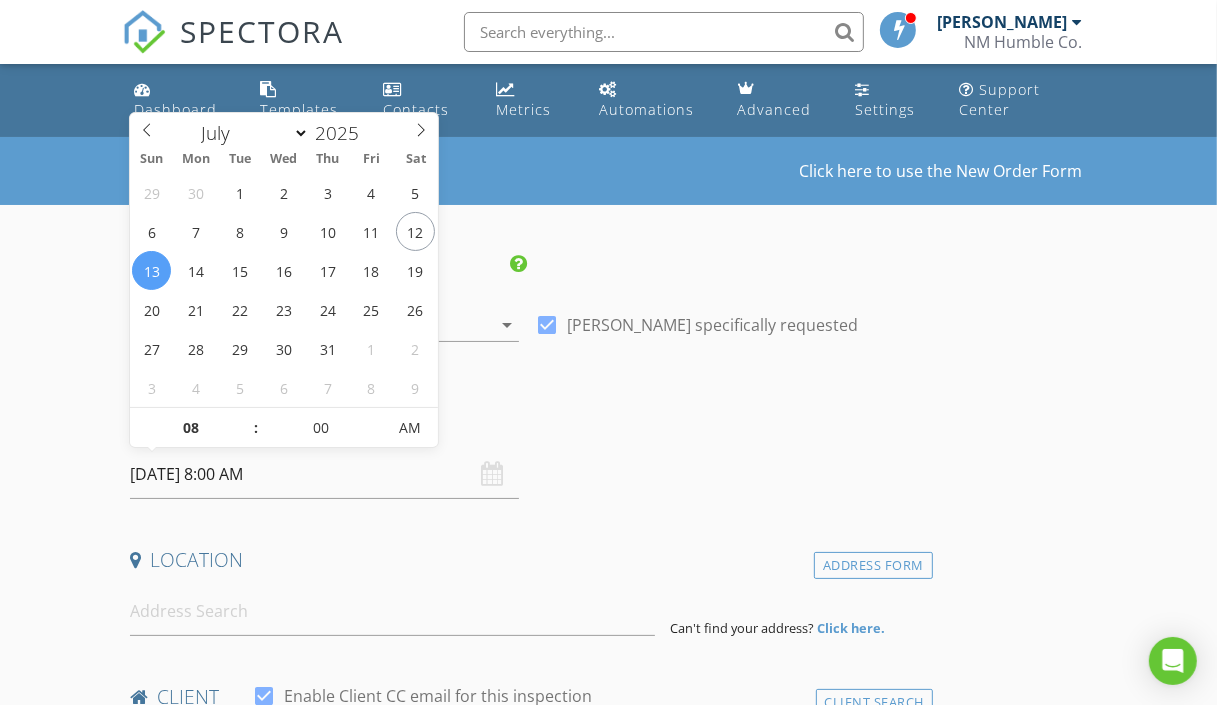 click on "07/13/2025 8:00 AM" at bounding box center (325, 474) 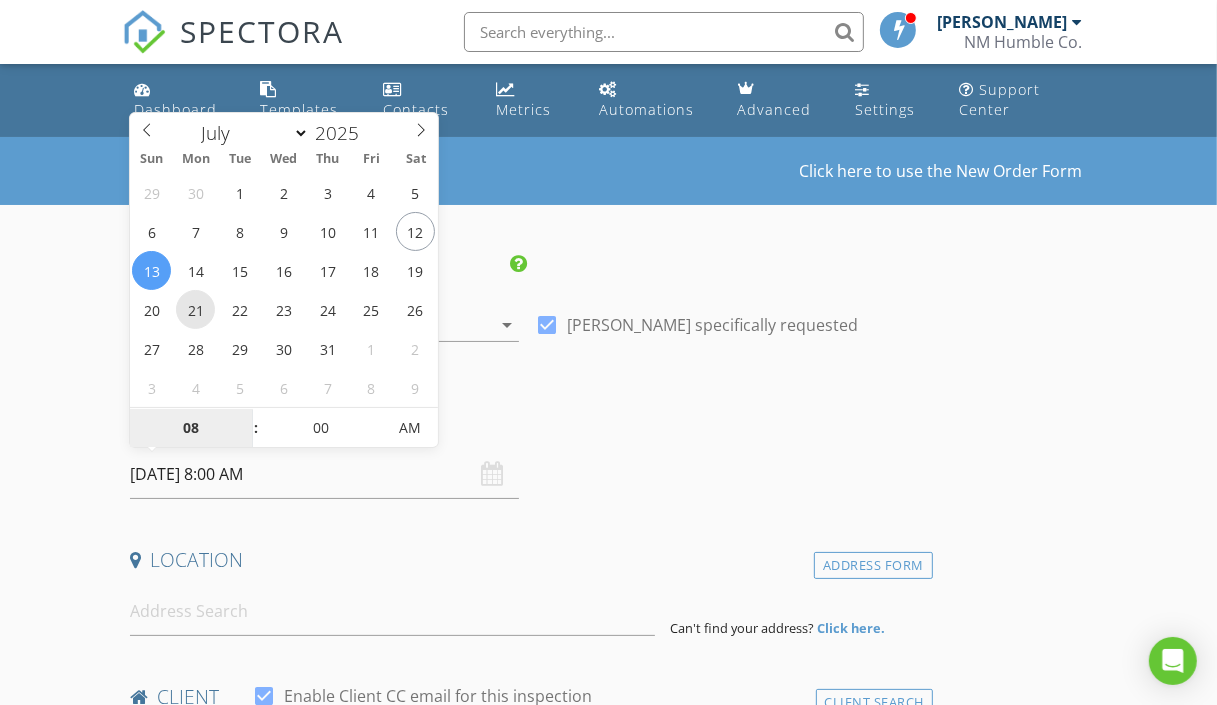 type on "07/21/2025 8:00 AM" 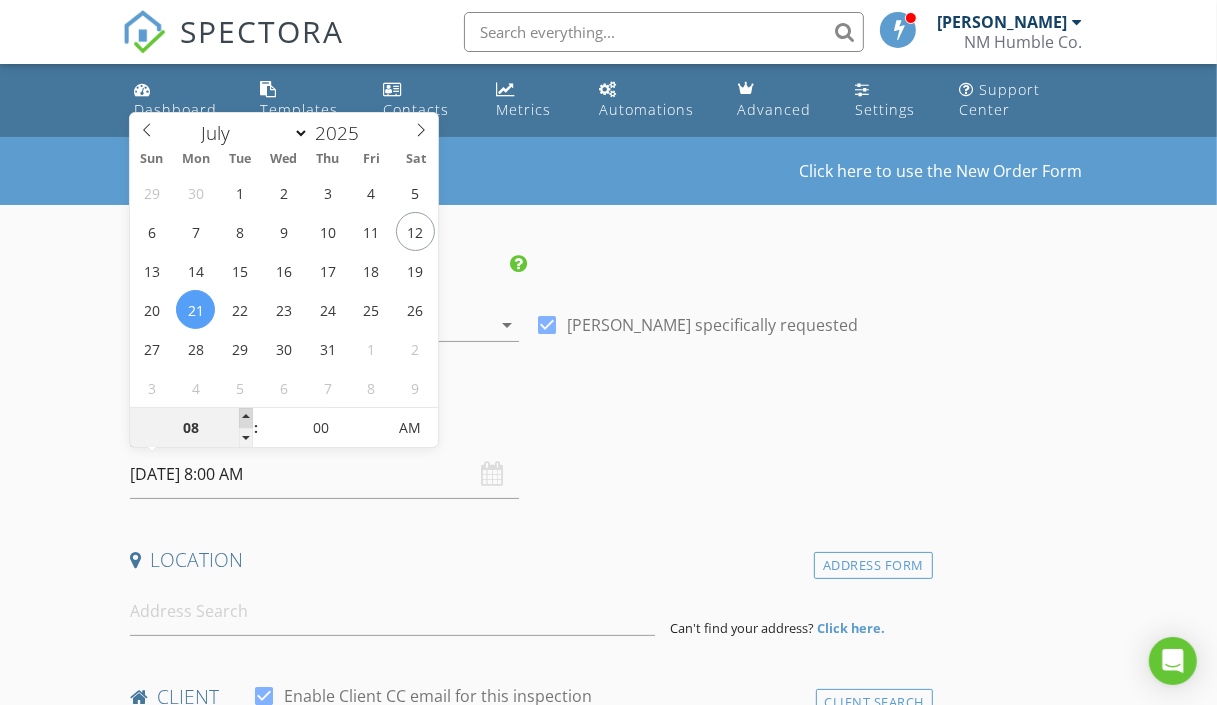 type on "09" 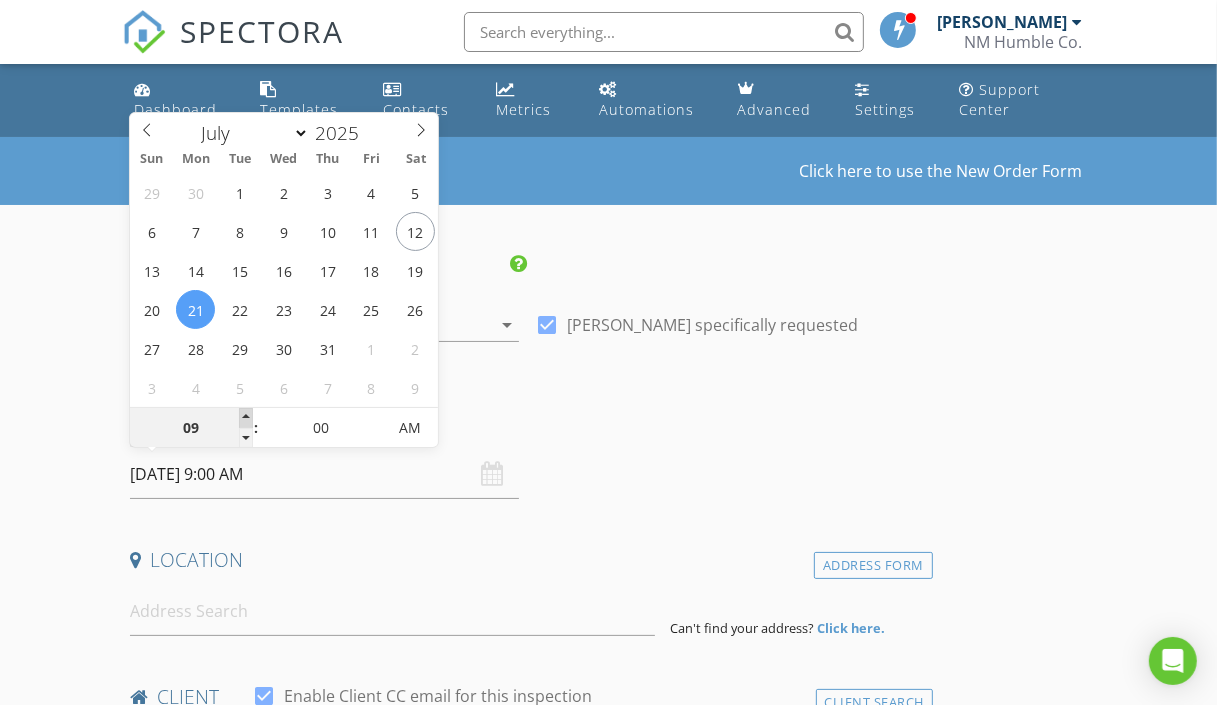 click at bounding box center [246, 418] 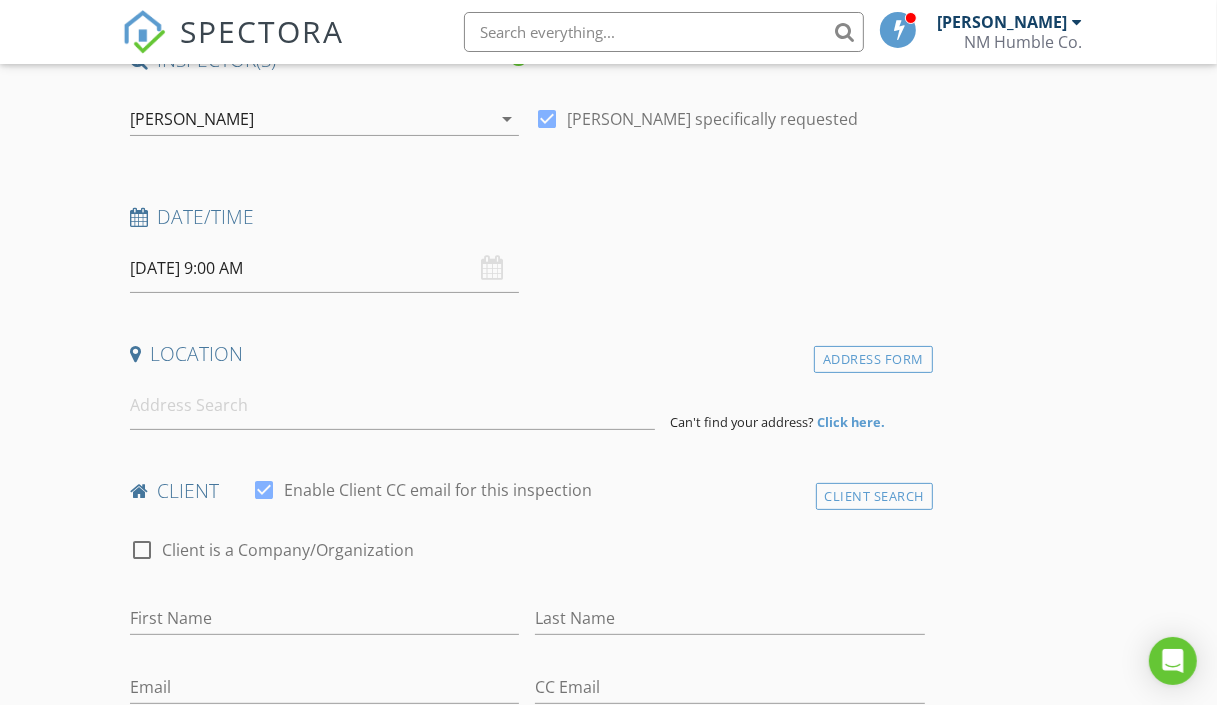 scroll, scrollTop: 206, scrollLeft: 0, axis: vertical 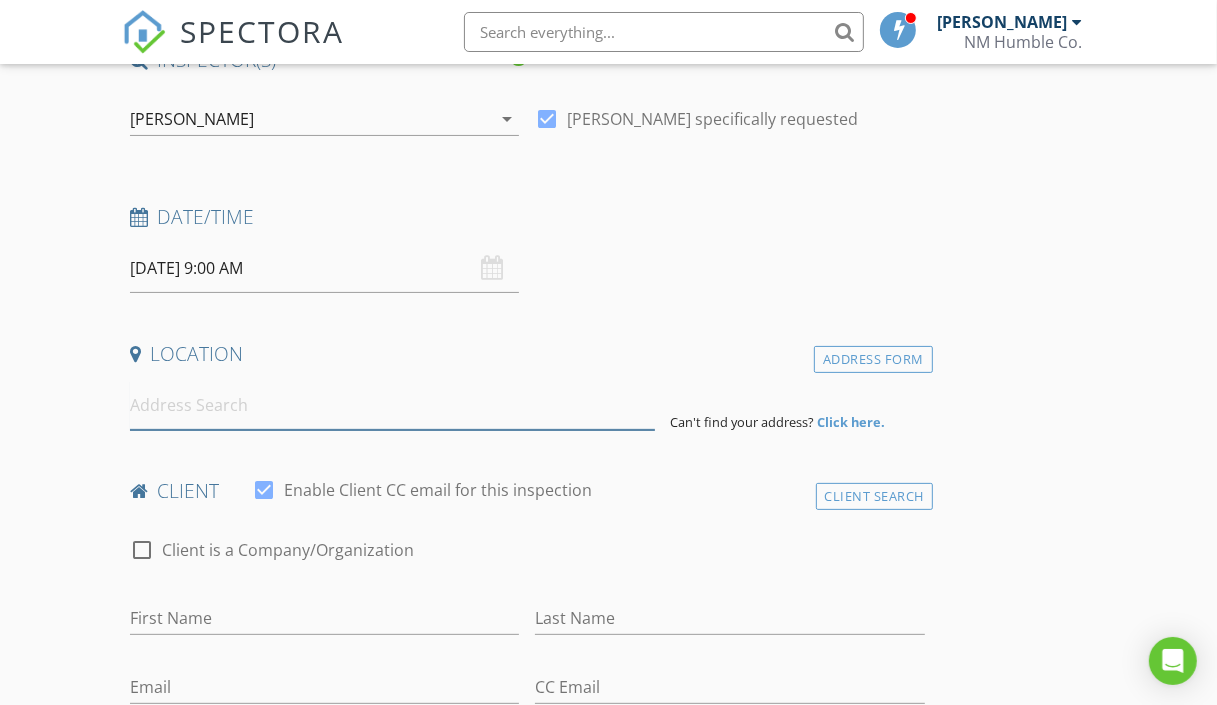 click at bounding box center [392, 405] 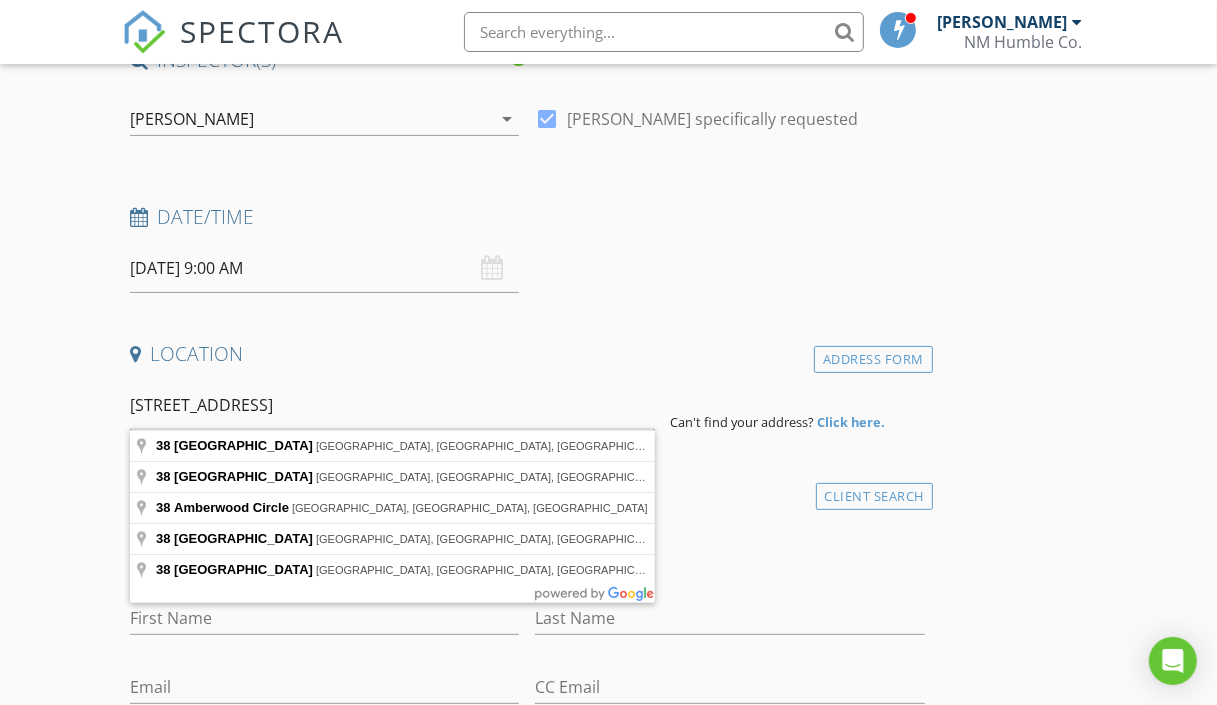 click on "38 Amberwood Loop" at bounding box center (392, 405) 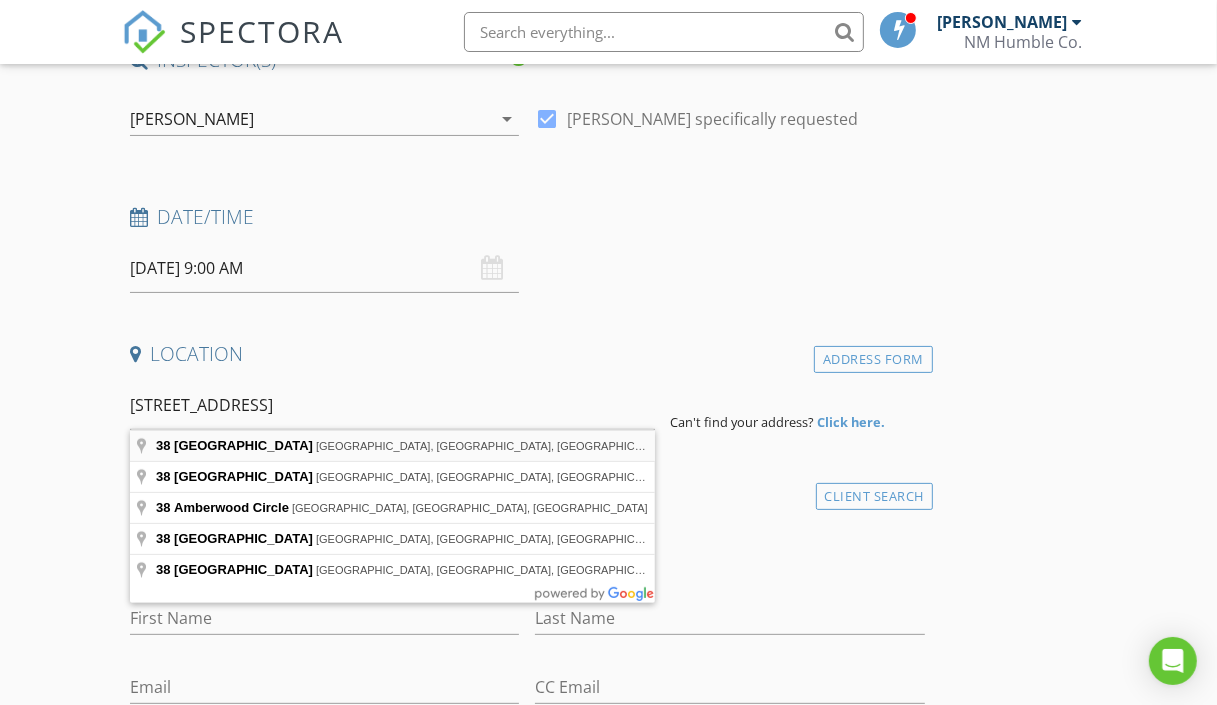 type on "38 Amberwood Loop, Santa Fe, NM, USA" 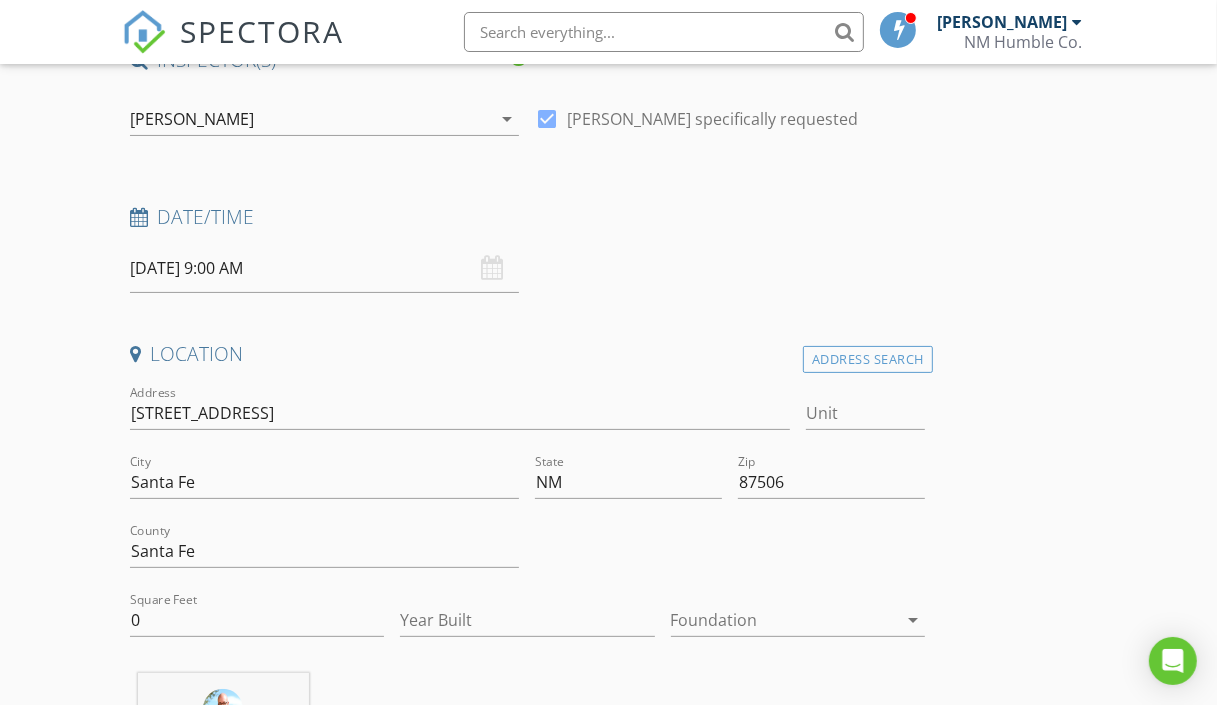 scroll, scrollTop: 310, scrollLeft: 0, axis: vertical 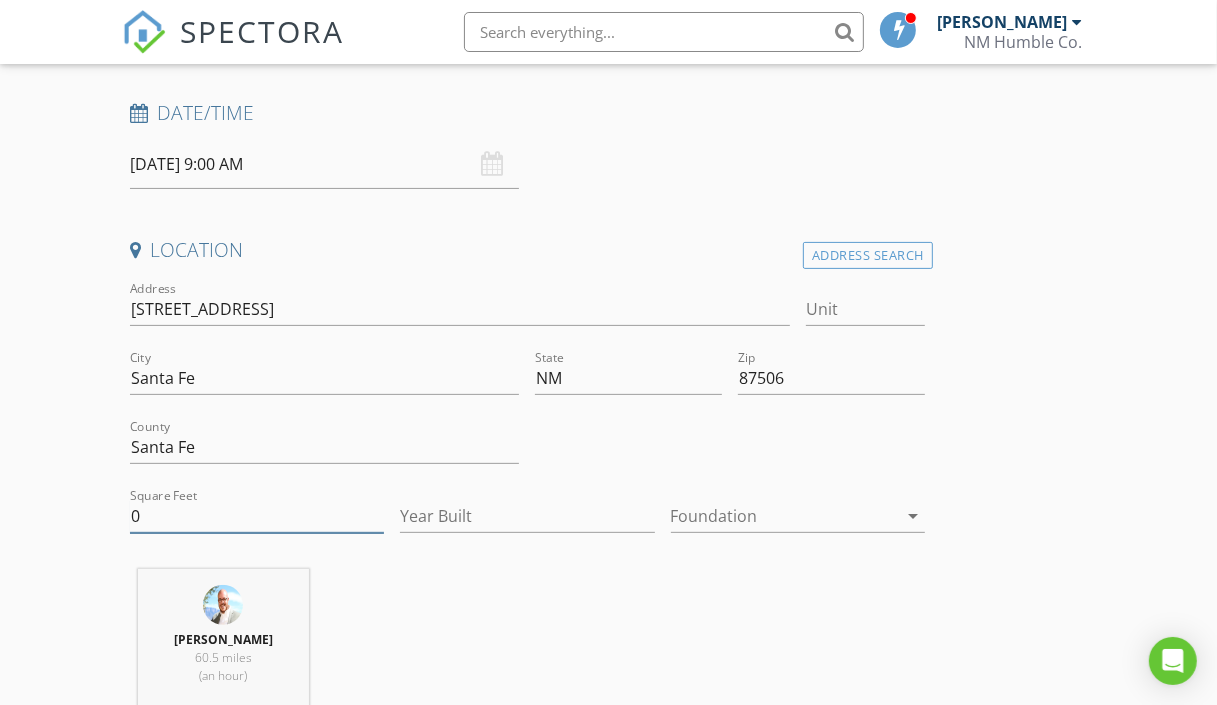 click on "0" at bounding box center [257, 516] 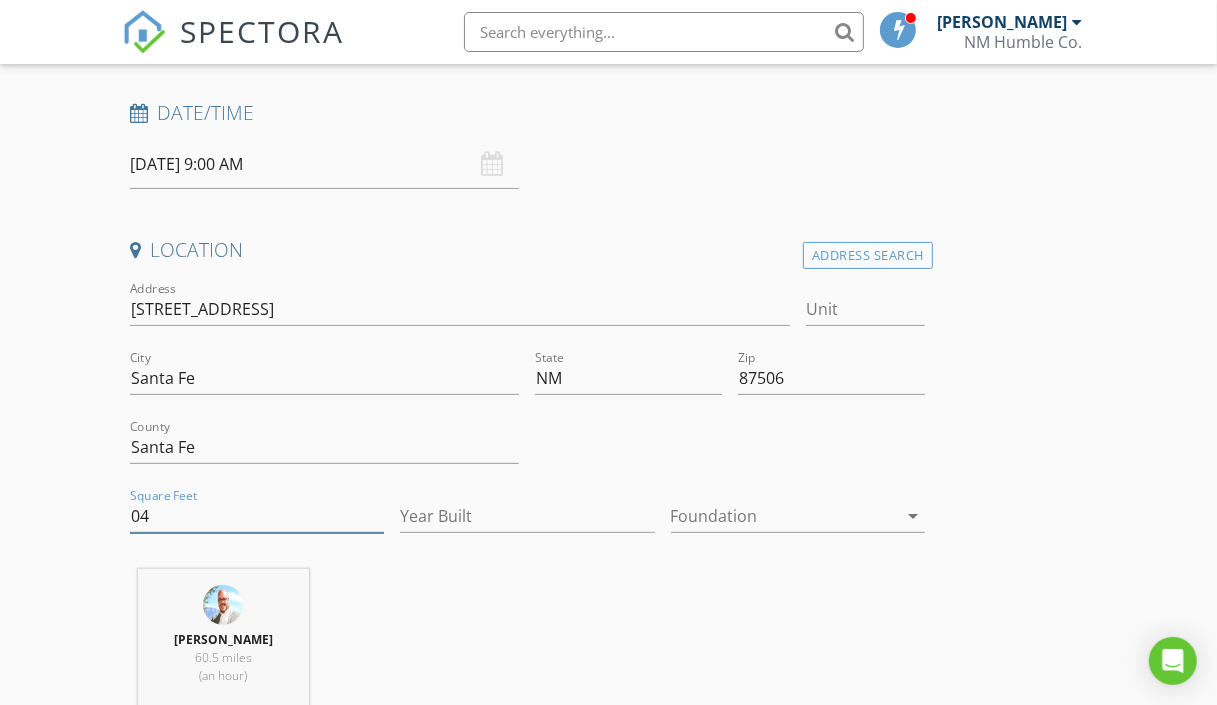 type on "0" 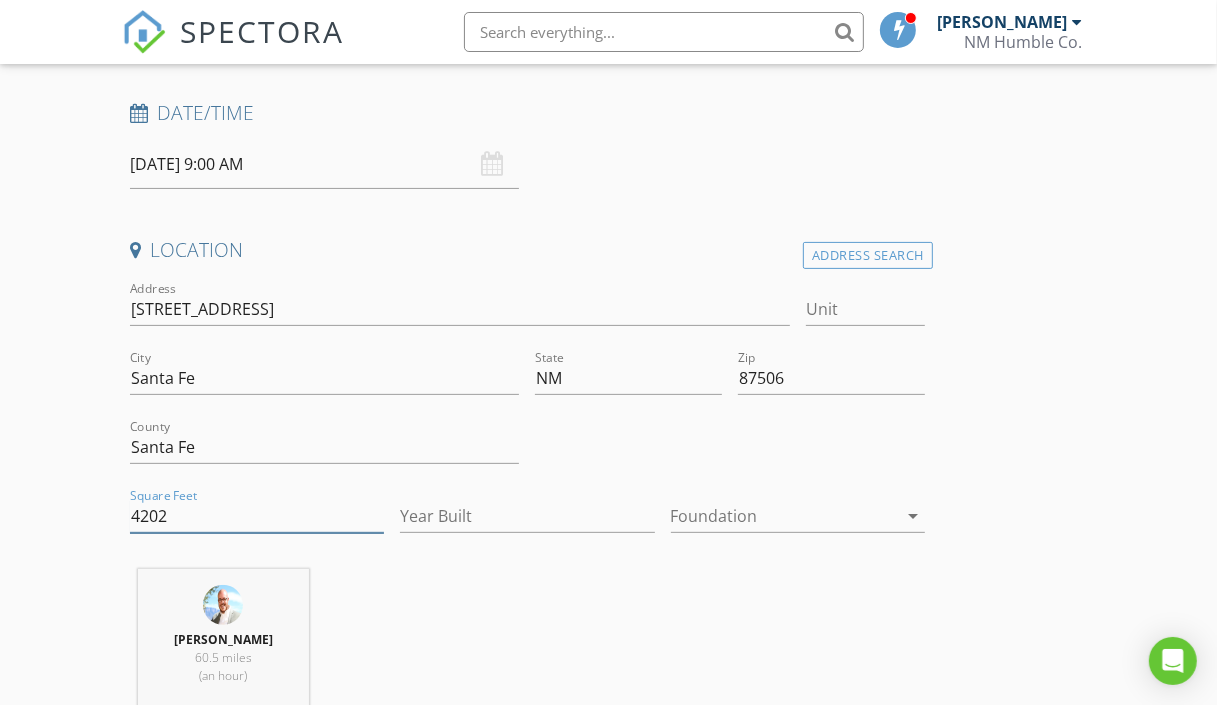 type on "4202" 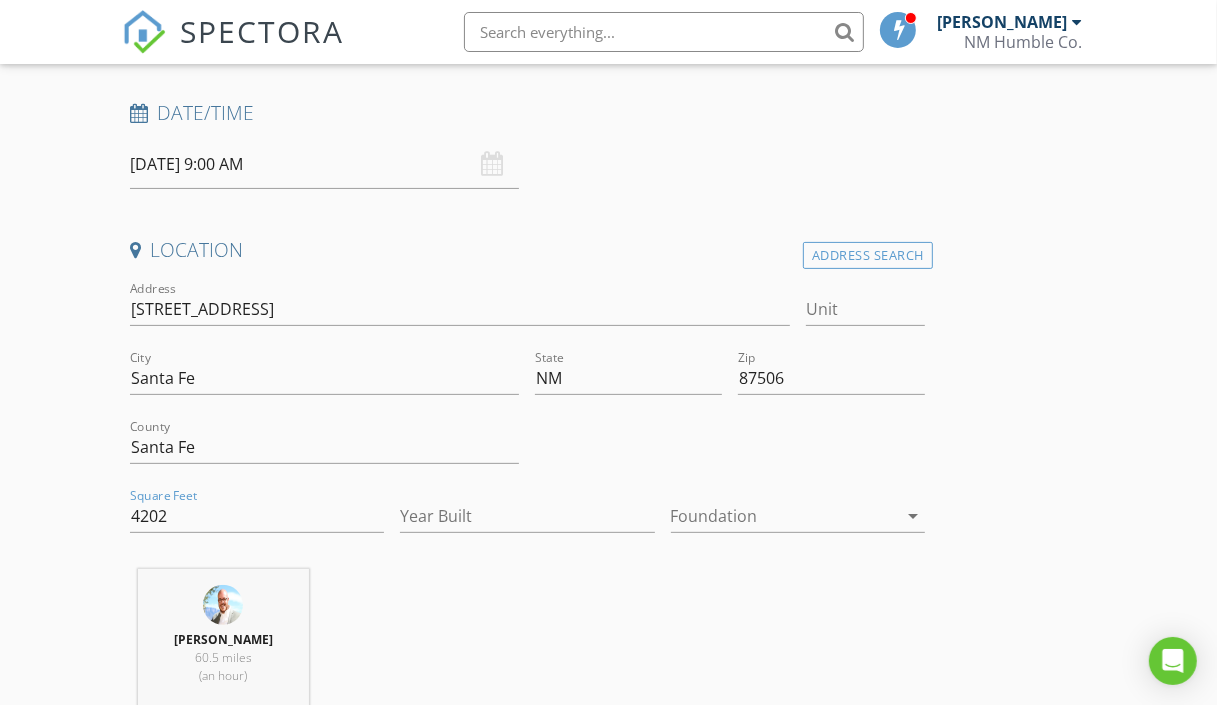click at bounding box center (527, 547) 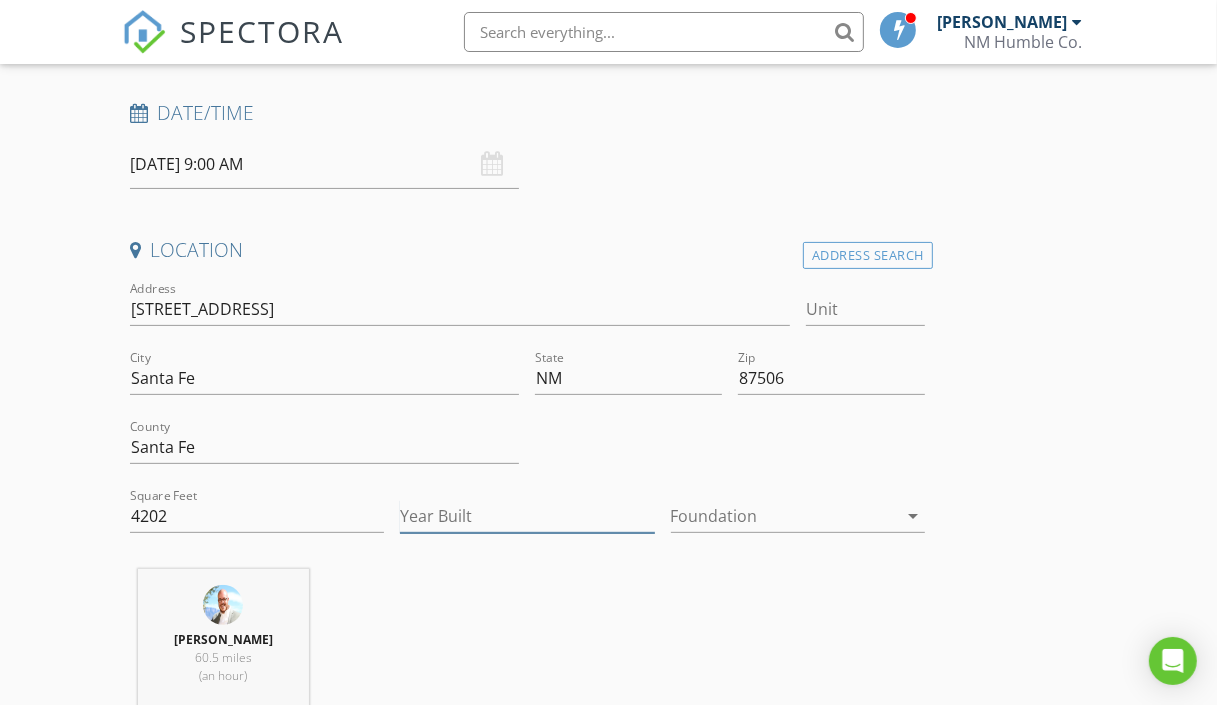 click on "Year Built" at bounding box center (527, 516) 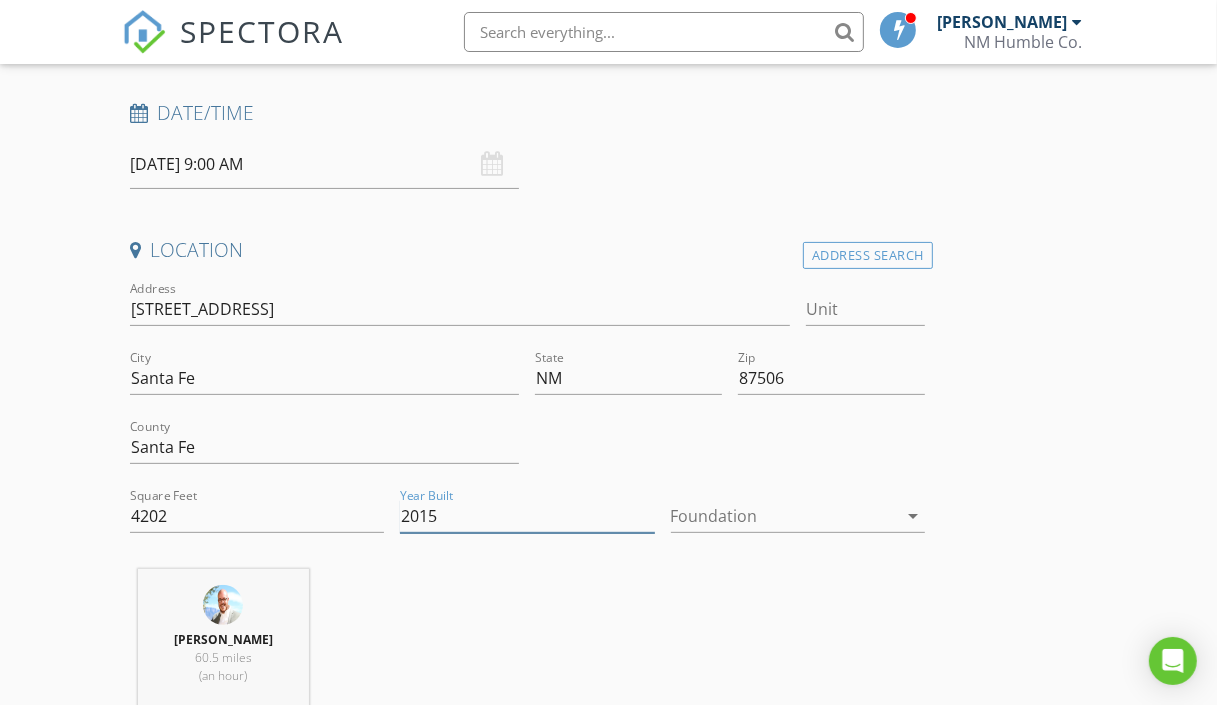 type on "2015" 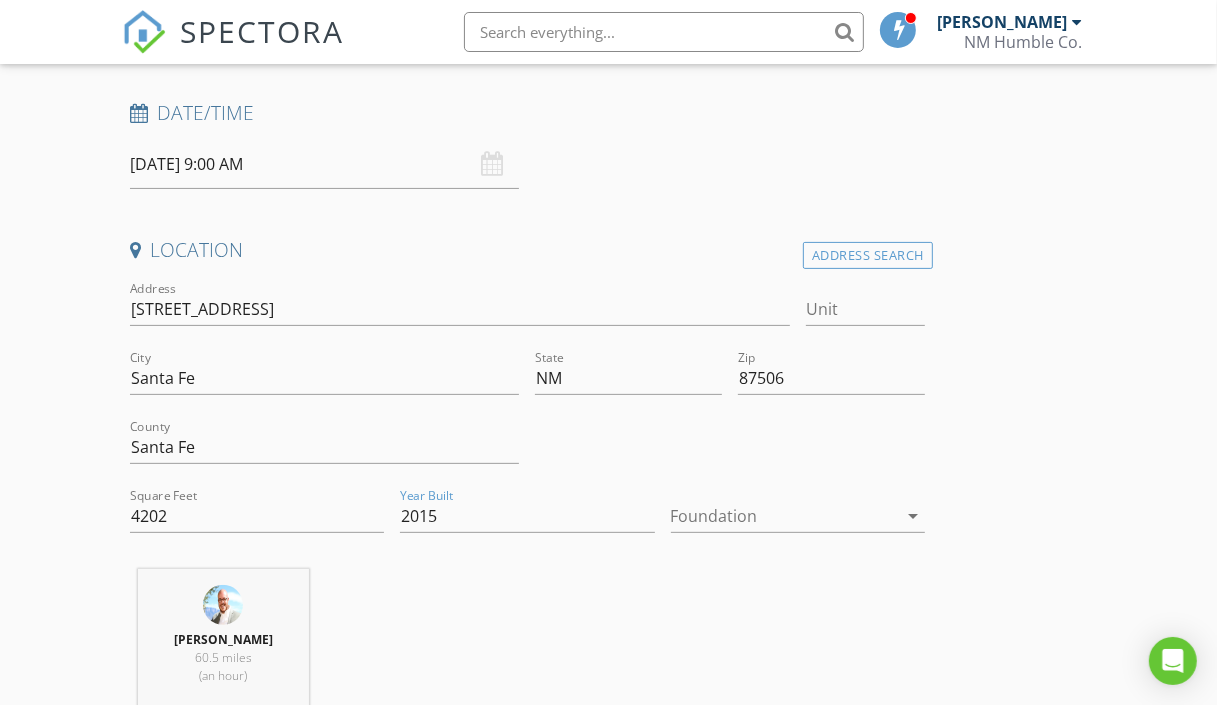 click on "Location
Address Search       Address 38 Amberwood Loop   Unit   City Santa Fe   State NM   Zip 87506   County Santa Fe     Square Feet 4202   Year Built 2015   Foundation arrow_drop_down     Mathew Rivera     60.5 miles     (an hour)" at bounding box center [527, 486] 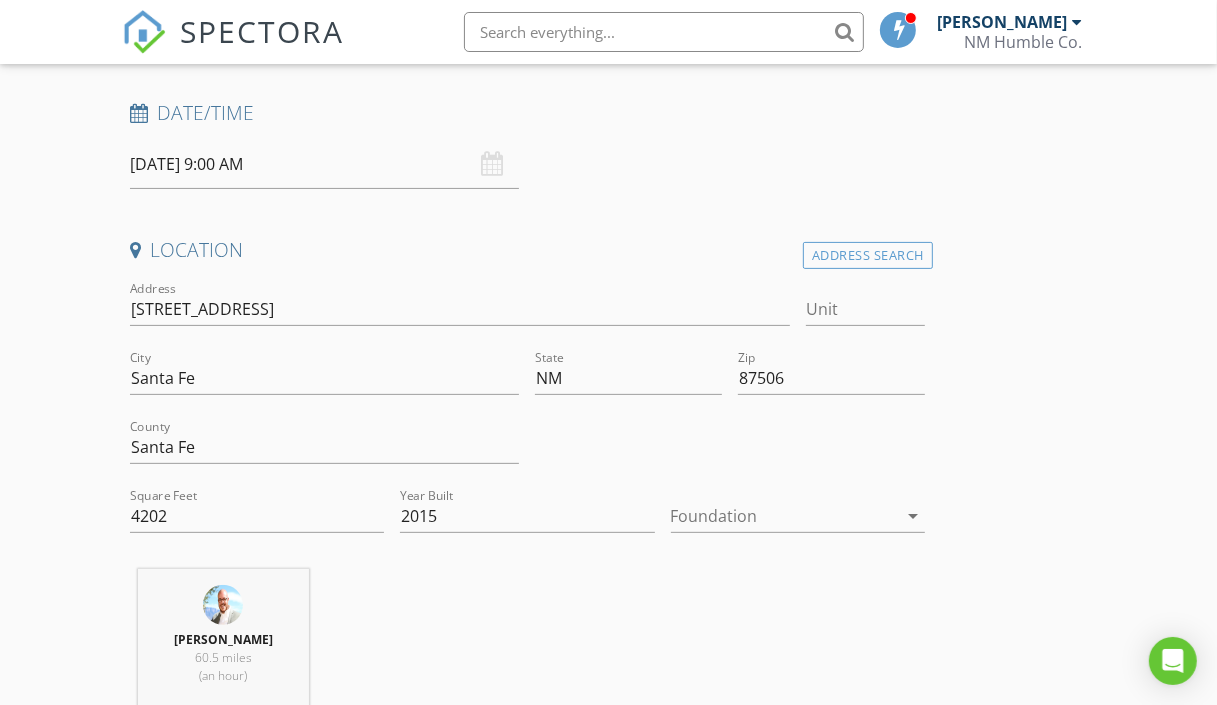 click at bounding box center (784, 516) 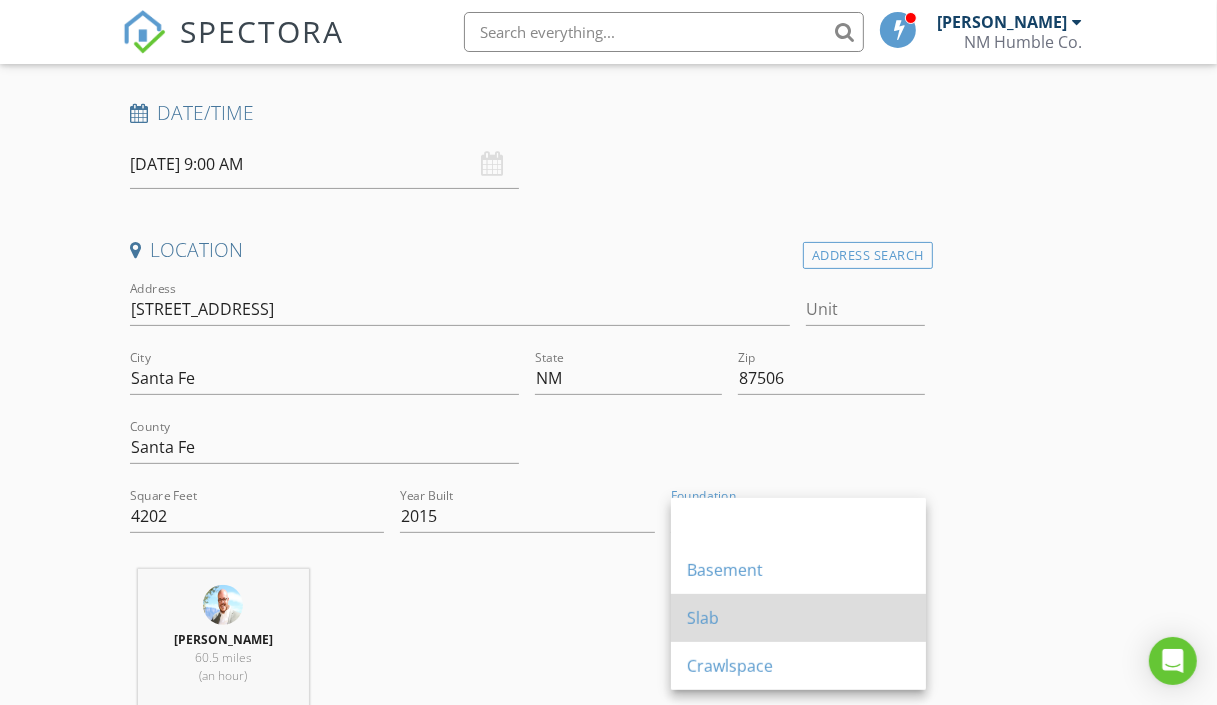 click on "Slab" at bounding box center [798, 618] 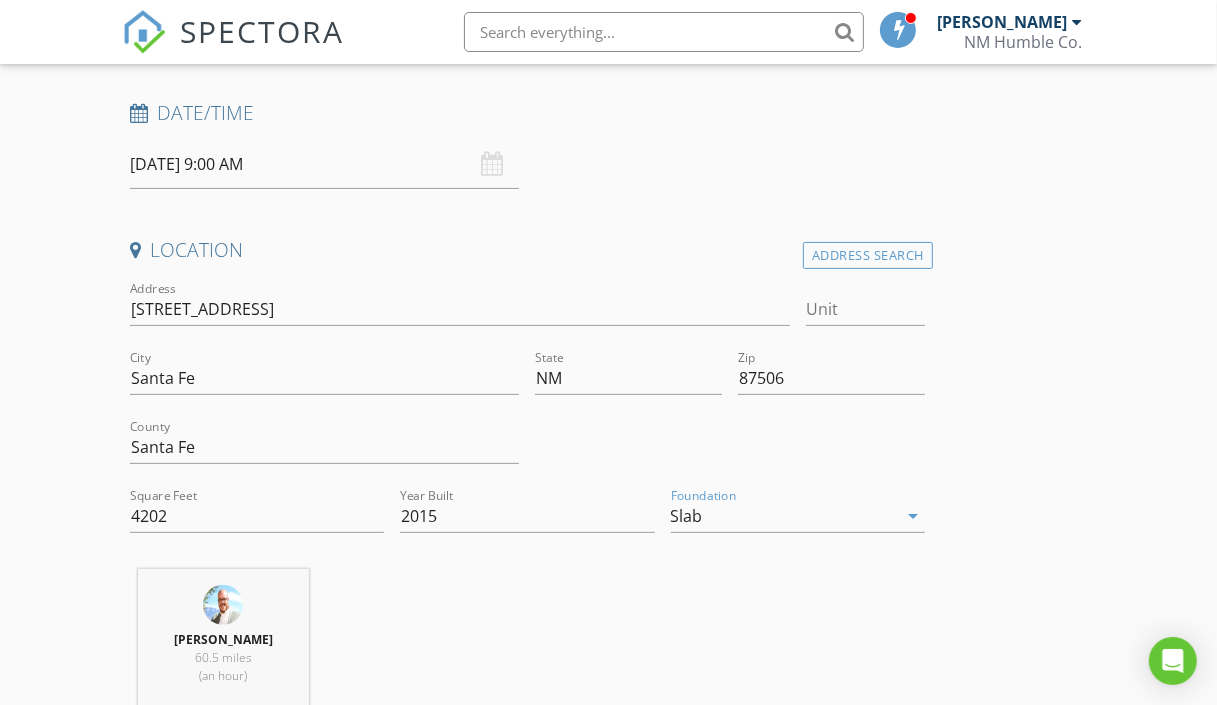 click on "INSPECTOR(S)
check_box   Mathew Rivera   PRIMARY   Mathew Rivera arrow_drop_down   check_box Mathew Rivera specifically requested
Date/Time
07/21/2025 9:00 AM
Location
Address Search       Address 38 Amberwood Loop   Unit   City Santa Fe   State NM   Zip 87506   County Santa Fe     Square Feet 4202   Year Built 2015   Foundation Slab arrow_drop_down     Mathew Rivera     60.5 miles     (an hour)
client
check_box Enable Client CC email for this inspection   Client Search     check_box_outline_blank Client is a Company/Organization     First Name   Last Name   Email   CC Email   Phone           Notes   Private Notes
ADD ADDITIONAL client
SERVICES
check_box_outline_blank   Residential Inspection Abq/Rio Rancho   Albuquerque/Rio Rancho check_box_outline_blank     Santa Fe" at bounding box center [609, 1582] 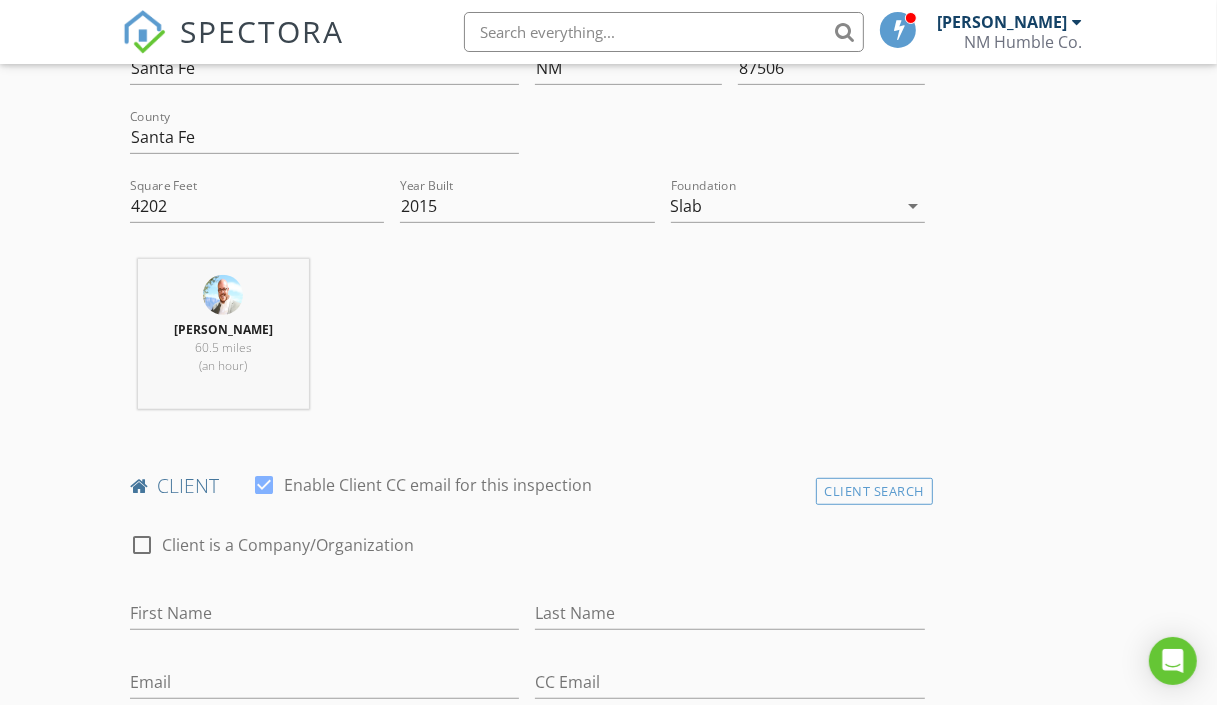 scroll, scrollTop: 827, scrollLeft: 0, axis: vertical 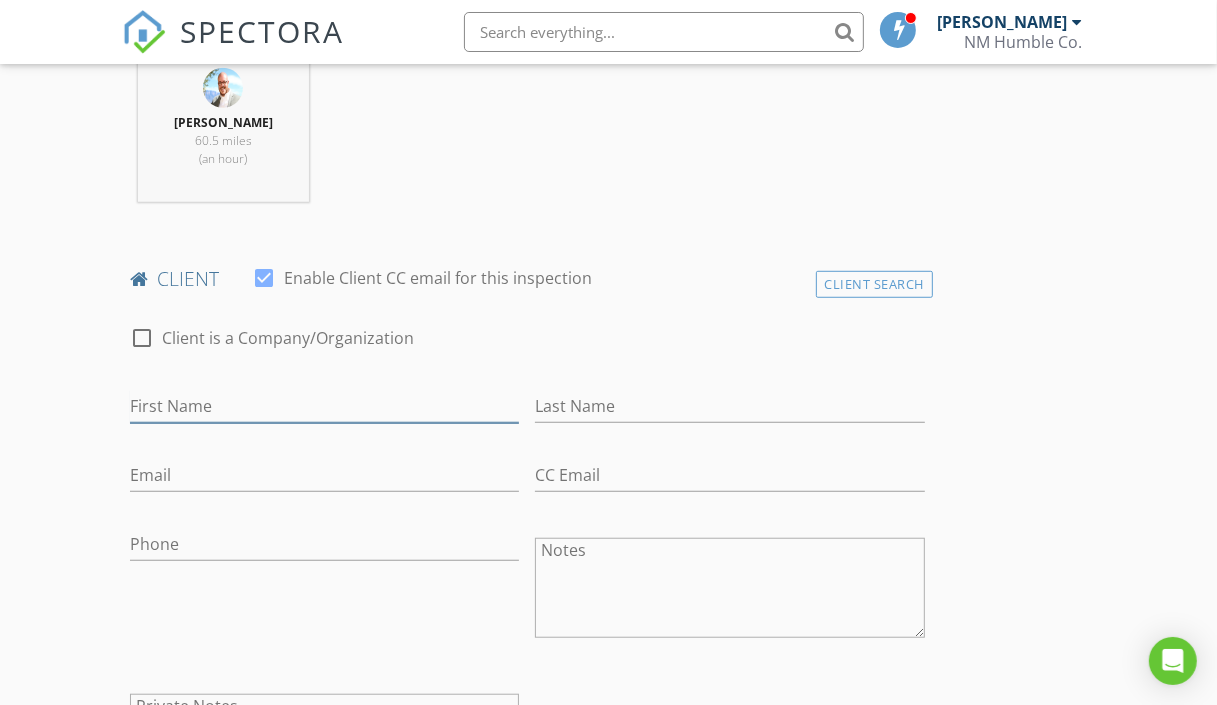 click on "First Name" at bounding box center [325, 406] 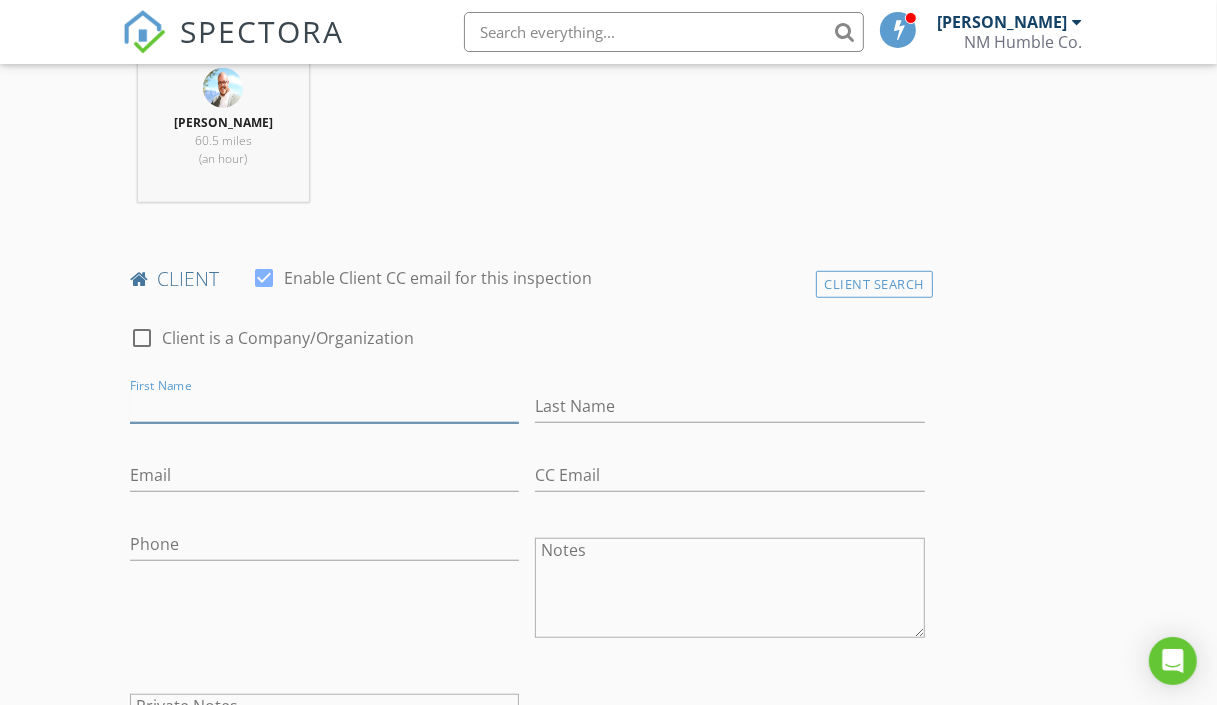 click on "First Name" at bounding box center (325, 406) 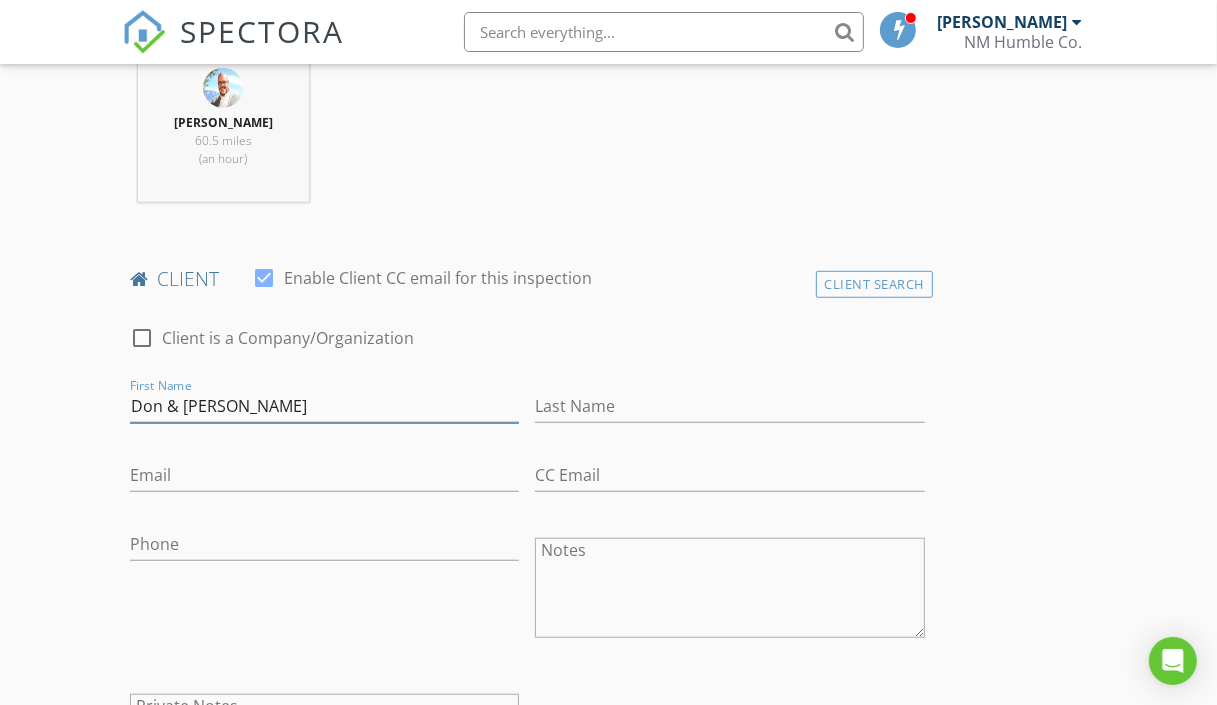 type on "Don & Andra" 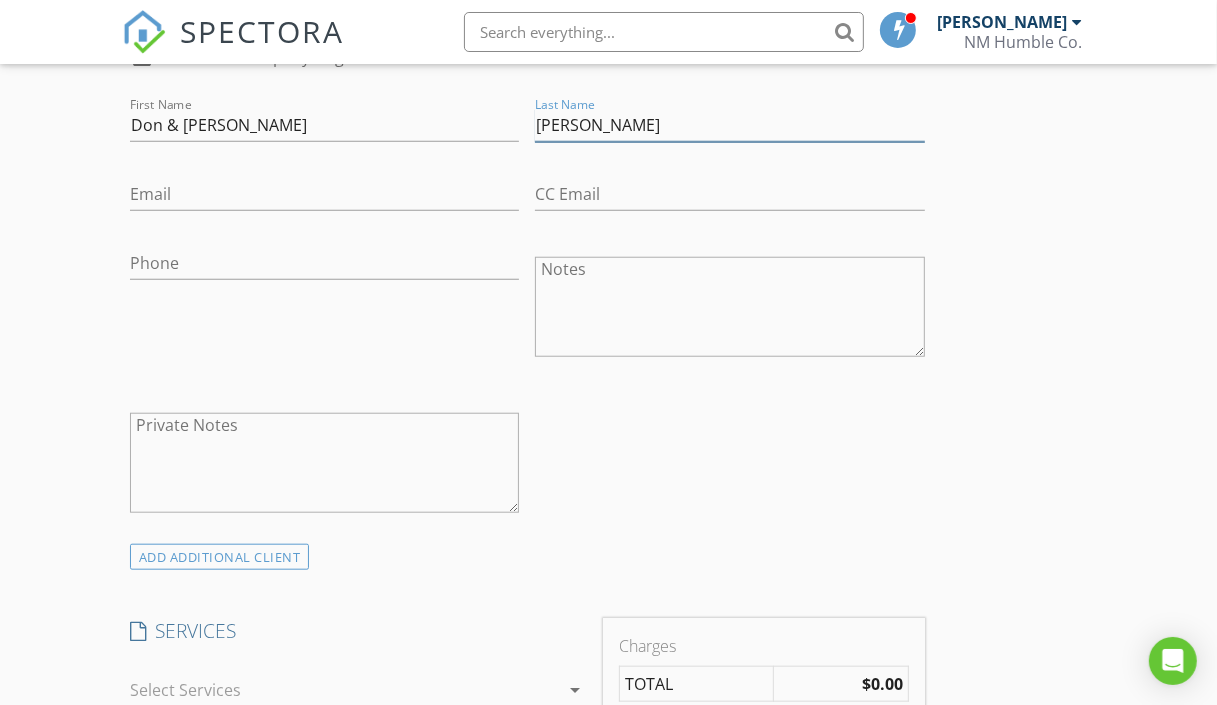 scroll, scrollTop: 1137, scrollLeft: 0, axis: vertical 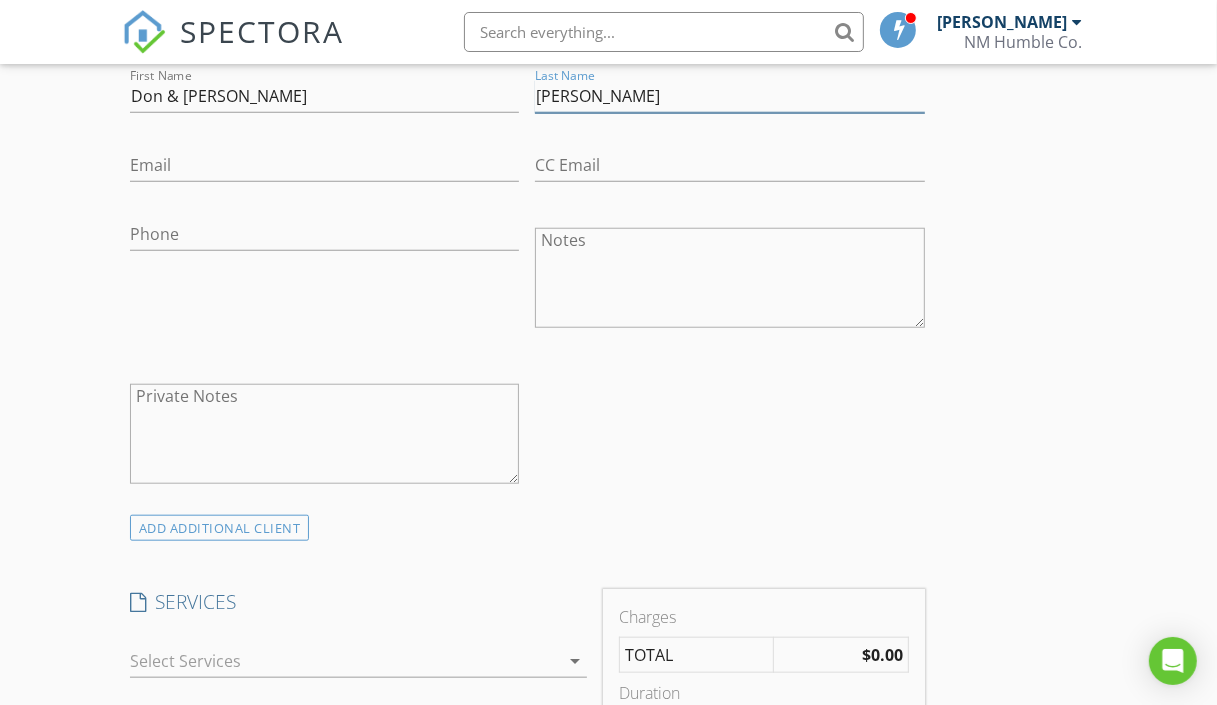 type on "Leeke" 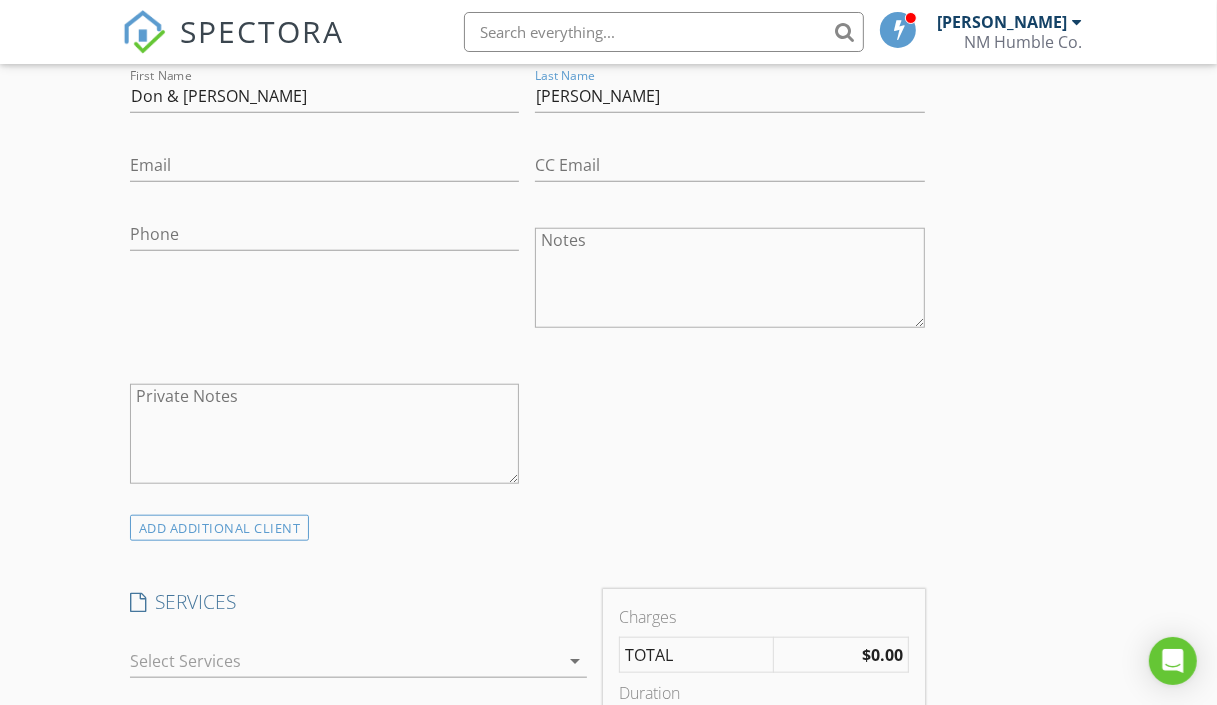 click on "INSPECTOR(S)
check_box   Mathew Rivera   PRIMARY   Mathew Rivera arrow_drop_down   check_box Mathew Rivera specifically requested
Date/Time
07/21/2025 9:00 AM
Location
Address Search       Address 38 Amberwood Loop   Unit   City Santa Fe   State NM   Zip 87506   County Santa Fe     Square Feet 4202   Year Built 2015   Foundation Slab arrow_drop_down     Mathew Rivera     60.5 miles     (an hour)
client
check_box Enable Client CC email for this inspection   Client Search     check_box_outline_blank Client is a Company/Organization     First Name Don & Andra   Last Name Leeke   Email   CC Email   Phone           Notes   Private Notes
ADD ADDITIONAL client
SERVICES
check_box_outline_blank   Residential Inspection Abq/Rio Rancho   Albuquerque/Rio Rancho check_box_outline_blank" at bounding box center [609, 755] 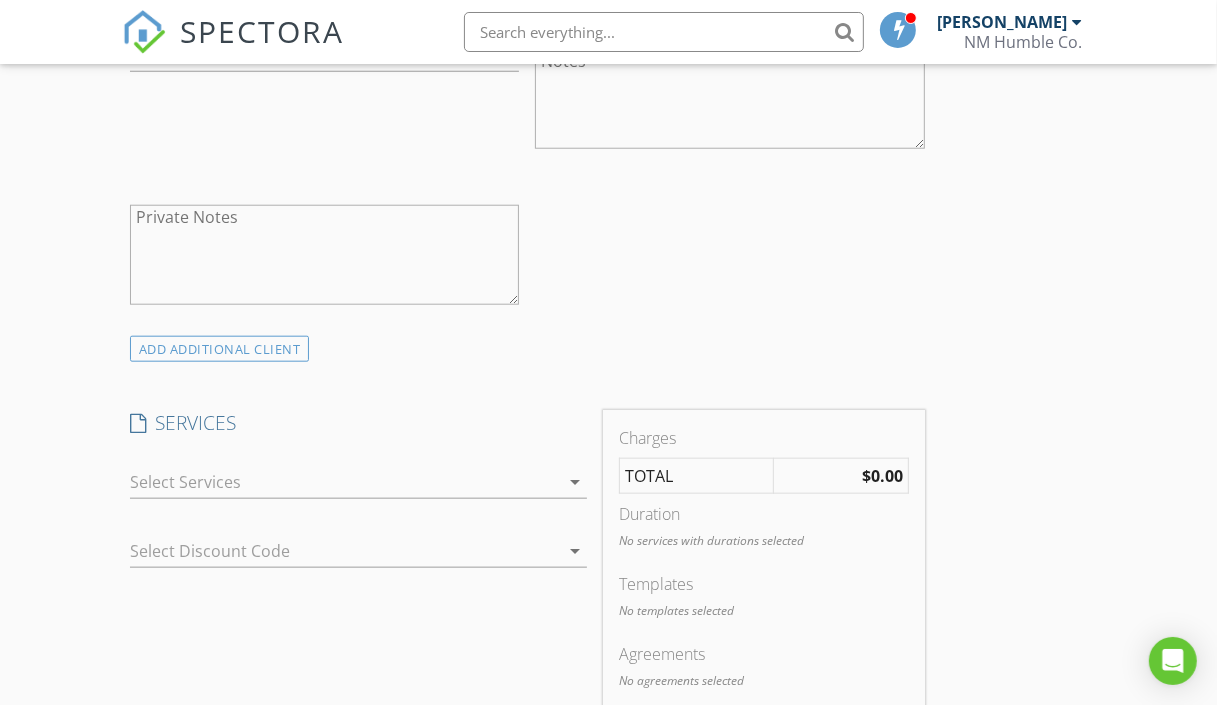 scroll, scrollTop: 1344, scrollLeft: 0, axis: vertical 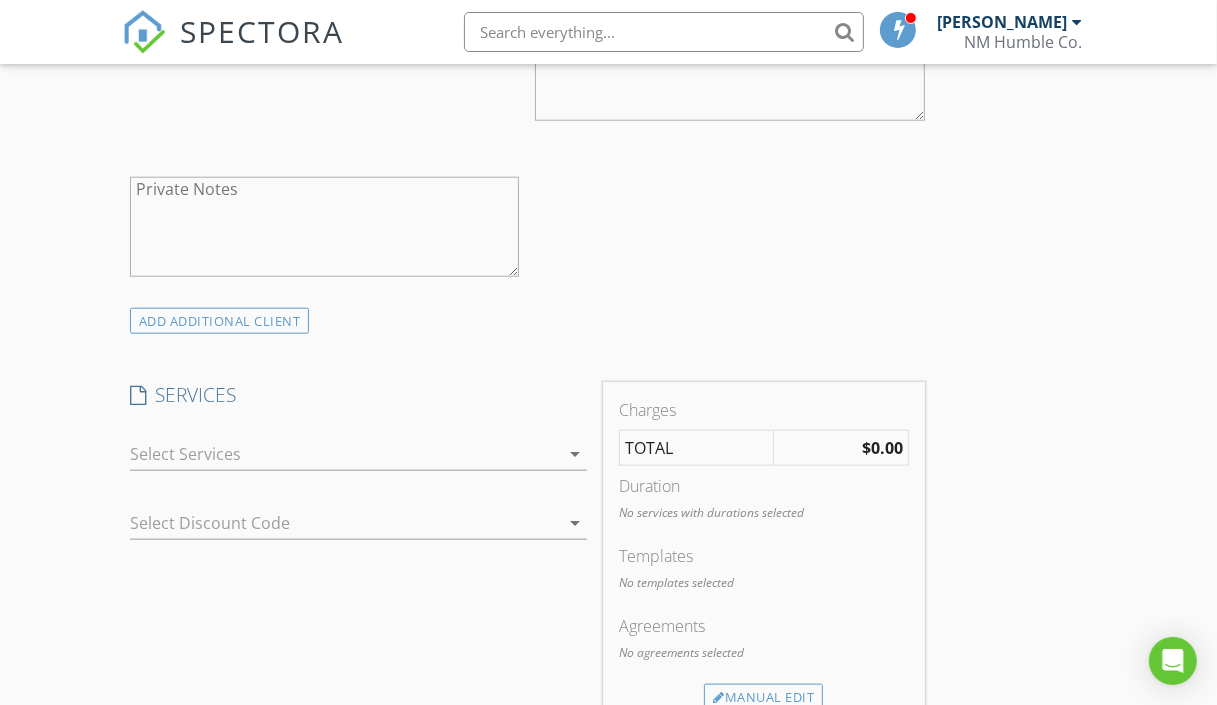 click at bounding box center [344, 454] 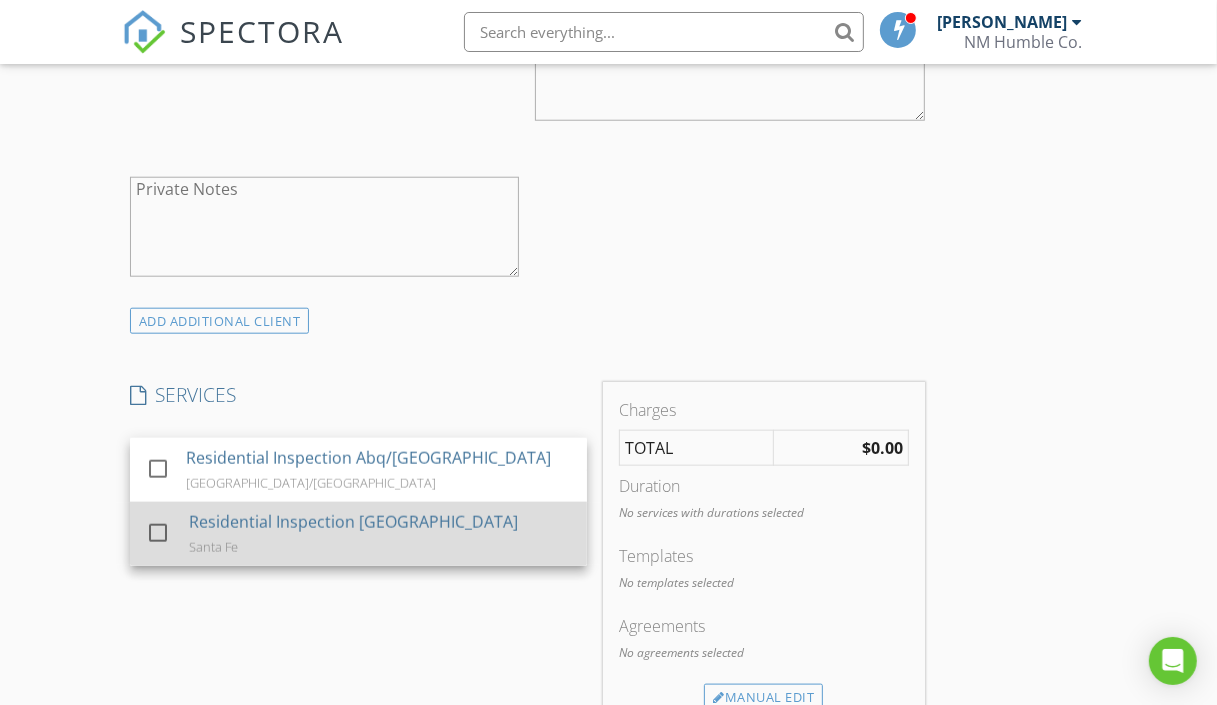 click on "check_box_outline_blank   Residential Inspection Santa Fe   Santa Fe" at bounding box center [358, 534] 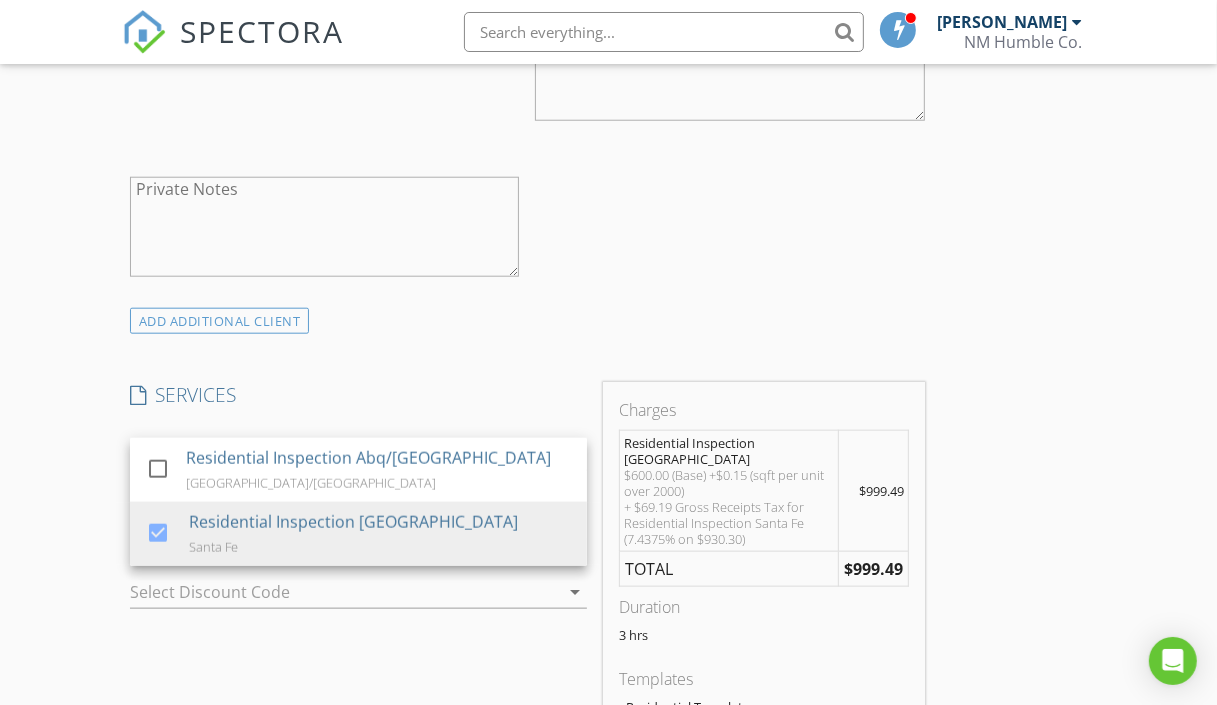 click at bounding box center (330, 592) 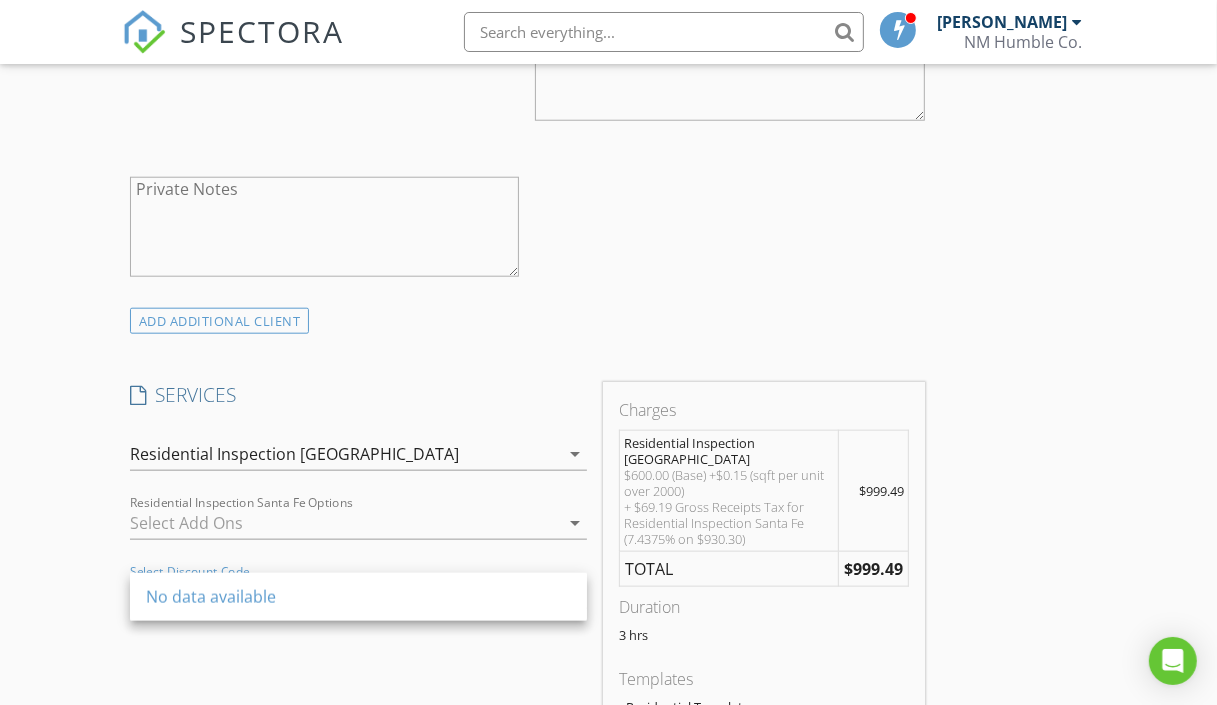 click at bounding box center (344, 523) 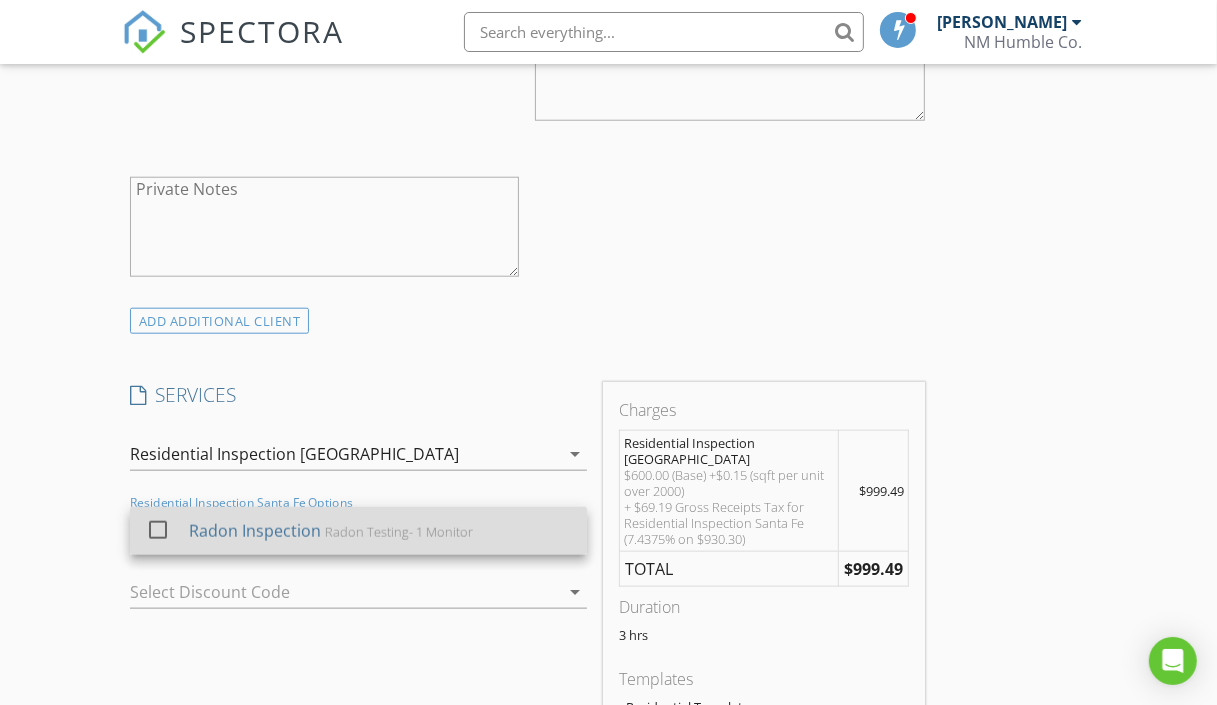 click at bounding box center [158, 530] 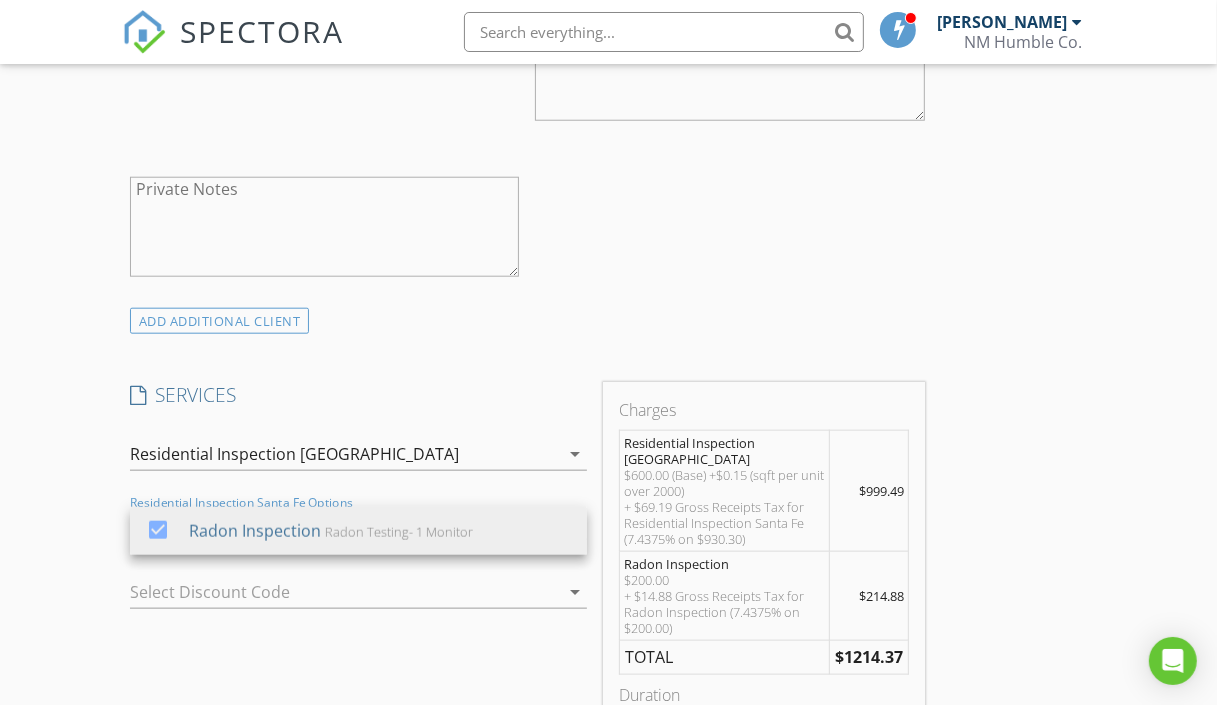 click on "INSPECTOR(S)
check_box   Mathew Rivera   PRIMARY   Mathew Rivera arrow_drop_down   check_box Mathew Rivera specifically requested
Date/Time
07/21/2025 9:00 AM
Location
Address Search       Address 38 Amberwood Loop   Unit   City Santa Fe   State NM   Zip 87506   County Santa Fe     Square Feet 4202   Year Built 2015   Foundation Slab arrow_drop_down     Mathew Rivera     60.5 miles     (an hour)
client
check_box Enable Client CC email for this inspection   Client Search     check_box_outline_blank Client is a Company/Organization     First Name Don & Andra   Last Name Leeke   Email   CC Email   Phone           Notes   Private Notes
ADD ADDITIONAL client
SERVICES
check_box_outline_blank   Residential Inspection Abq/Rio Rancho   Albuquerque/Rio Rancho check_box     Santa Fe" at bounding box center (609, 656) 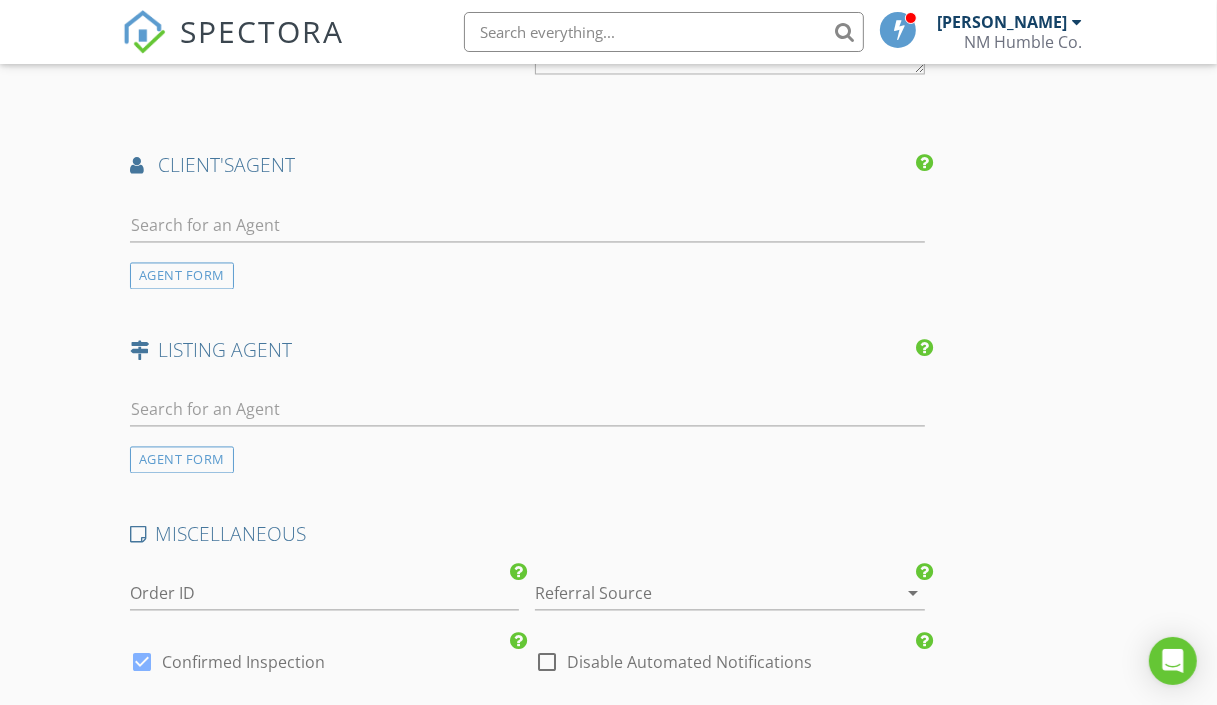 scroll, scrollTop: 2586, scrollLeft: 0, axis: vertical 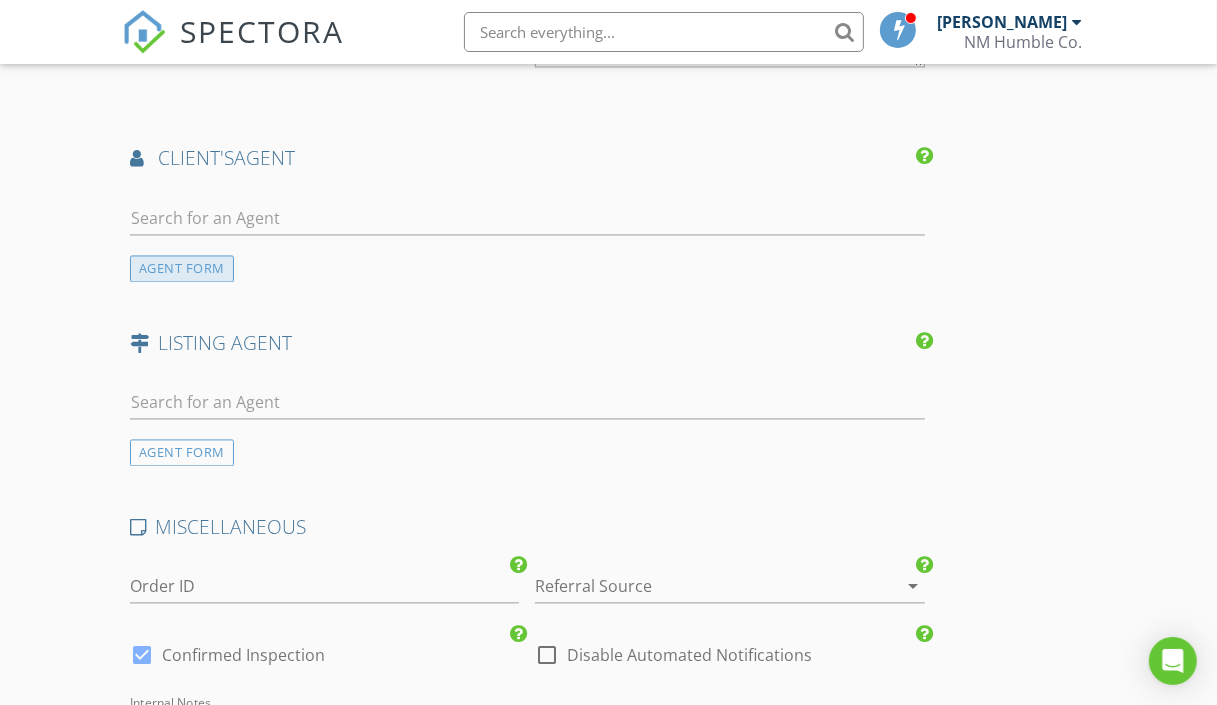 click on "AGENT FORM" at bounding box center (182, 268) 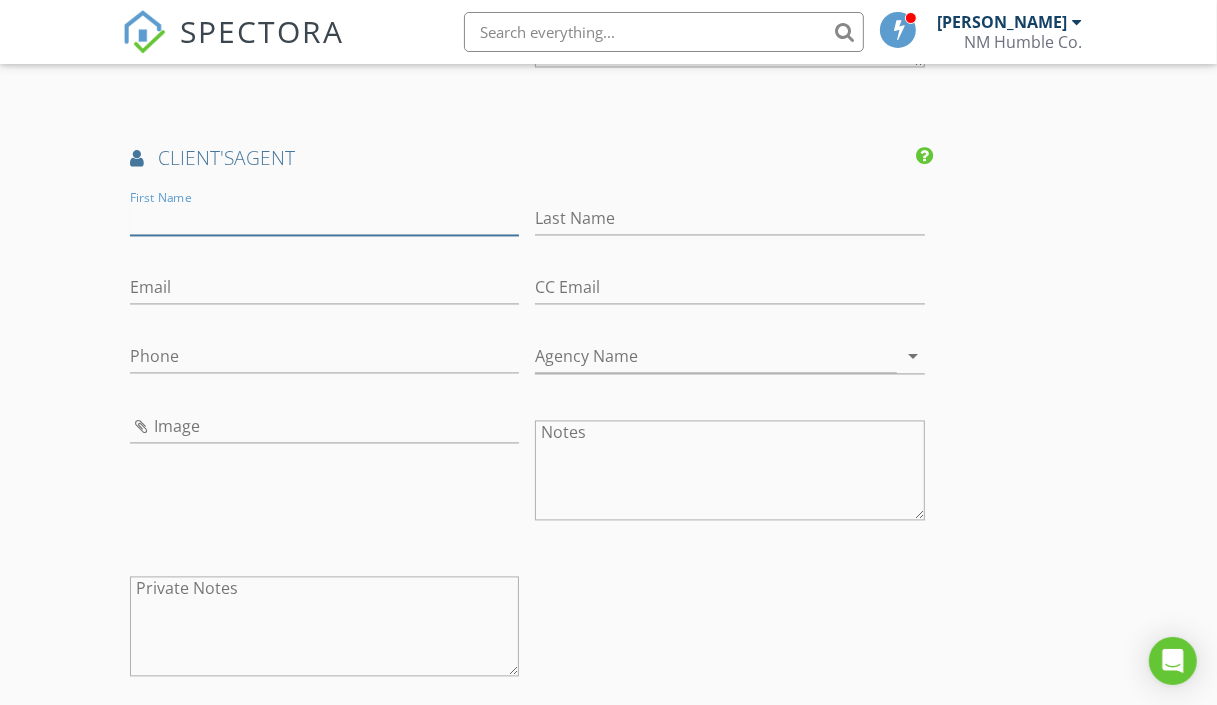 click on "First Name" at bounding box center (325, 218) 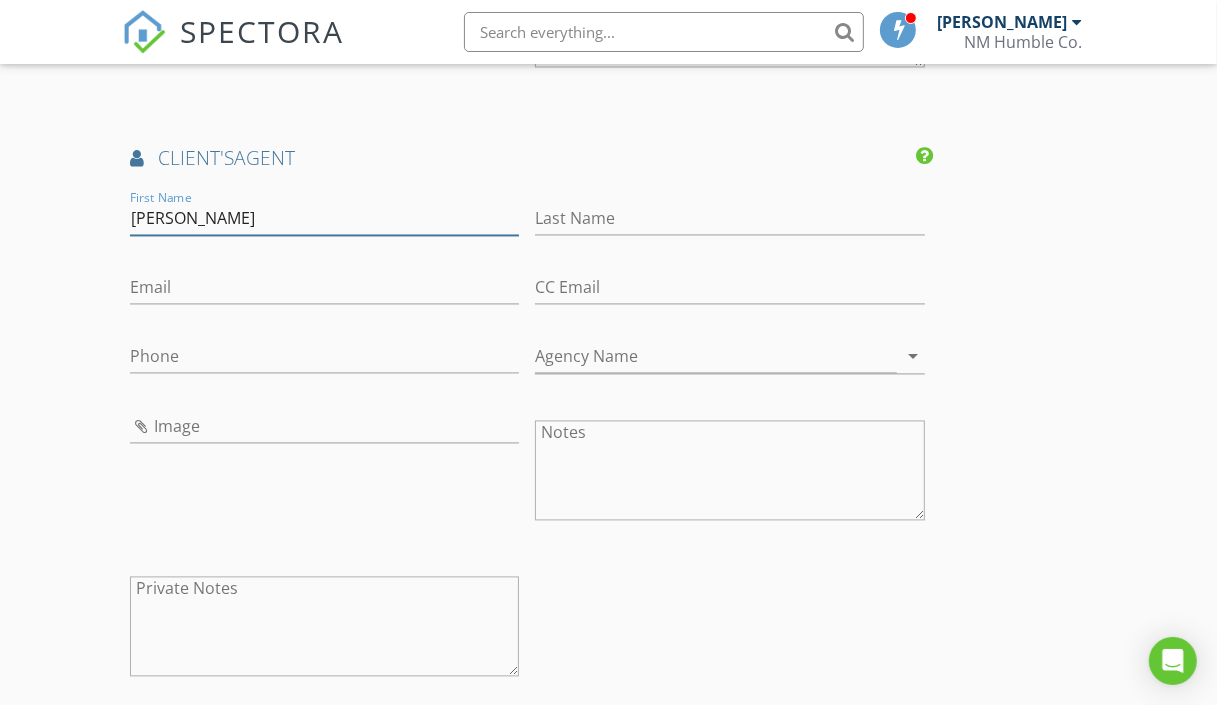 type on "Jennifer" 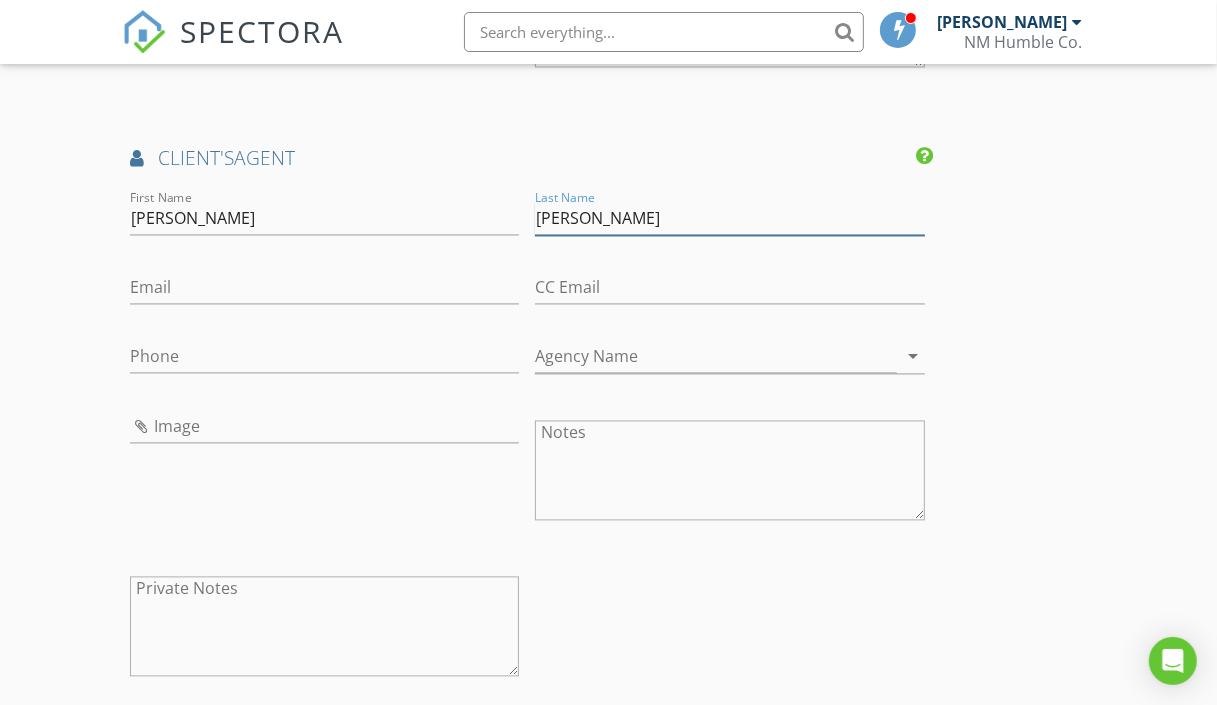 type on "Tomes" 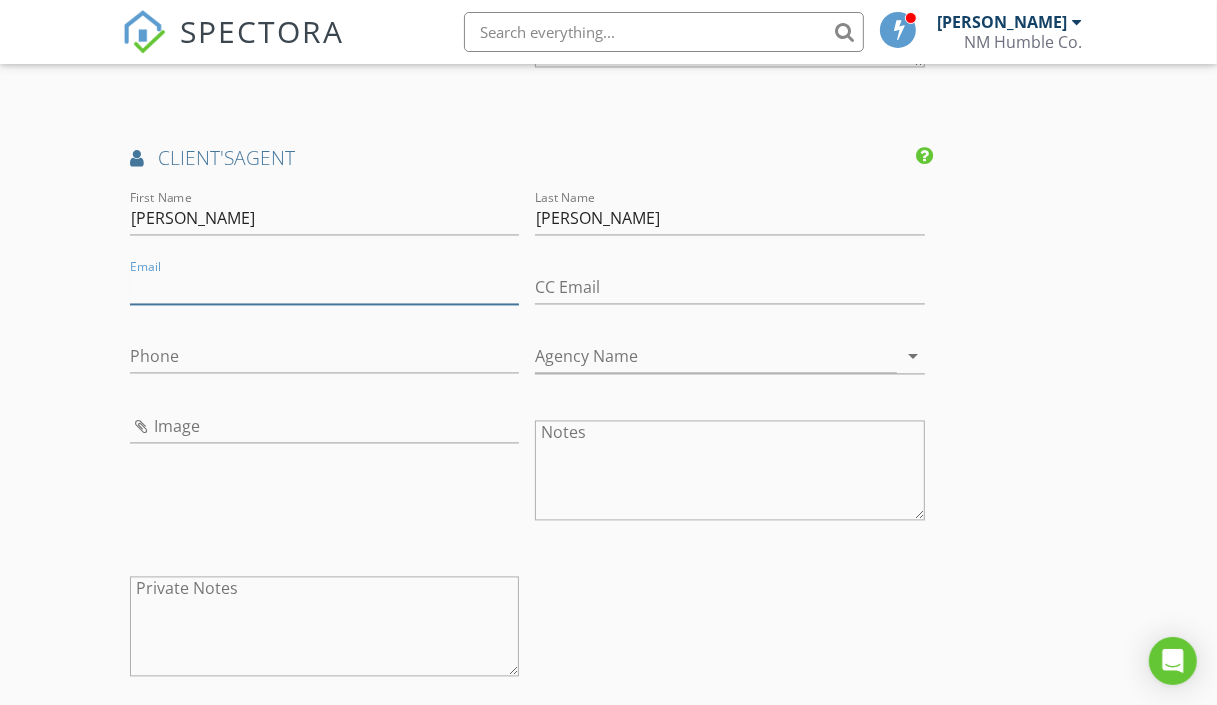 click on "Email" at bounding box center (325, 287) 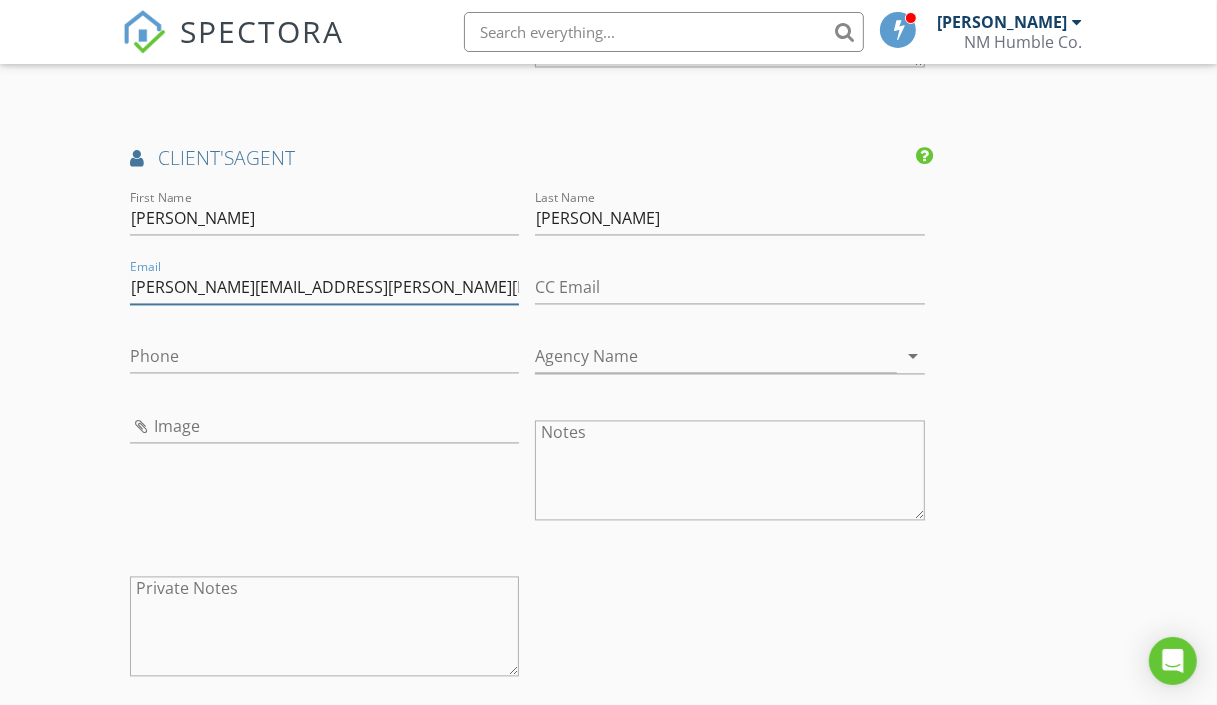 type on "jennifer.tomes@sothebys.realty" 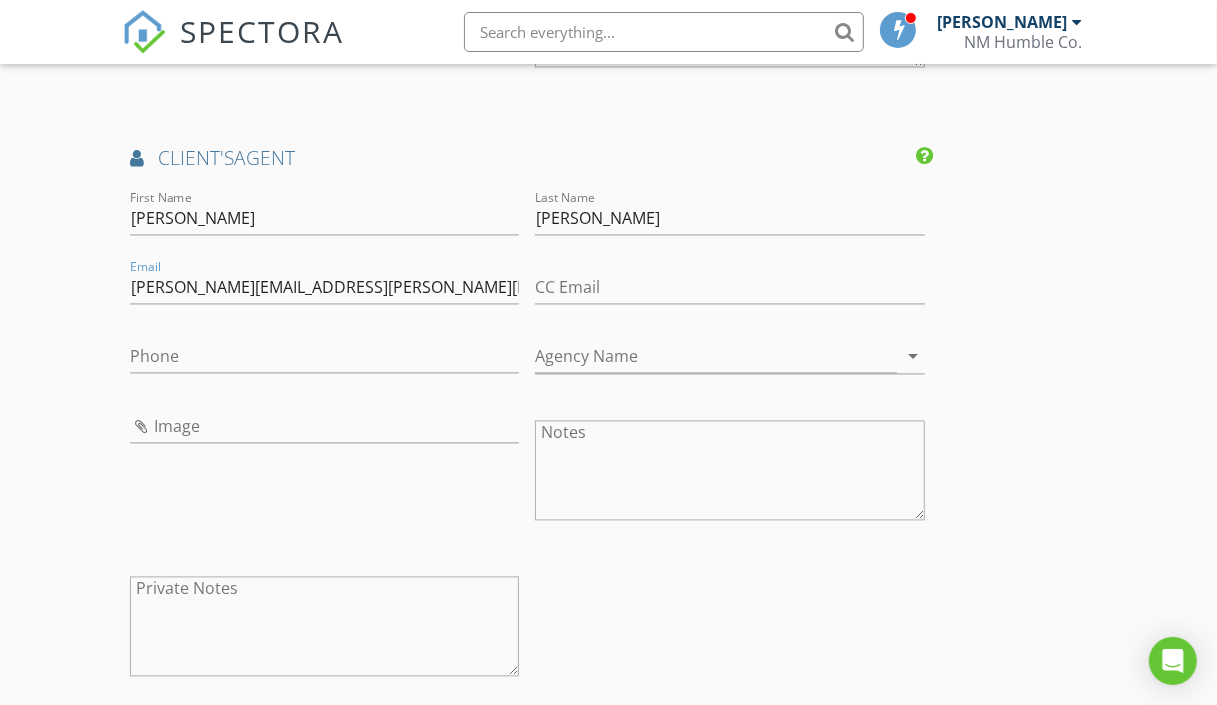 click on "INSPECTOR(S)
check_box   Mathew Rivera   PRIMARY   Mathew Rivera arrow_drop_down   check_box Mathew Rivera specifically requested
Date/Time
07/21/2025 9:00 AM
Location
Address Search       Address 38 Amberwood Loop   Unit   City Santa Fe   State NM   Zip 87506   County Santa Fe     Square Feet 4202   Year Built 2015   Foundation Slab arrow_drop_down     Mathew Rivera     60.5 miles     (an hour)
client
check_box Enable Client CC email for this inspection   Client Search     check_box_outline_blank Client is a Company/Organization     First Name Don & Andra   Last Name Leeke   Email   CC Email   Phone           Notes   Private Notes
ADD ADDITIONAL client
SERVICES
check_box_outline_blank   Residential Inspection Abq/Rio Rancho   Albuquerque/Rio Rancho check_box     Santa Fe" at bounding box center [609, -361] 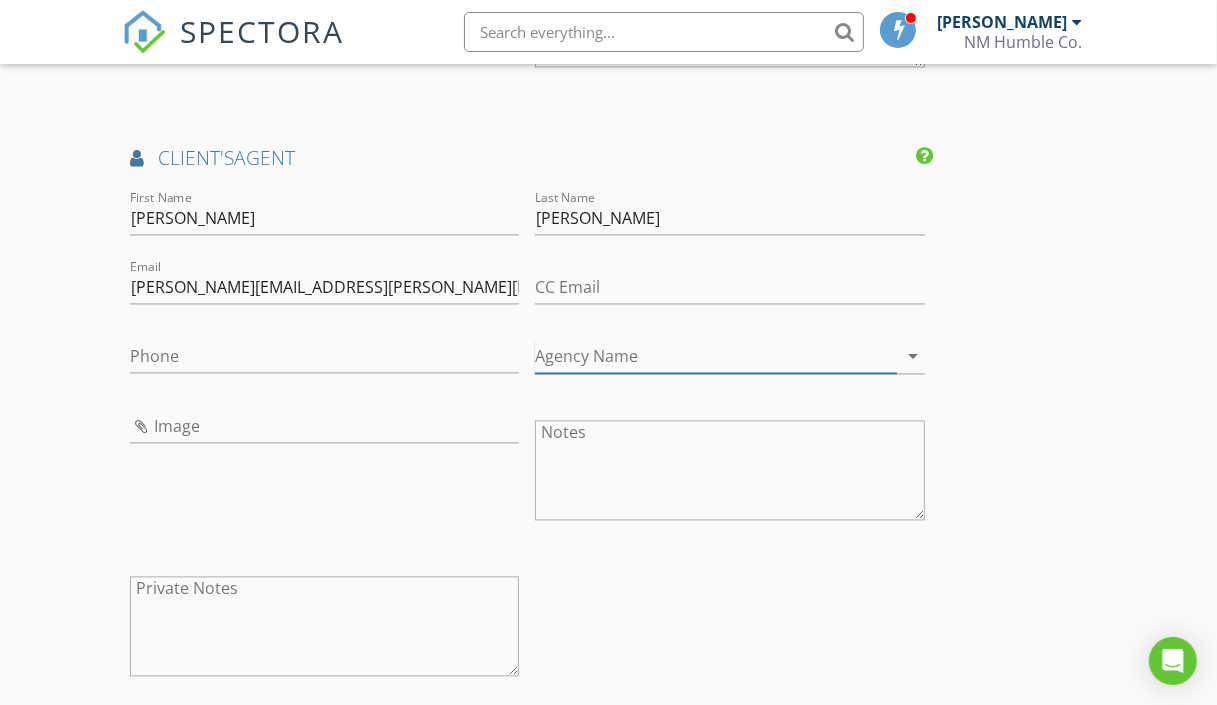 click on "Agency Name" at bounding box center [716, 356] 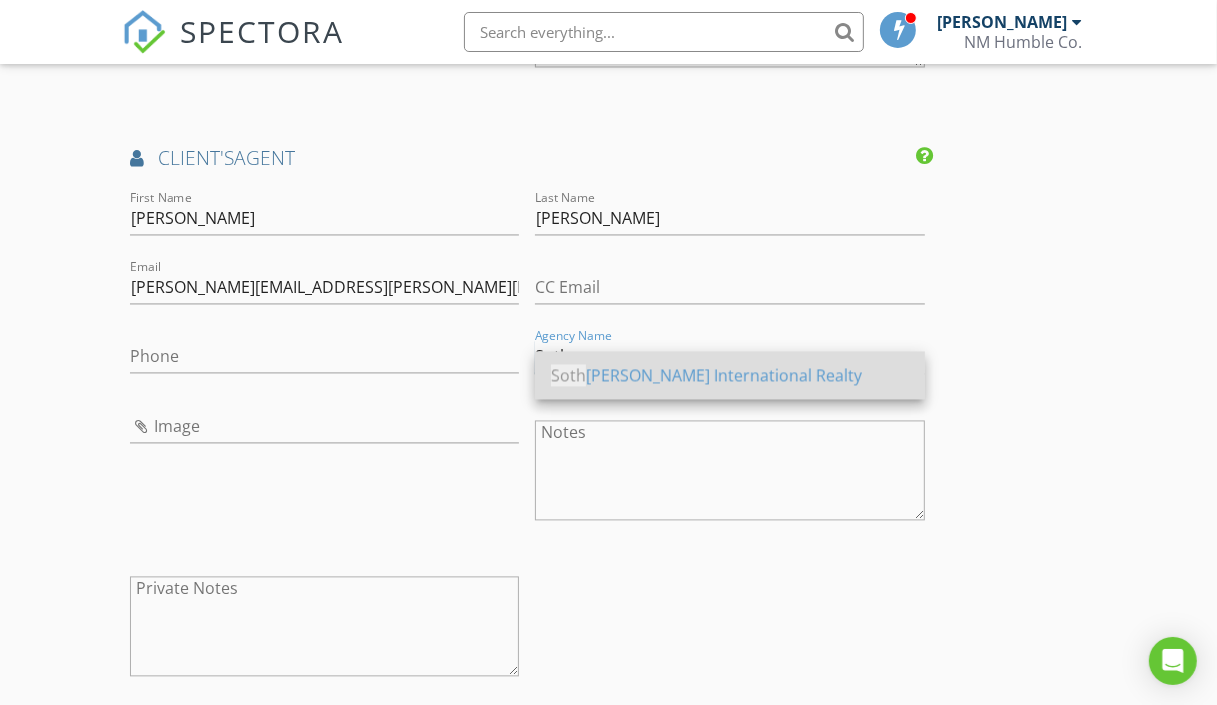 click on "Soth eby's International Realty" at bounding box center (730, 375) 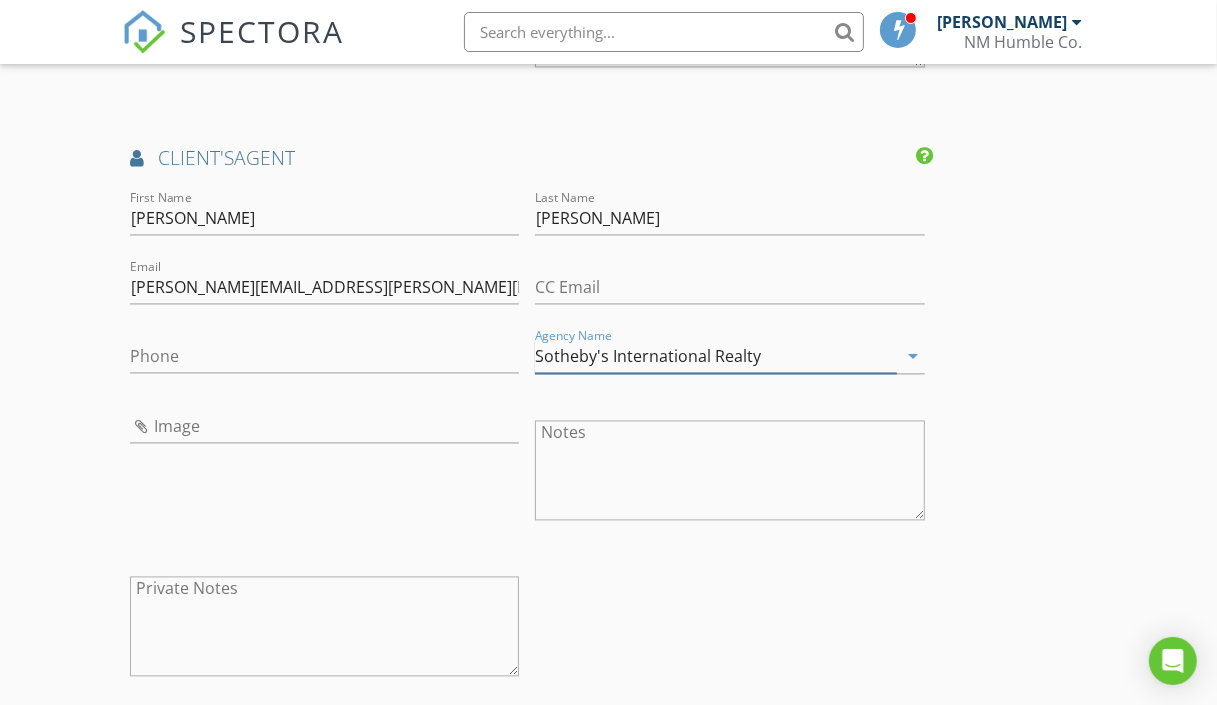 type on "Sotheby's International Realty" 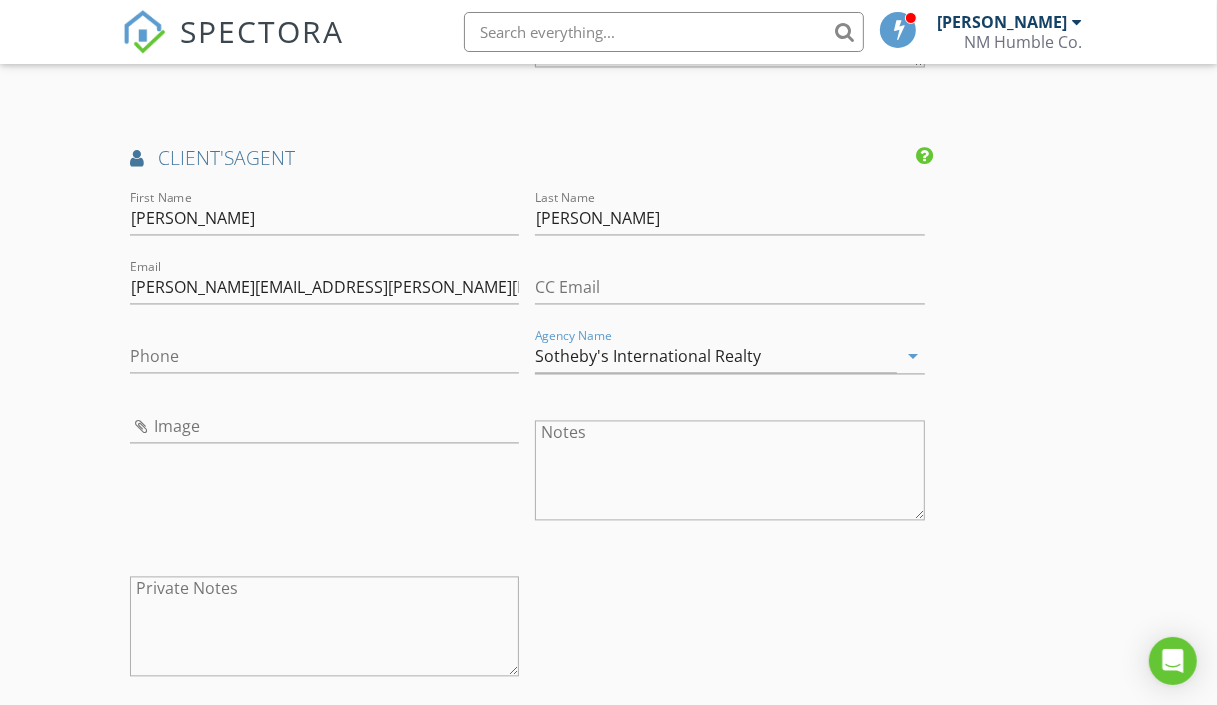 click on "INSPECTOR(S)
check_box   Mathew Rivera   PRIMARY   Mathew Rivera arrow_drop_down   check_box Mathew Rivera specifically requested
Date/Time
07/21/2025 9:00 AM
Location
Address Search       Address 38 Amberwood Loop   Unit   City Santa Fe   State NM   Zip 87506   County Santa Fe     Square Feet 4202   Year Built 2015   Foundation Slab arrow_drop_down     Mathew Rivera     60.5 miles     (an hour)
client
check_box Enable Client CC email for this inspection   Client Search     check_box_outline_blank Client is a Company/Organization     First Name Don & Andra   Last Name Leeke   Email   CC Email   Phone           Notes   Private Notes
ADD ADDITIONAL client
SERVICES
check_box_outline_blank   Residential Inspection Abq/Rio Rancho   Albuquerque/Rio Rancho check_box     Santa Fe" at bounding box center (609, -361) 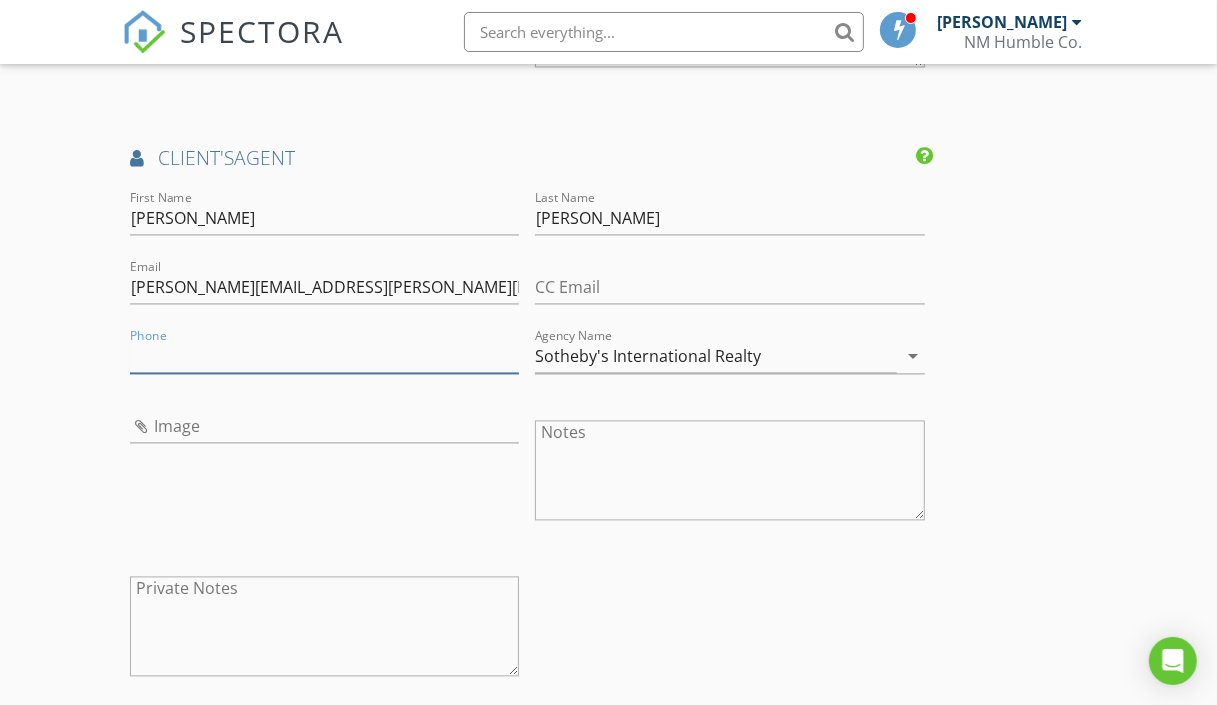 click on "Phone" at bounding box center (325, 356) 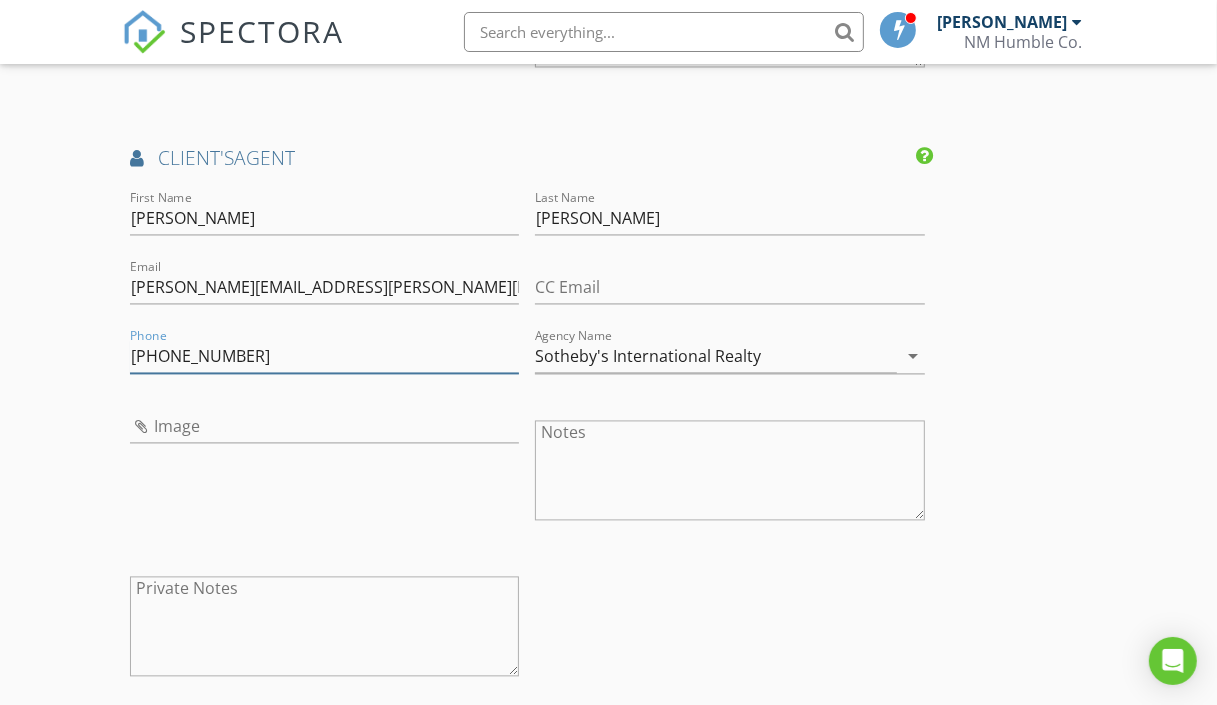 type on "505-690-6477" 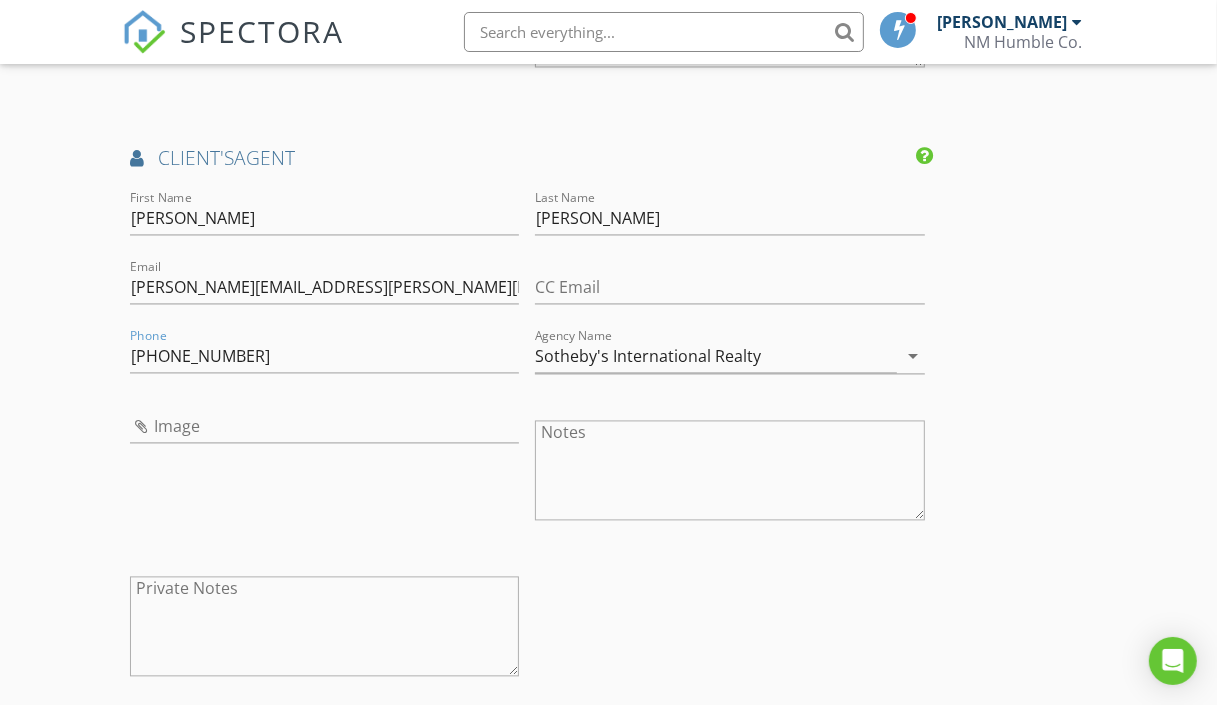 click on "New Inspection
Click here to use the New Order Form
INSPECTOR(S)
check_box   Mathew Rivera   PRIMARY   Mathew Rivera arrow_drop_down   check_box Mathew Rivera specifically requested
Date/Time
07/21/2025 9:00 AM
Location
Address Search       Address 38 Amberwood Loop   Unit   City Santa Fe   State NM   Zip 87506   County Santa Fe     Square Feet 4202   Year Built 2015   Foundation Slab arrow_drop_down     Mathew Rivera     60.5 miles     (an hour)
client
check_box Enable Client CC email for this inspection   Client Search     check_box_outline_blank Client is a Company/Organization     First Name Don & Andra   Last Name Leeke   Email   CC Email   Phone           Notes   Private Notes
ADD ADDITIONAL client
SERVICES
check_box_outline_blank     check_box" at bounding box center (608, -395) 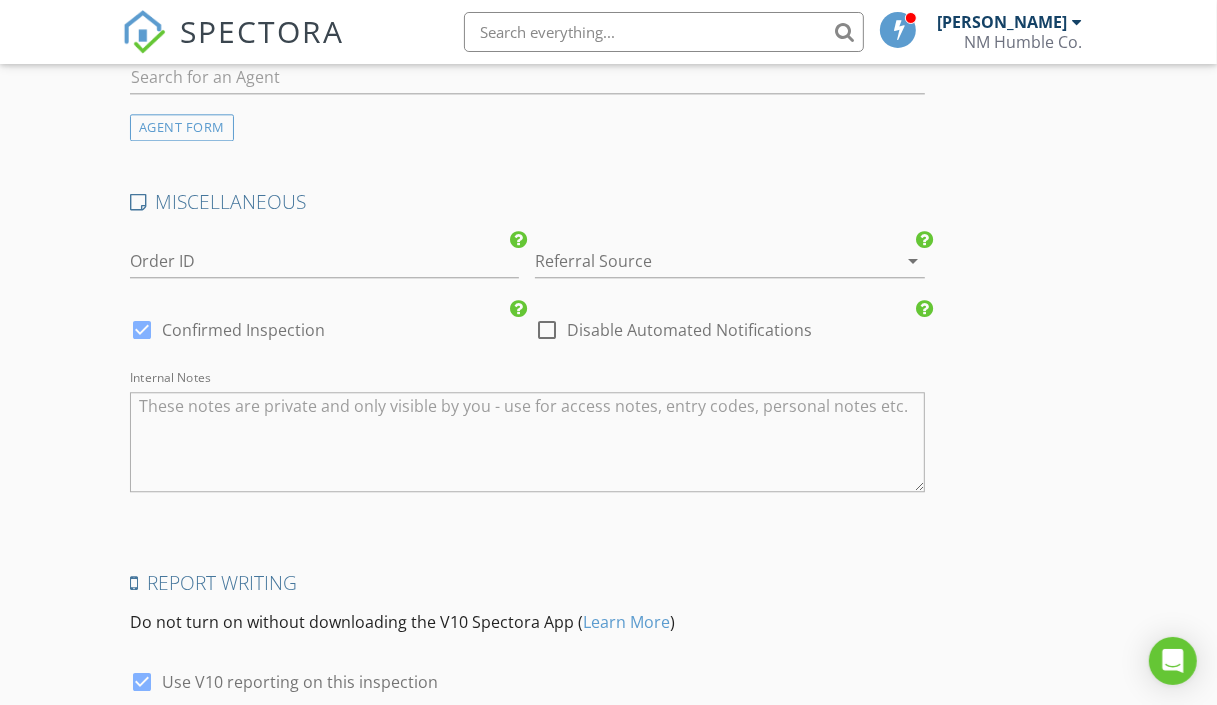 scroll, scrollTop: 3413, scrollLeft: 0, axis: vertical 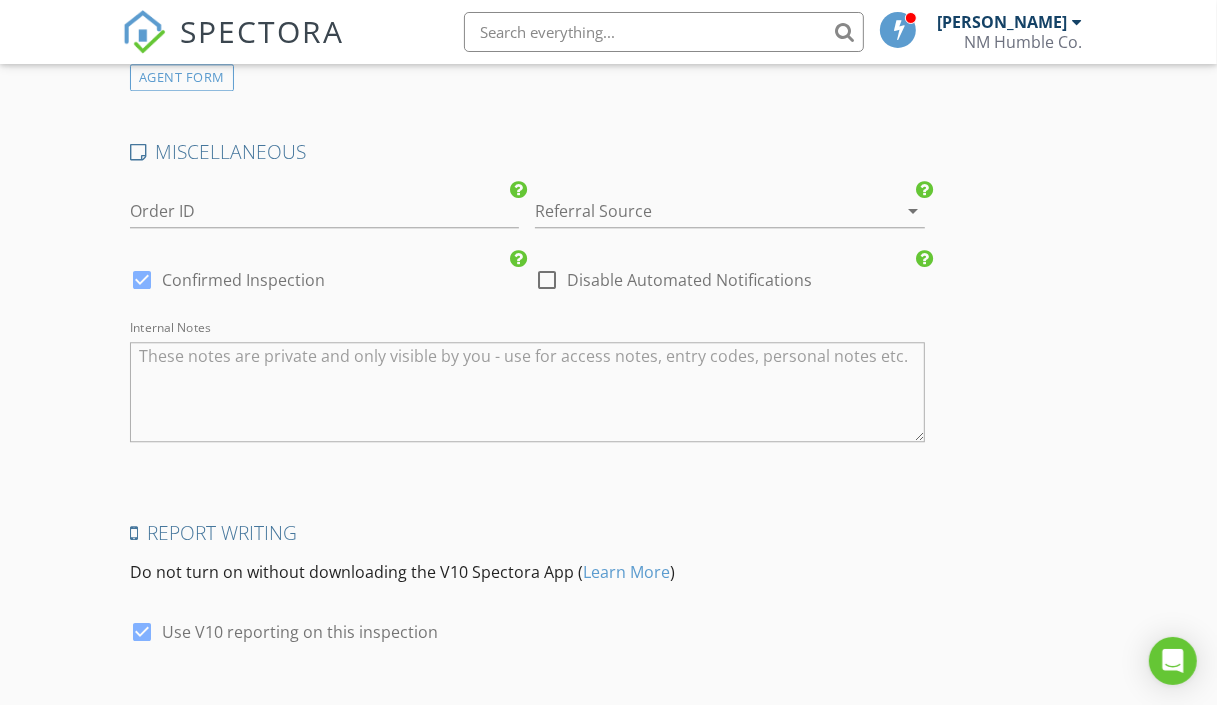 click at bounding box center [142, 280] 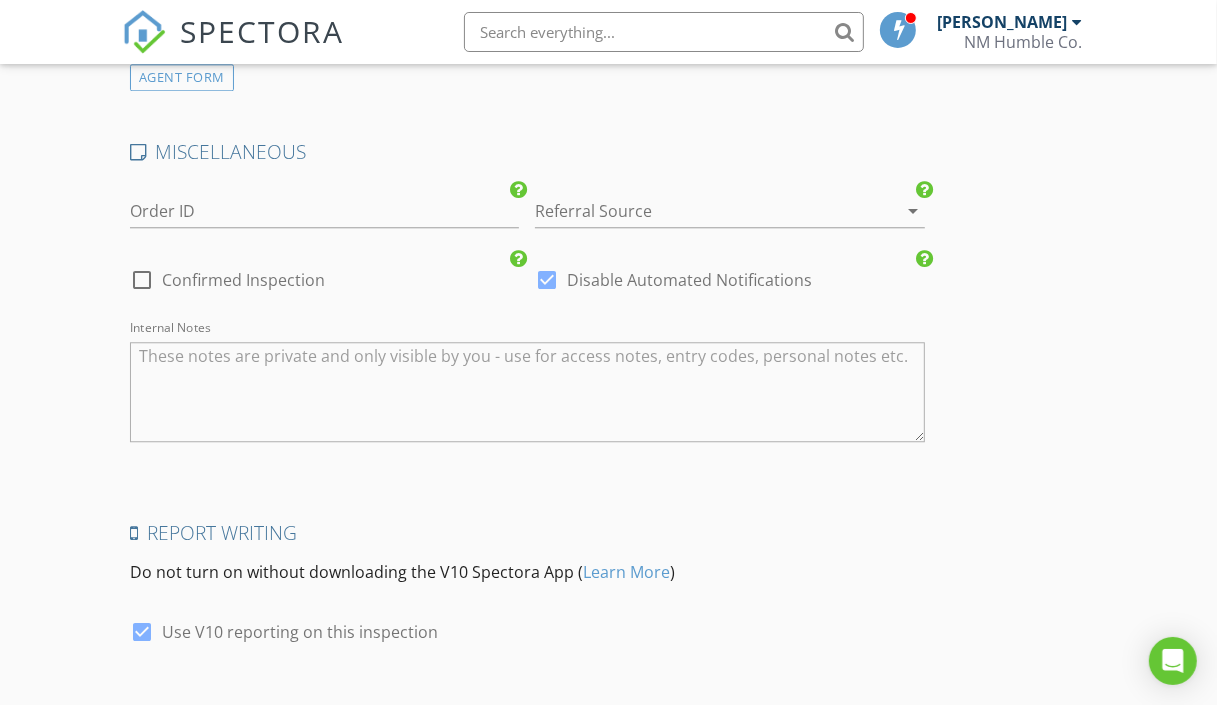 click on "New Inspection
Click here to use the New Order Form
INSPECTOR(S)
check_box   Mathew Rivera   PRIMARY   Mathew Rivera arrow_drop_down   check_box Mathew Rivera specifically requested
Date/Time
07/21/2025 9:00 AM
Location
Address Search       Address 38 Amberwood Loop   Unit   City Santa Fe   State NM   Zip 87506   County Santa Fe     Square Feet 4202   Year Built 2015   Foundation Slab arrow_drop_down     Mathew Rivera     60.5 miles     (an hour)
client
check_box Enable Client CC email for this inspection   Client Search     check_box_outline_blank Client is a Company/Organization     First Name Don & Andra   Last Name Leeke   Email   CC Email   Phone           Notes   Private Notes
ADD ADDITIONAL client
SERVICES
check_box_outline_blank     check_box" at bounding box center [608, -1222] 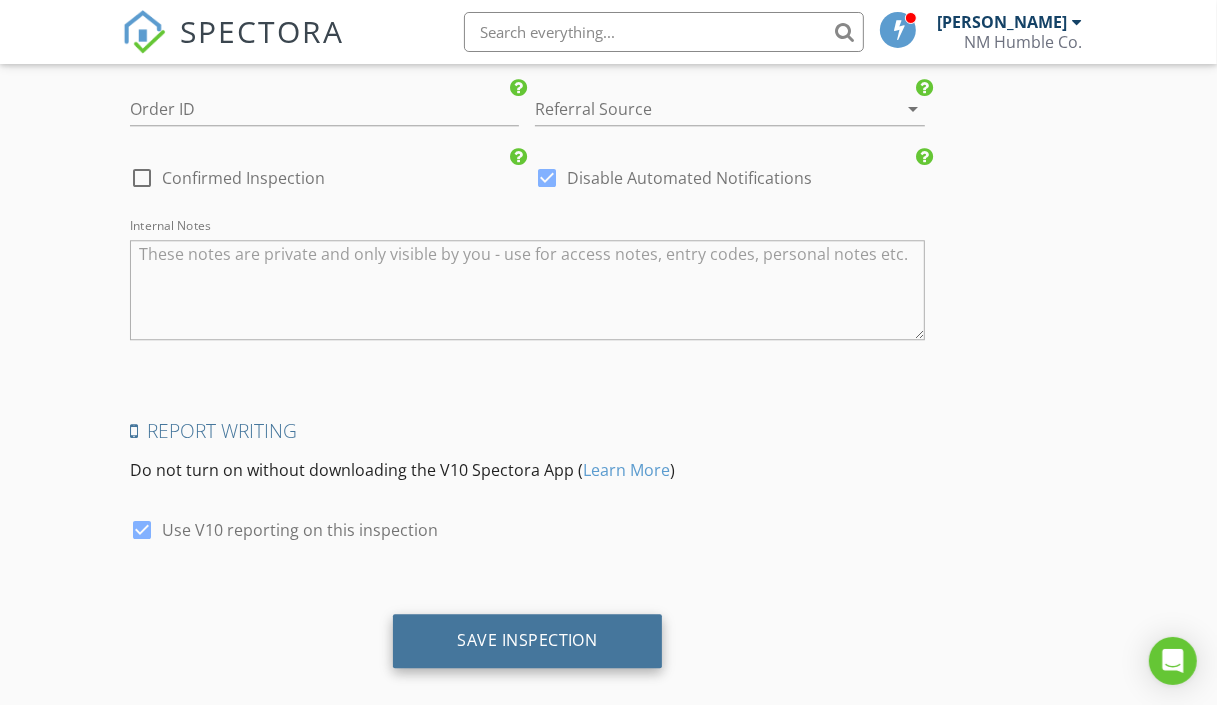 click on "Save Inspection" at bounding box center [527, 640] 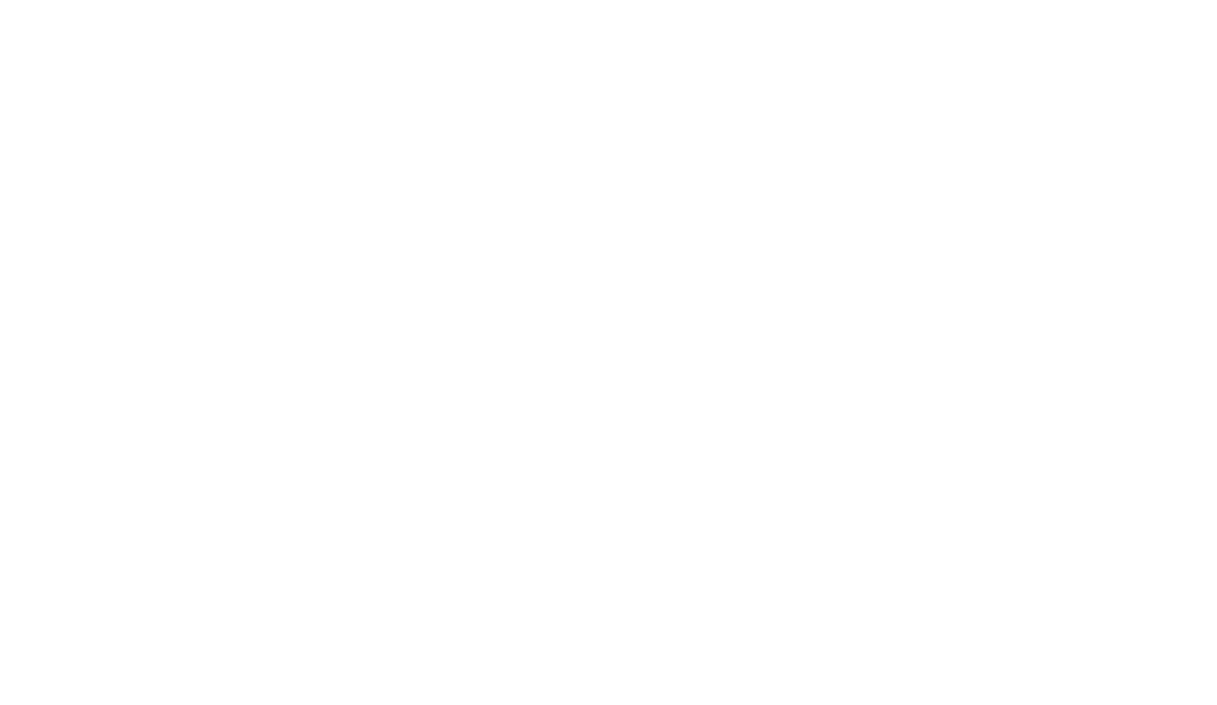 scroll, scrollTop: 0, scrollLeft: 0, axis: both 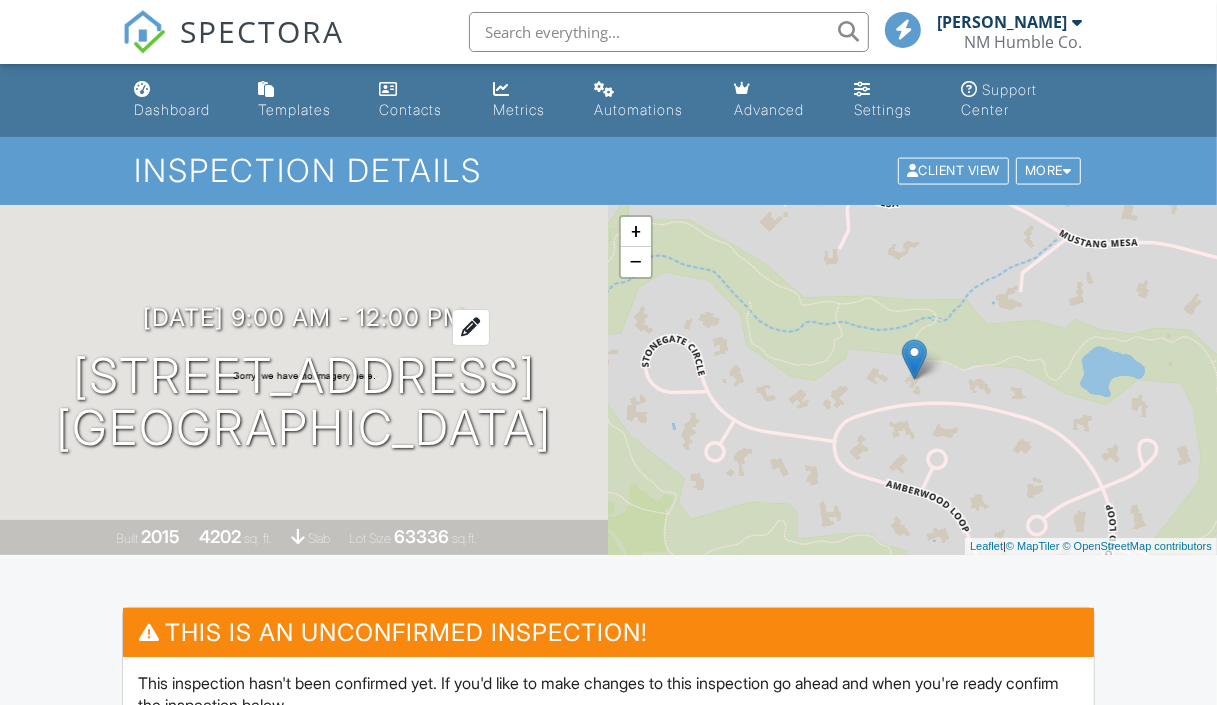 click on "07/21/2025  9:00 am
- 12:00 pm" at bounding box center (304, 317) 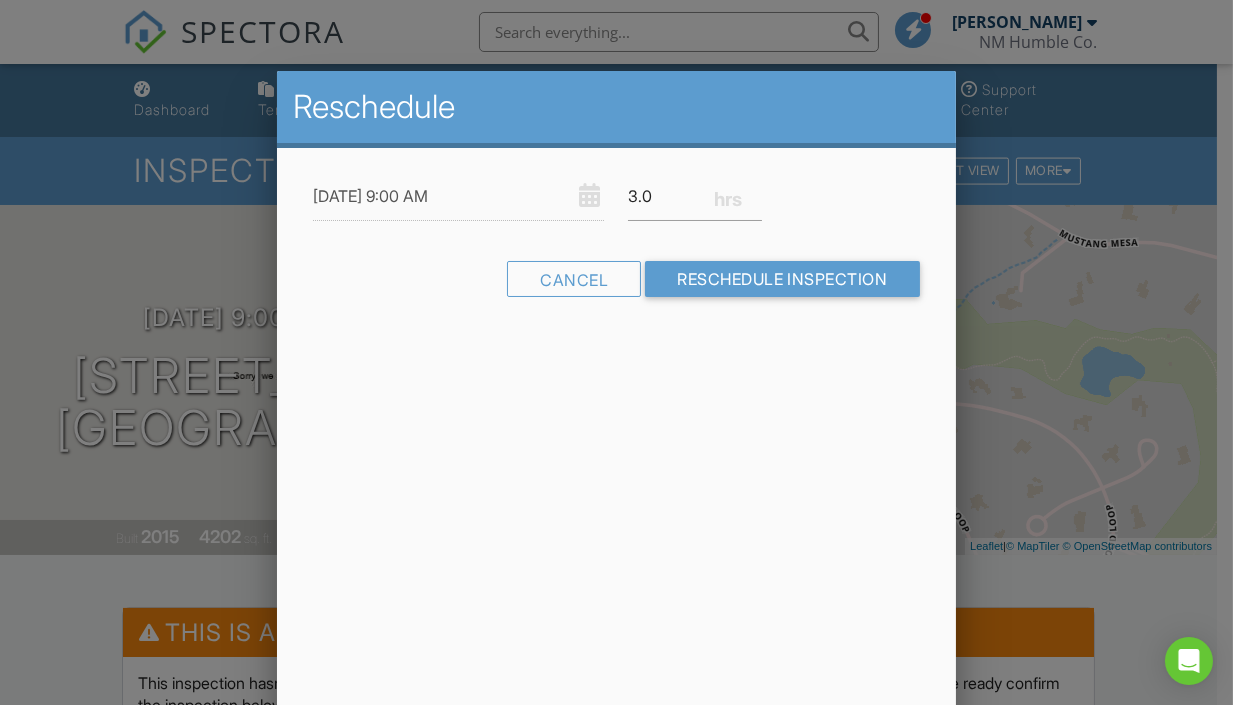 click on "Reschedule
07/21/2025 9:00 AM
3.0
Warning: this date/time is in the past.
Cancel
Reschedule Inspection" at bounding box center (616, 421) 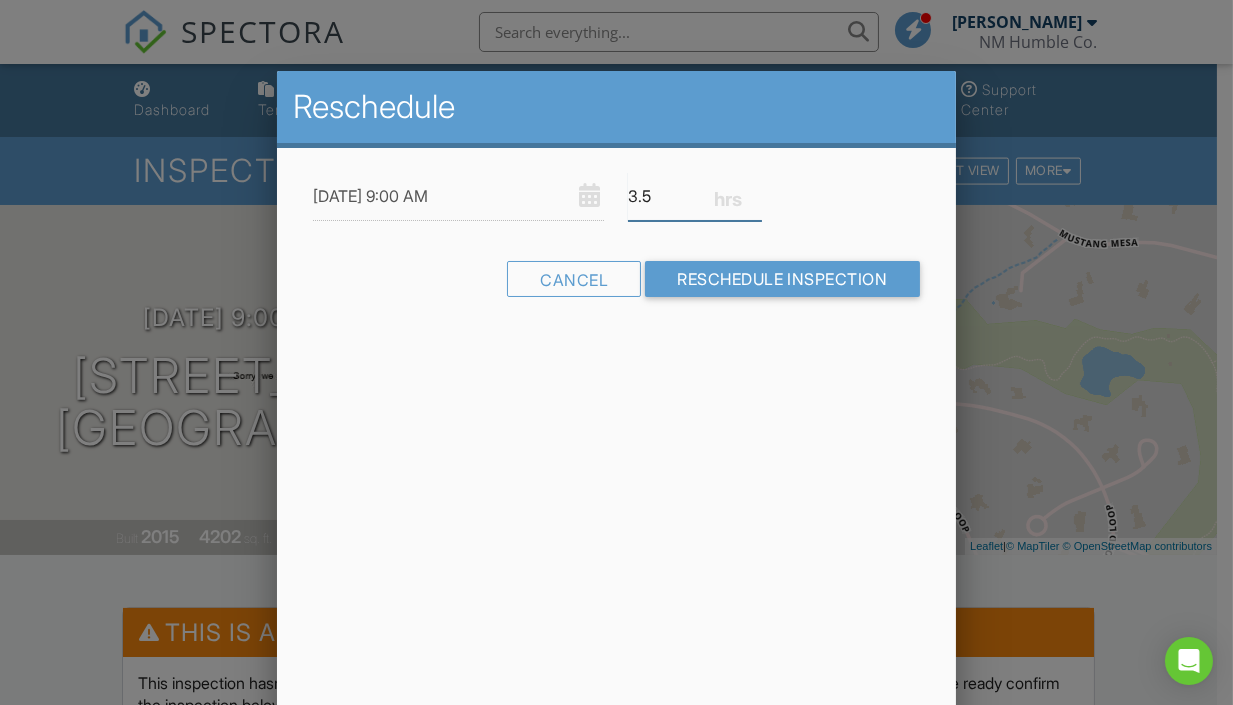 click on "3.5" at bounding box center (695, 196) 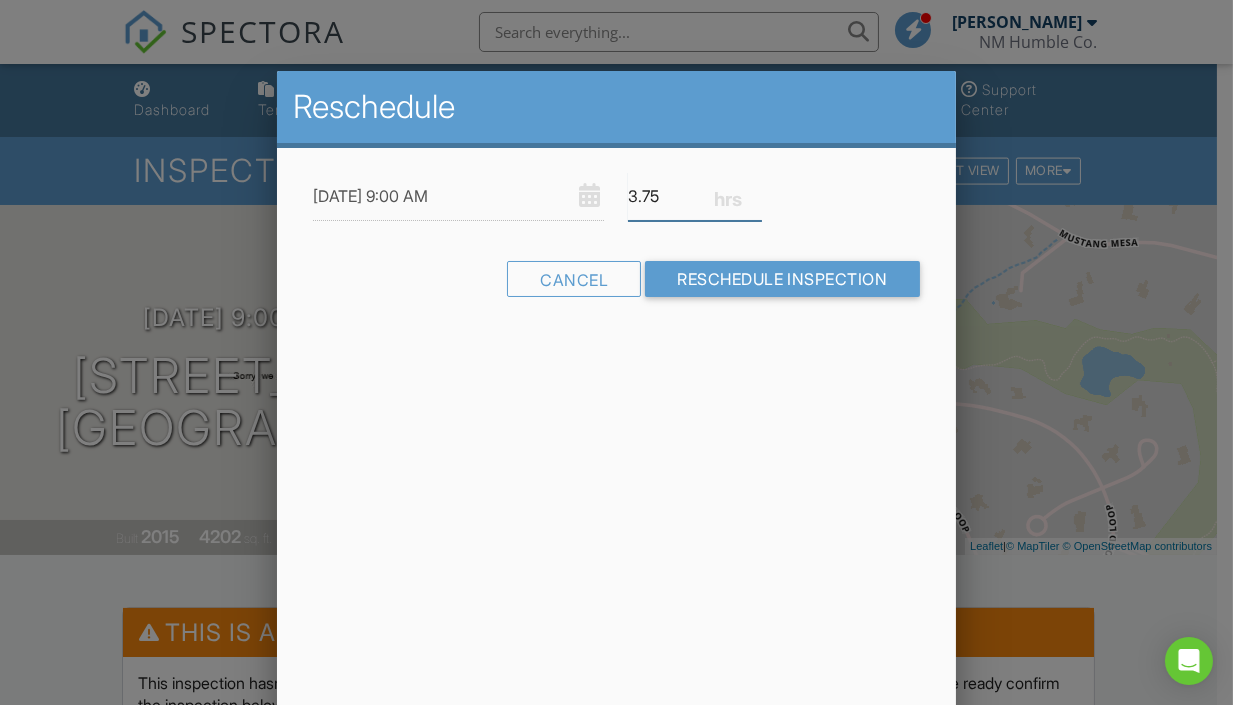 click on "3.75" at bounding box center (695, 196) 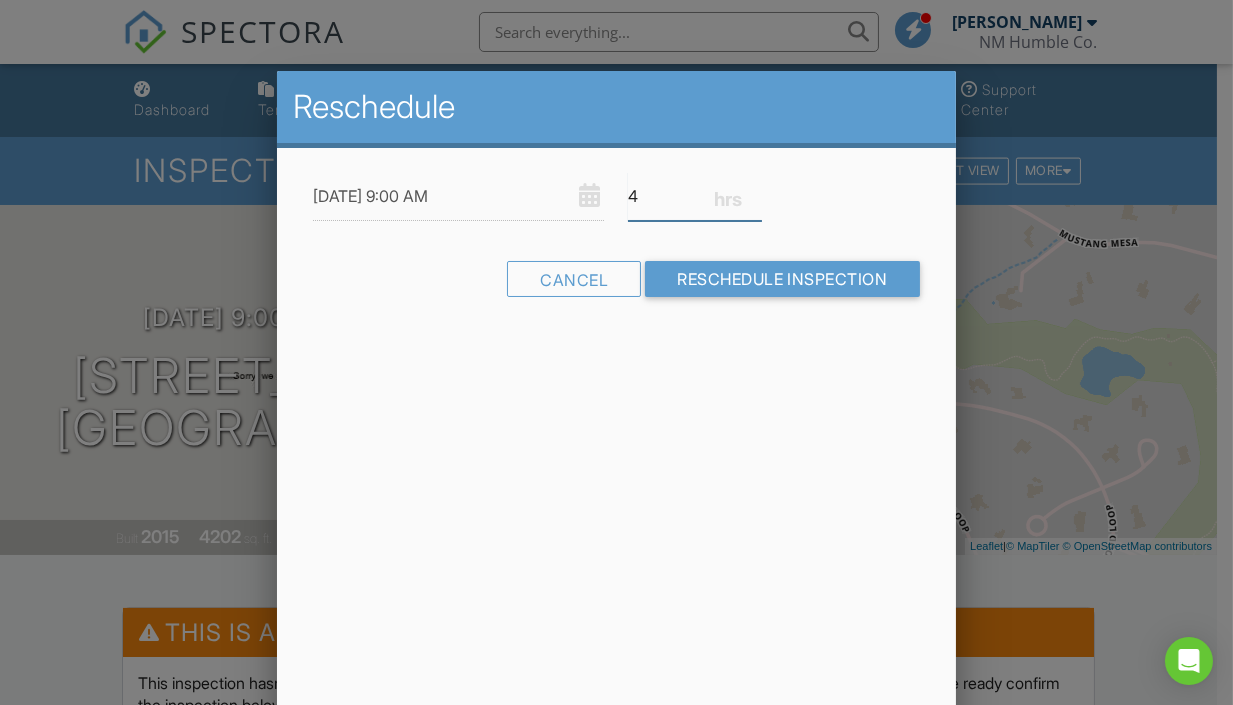 type on "4" 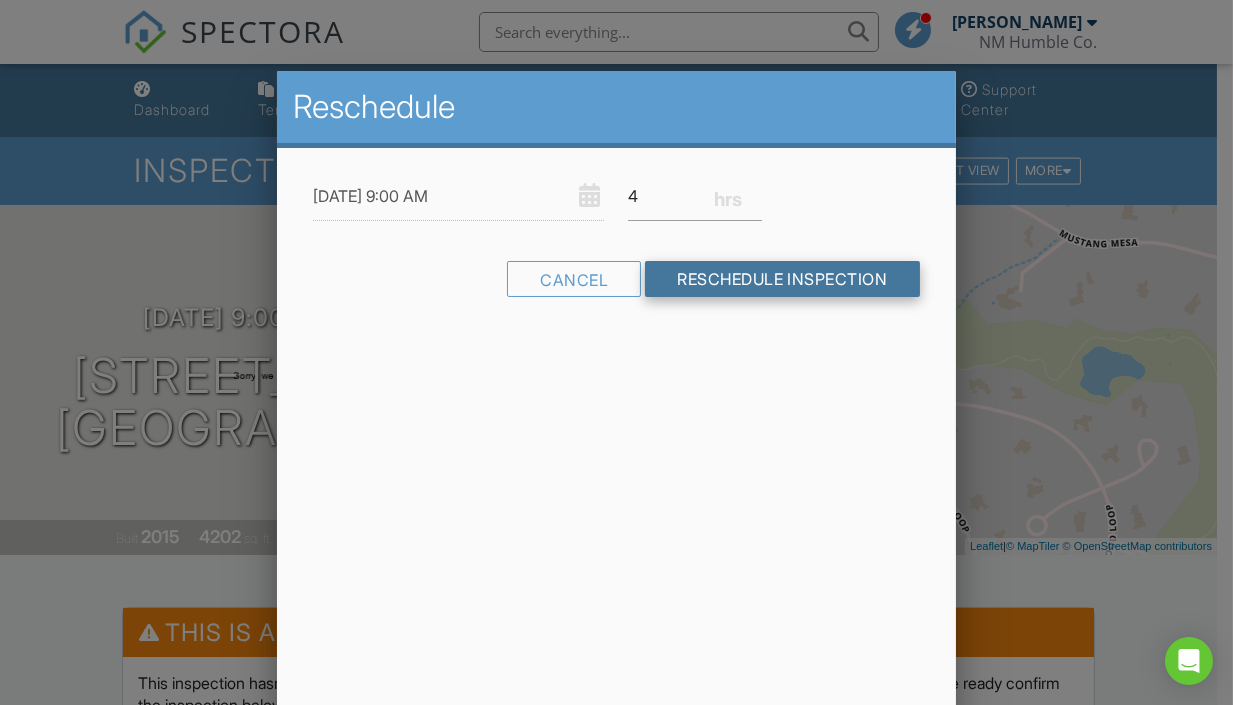 click on "Reschedule Inspection" at bounding box center (782, 279) 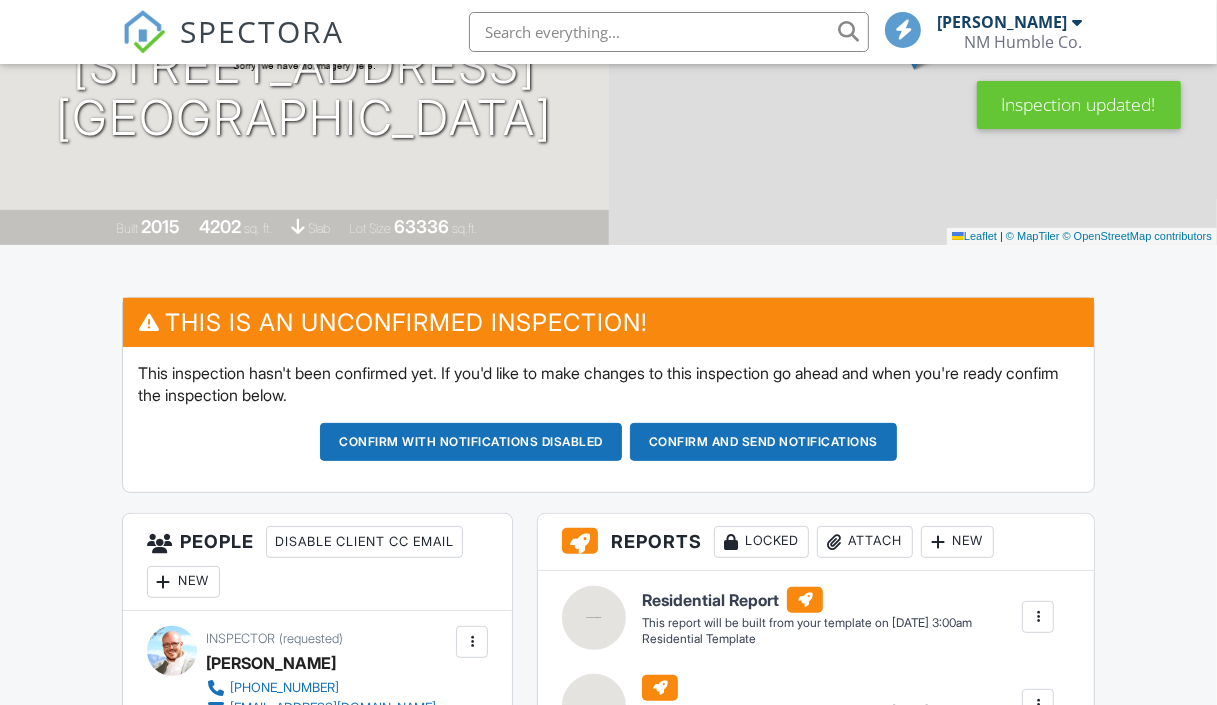 scroll, scrollTop: 310, scrollLeft: 0, axis: vertical 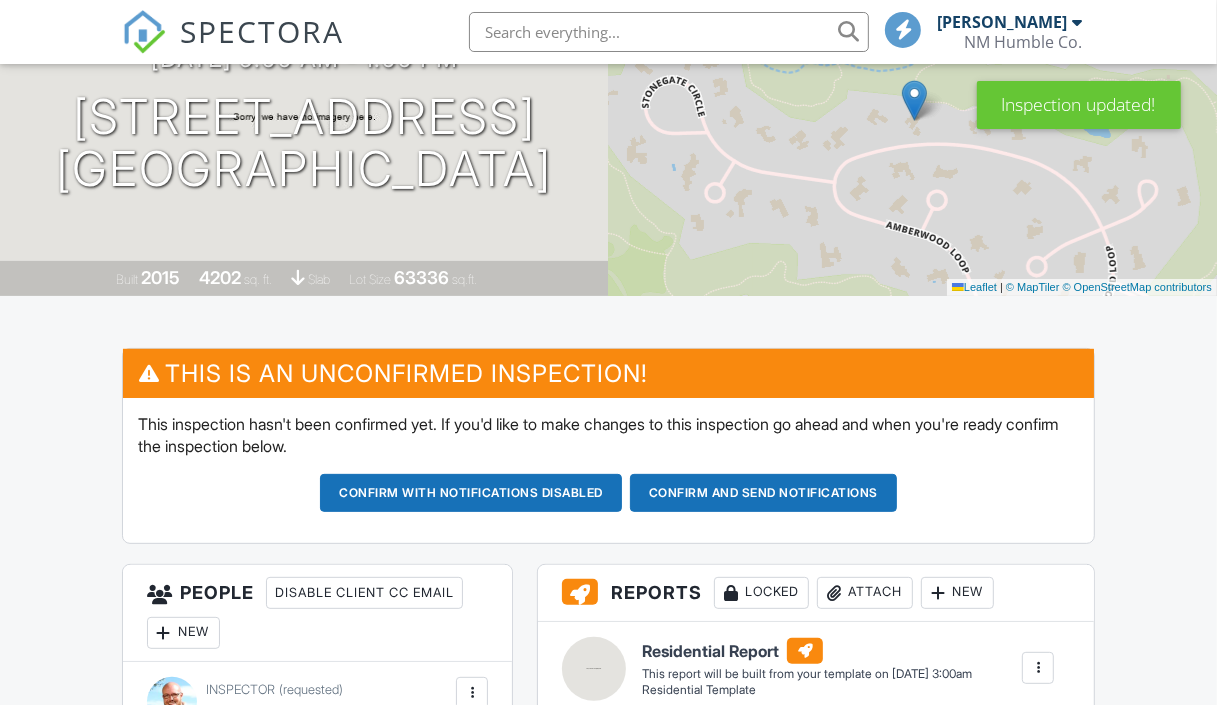 click on "[DATE]  9:00 am
- 1:00 pm
[STREET_ADDRESS]
[GEOGRAPHIC_DATA], NM 87506
Built
2015
4202
sq. ft.
slab
Lot Size
63336
sq.ft." at bounding box center [304, 121] 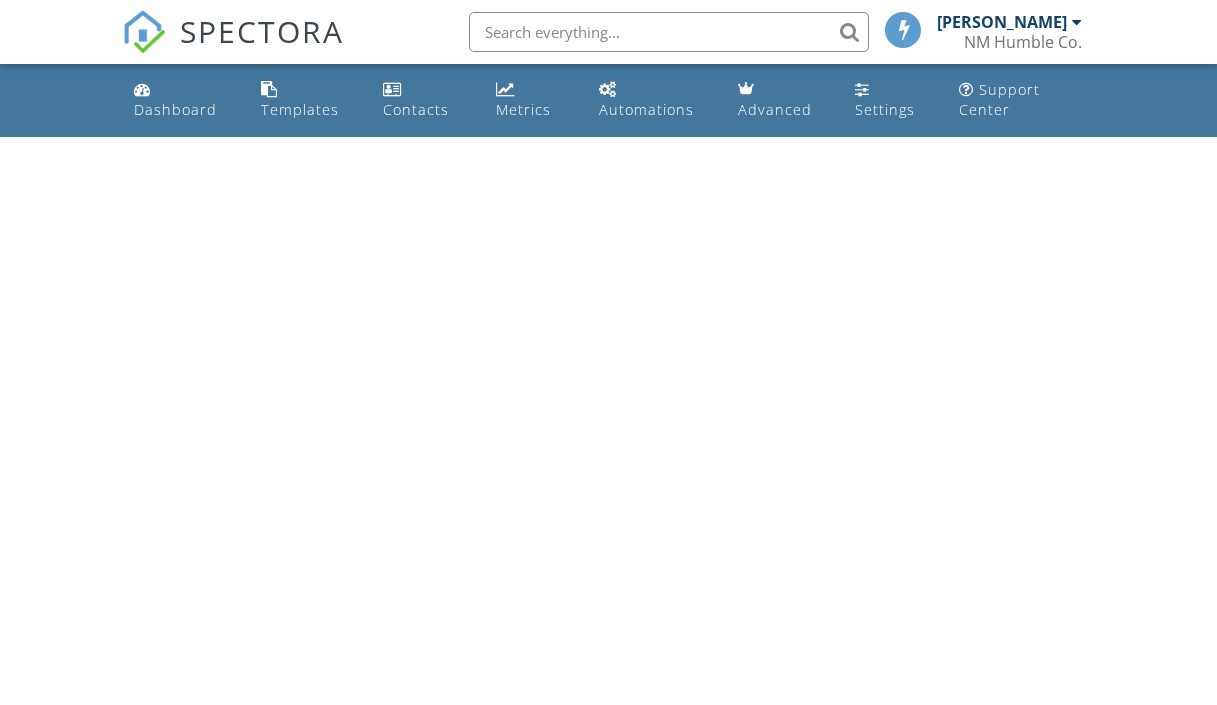 scroll, scrollTop: 0, scrollLeft: 0, axis: both 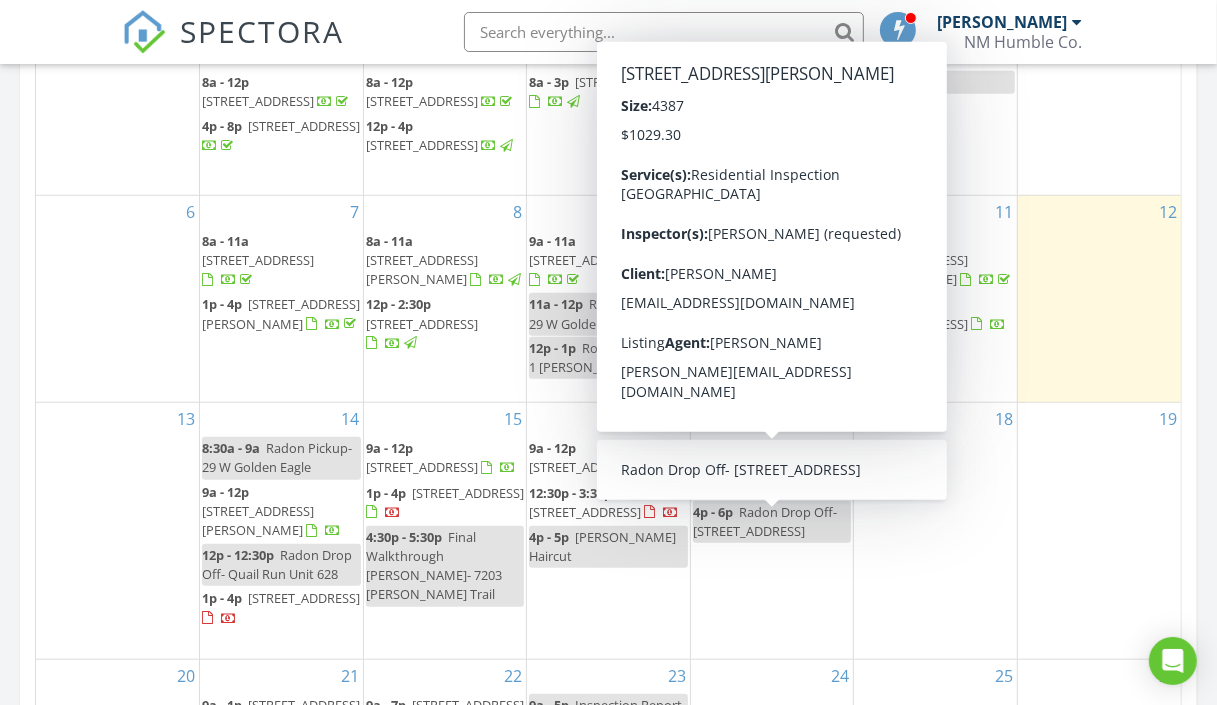 click on "[DATE]
[PERSON_NAME]
No results found       New Inspection     New Quote         Map               + − Leaflet  |  © MapTiler   © OpenStreetMap contributors     In Progress
[PERSON_NAME]
[DATE] 11:30 am   [STREET_ADDRESS]
[PERSON_NAME]
Calendar                 [DATE] [DATE] list day week cal wk 4 wk month Sun Mon Tue Wed Thu Fri Sat 29 30
8a - 12p
[STREET_ADDRESS]
4p - 8p
[STREET_ADDRESS]
1
8a - 12p
[STREET_ADDRESS]" at bounding box center (608, 156) 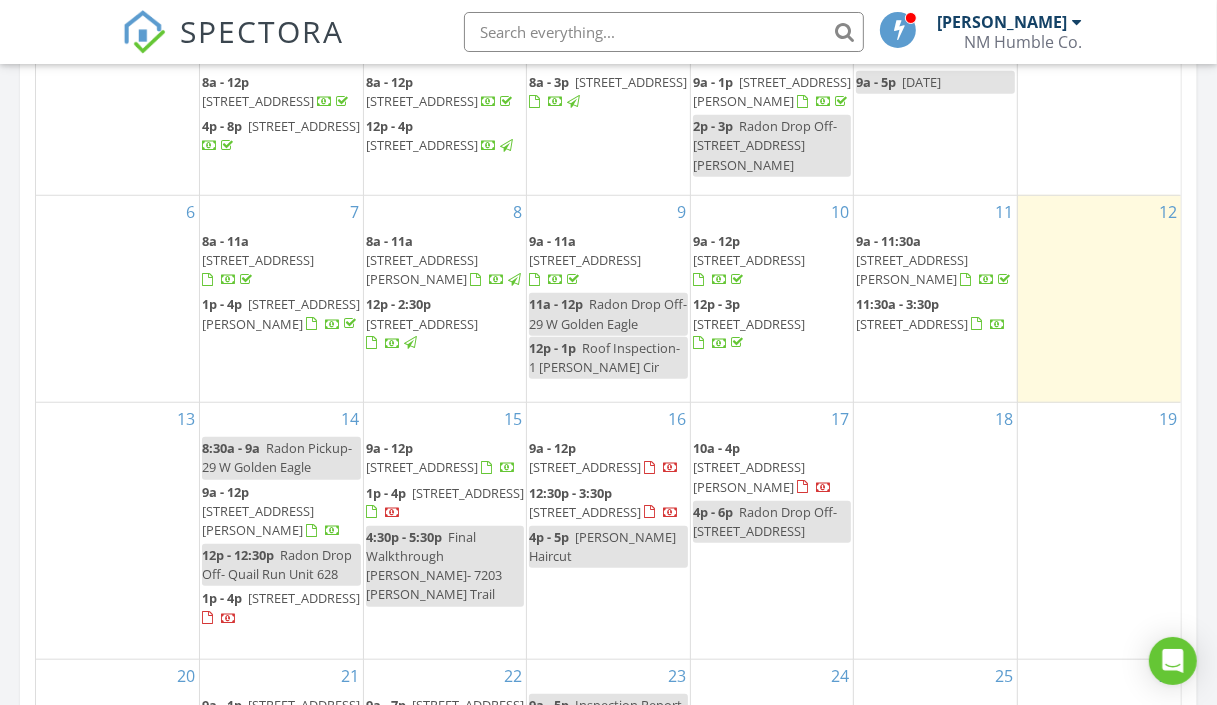 click on "16
9a - 12p
[STREET_ADDRESS]
12:30p - 3:30p
[STREET_ADDRESS]
4p - 5p
[PERSON_NAME] Haircut" at bounding box center [608, 531] 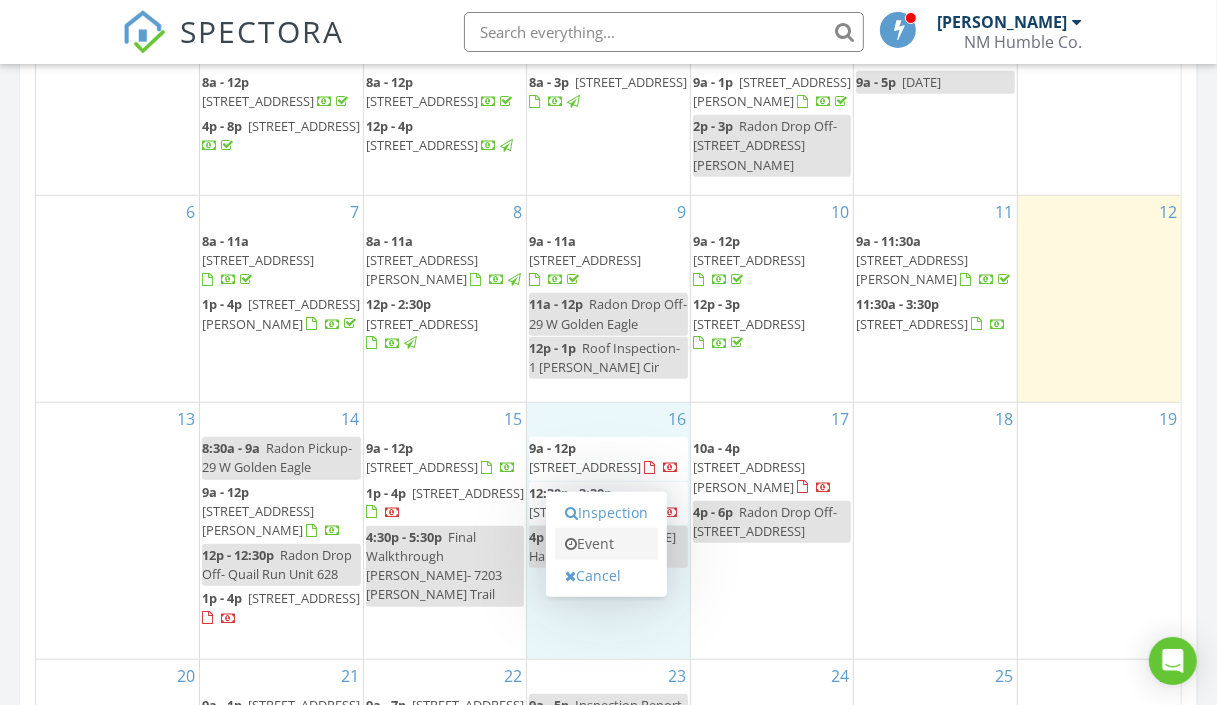click on "Event" at bounding box center (606, 544) 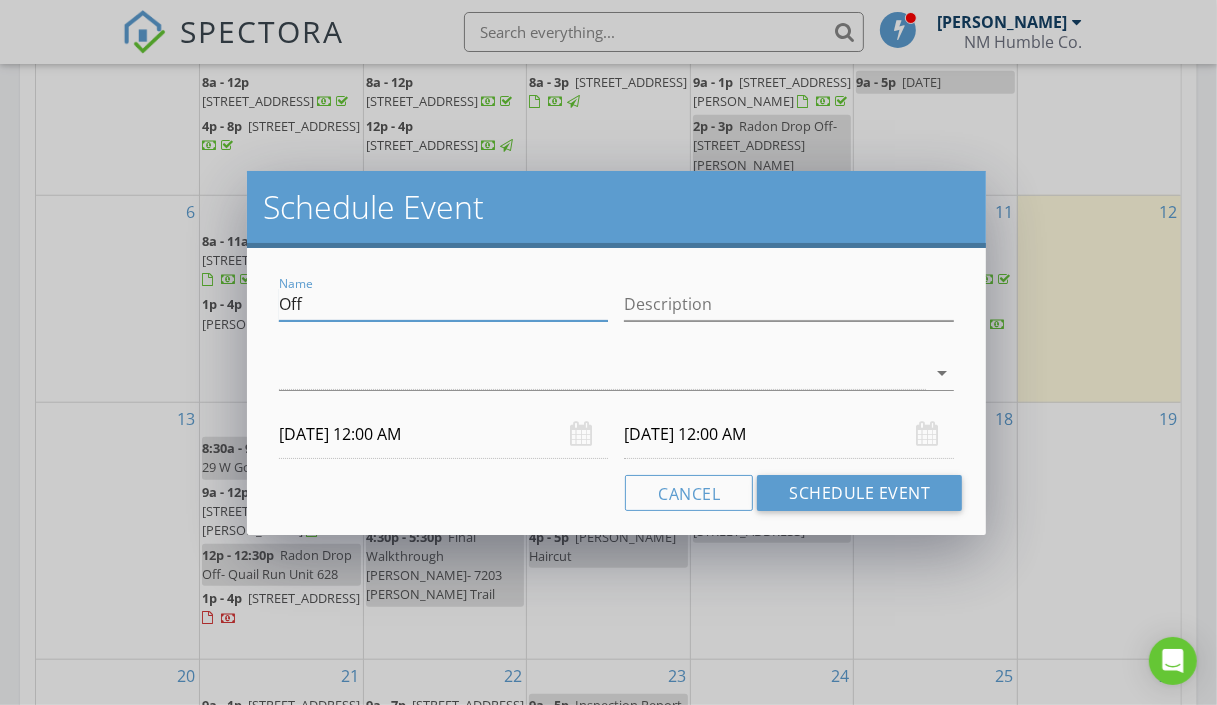 click on "Off" at bounding box center (444, 304) 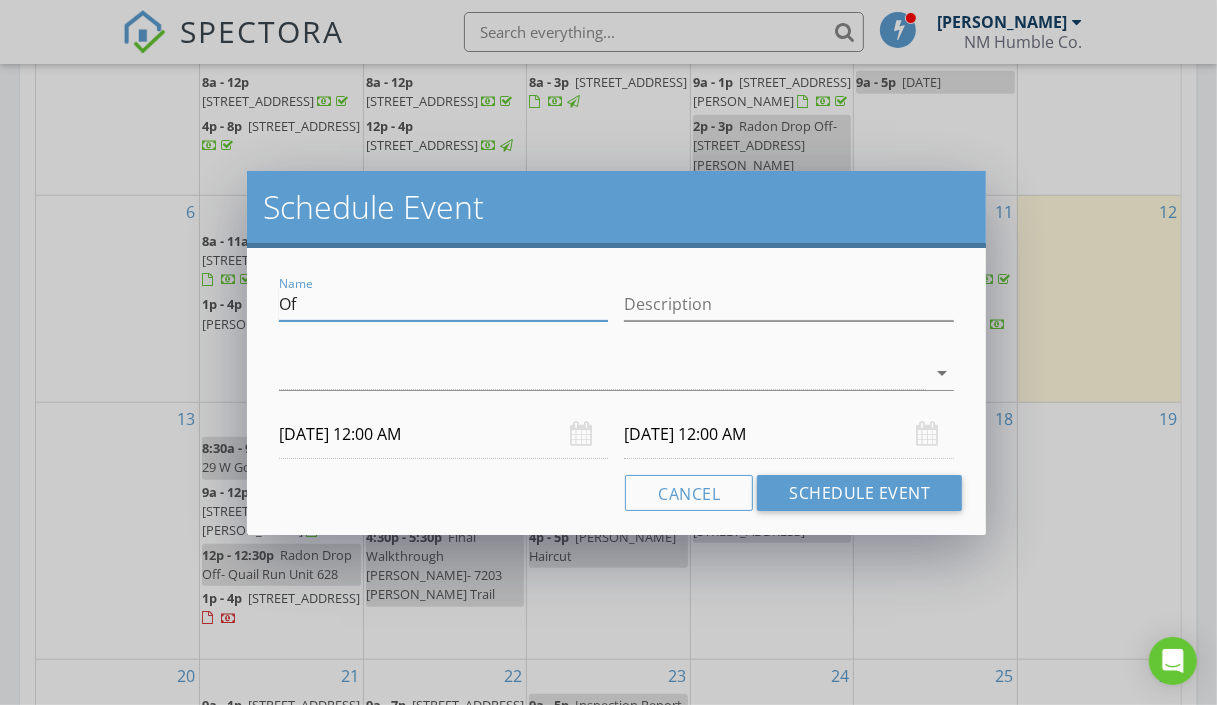 type on "O" 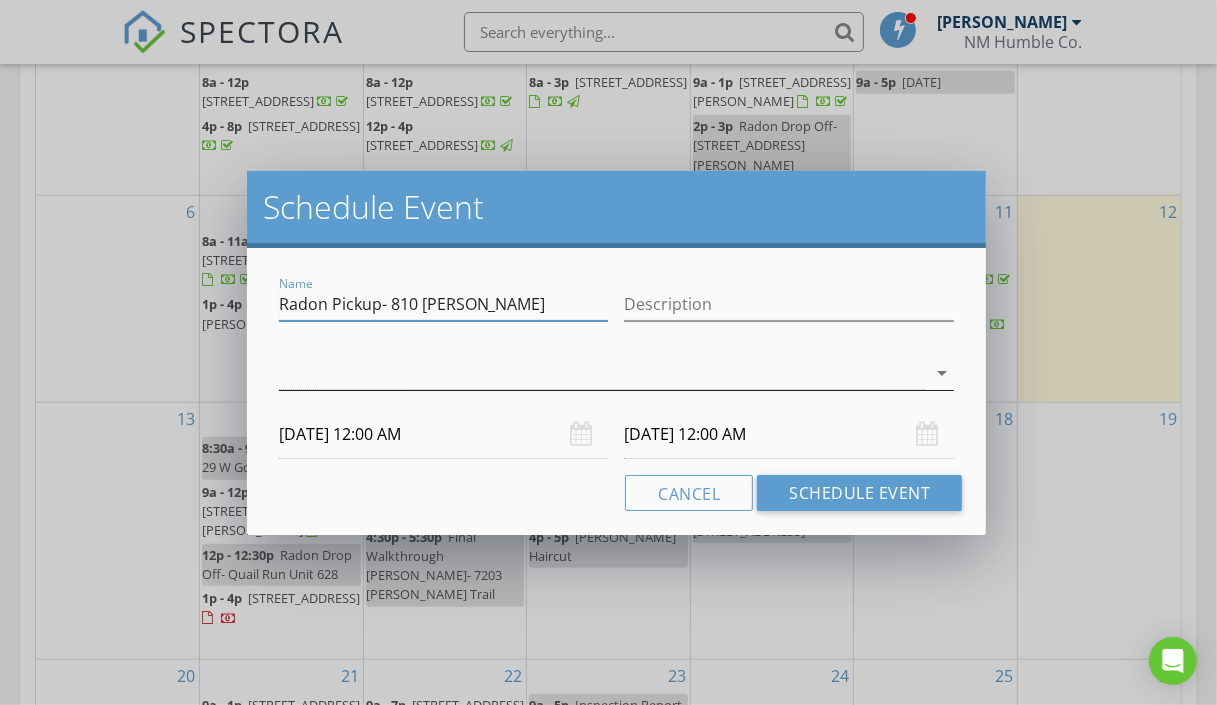 type on "Radon Pickup- 810 Abeyta" 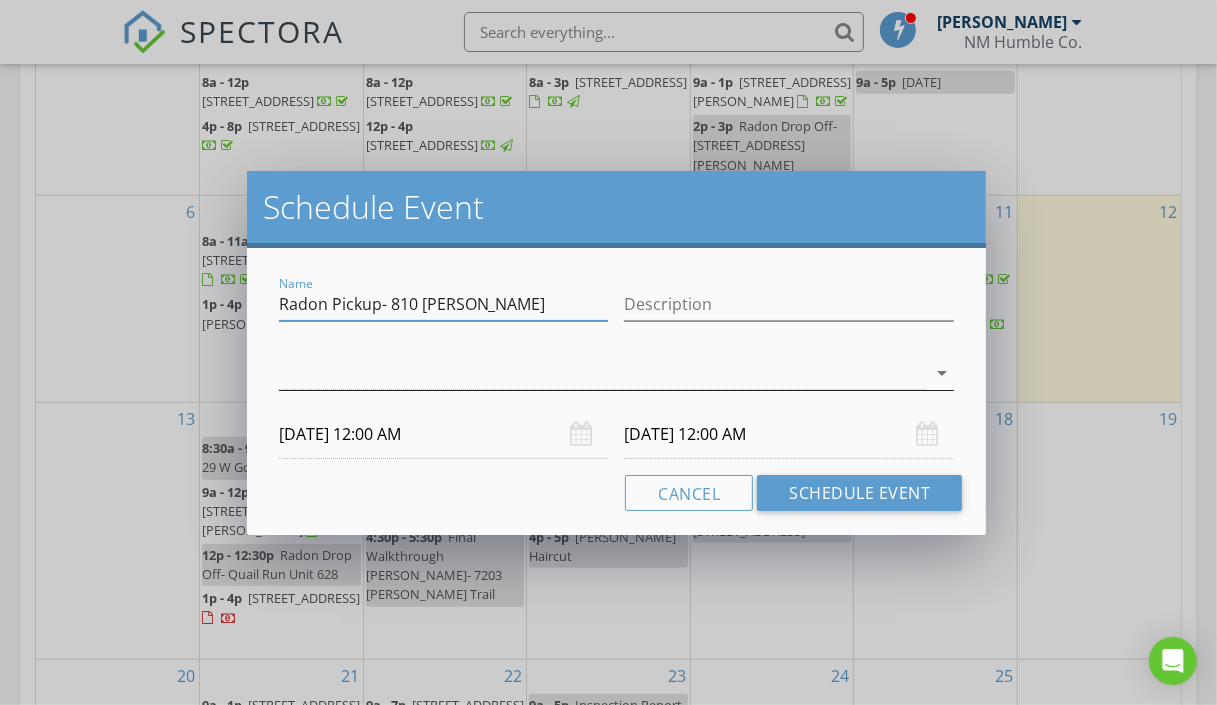 click at bounding box center [603, 373] 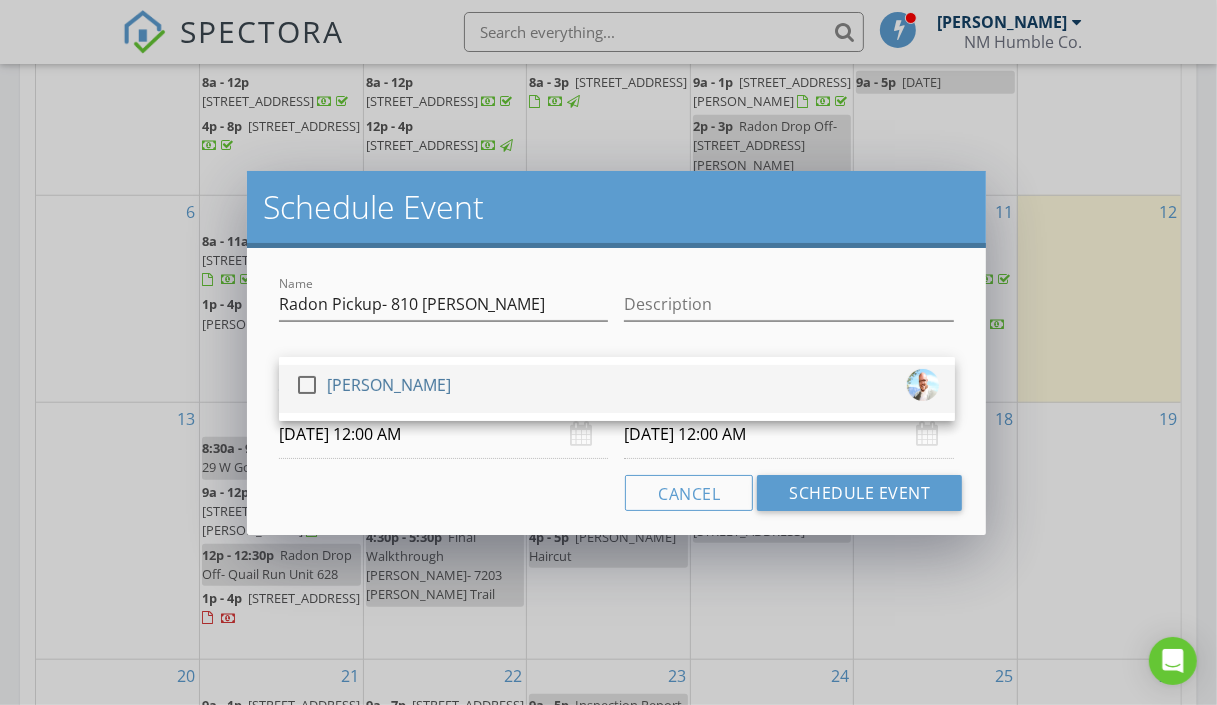 click at bounding box center (307, 385) 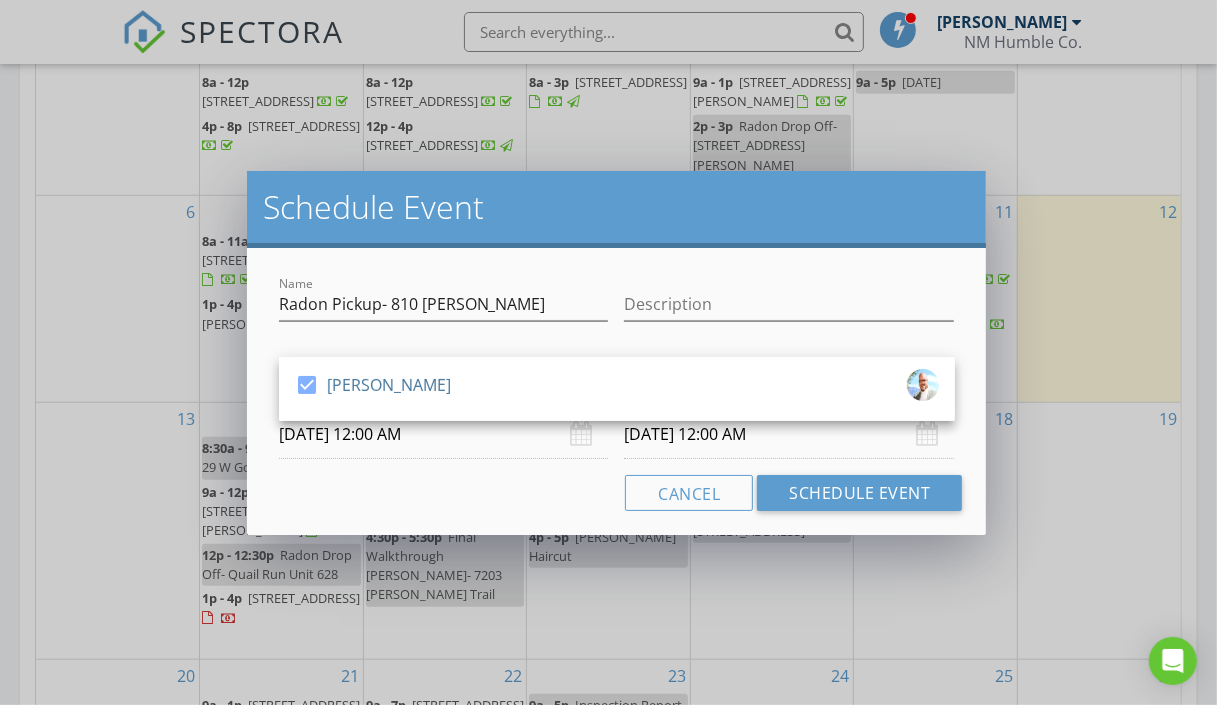 click on "Cancel   Schedule Event" at bounding box center [617, 493] 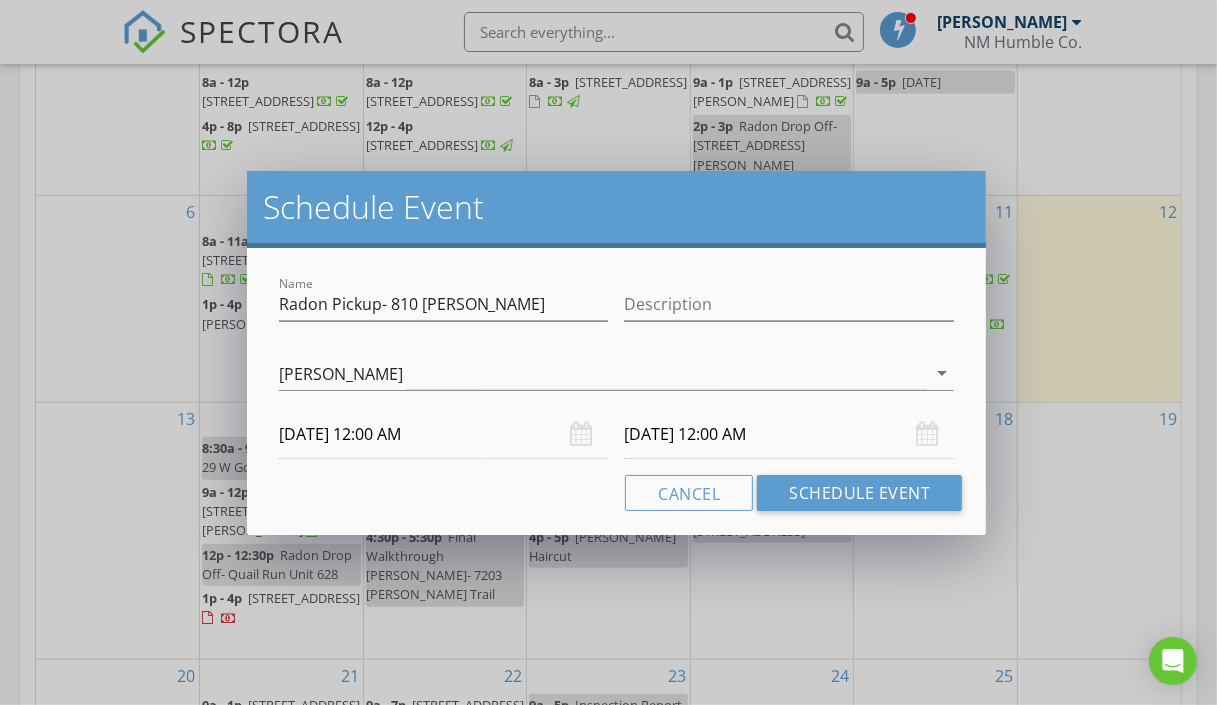 drag, startPoint x: 517, startPoint y: 203, endPoint x: 739, endPoint y: 246, distance: 226.12607 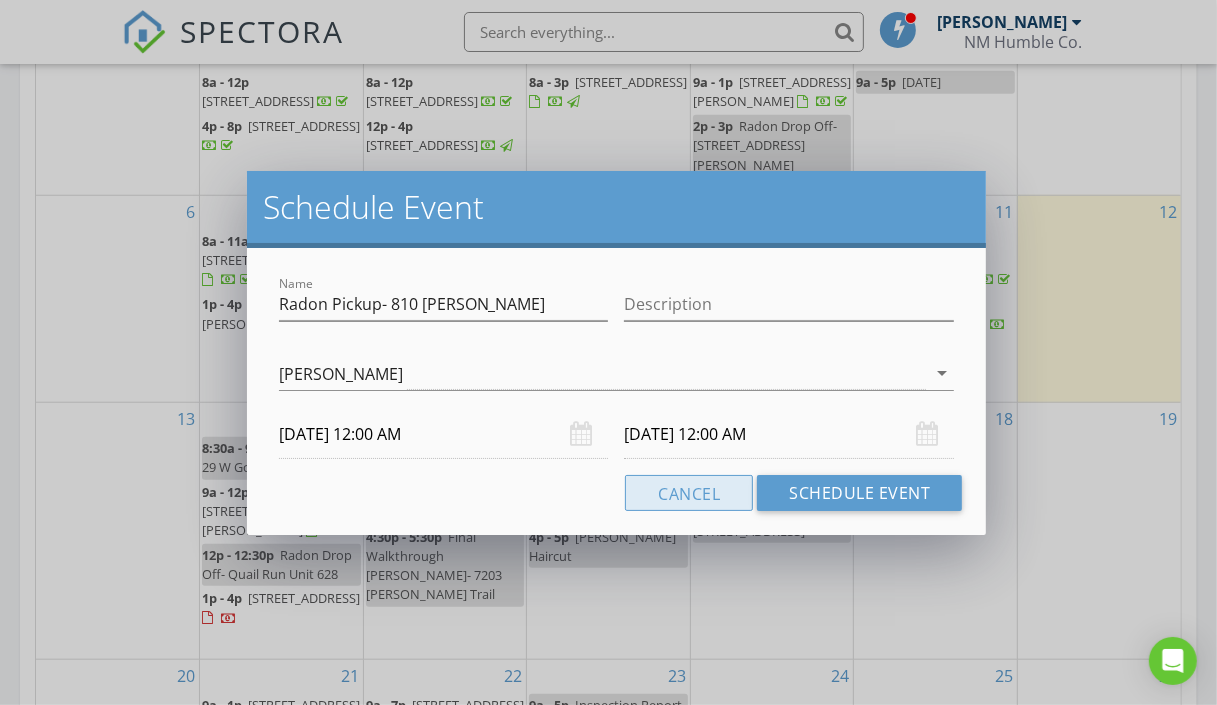click on "Cancel" at bounding box center [689, 493] 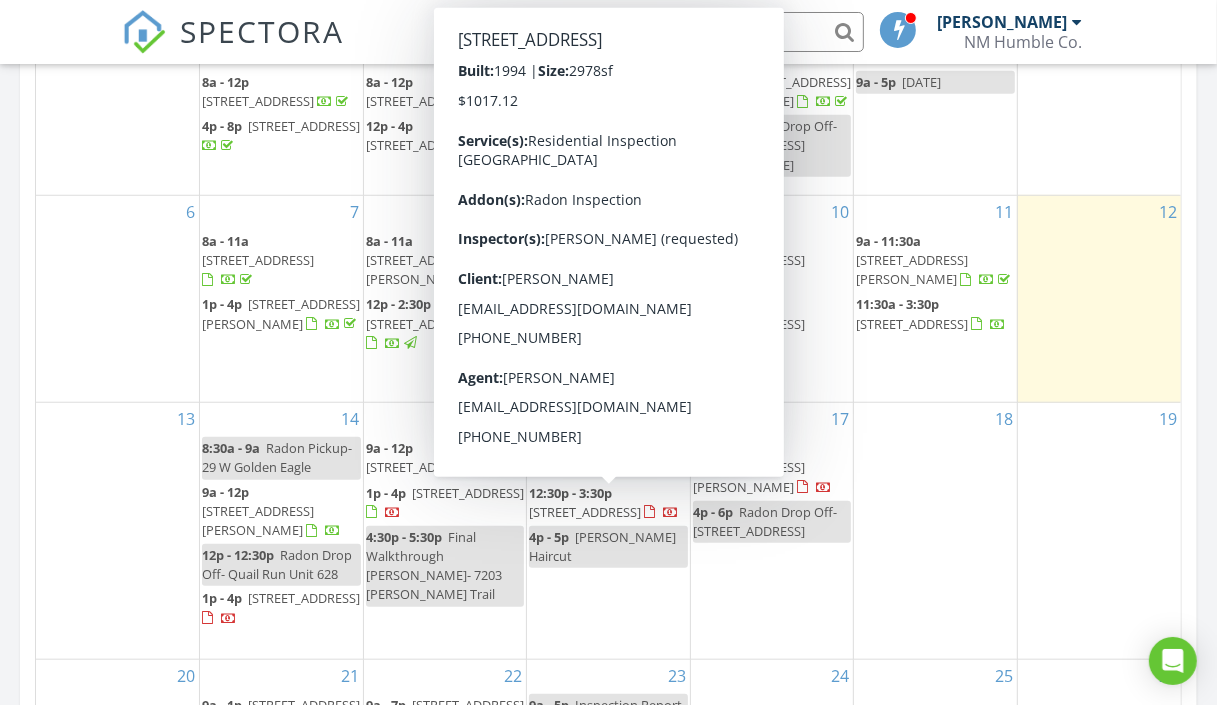click on "12:30p - 3:30p" at bounding box center (570, 493) 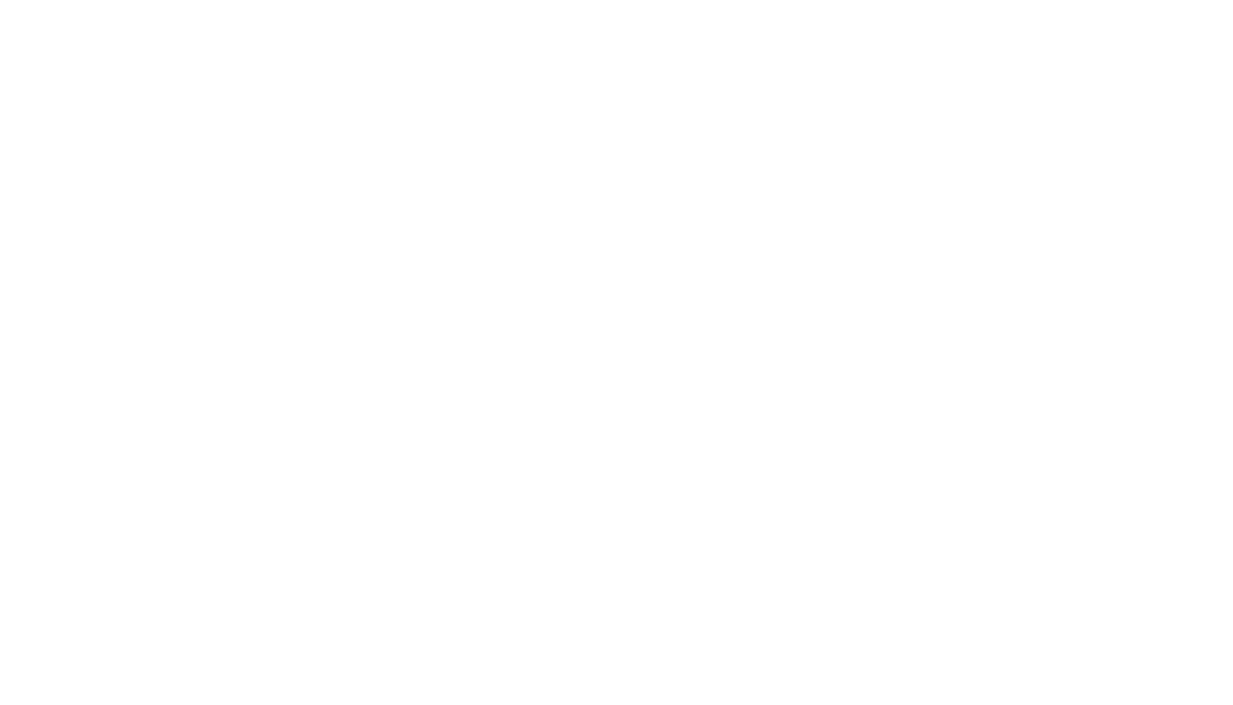 scroll, scrollTop: 0, scrollLeft: 0, axis: both 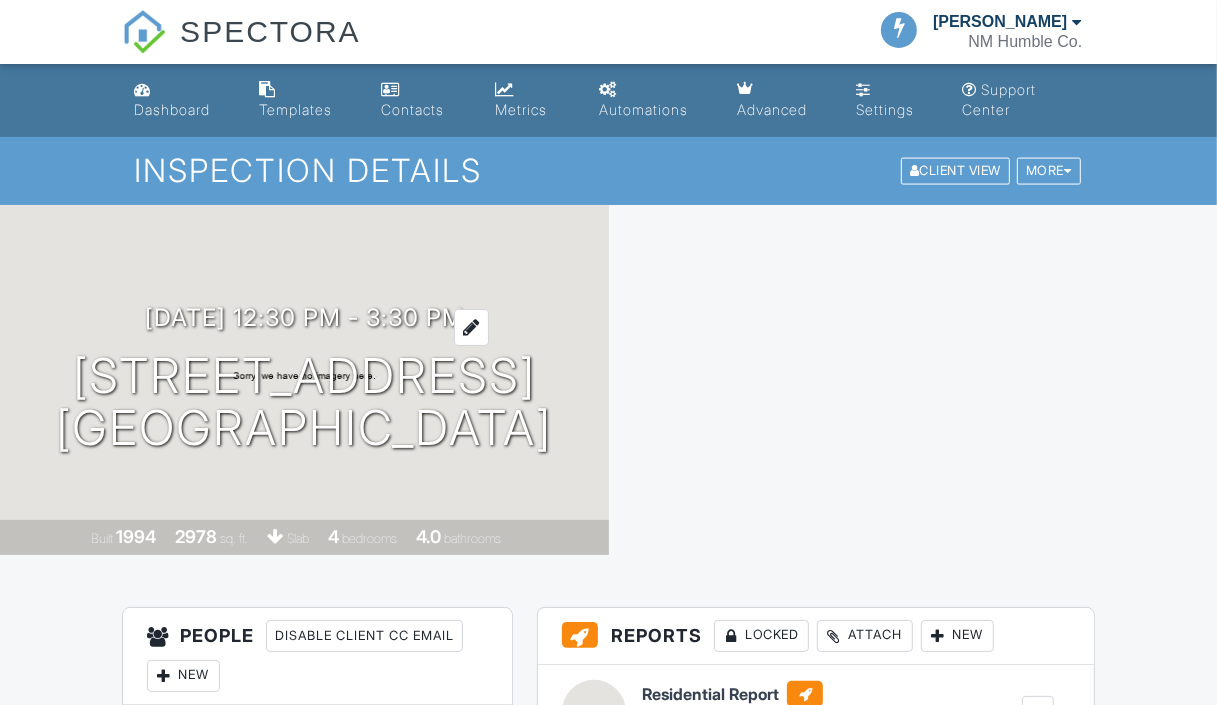 click on "[DATE] 12:30 pm
- 3:30 pm" at bounding box center [304, 317] 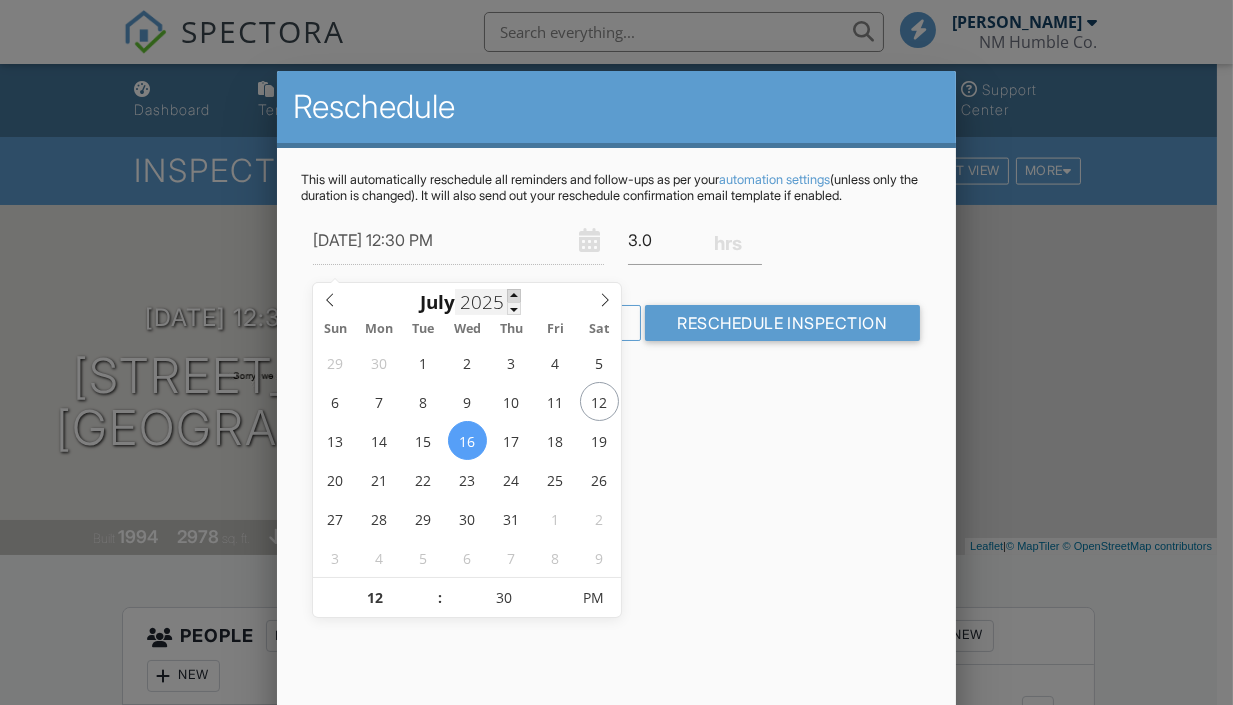 scroll, scrollTop: 0, scrollLeft: 0, axis: both 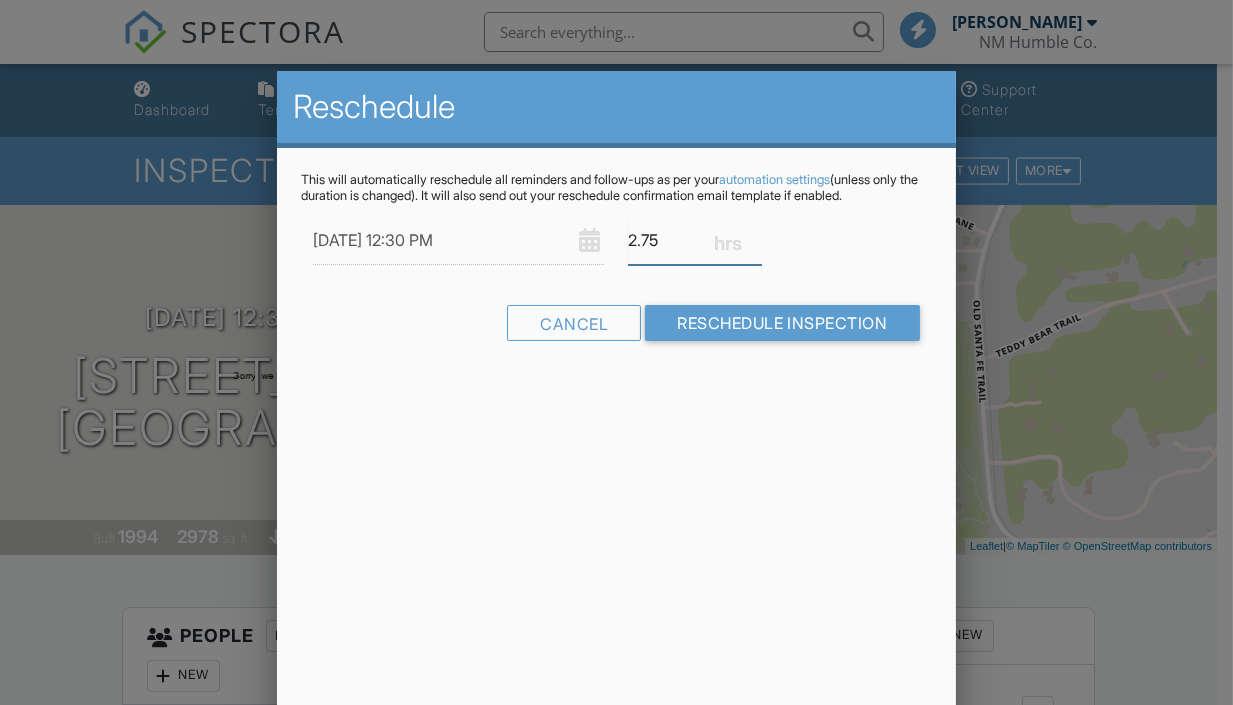 click on "2.75" at bounding box center (695, 240) 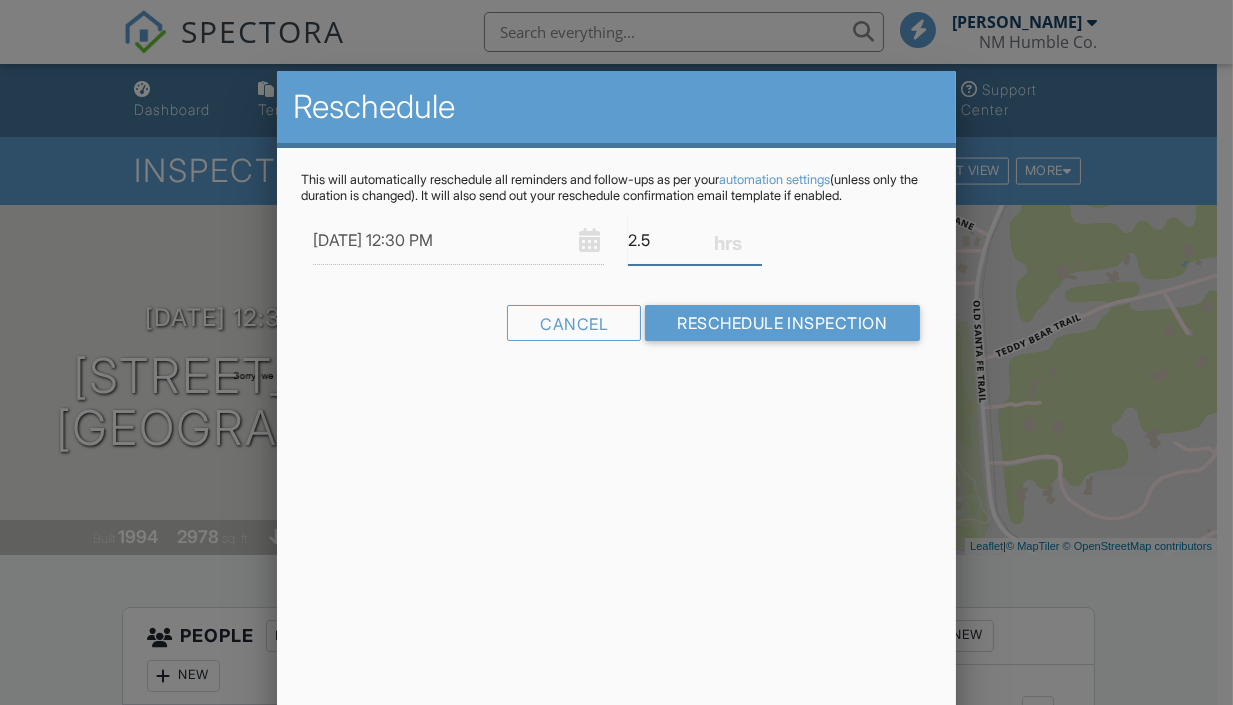 click on "2.5" at bounding box center (695, 240) 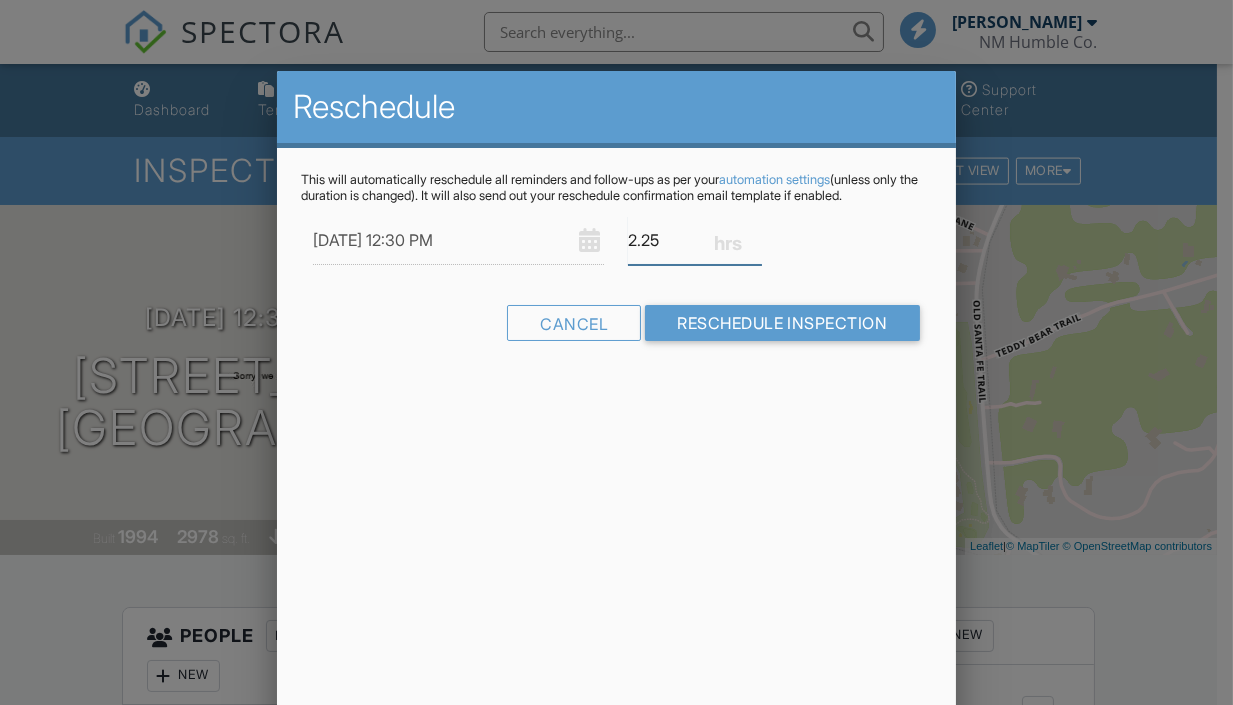click on "2.25" at bounding box center (695, 240) 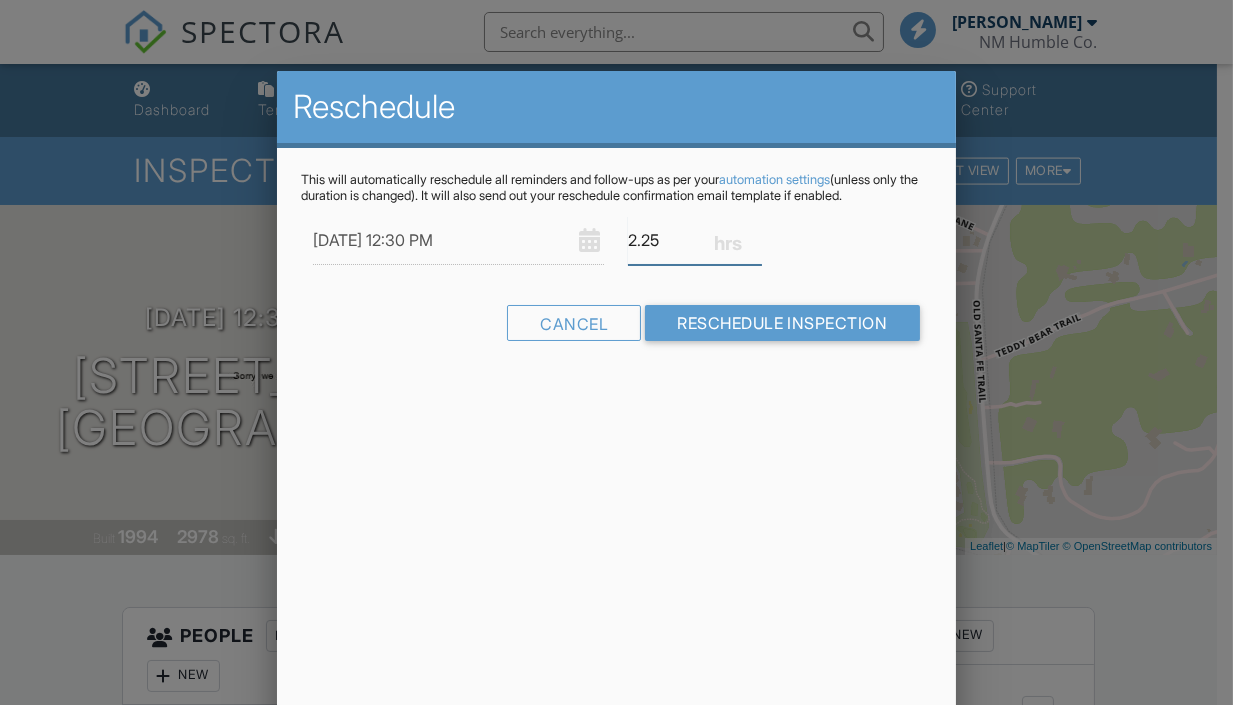 type on "2" 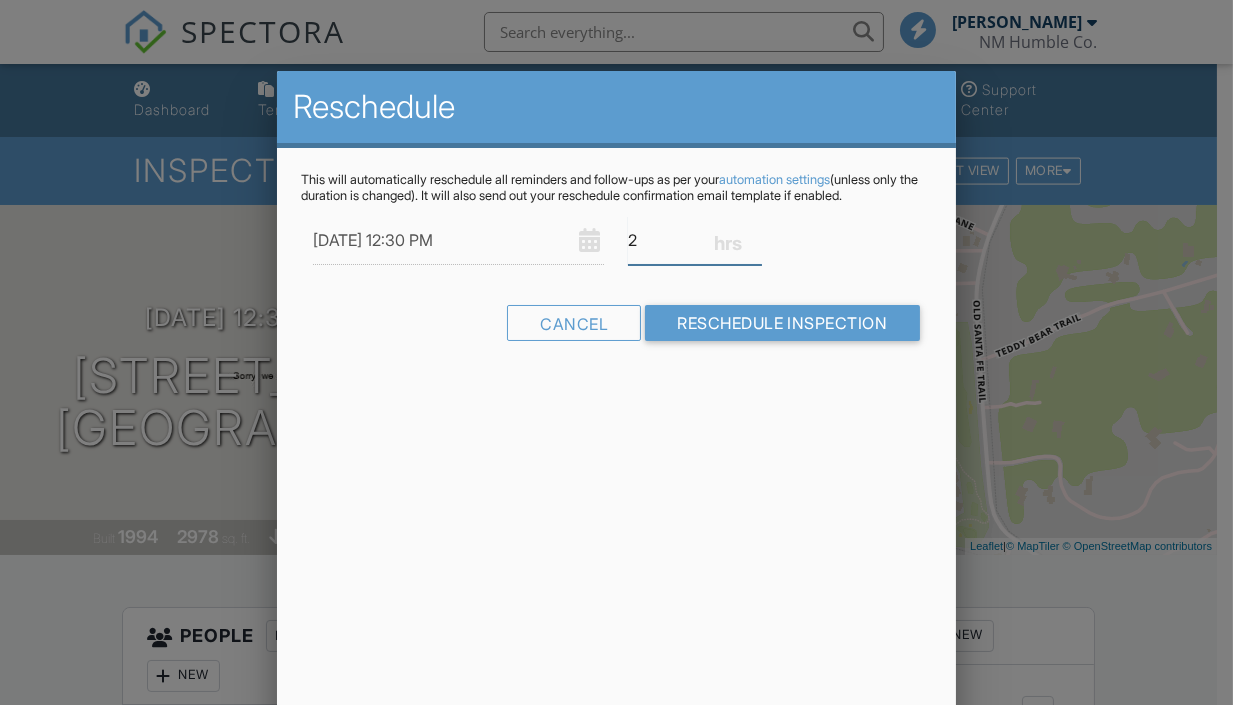 click on "2" at bounding box center [695, 240] 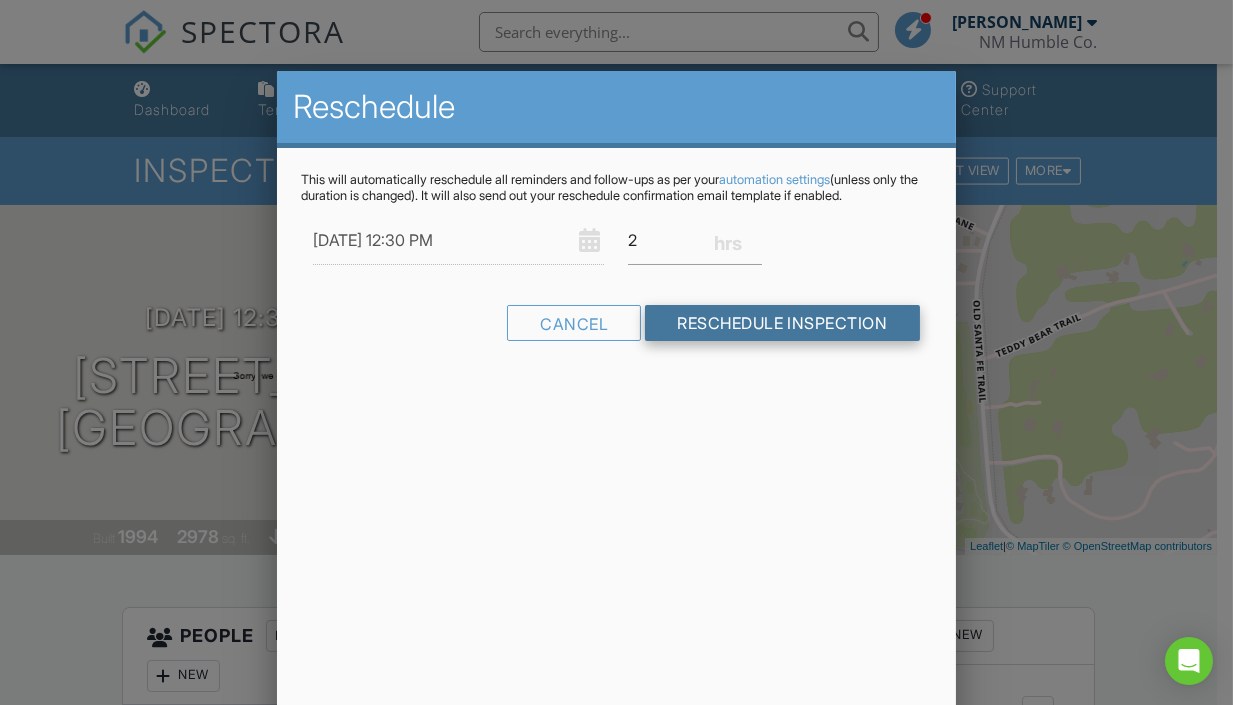 click on "Reschedule Inspection" at bounding box center [782, 323] 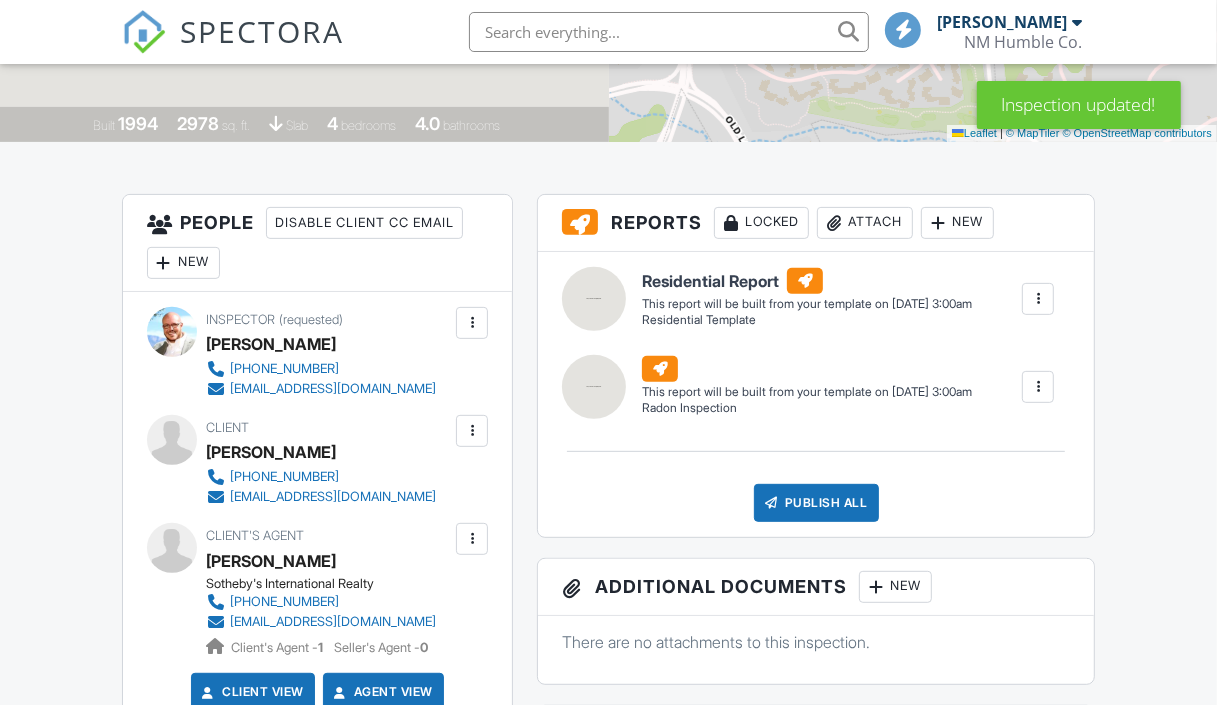 scroll, scrollTop: 413, scrollLeft: 0, axis: vertical 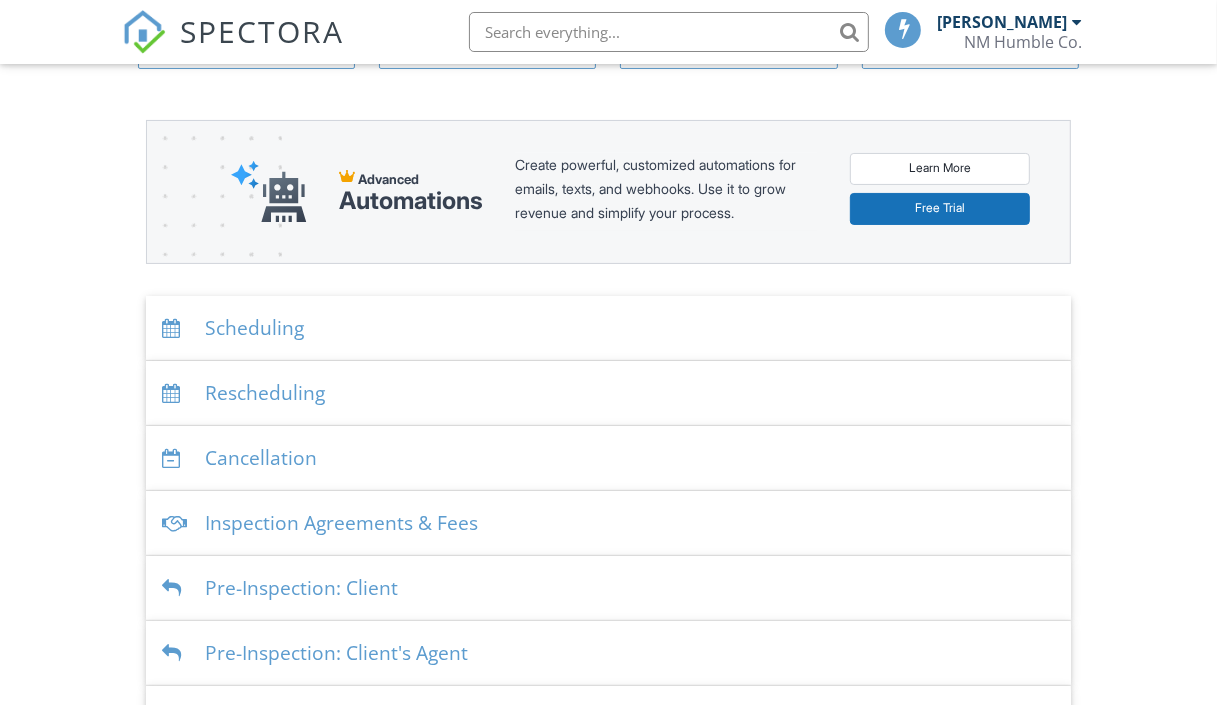 click on "Rescheduling" at bounding box center [609, 393] 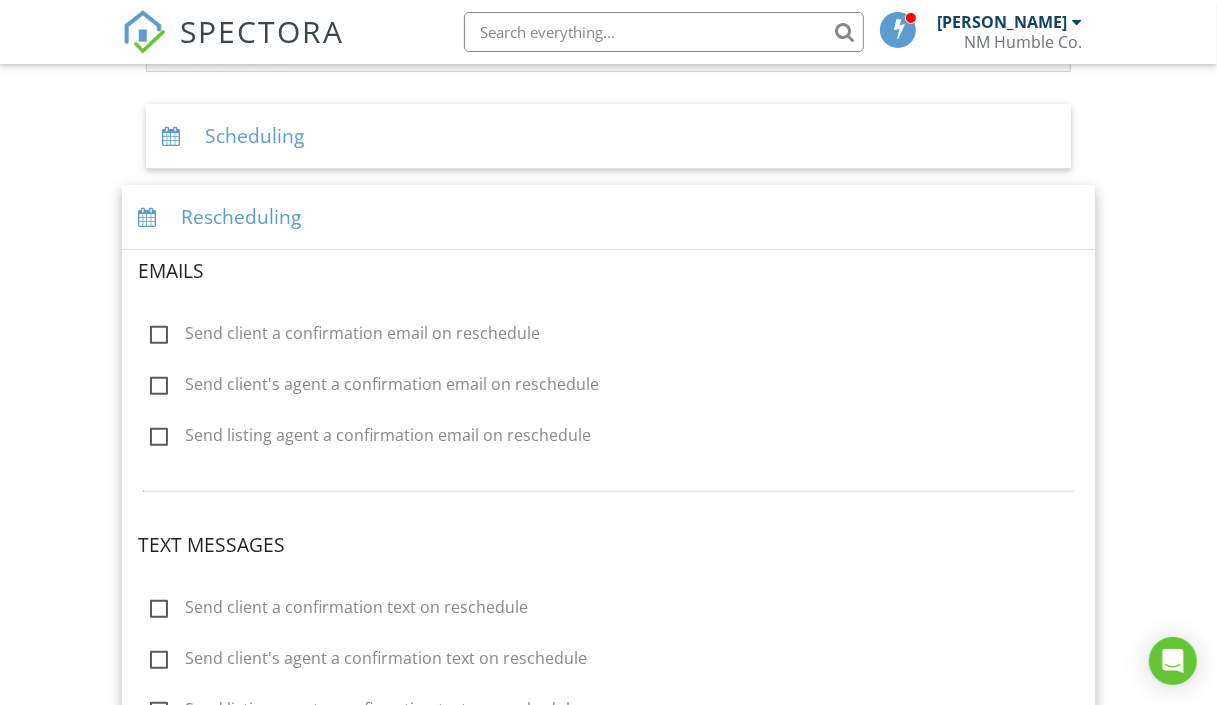 scroll, scrollTop: 206, scrollLeft: 0, axis: vertical 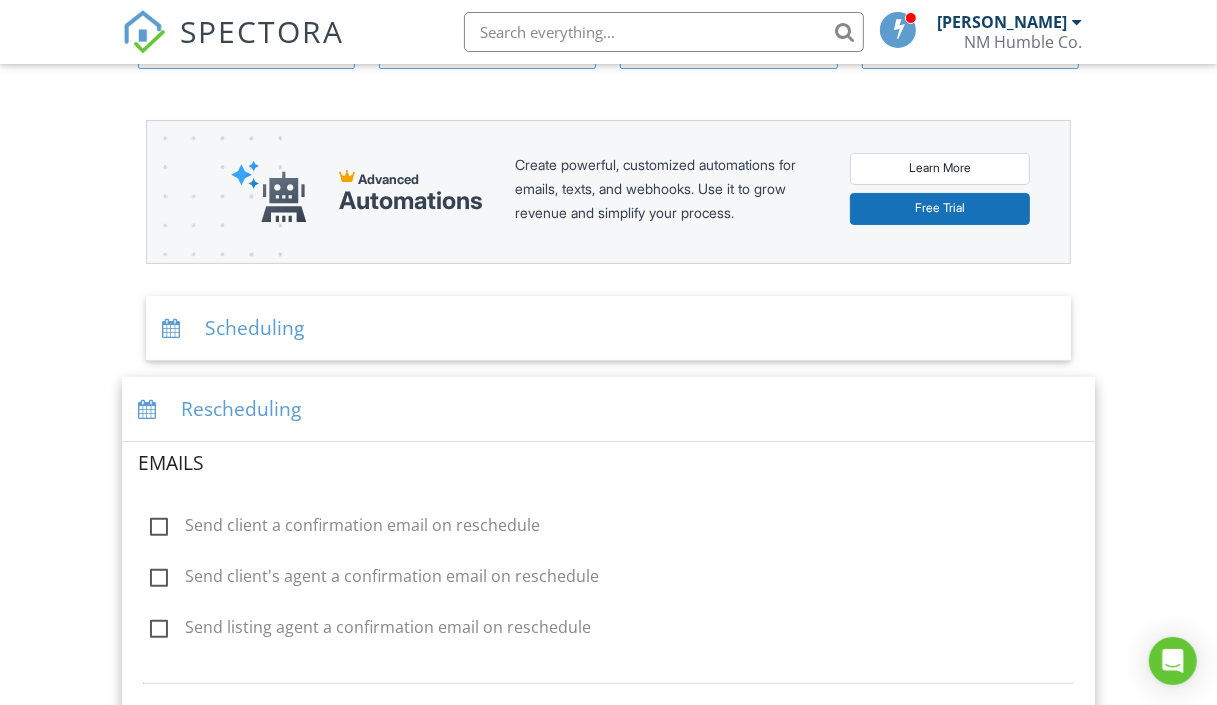 click on "Rescheduling" at bounding box center (609, 409) 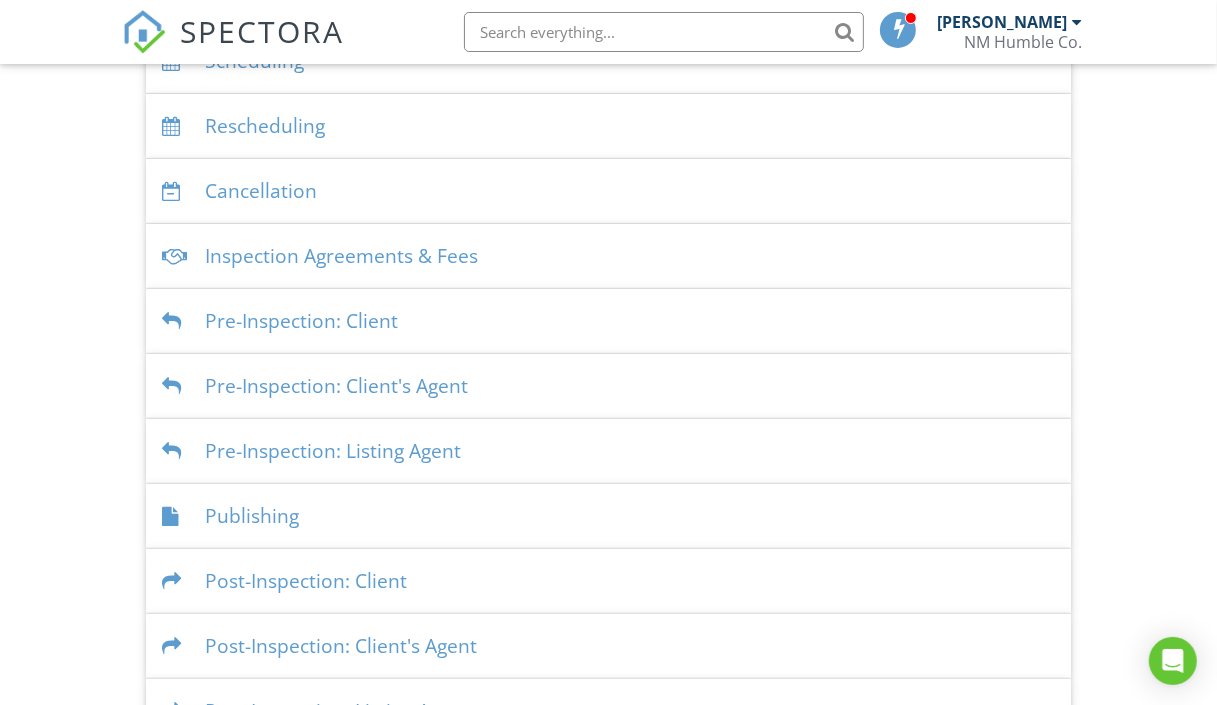 scroll, scrollTop: 522, scrollLeft: 0, axis: vertical 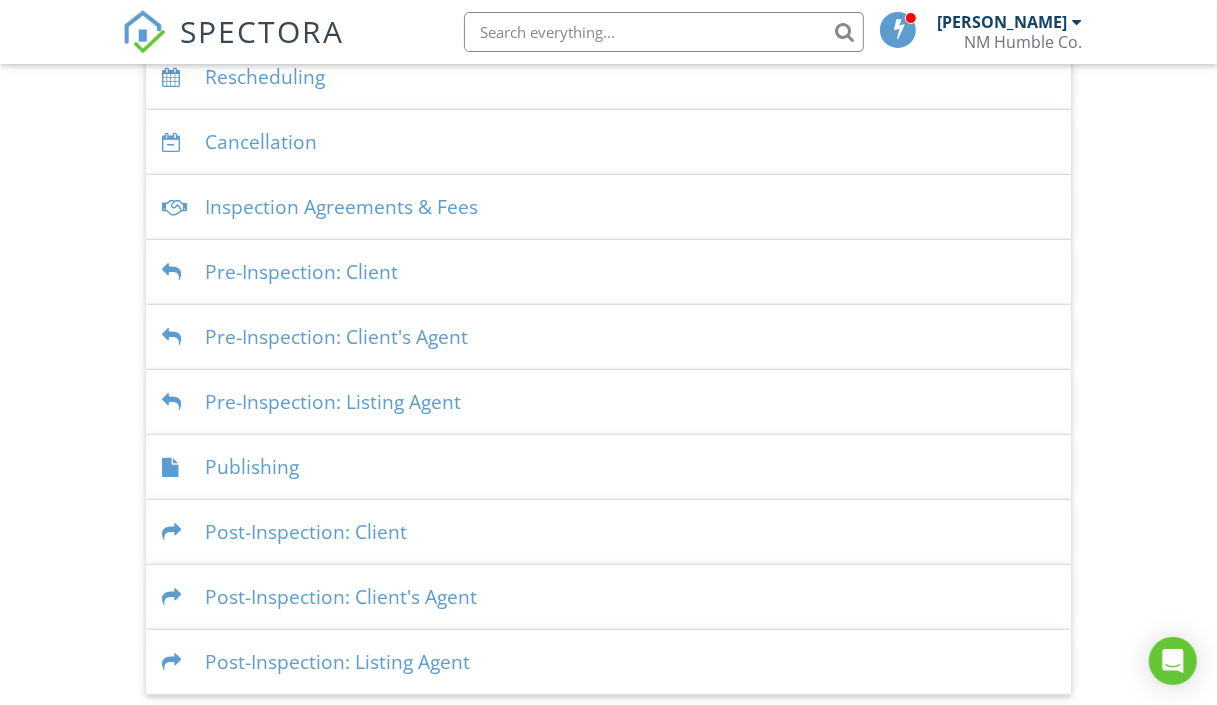 click on "Publishing" at bounding box center [609, 467] 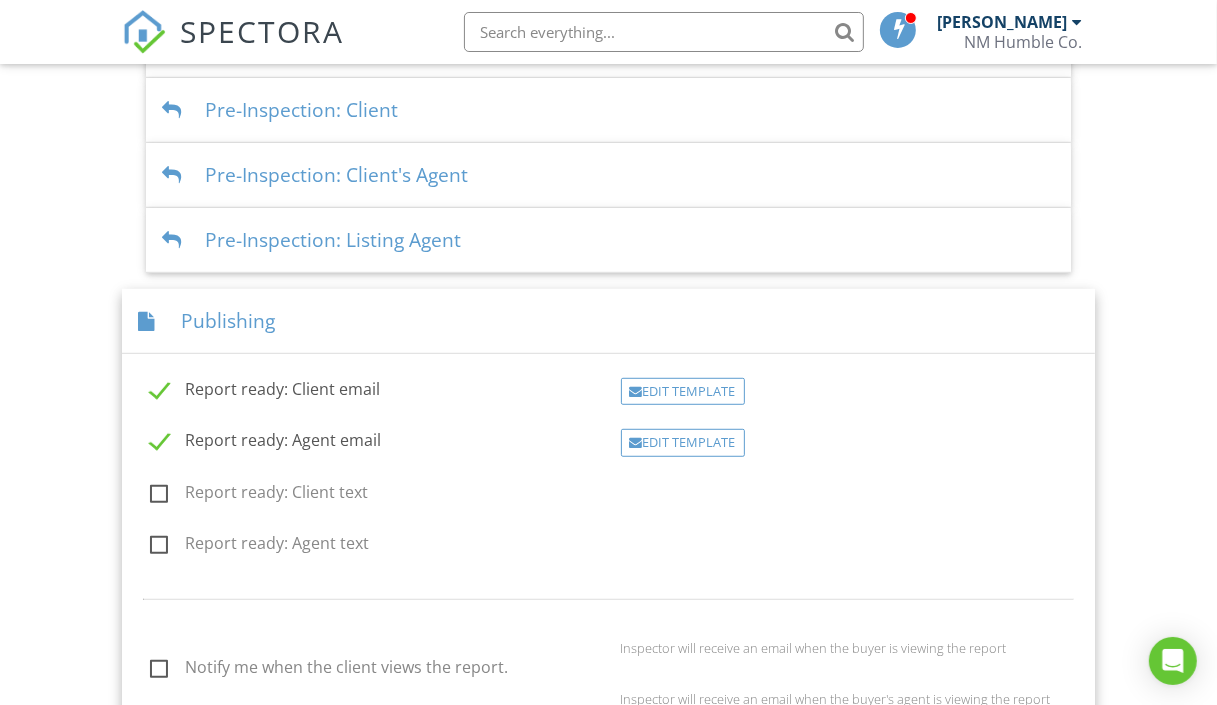 scroll, scrollTop: 640, scrollLeft: 0, axis: vertical 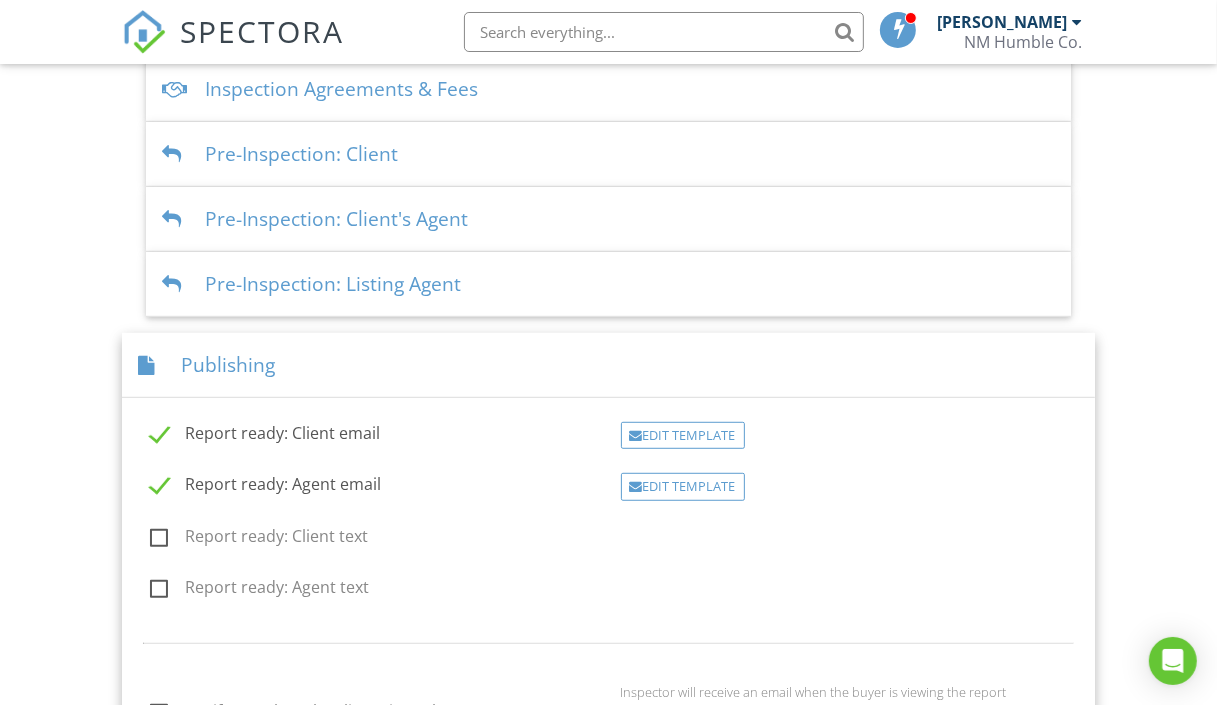 click on "Publishing" at bounding box center (609, 365) 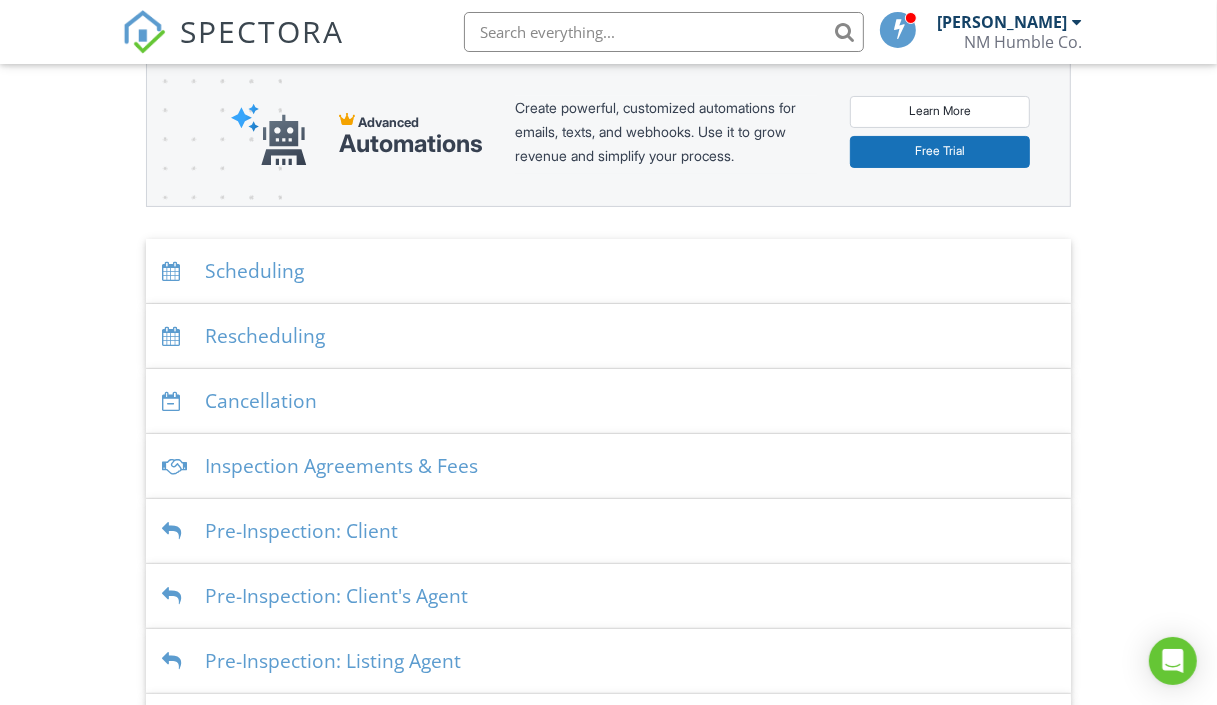scroll, scrollTop: 0, scrollLeft: 0, axis: both 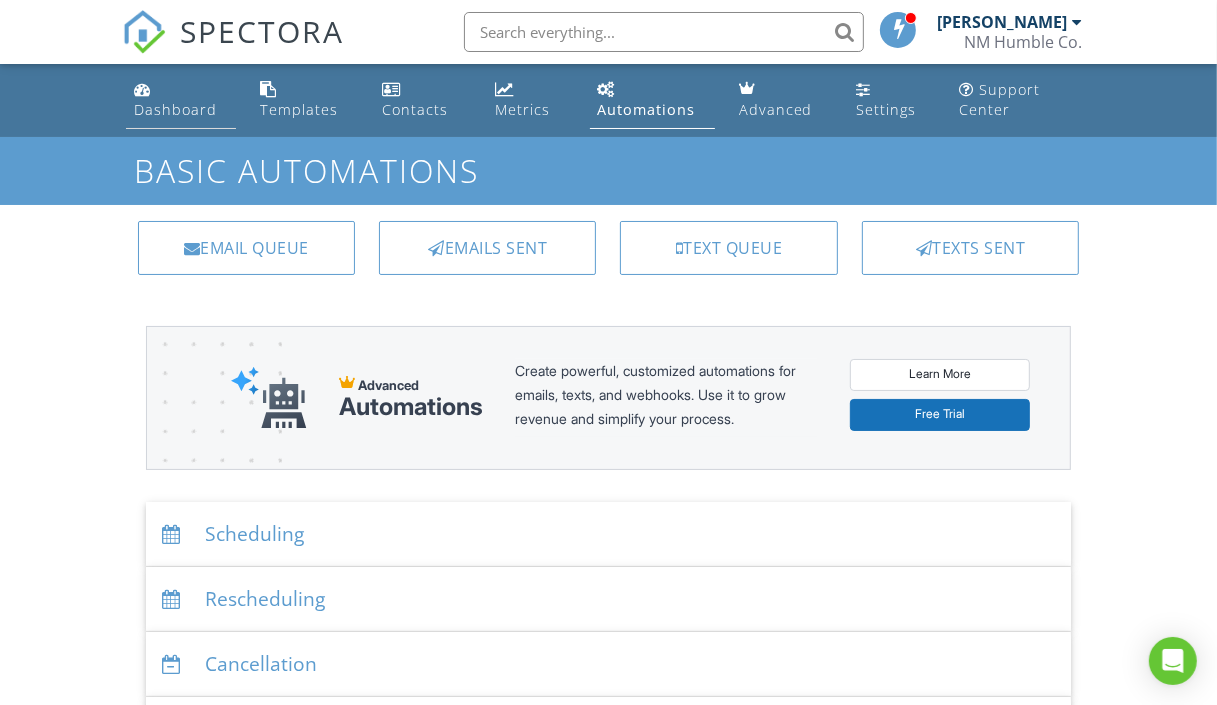 click on "Dashboard" at bounding box center [181, 100] 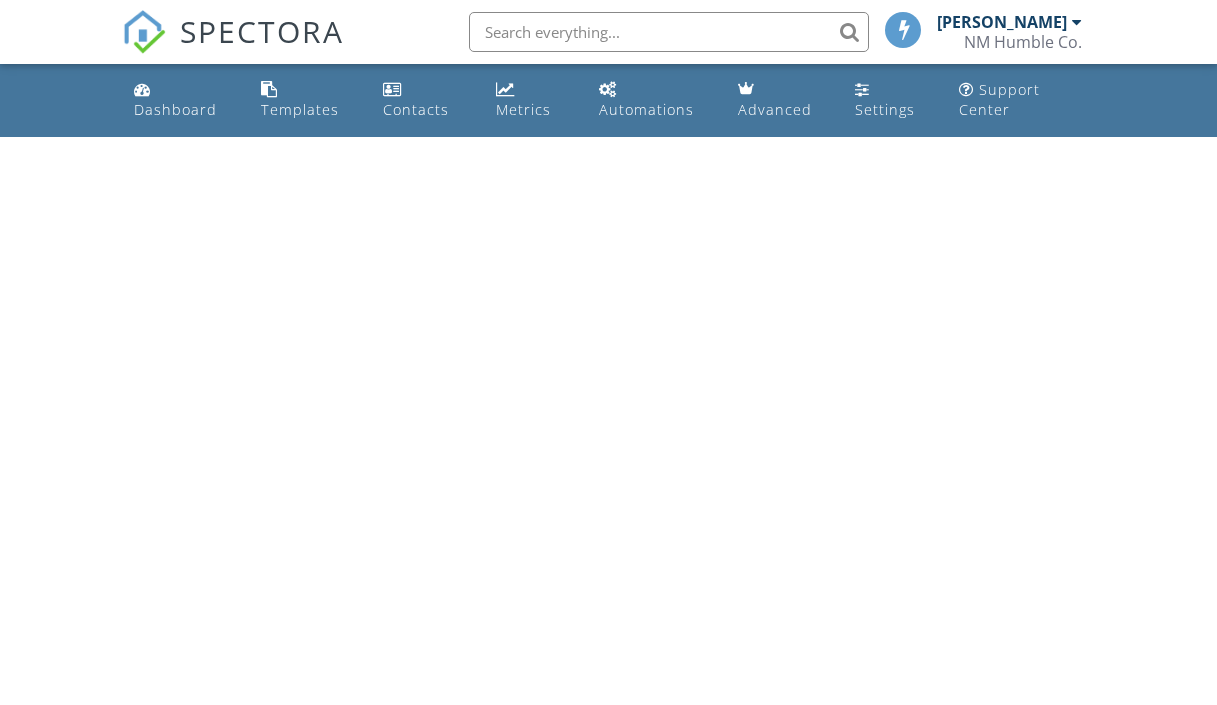 scroll, scrollTop: 0, scrollLeft: 0, axis: both 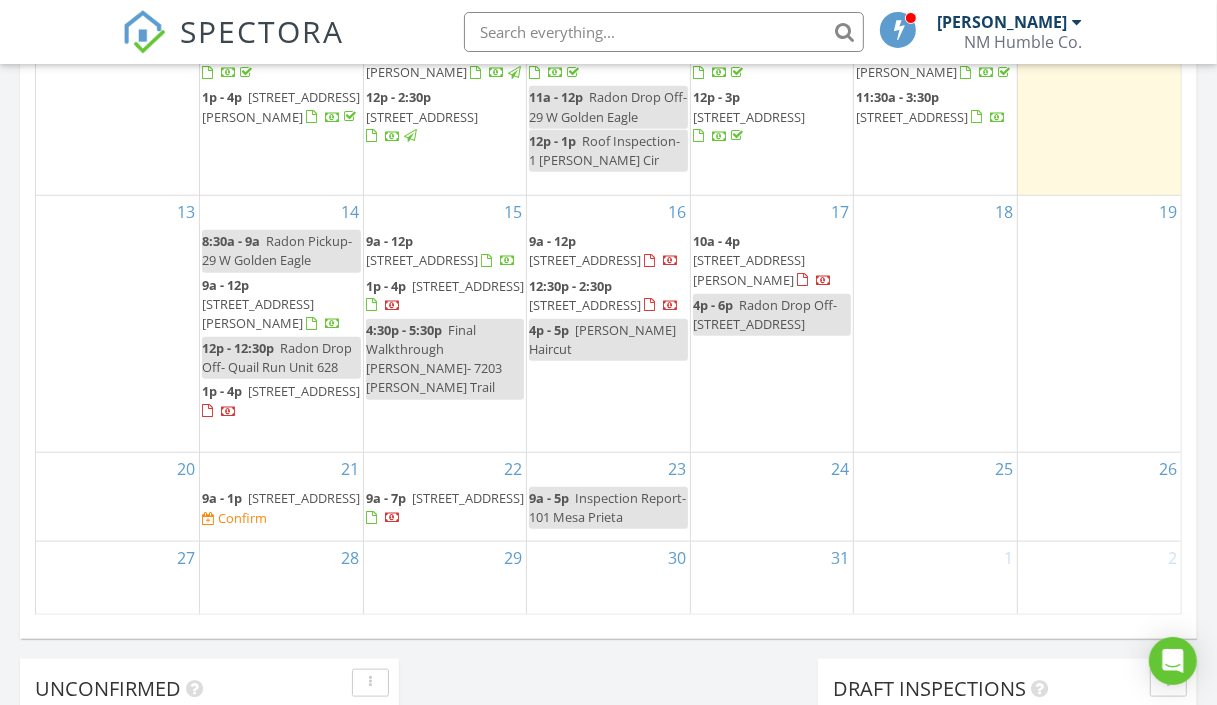 click on "16
9a - 12p
[STREET_ADDRESS]
12:30p - 2:30p
[STREET_ADDRESS]
4p - 5p
[PERSON_NAME] Haircut" at bounding box center [608, 324] 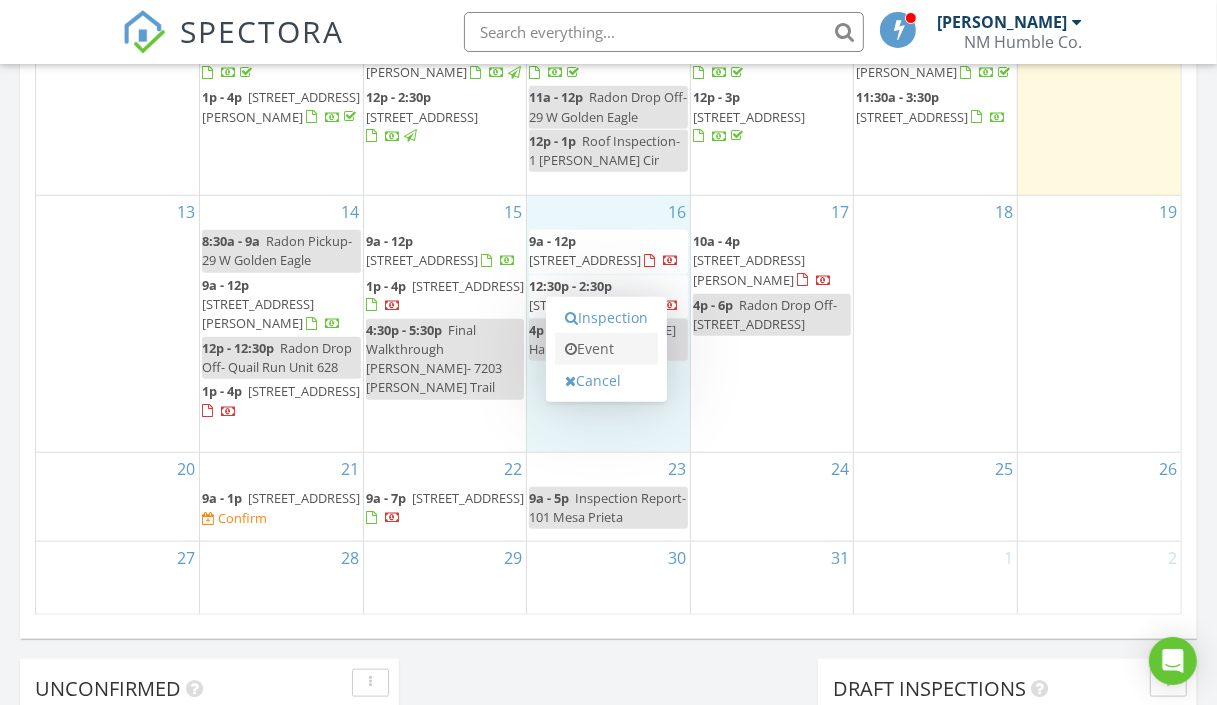 click on "Event" at bounding box center [606, 349] 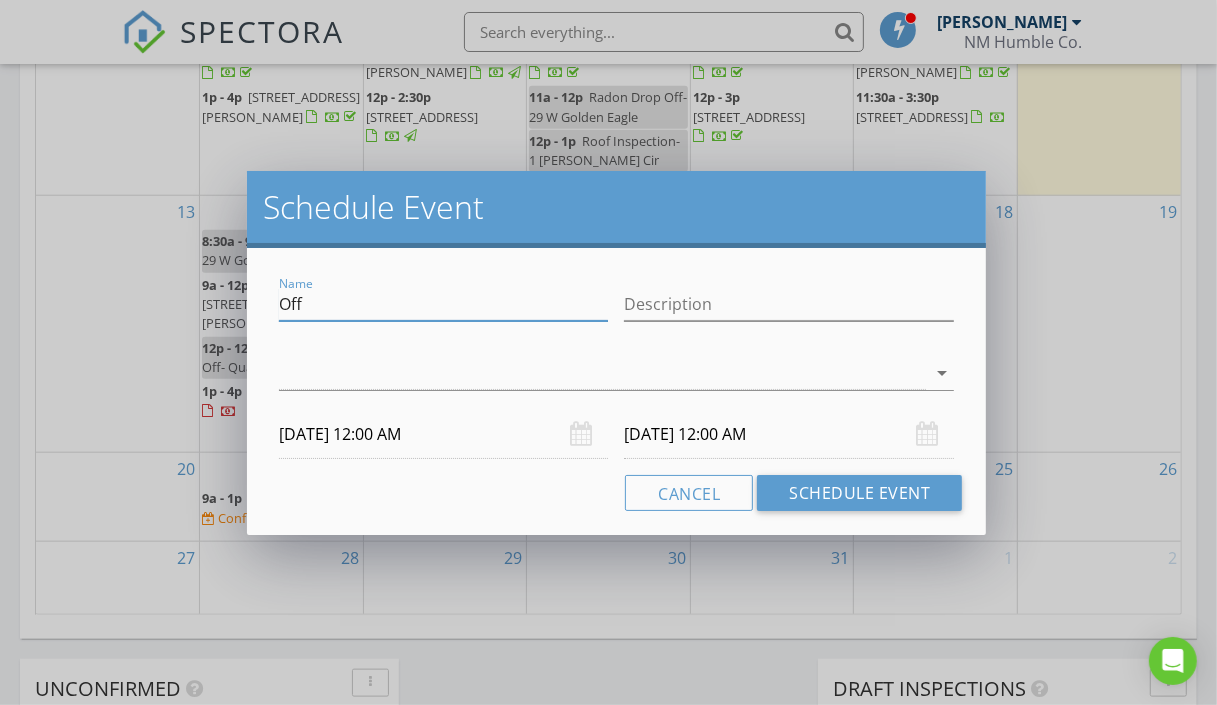 click on "Off" at bounding box center [444, 304] 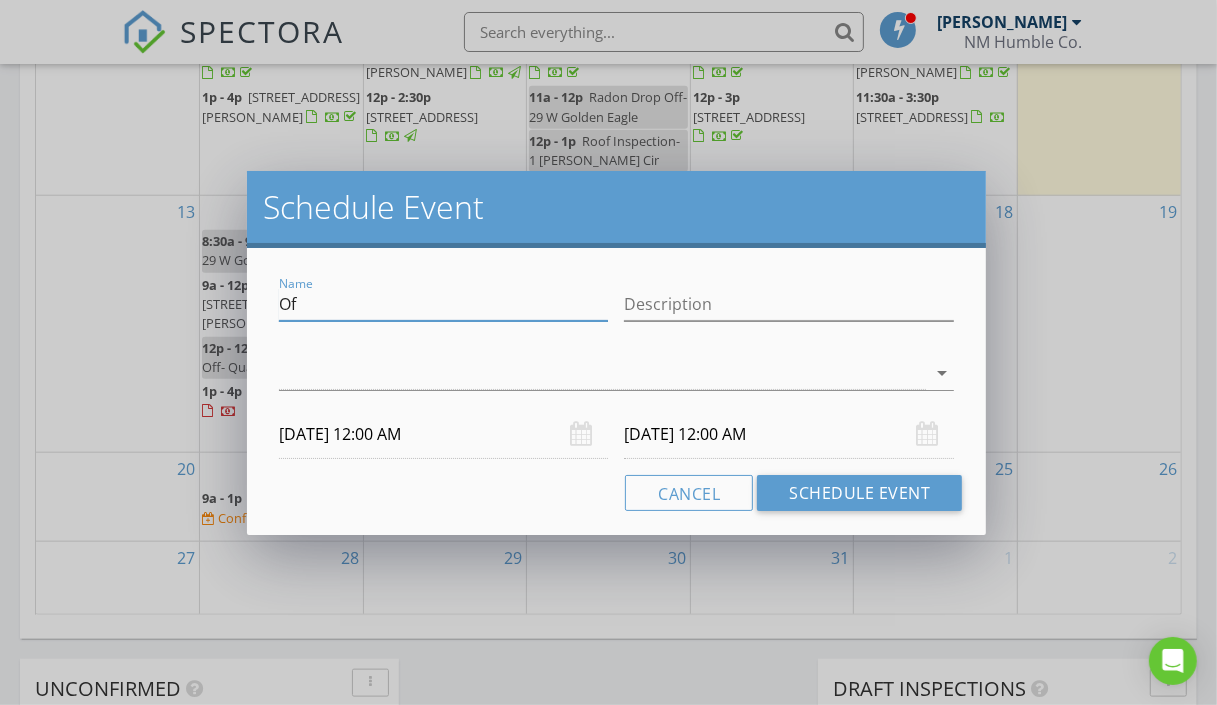 type on "O" 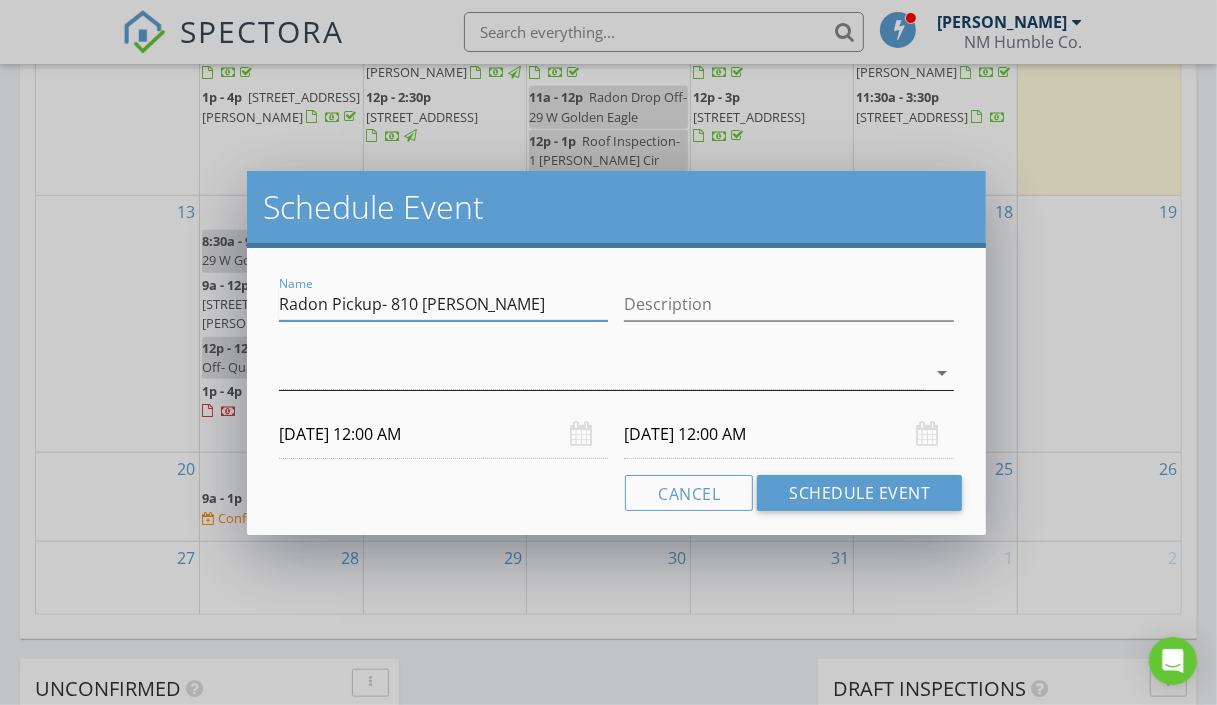 type on "Radon Pickup- 810 Abeyta" 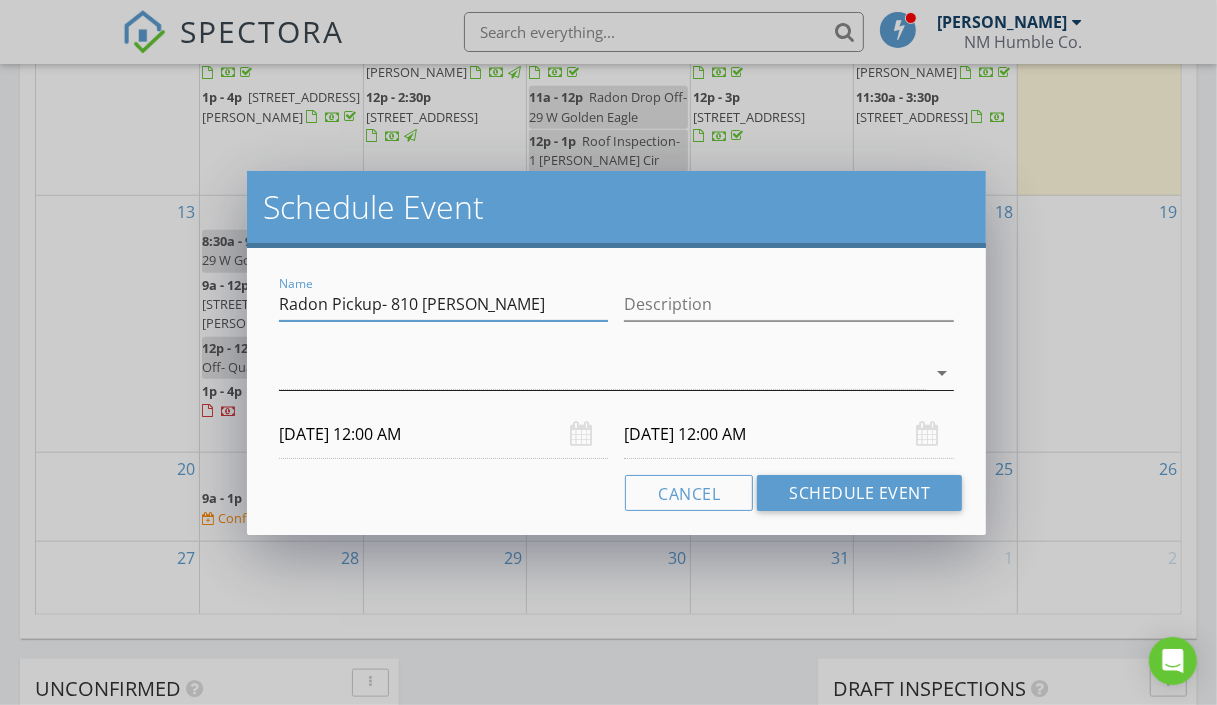 click at bounding box center [603, 373] 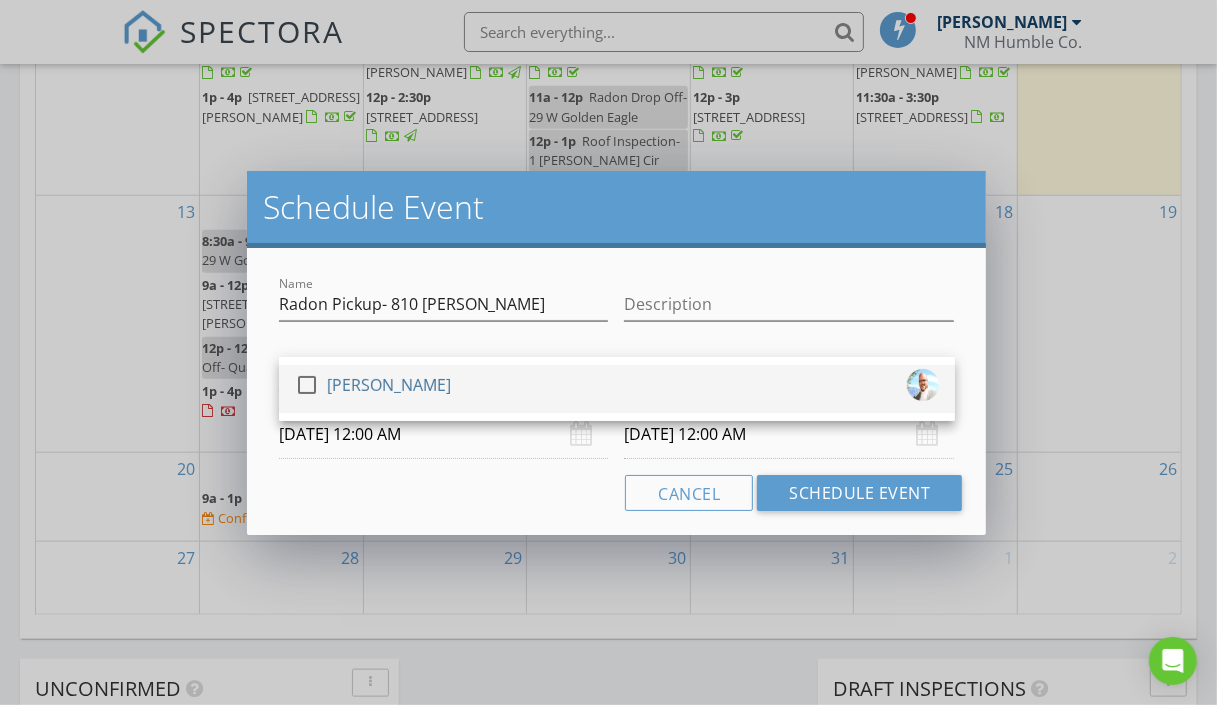 click at bounding box center [307, 385] 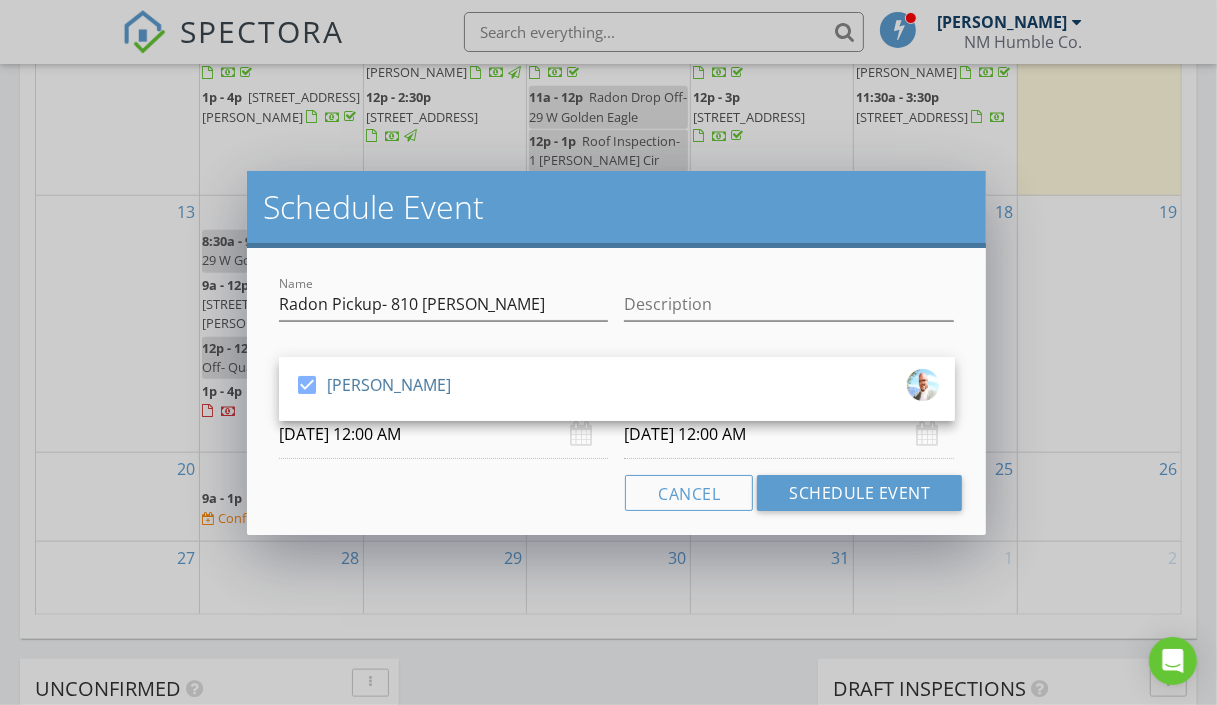 click on "07/16/2025 12:00 AM" at bounding box center [444, 434] 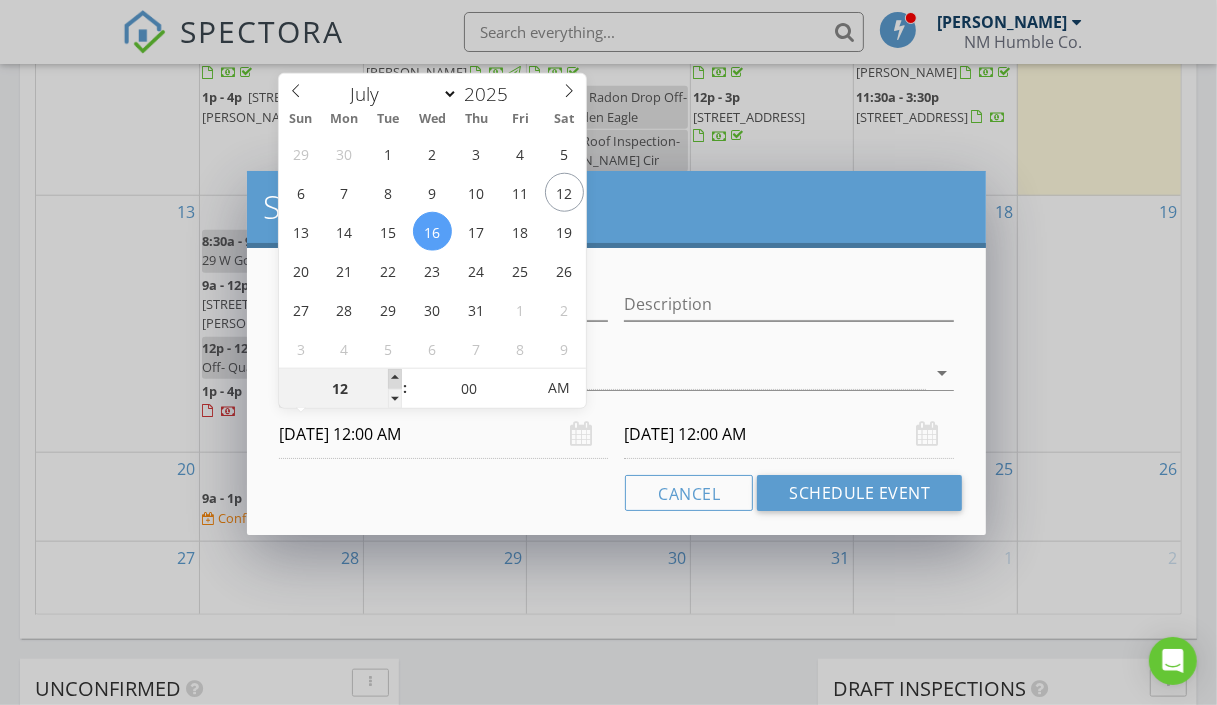 type on "01" 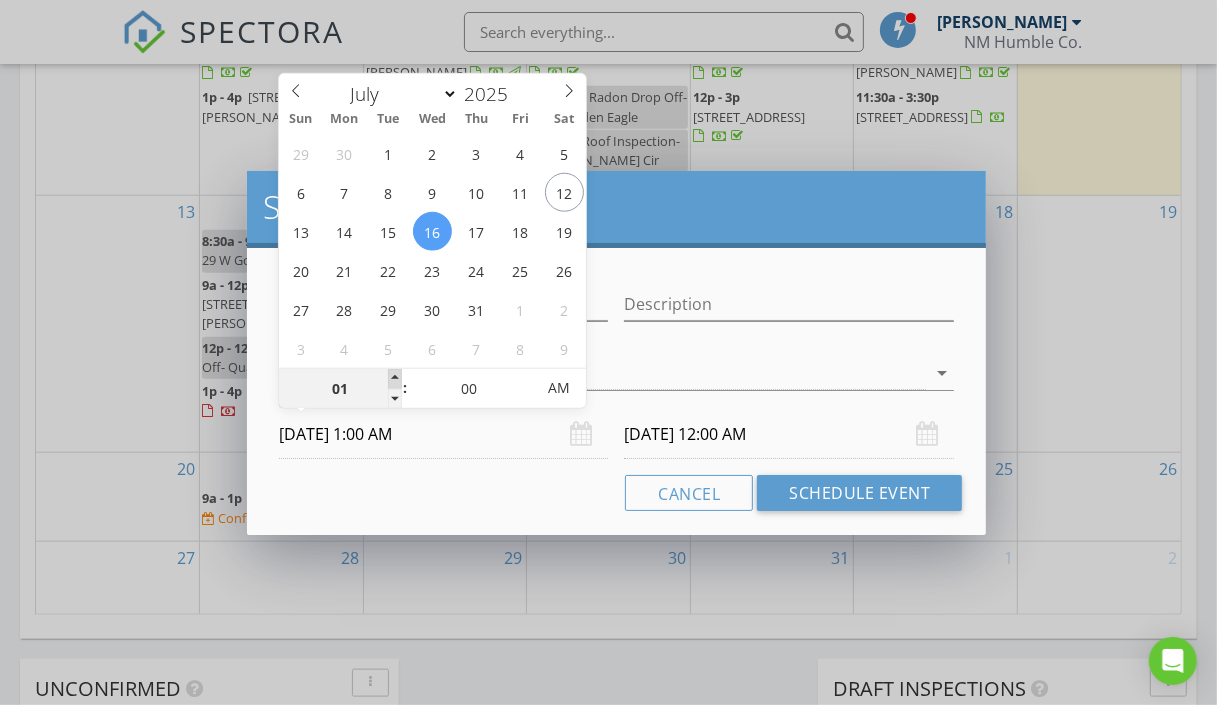 click at bounding box center [395, 379] 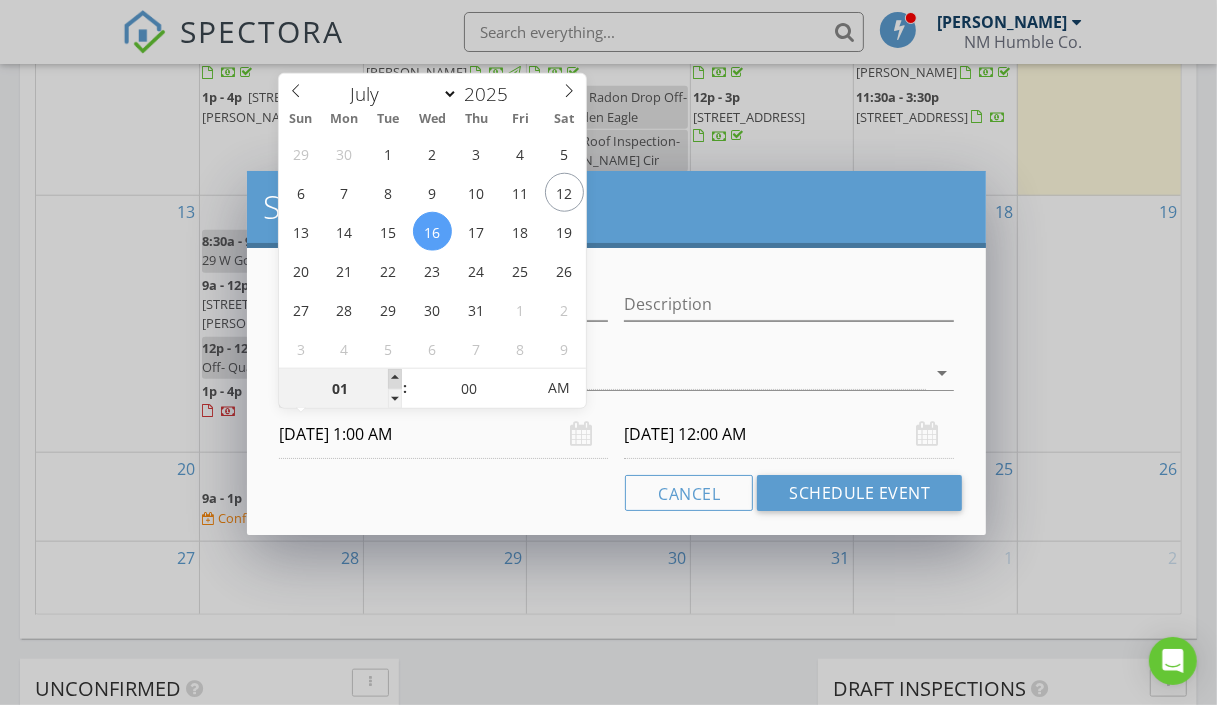 click at bounding box center [395, 379] 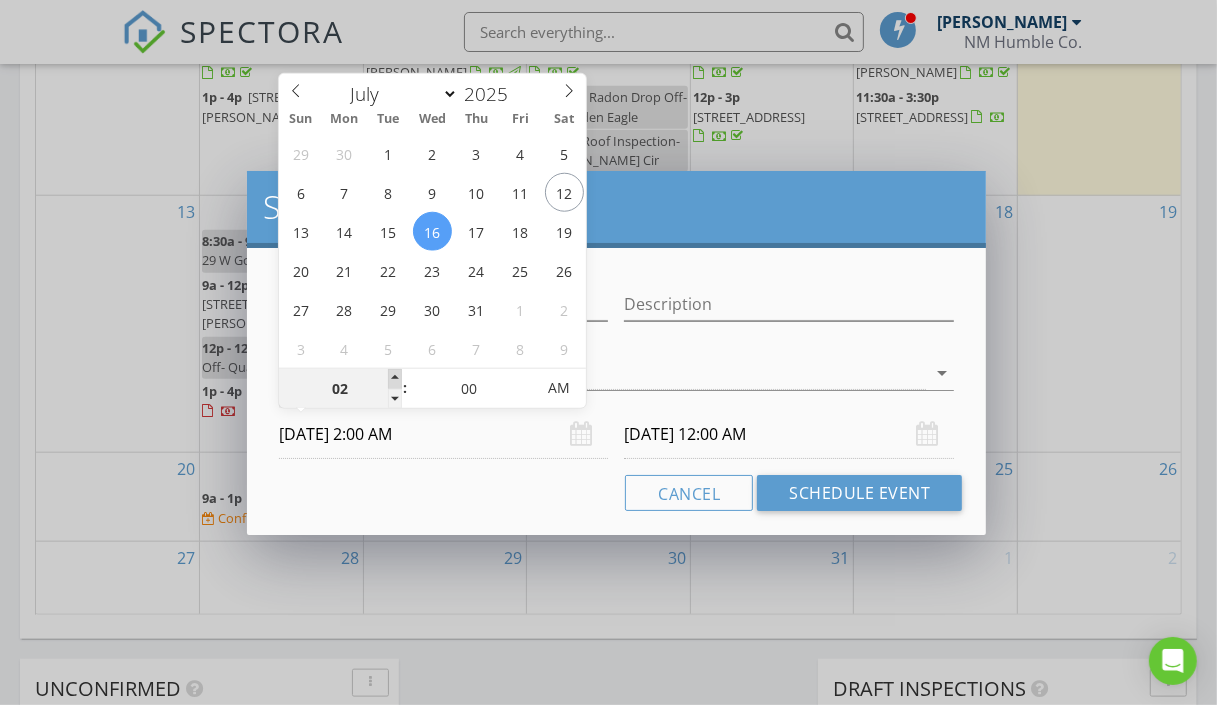 type on "02" 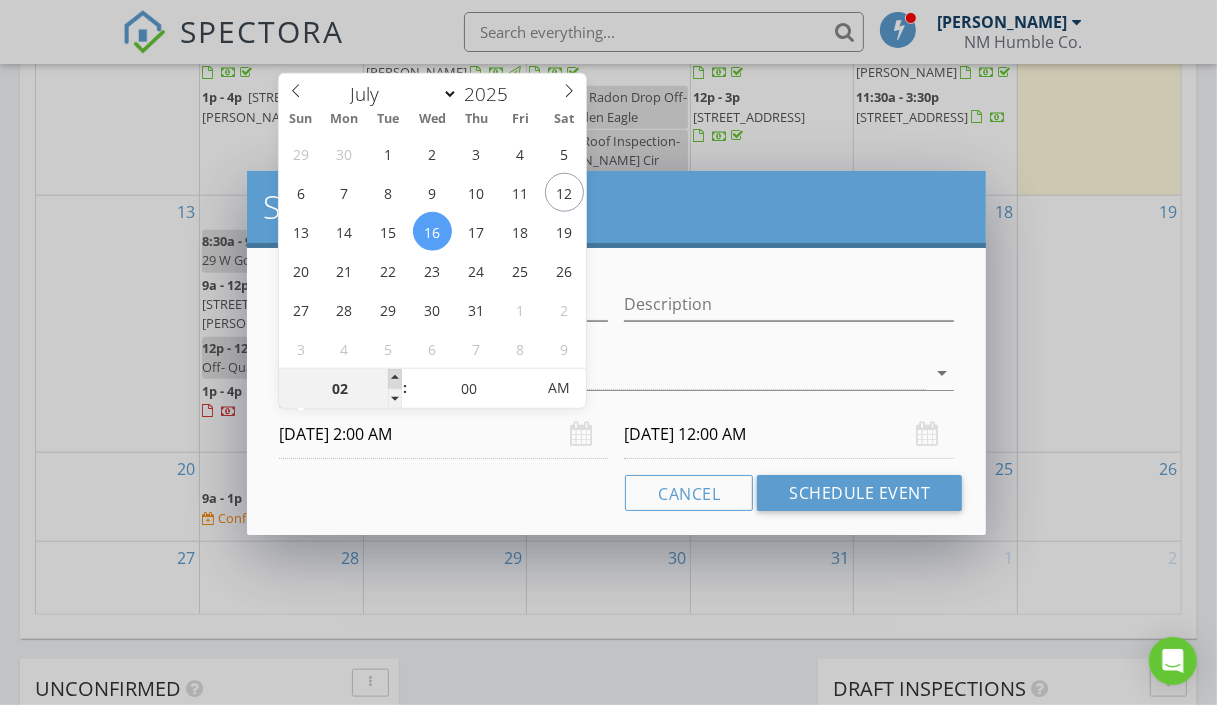 type on "07/17/2025 2:00 AM" 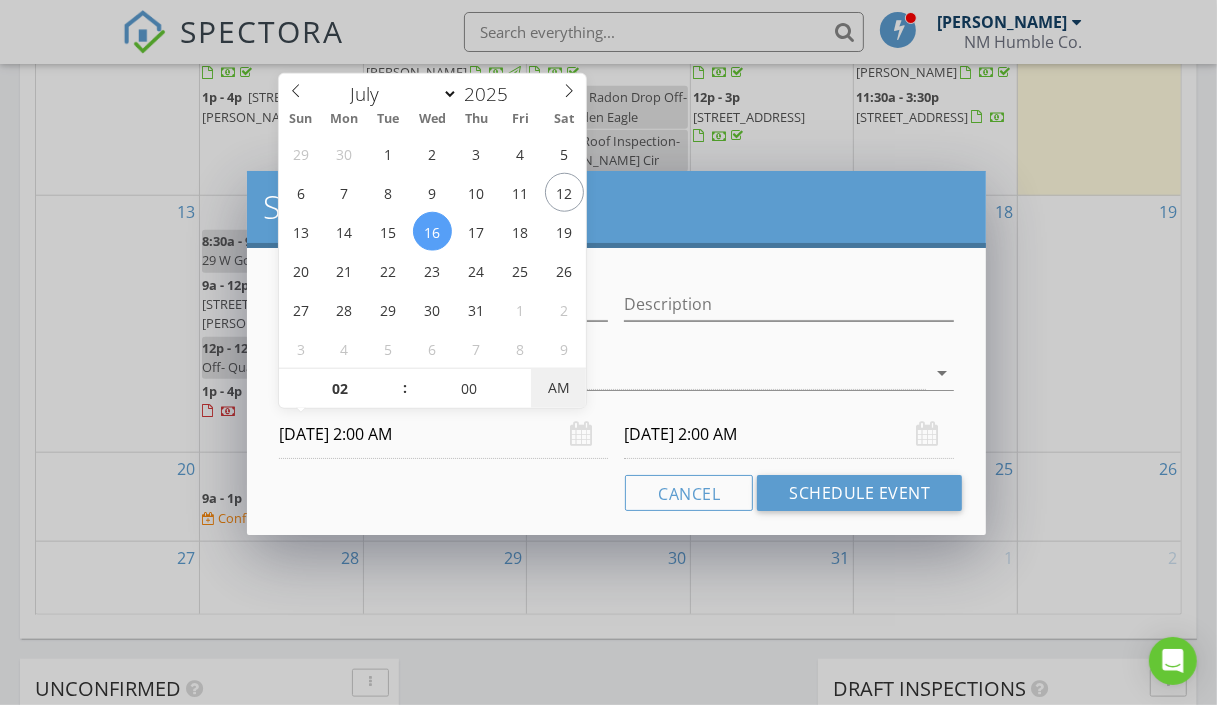 type on "07/16/2025 2:00 PM" 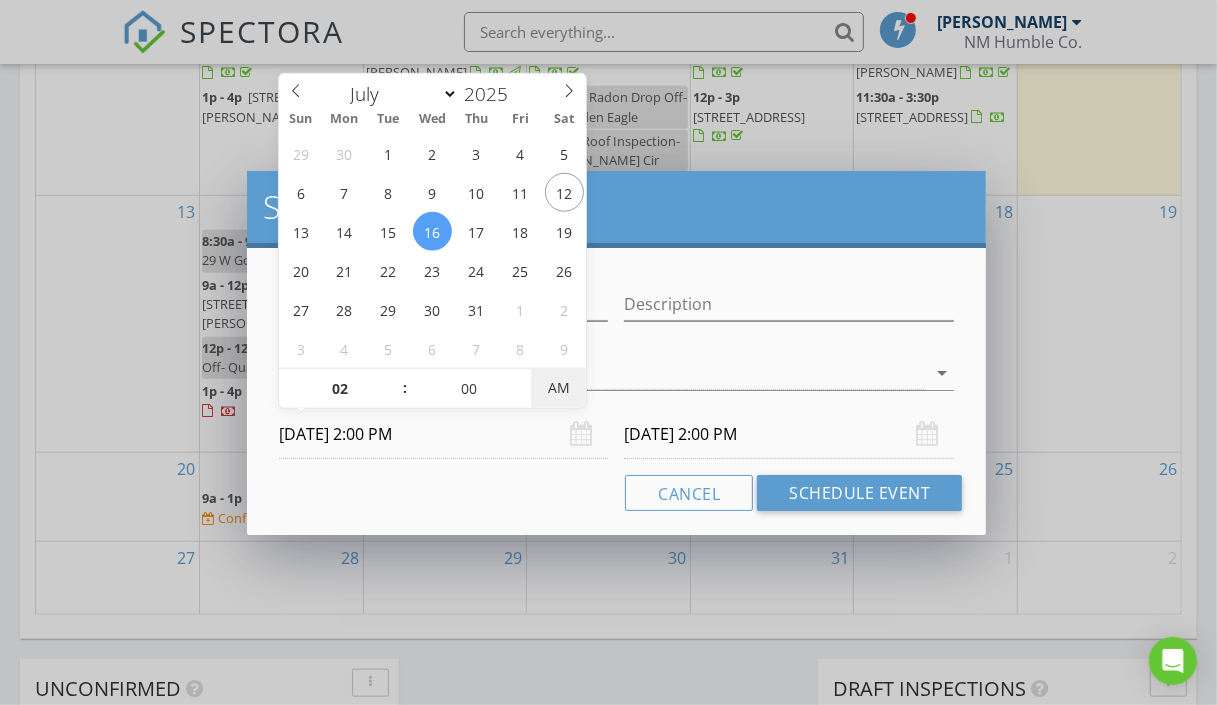 click on "AM" at bounding box center [558, 388] 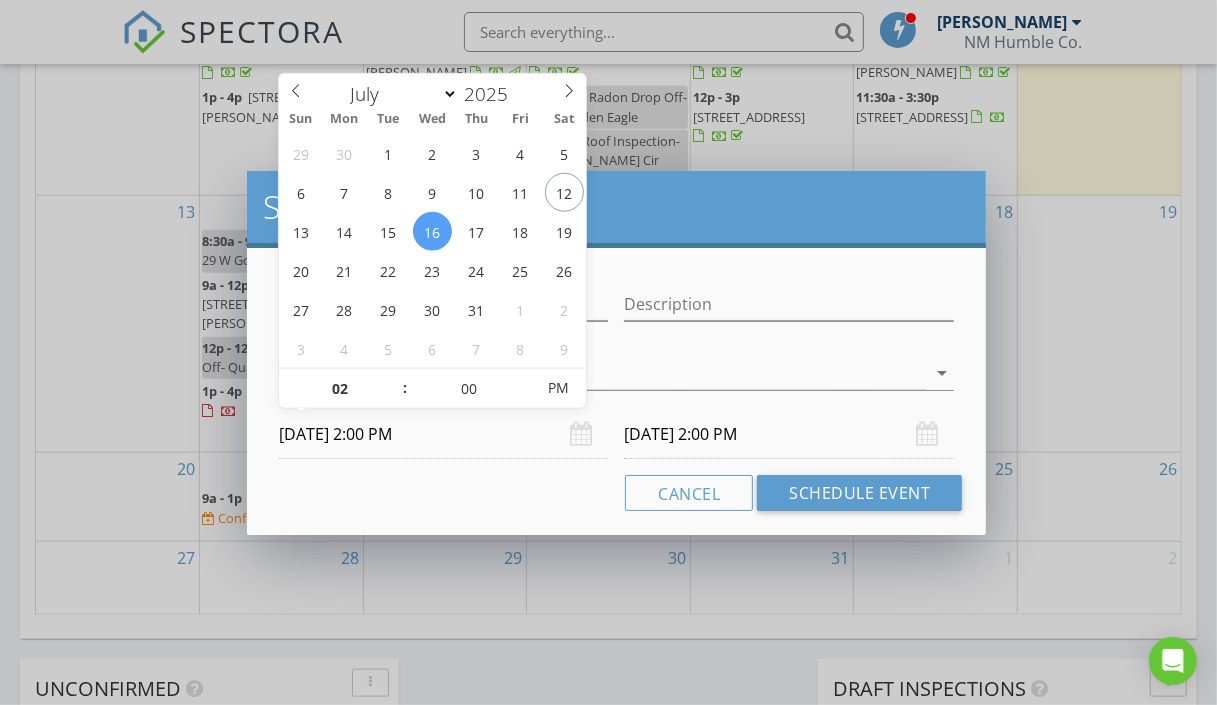 click on "Cancel   Schedule Event" at bounding box center (617, 493) 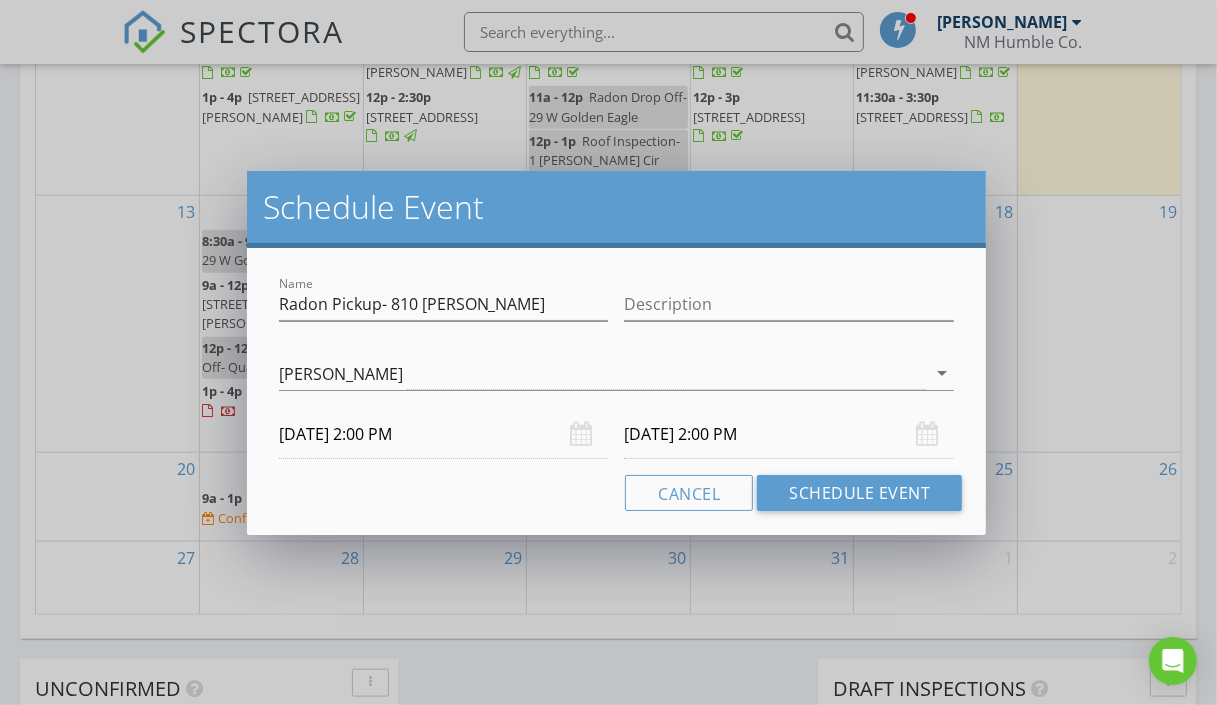 click on "07/17/2025 2:00 PM" at bounding box center (789, 434) 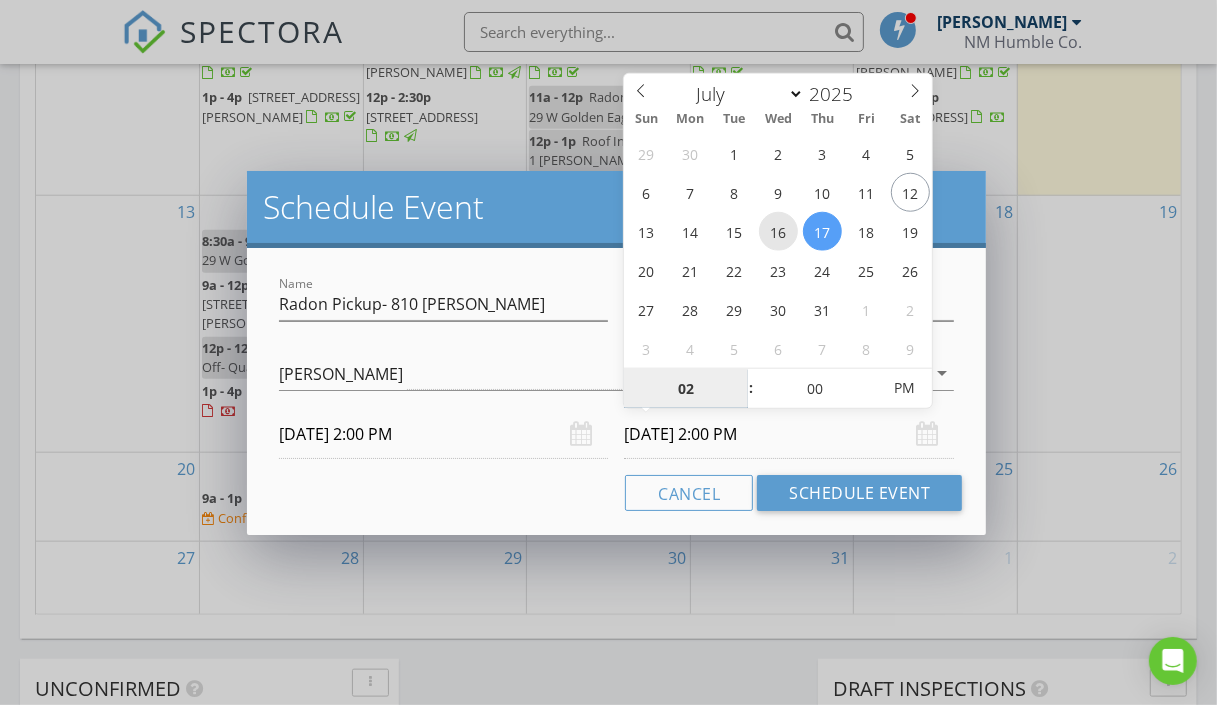 type on "07/16/2025 2:00 PM" 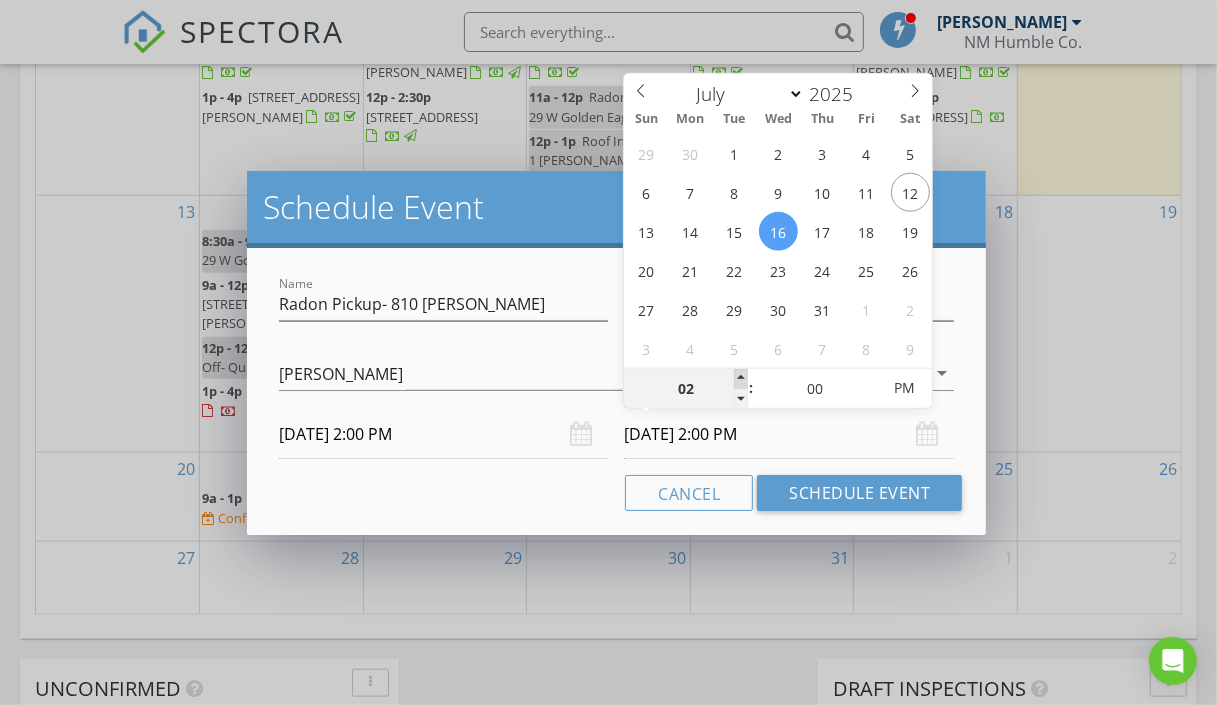 type on "03" 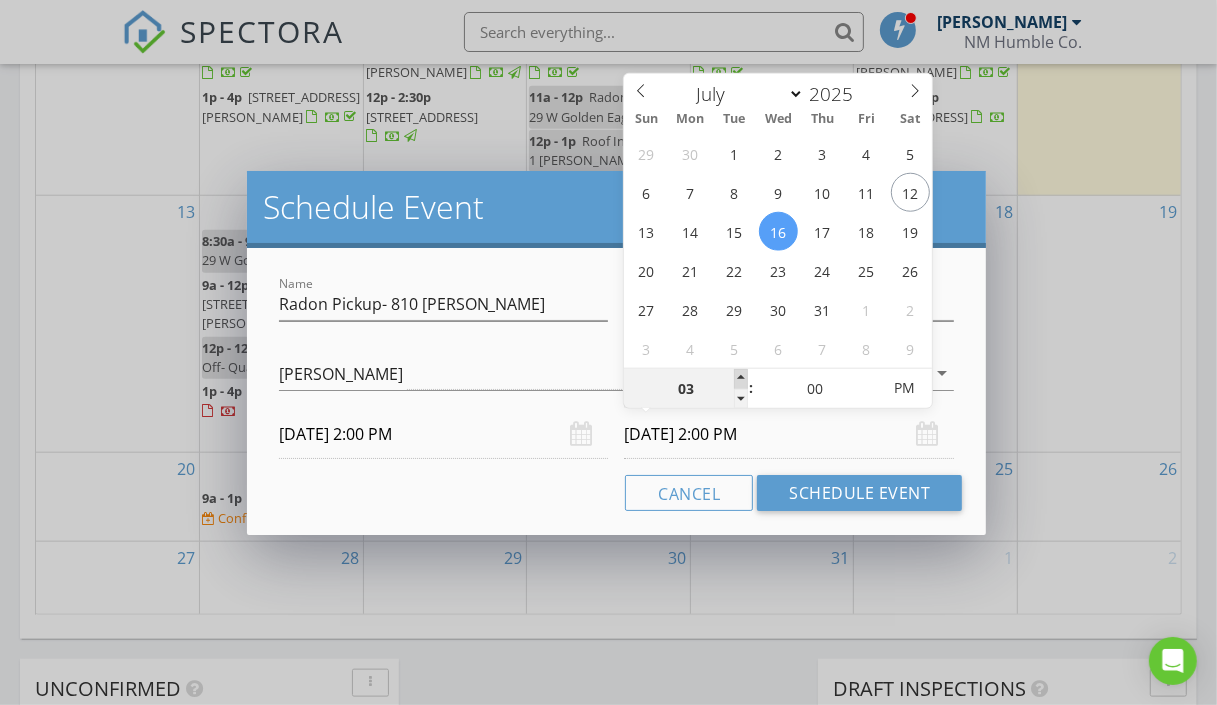 type on "07/16/2025 3:00 PM" 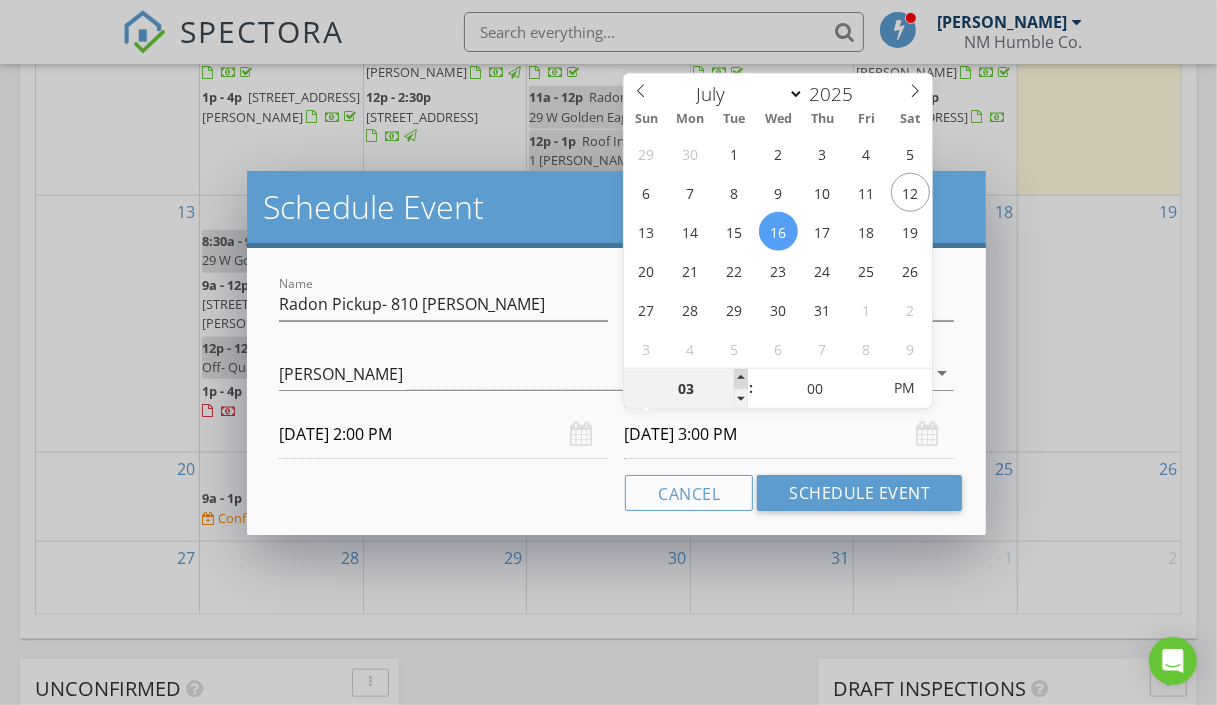 click at bounding box center [741, 379] 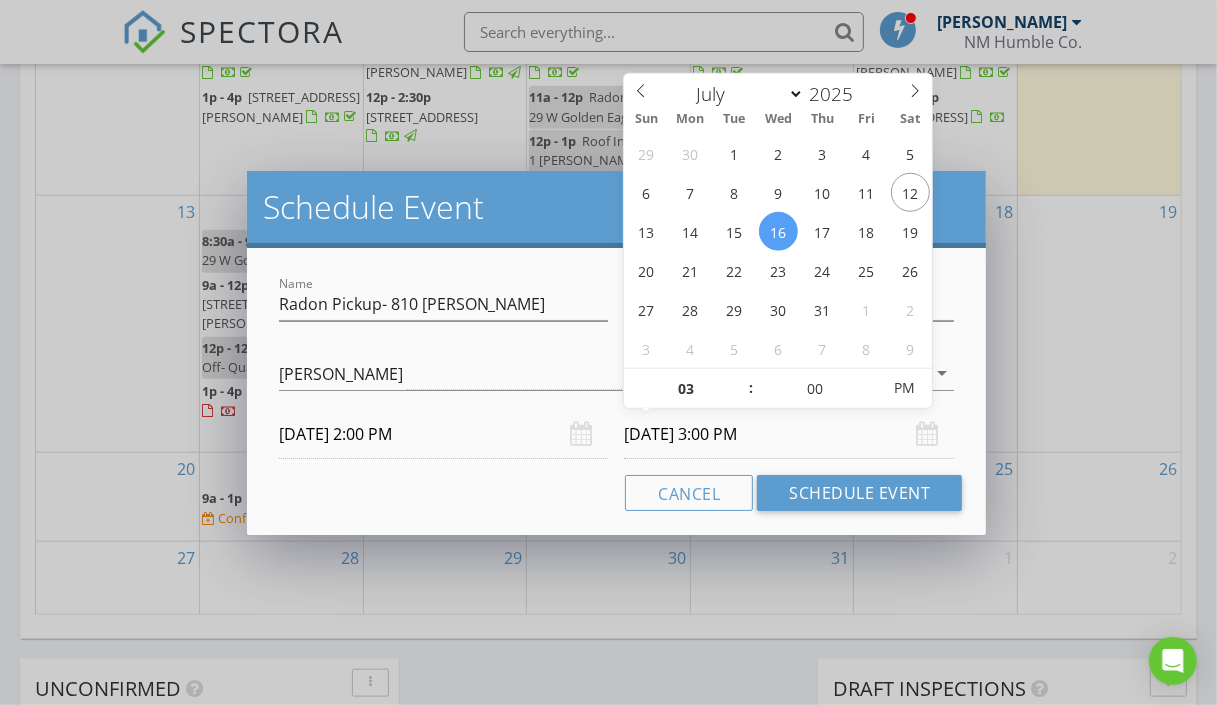 click on "Cancel   Schedule Event" at bounding box center [617, 493] 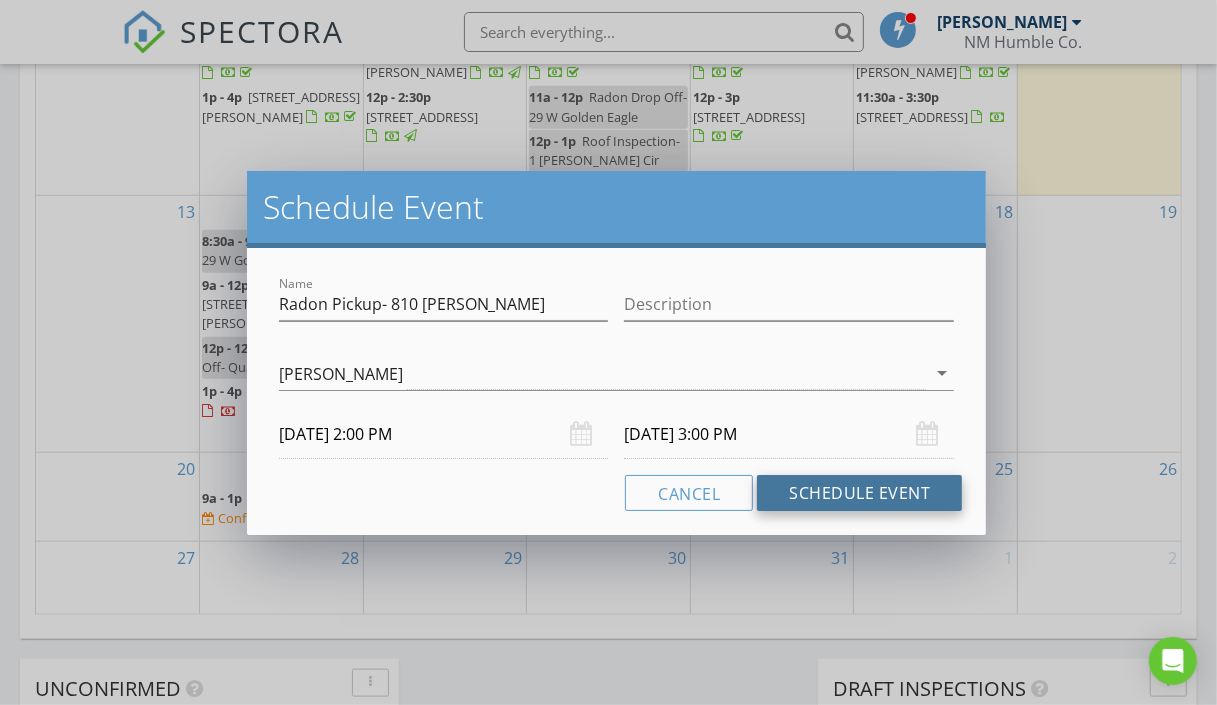 click on "Schedule Event" at bounding box center (859, 493) 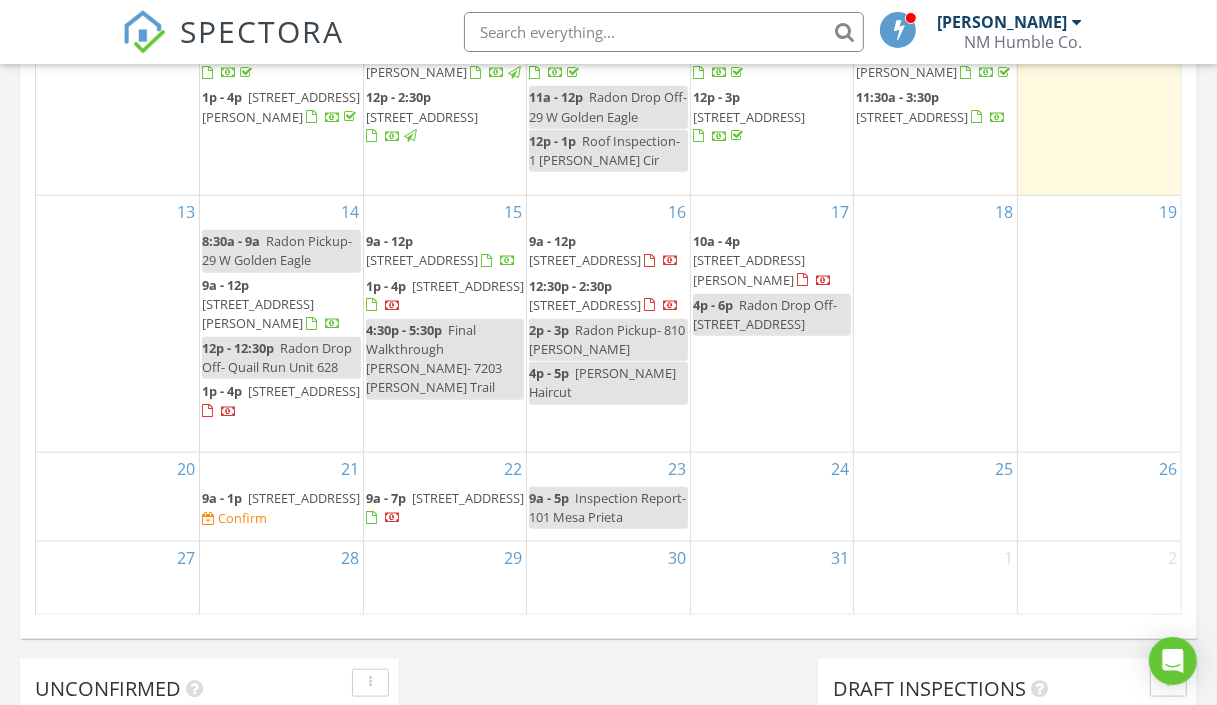 click on "Today
Mathew Rivera
No results found       New Inspection     New Quote         Map               + − Leaflet  |  © MapTiler   © OpenStreetMap contributors     In Progress
Mathew Rivera
07/11/25 11:30 am   29 W Golden Eagle Rd, Santa Fe, NM 87506
Mathew Rivera
Calendar                 July 2025 today list day week cal wk 4 wk month Sun Mon Tue Wed Thu Fri Sat 29 30
8a - 12p
211 Camino Del Norte- Bella Vista , Santa Fe 87501
4p - 8p
211 Camino Del Norte- Verano , Santa Fe 87501
1
8a - 12p
211 Camino Del Norte- Cielo , Santa Fe 87501" at bounding box center [608, -51] 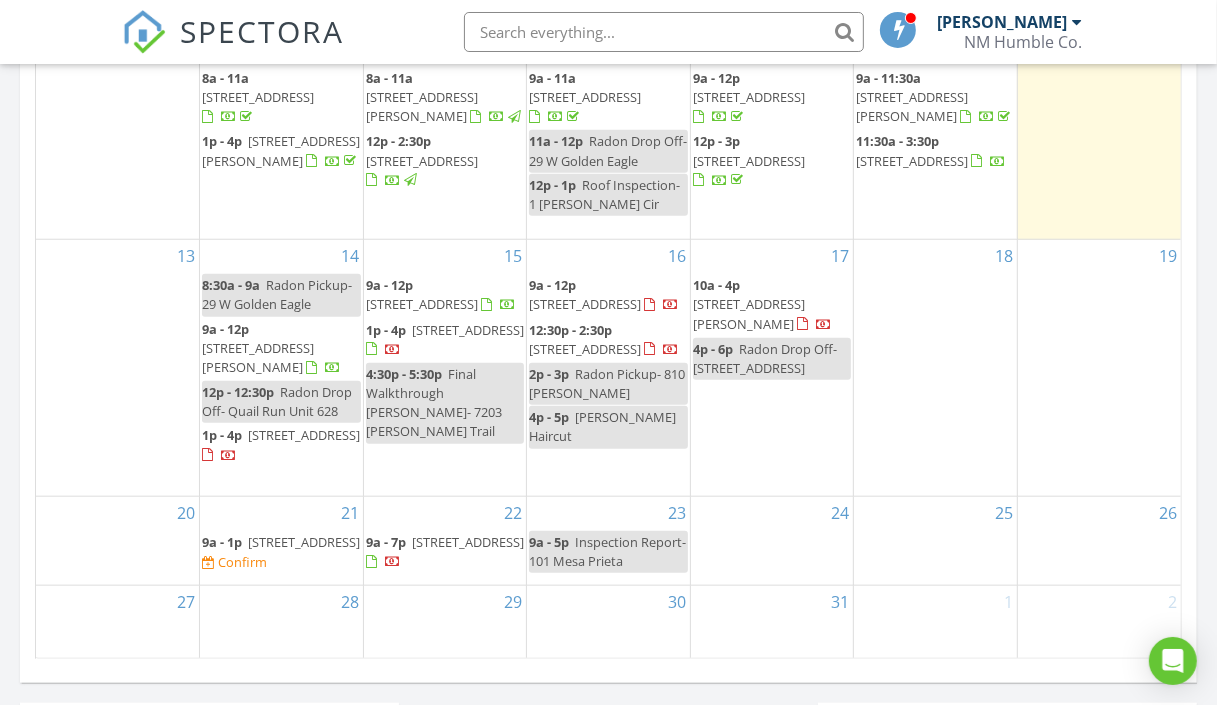 scroll, scrollTop: 1137, scrollLeft: 0, axis: vertical 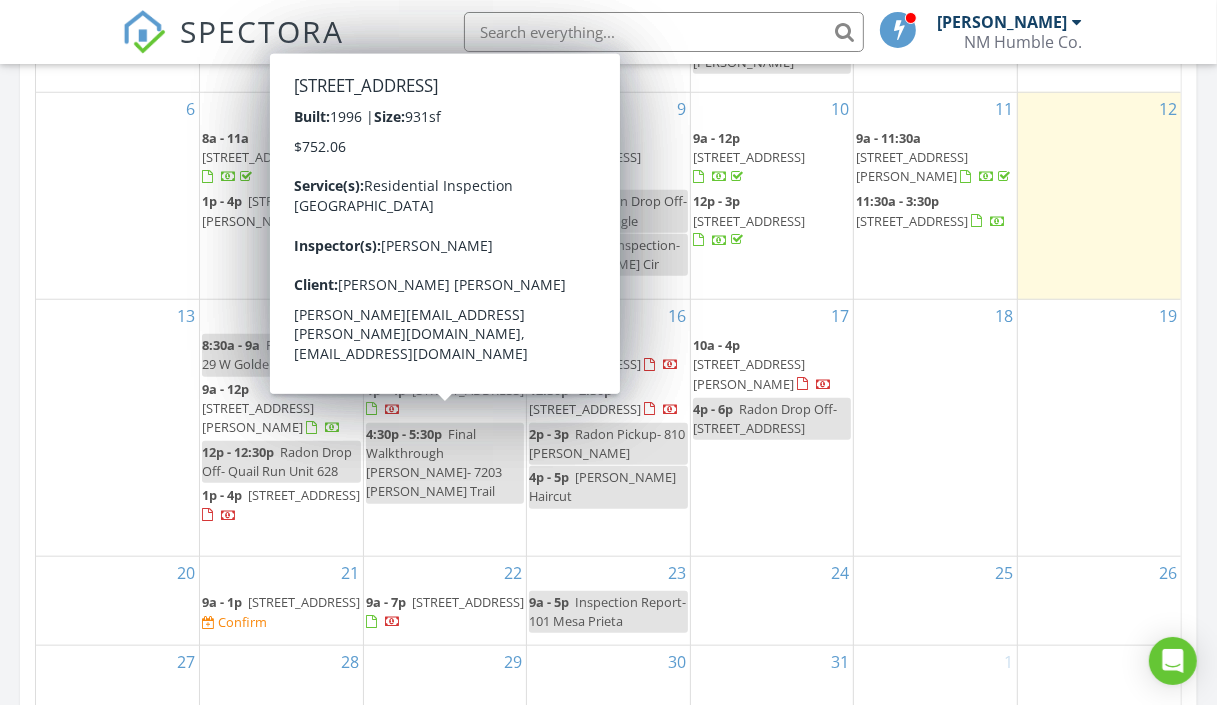 click on "49 Avenida Ponderosa , Glorieta 87535" at bounding box center (468, 390) 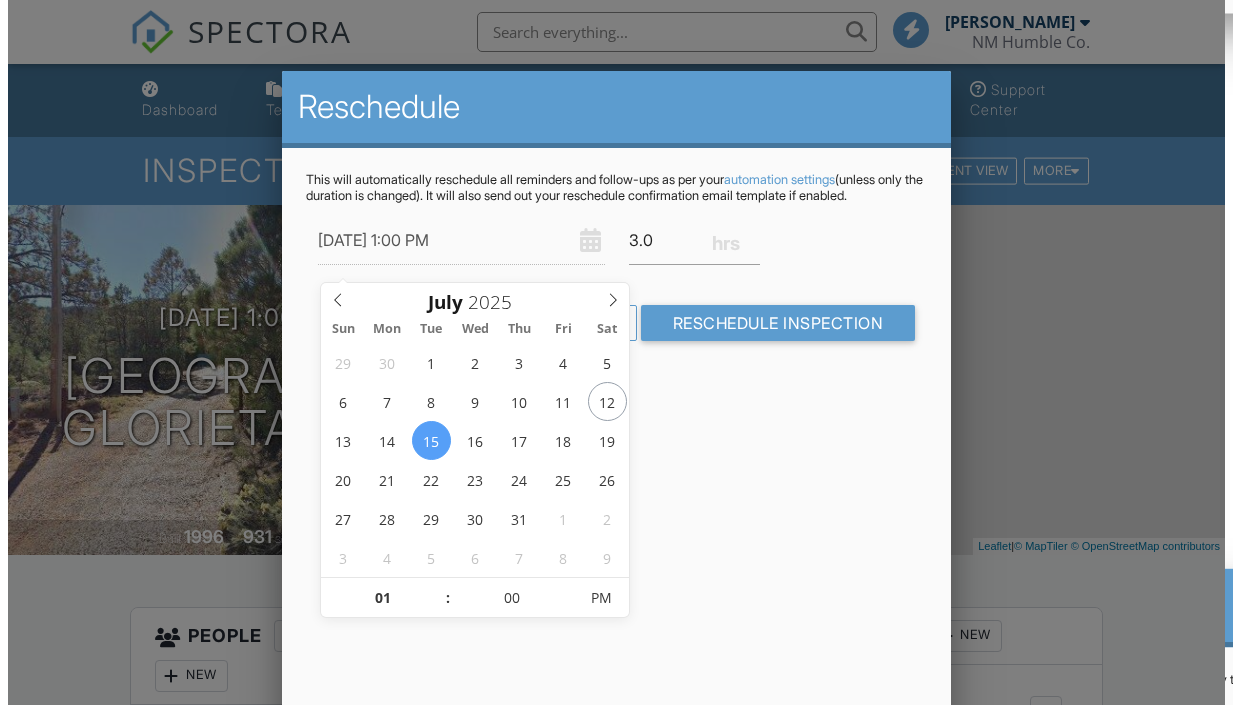 scroll, scrollTop: 0, scrollLeft: 0, axis: both 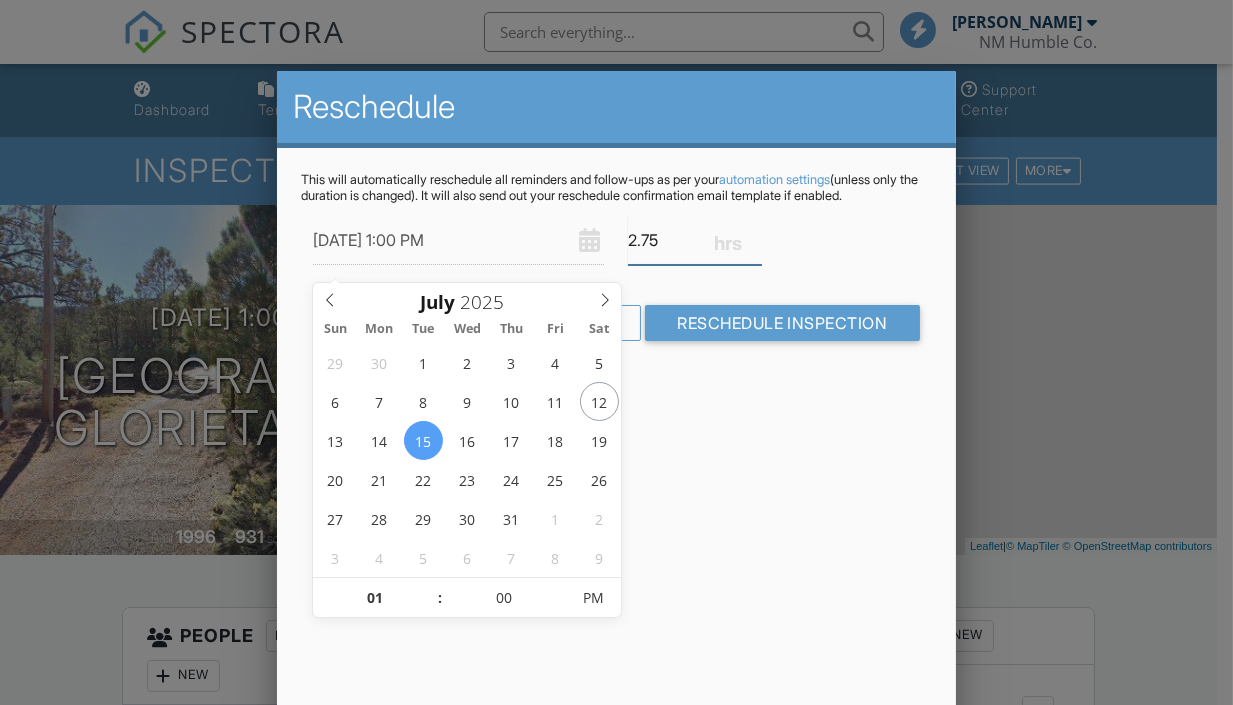 click on "2.75" at bounding box center (695, 240) 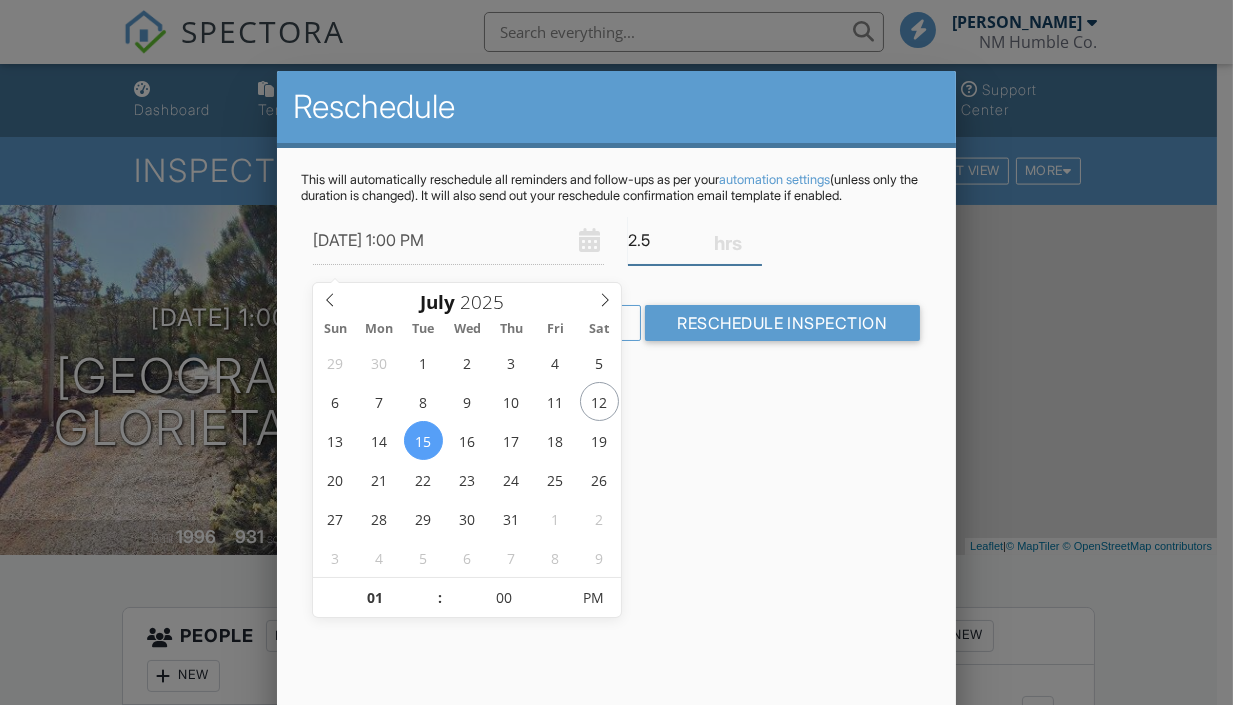 click on "2.5" at bounding box center (695, 240) 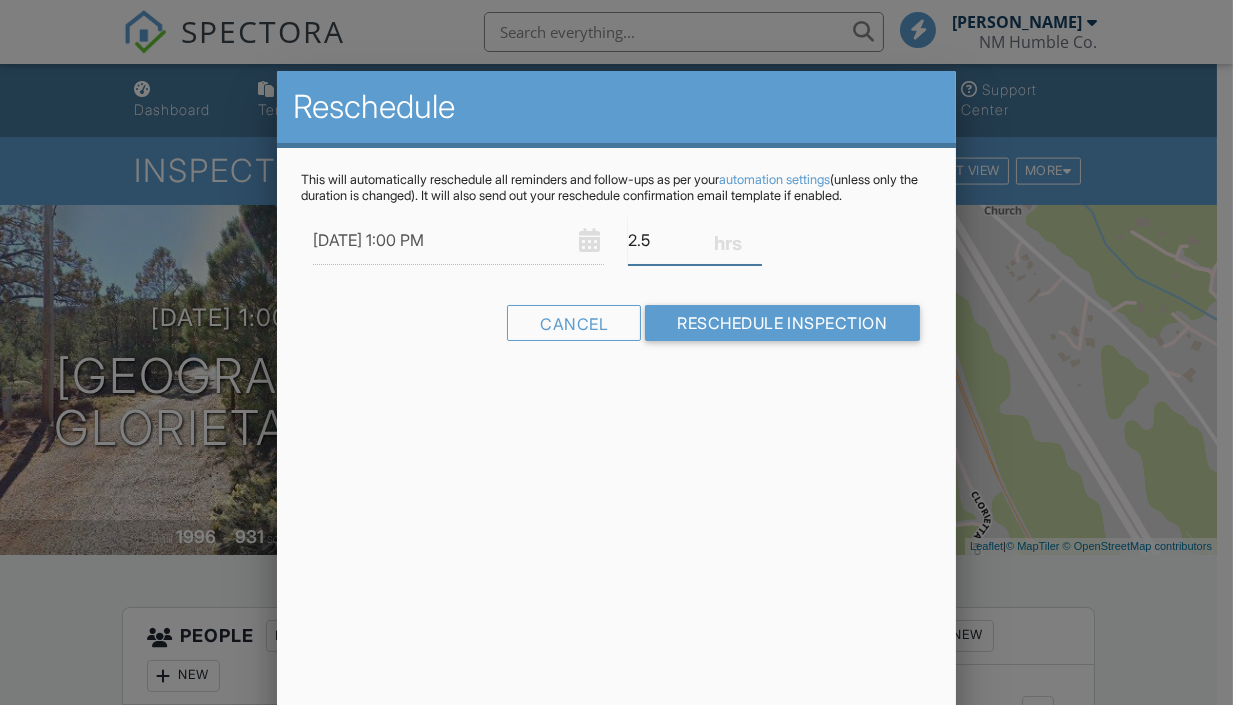 scroll, scrollTop: 0, scrollLeft: 0, axis: both 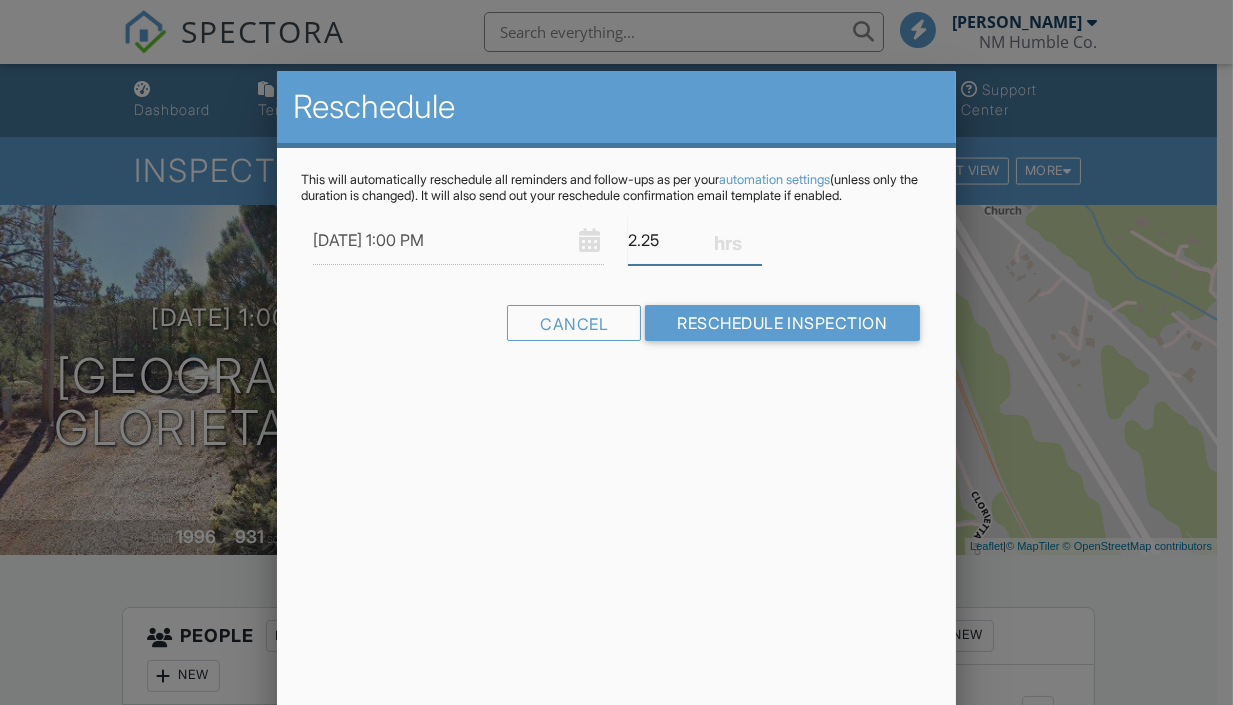 click on "2.25" at bounding box center (695, 240) 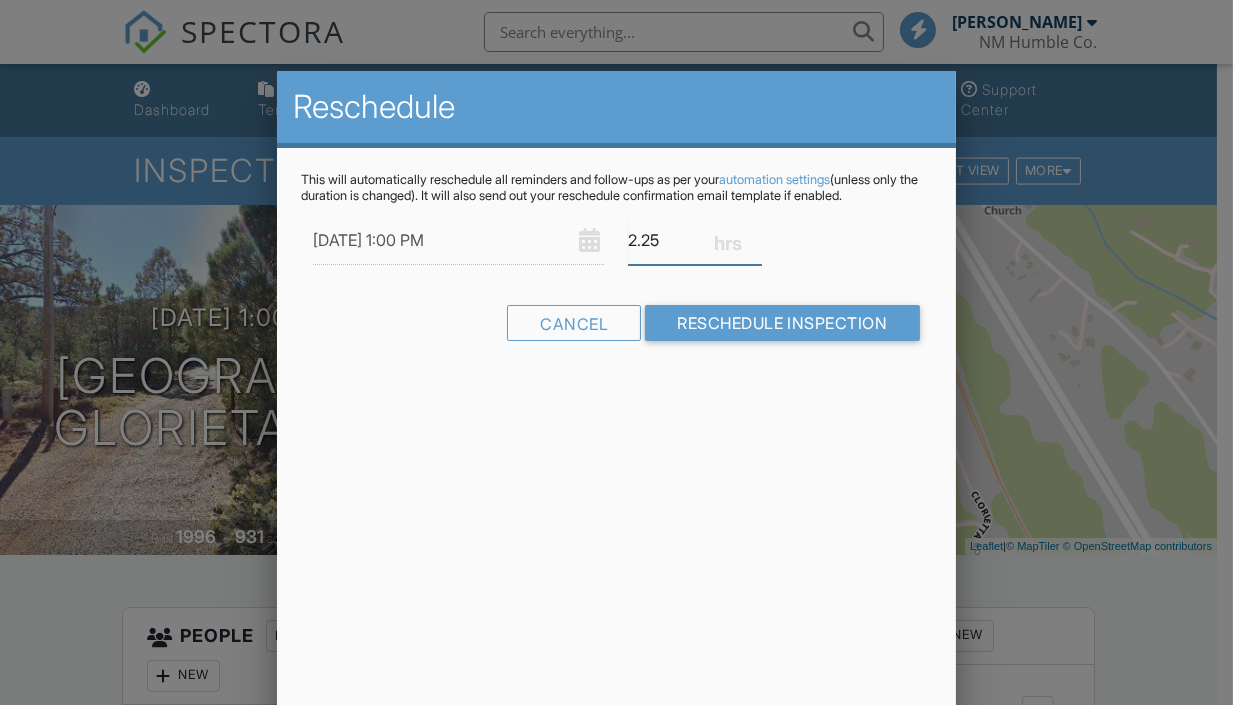 type on "2" 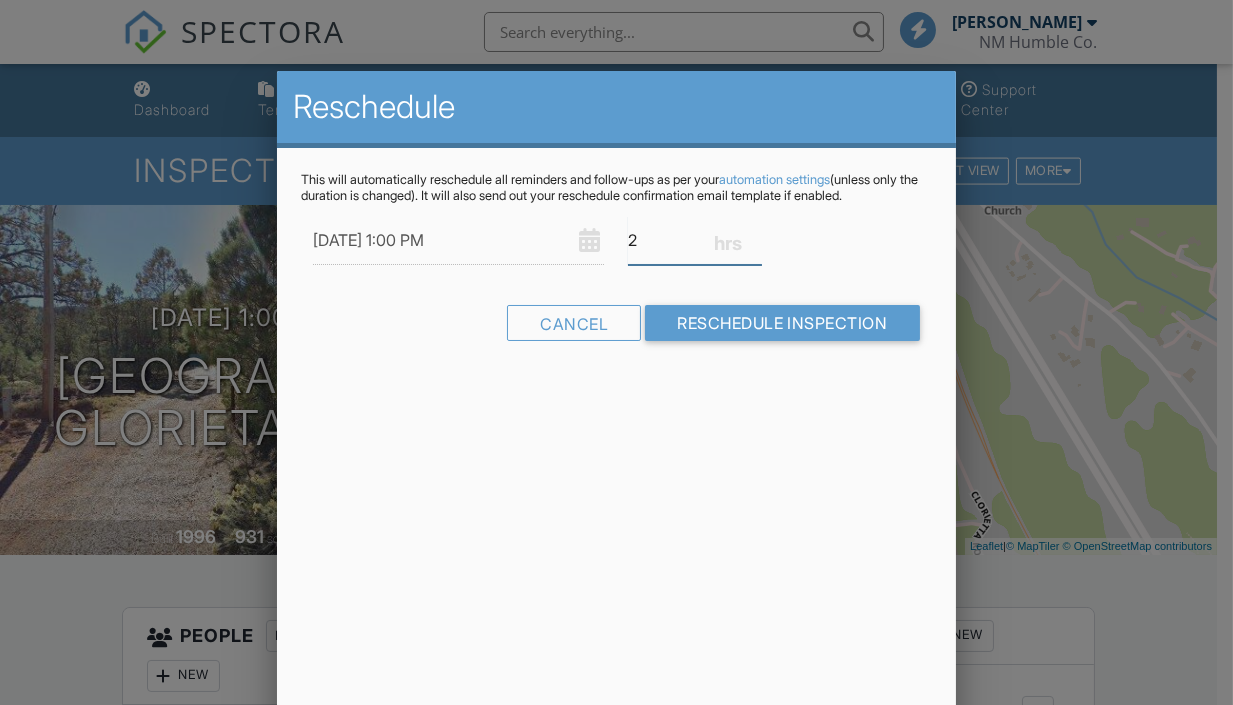 click on "2" at bounding box center [695, 240] 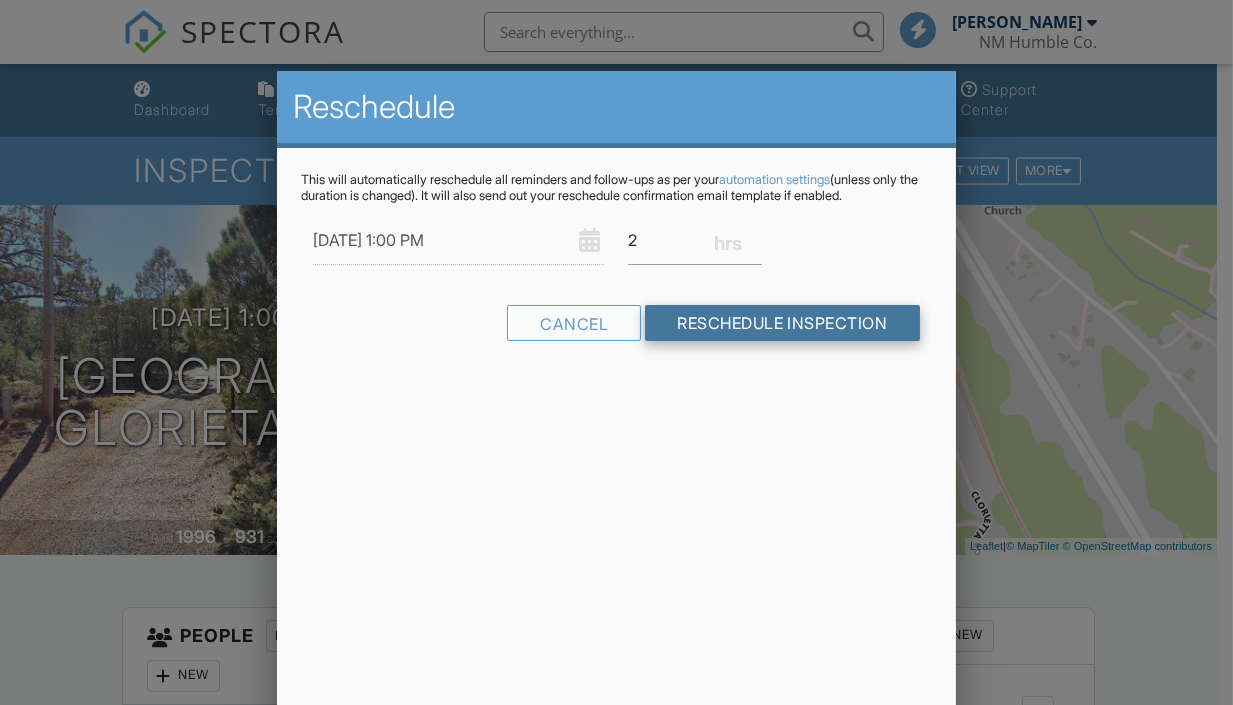 click on "Reschedule Inspection" at bounding box center (782, 323) 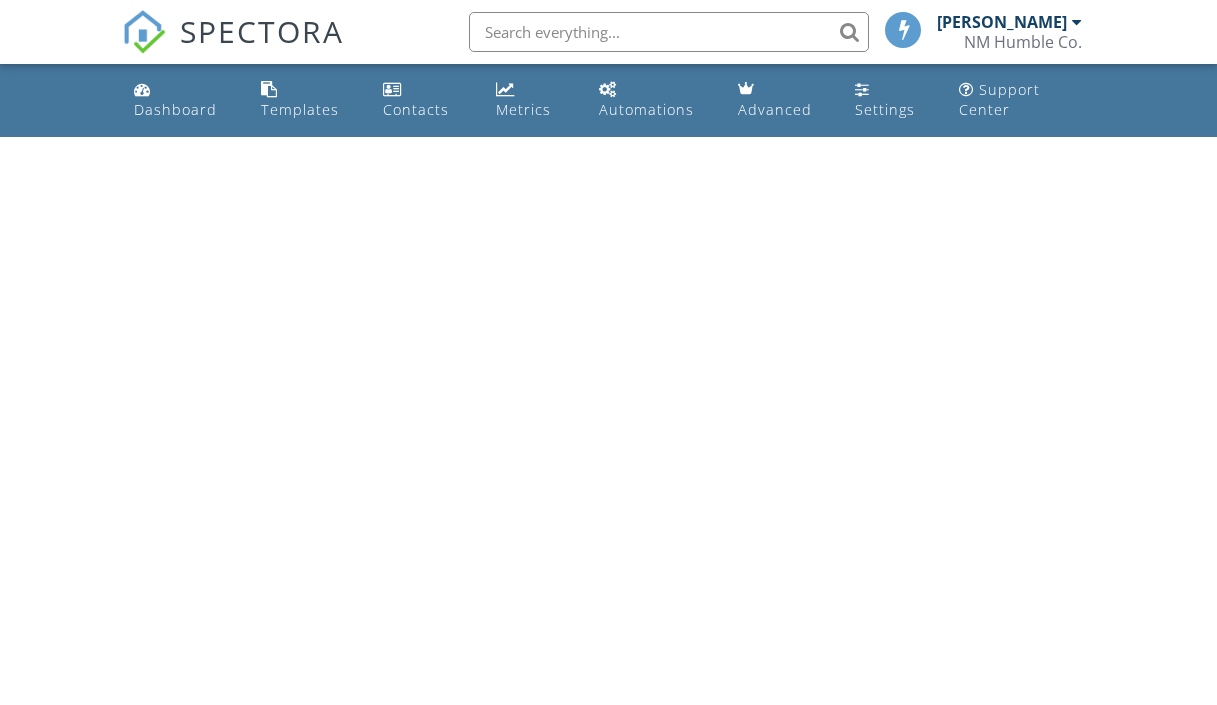 scroll, scrollTop: 0, scrollLeft: 0, axis: both 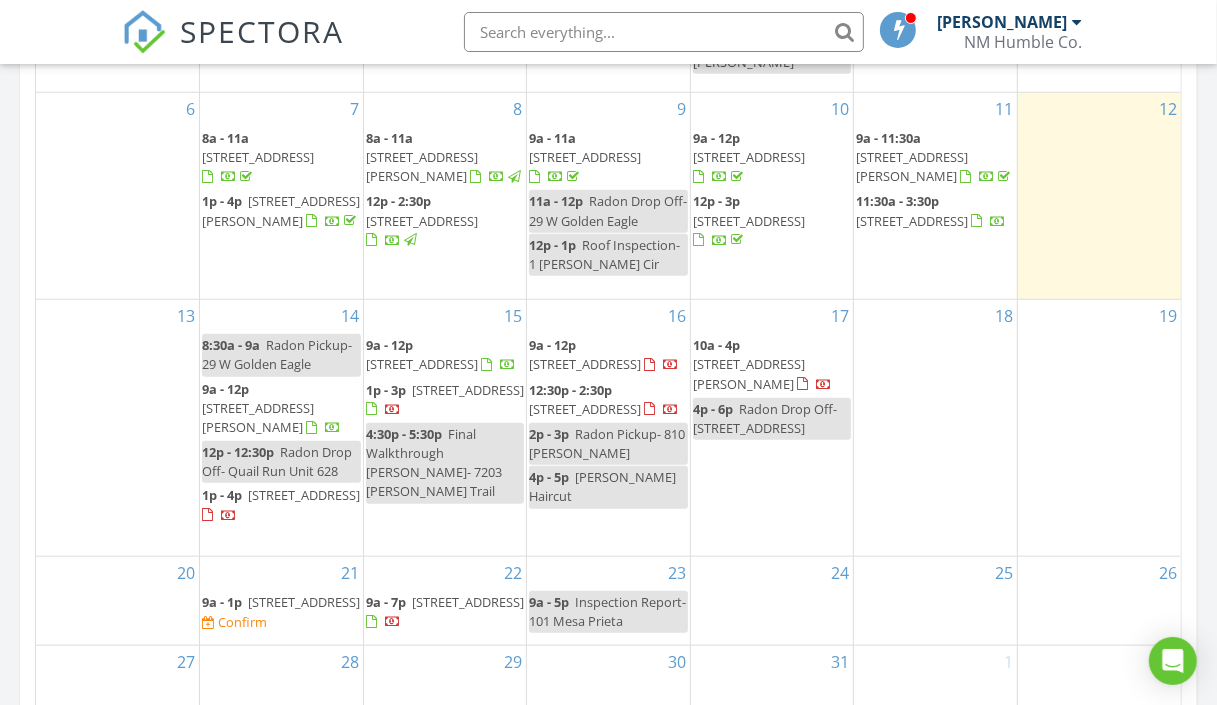 click on "15
9a - 12p
[STREET_ADDRESS]
1p - 3p
[STREET_ADDRESS]
4:30p - 5:30p
Final Walkthrough [PERSON_NAME]- 7203 [PERSON_NAME] Trail" at bounding box center (445, 428) 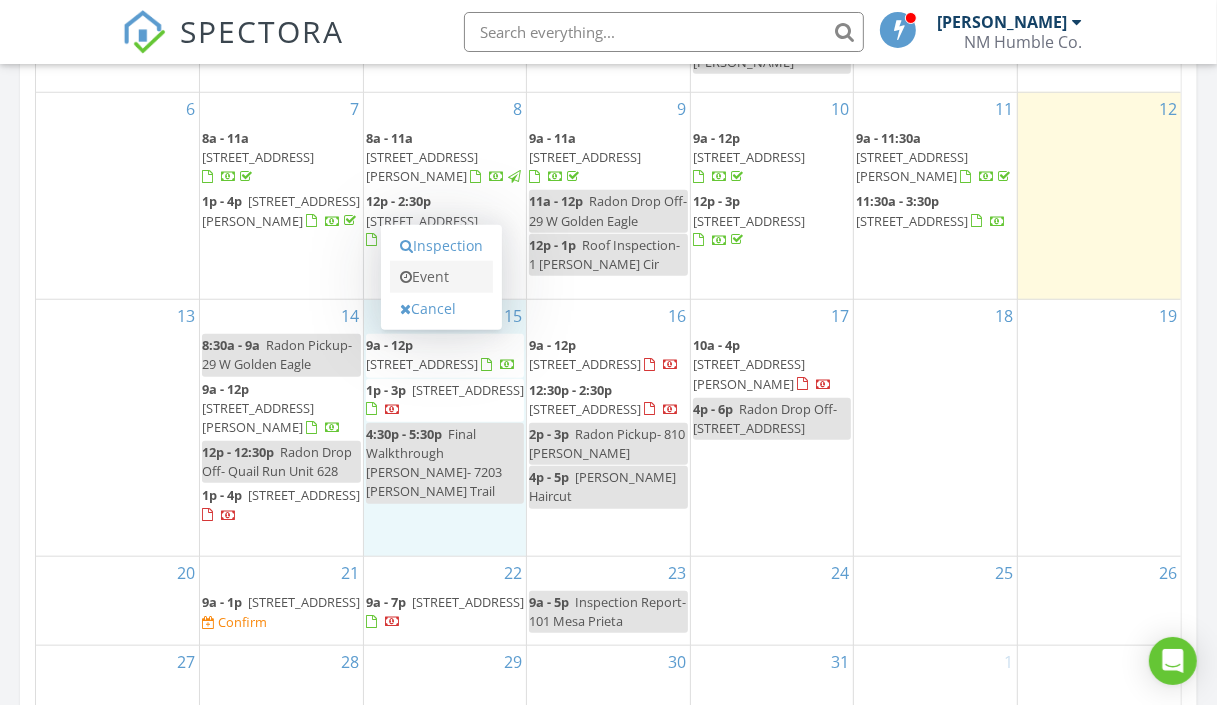 click on "Event" at bounding box center [441, 277] 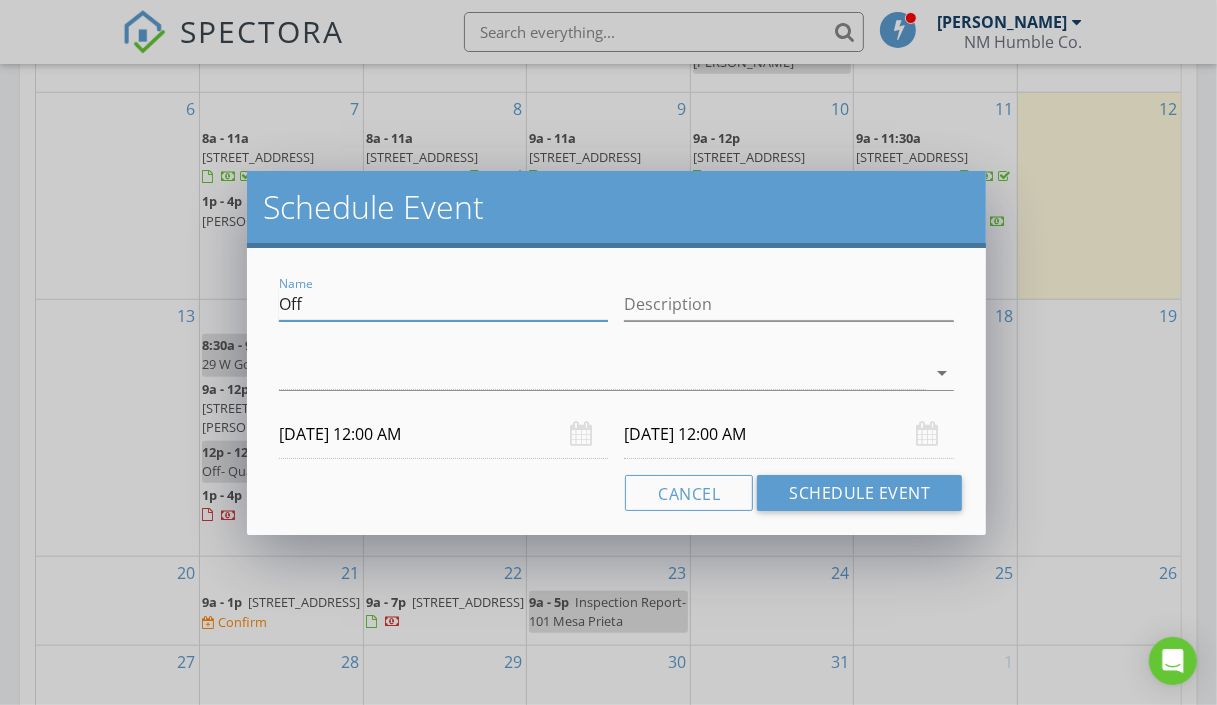 click on "Off" at bounding box center (444, 304) 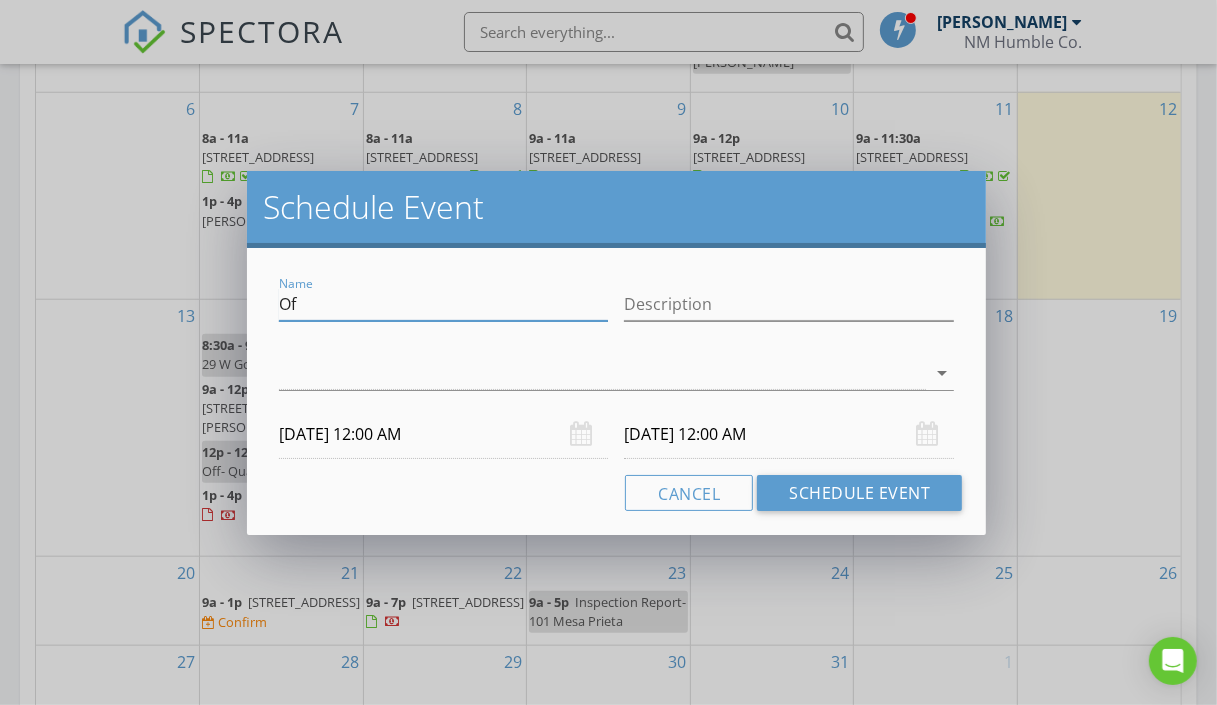 type on "O" 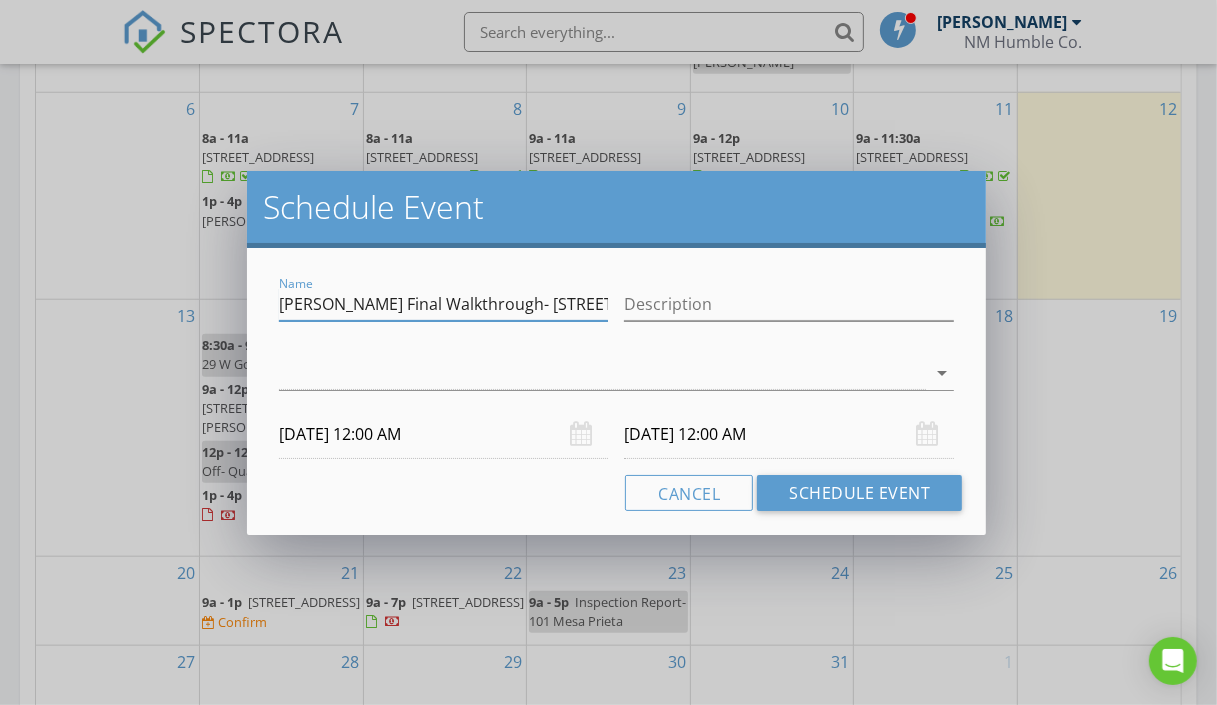 type on "Shane Final Walkthrough- 1300 Calle Giraso" 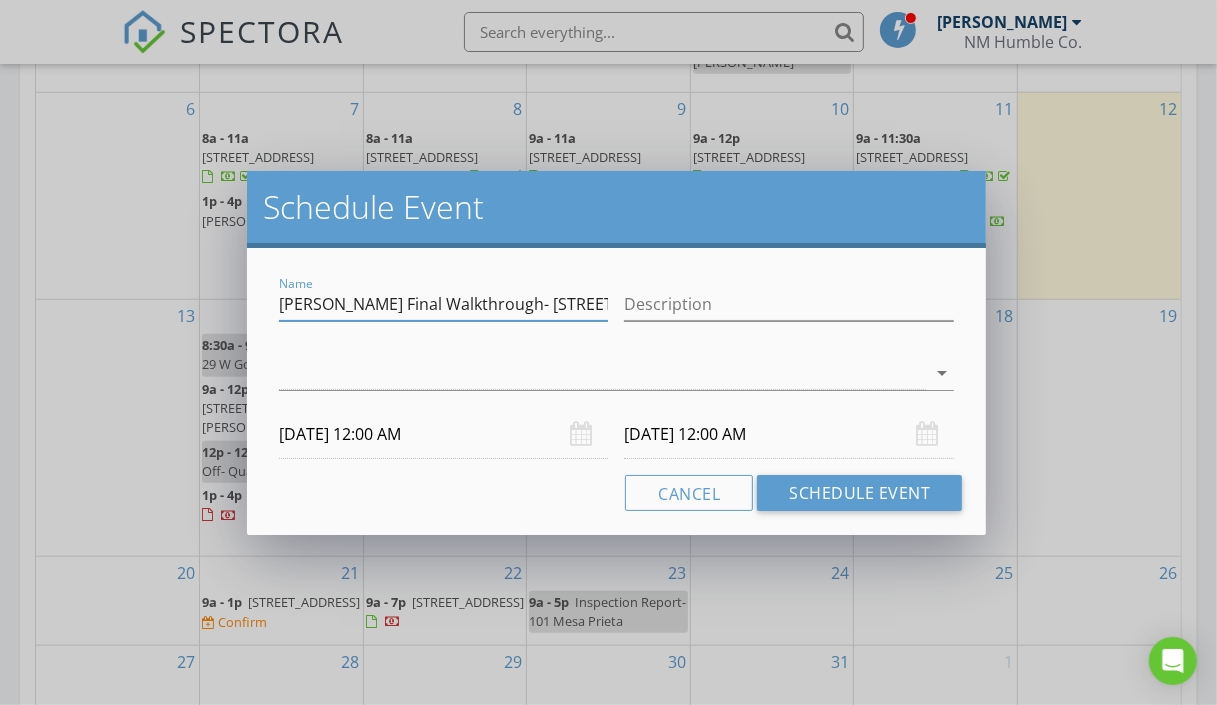 click on "07/15/2025 12:00 AM" at bounding box center (444, 434) 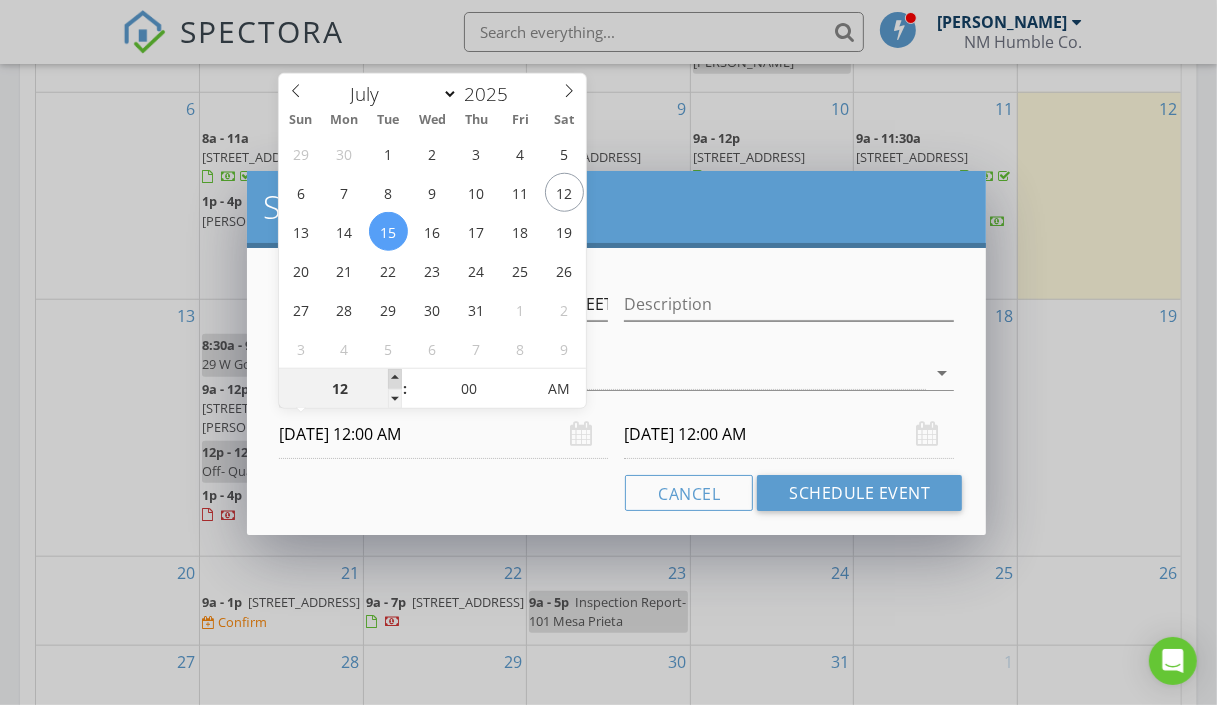 type on "01" 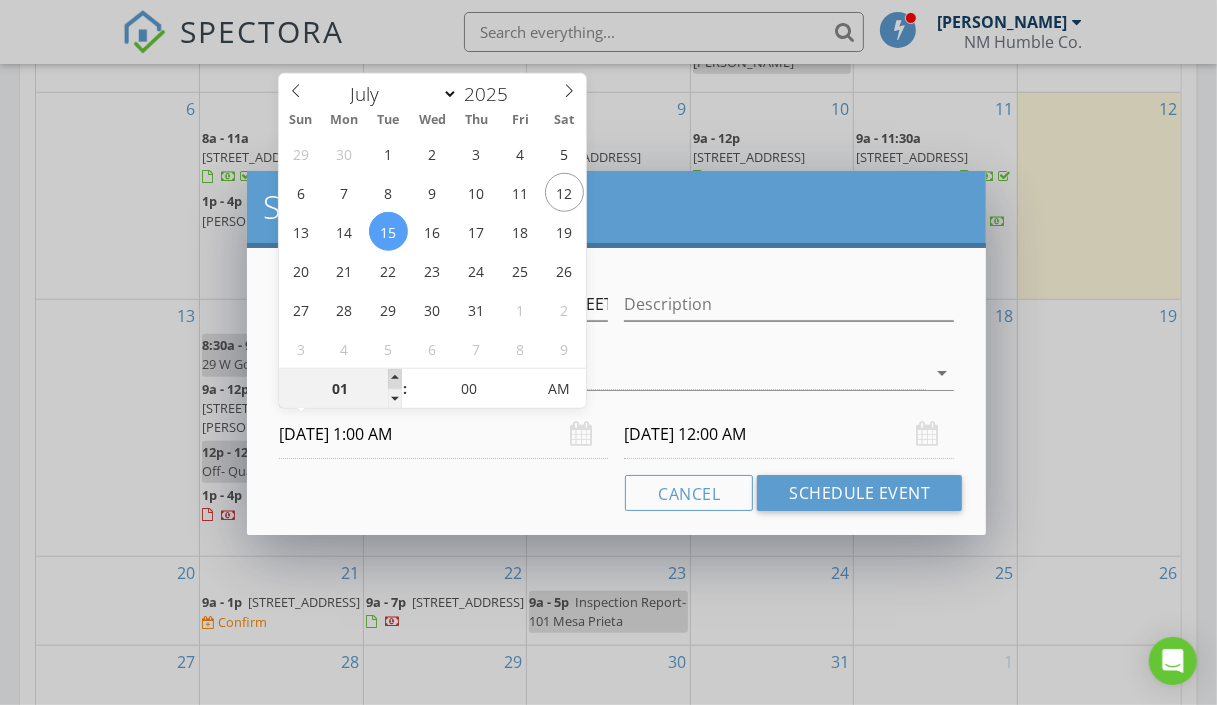 click at bounding box center (395, 379) 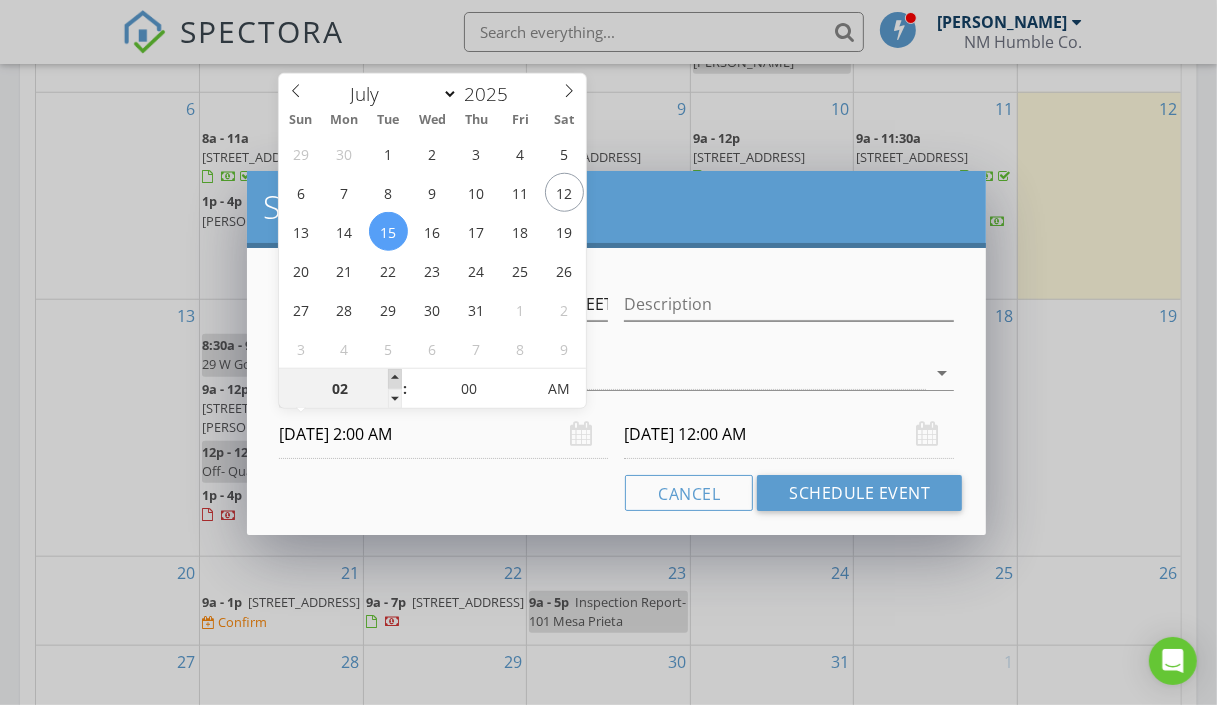 type on "02" 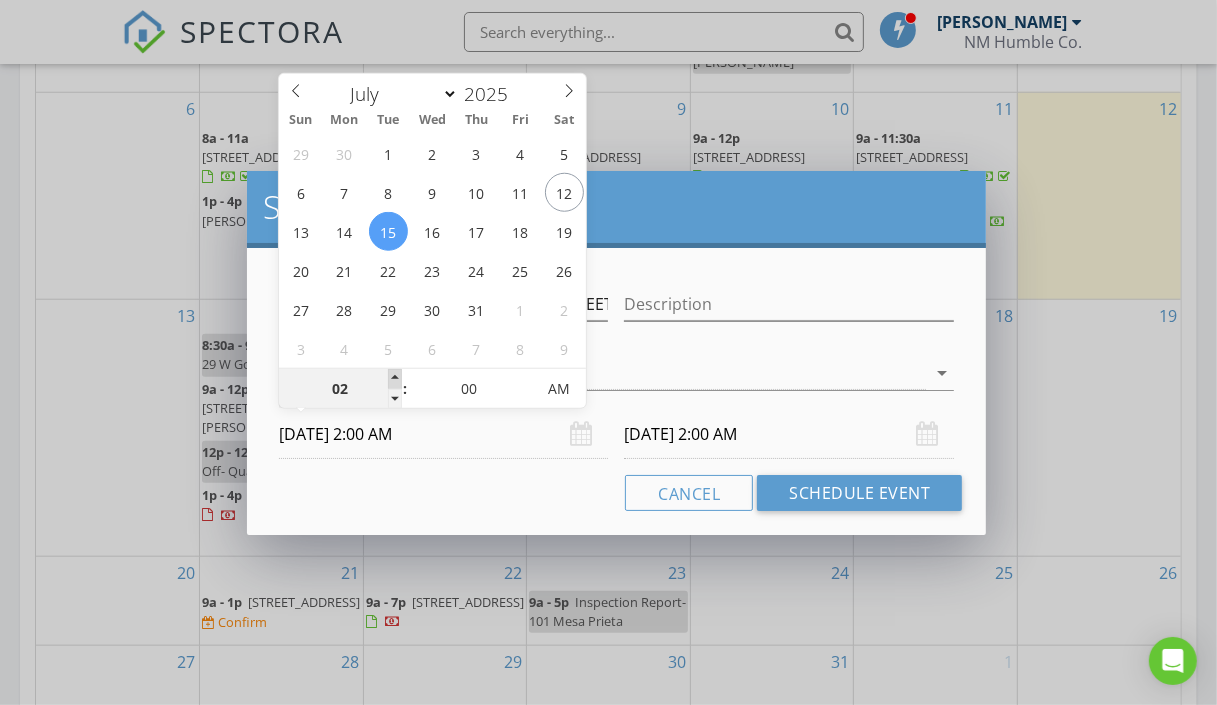 type on "03" 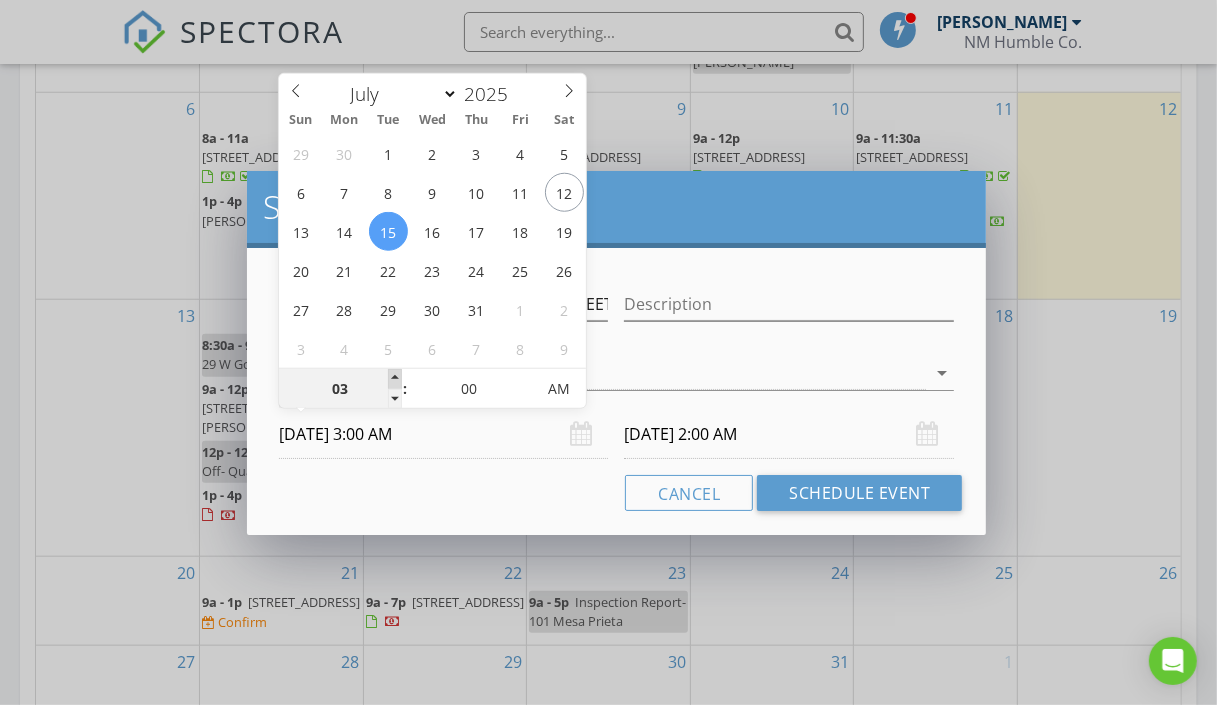 click at bounding box center (395, 379) 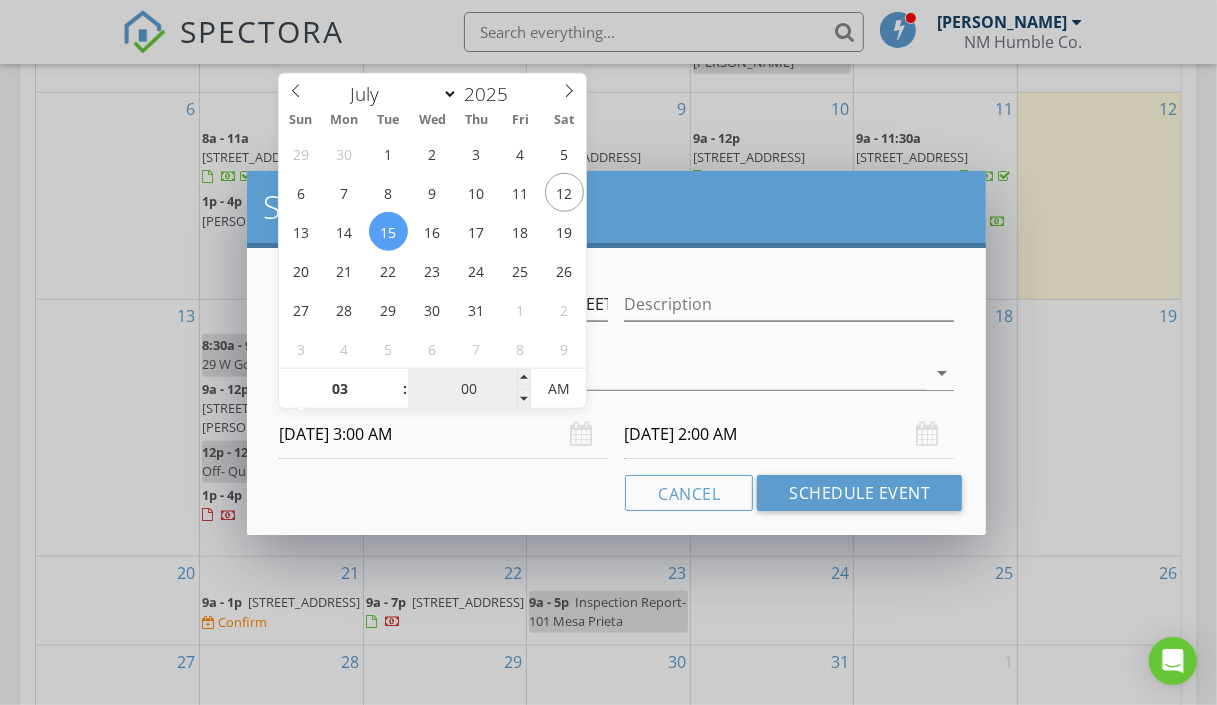 type on "03" 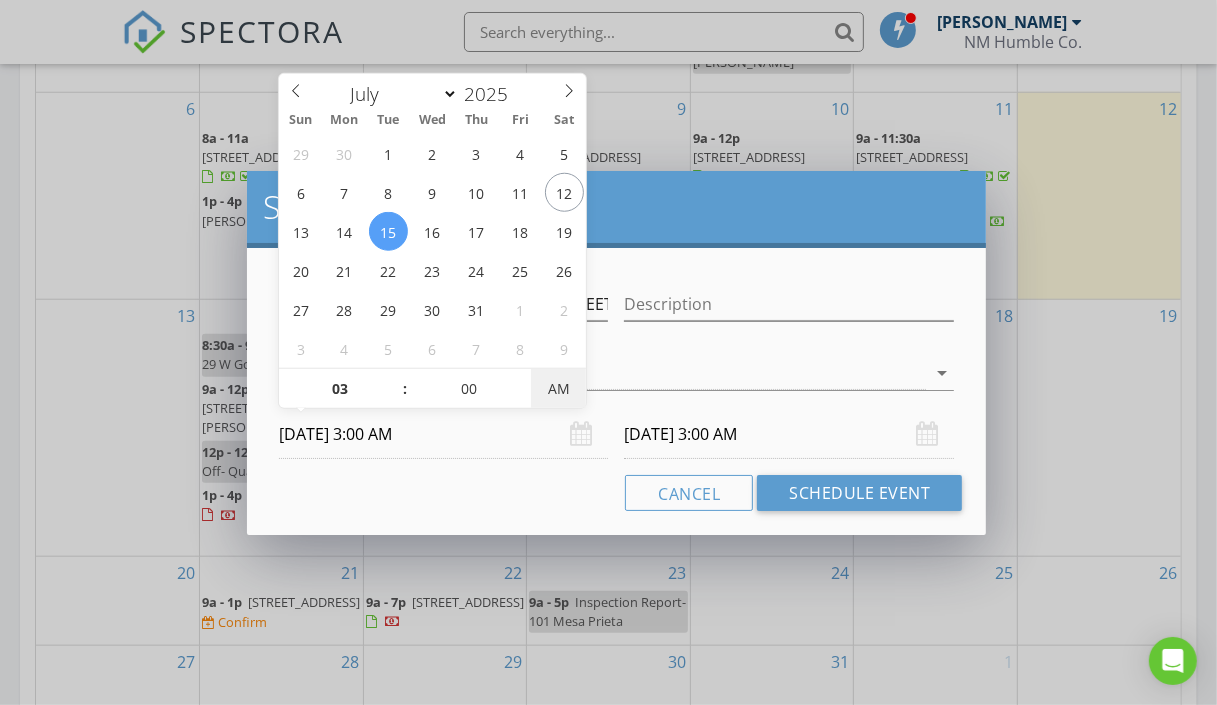 type on "07/15/2025 3:00 PM" 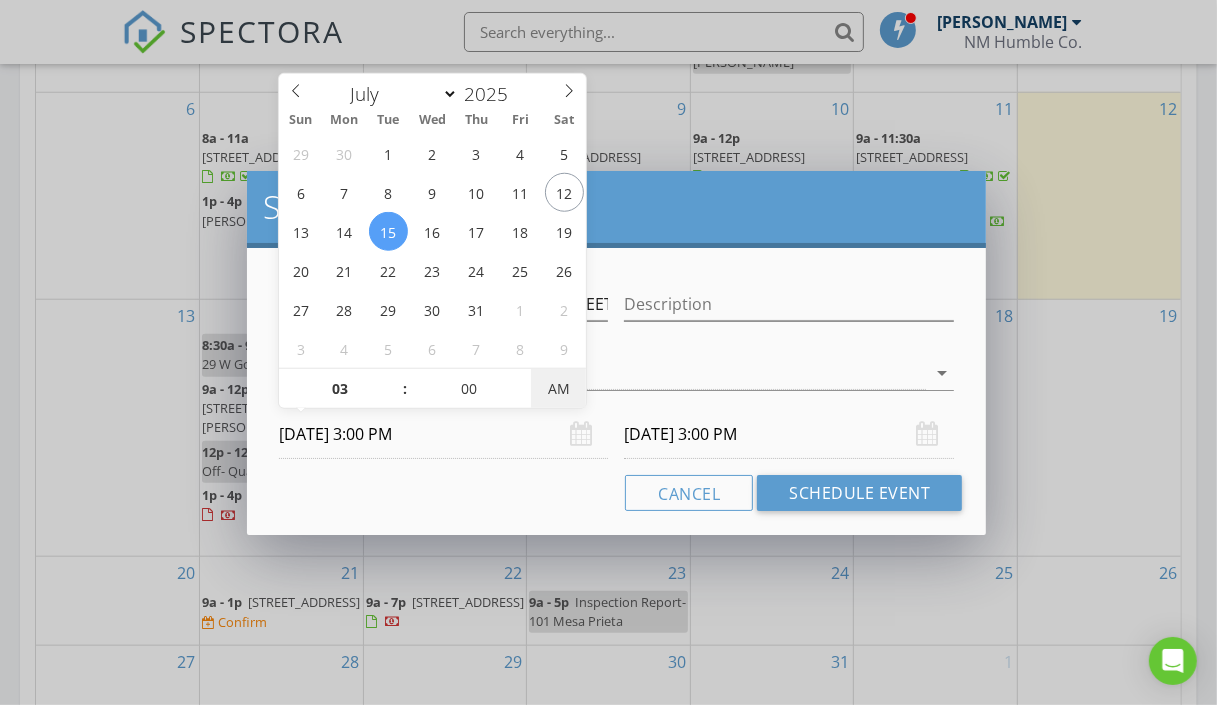 click on "AM" at bounding box center (558, 389) 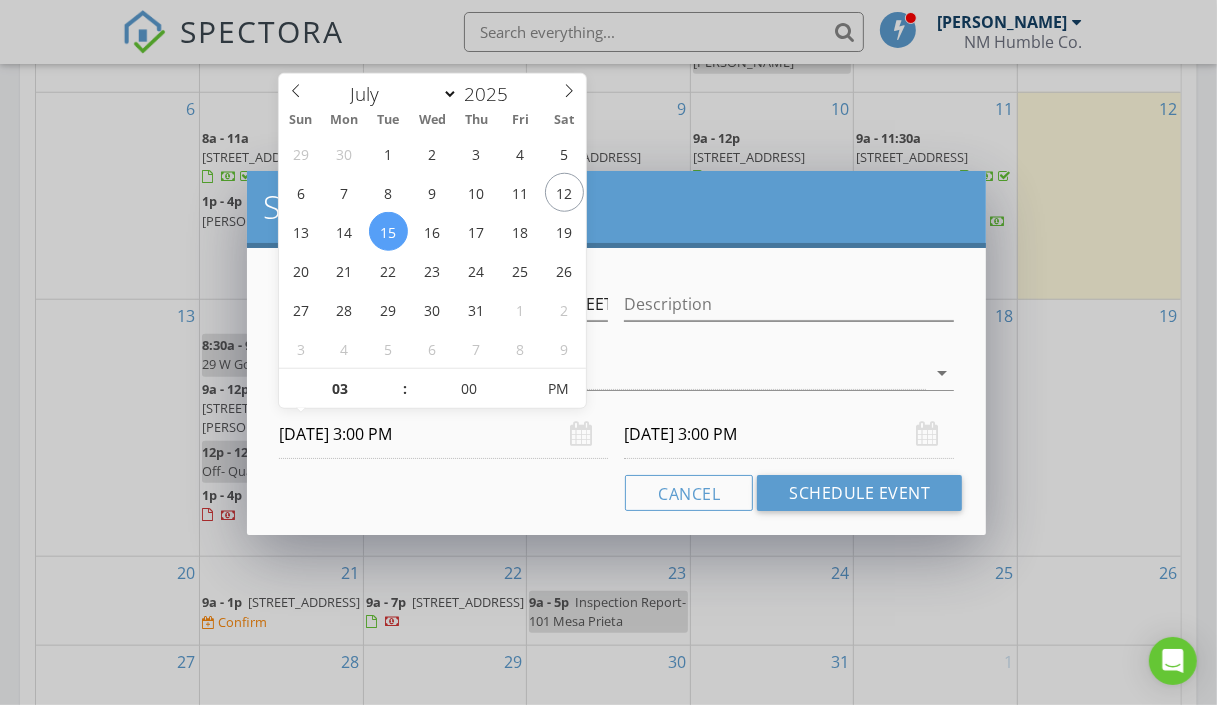 click on "07/16/2025 3:00 PM" at bounding box center (789, 434) 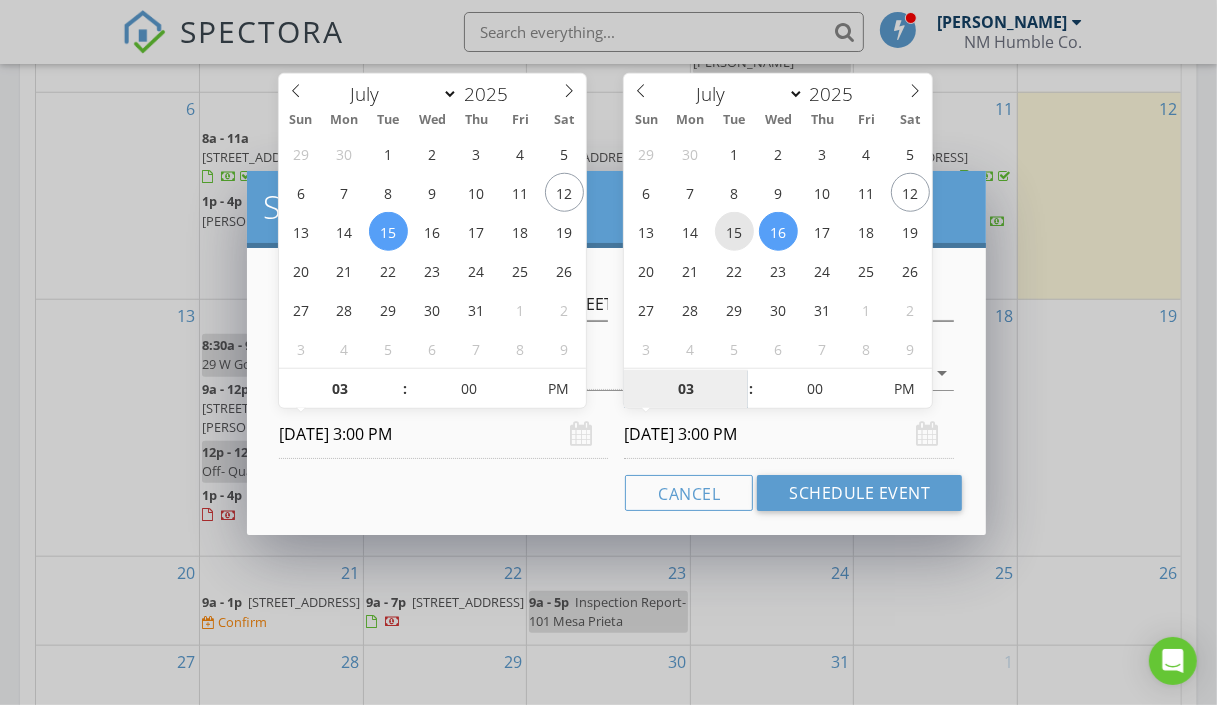 type on "07/15/2025 3:00 PM" 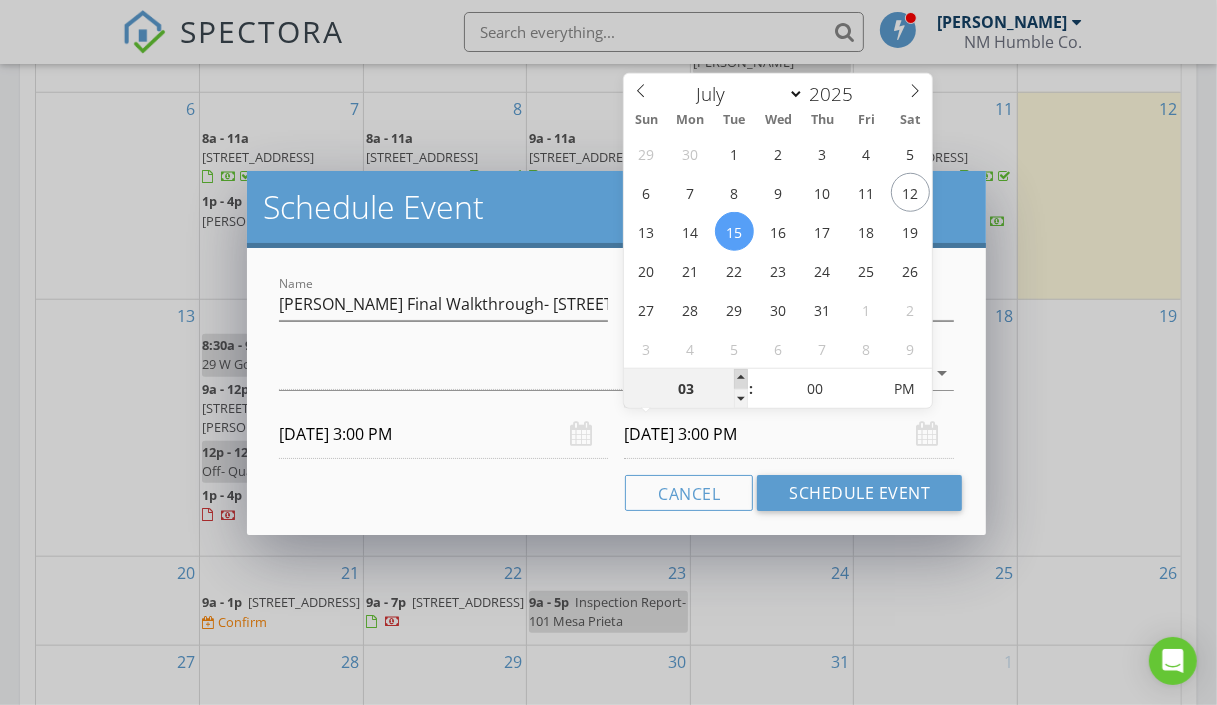 type on "04" 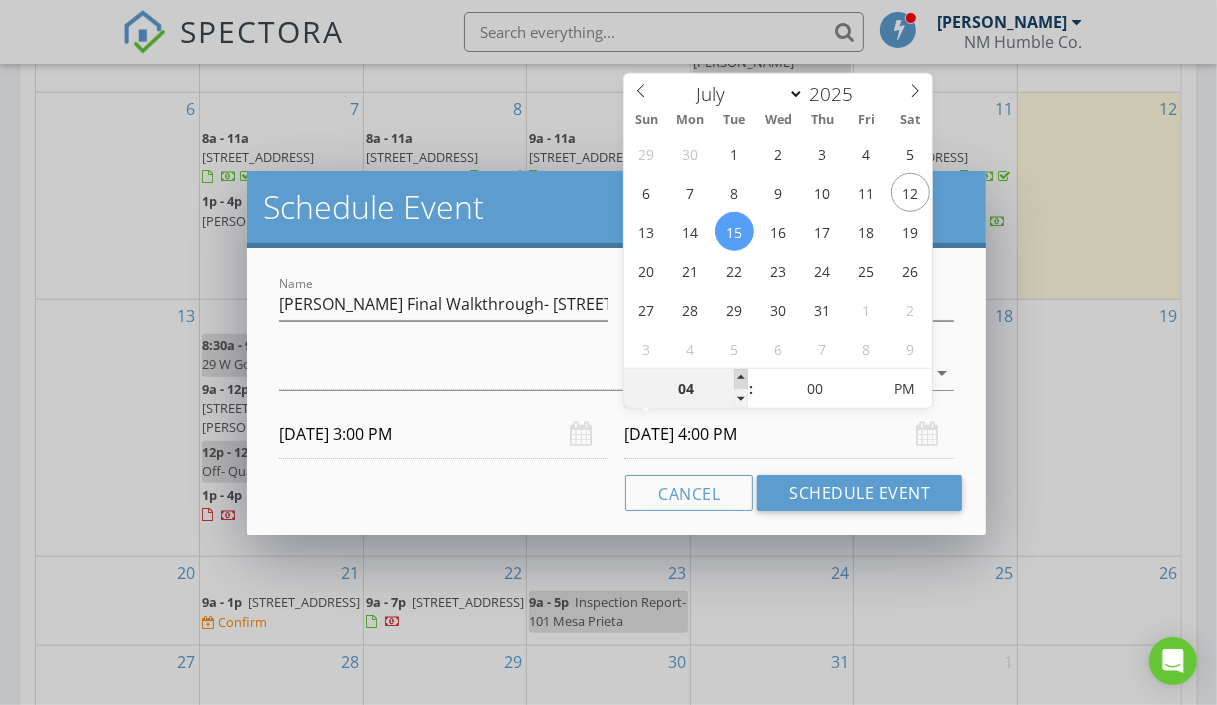 click at bounding box center [741, 379] 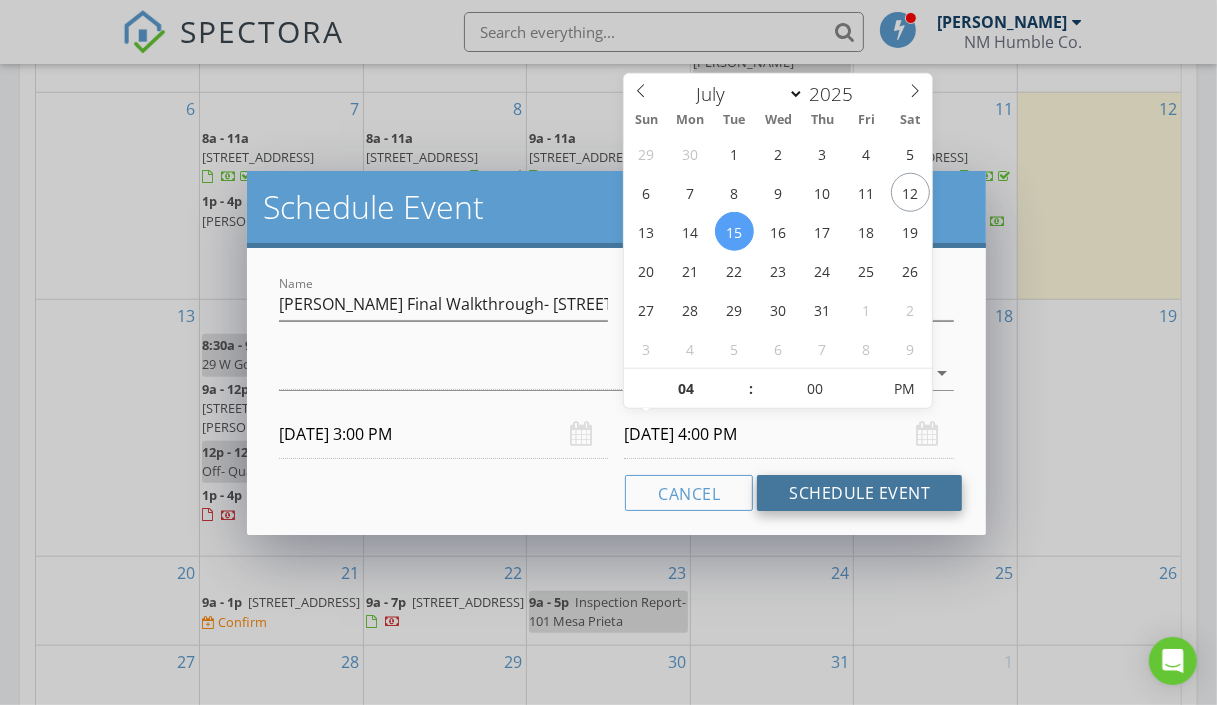 click on "Schedule Event" at bounding box center [859, 493] 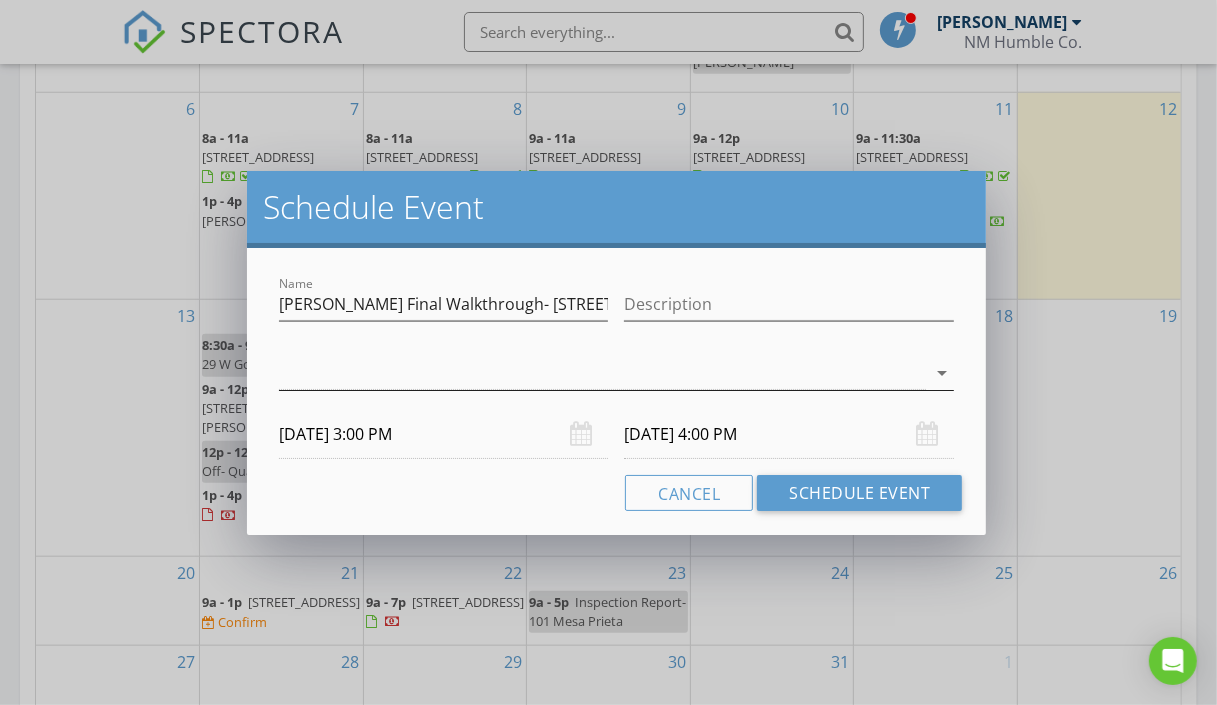 click at bounding box center (603, 373) 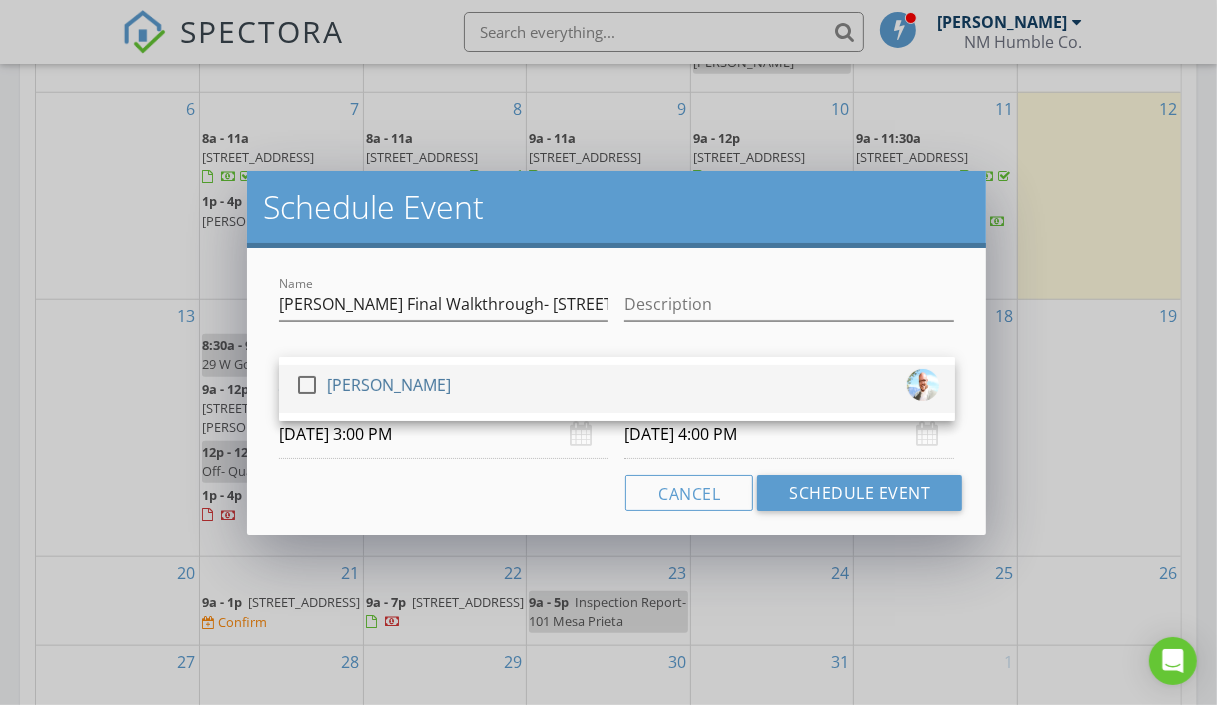 click at bounding box center (307, 385) 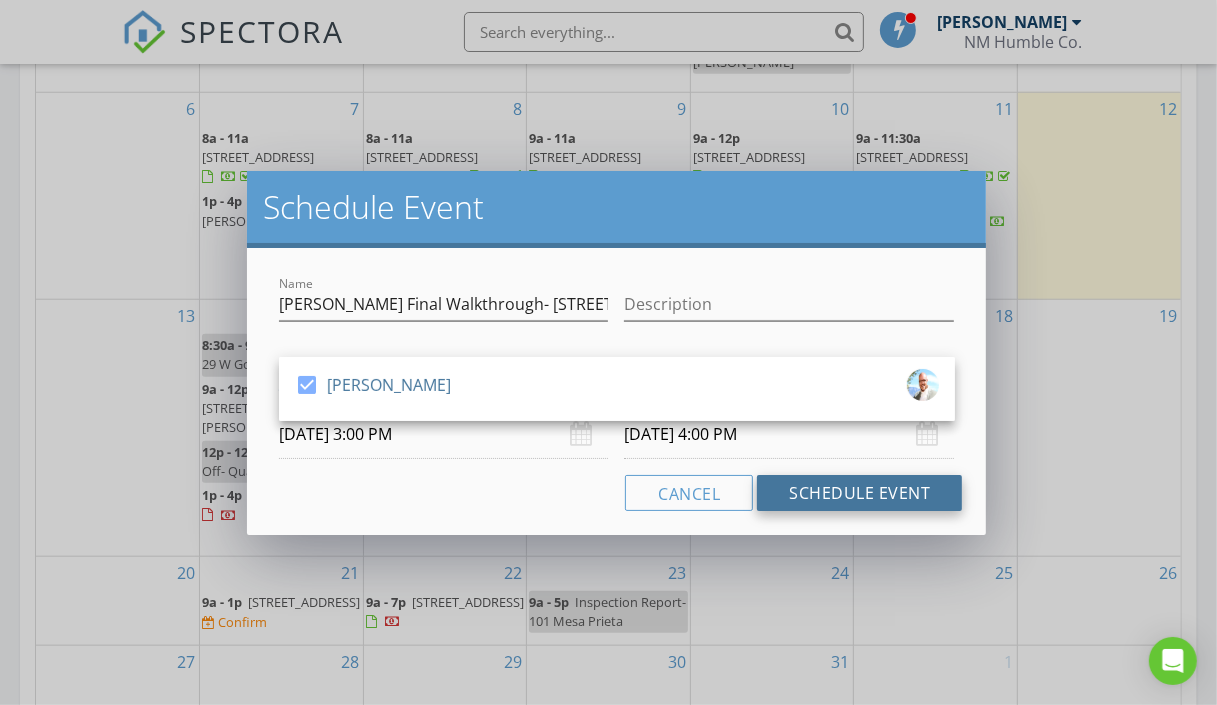 click on "Schedule Event" at bounding box center [859, 493] 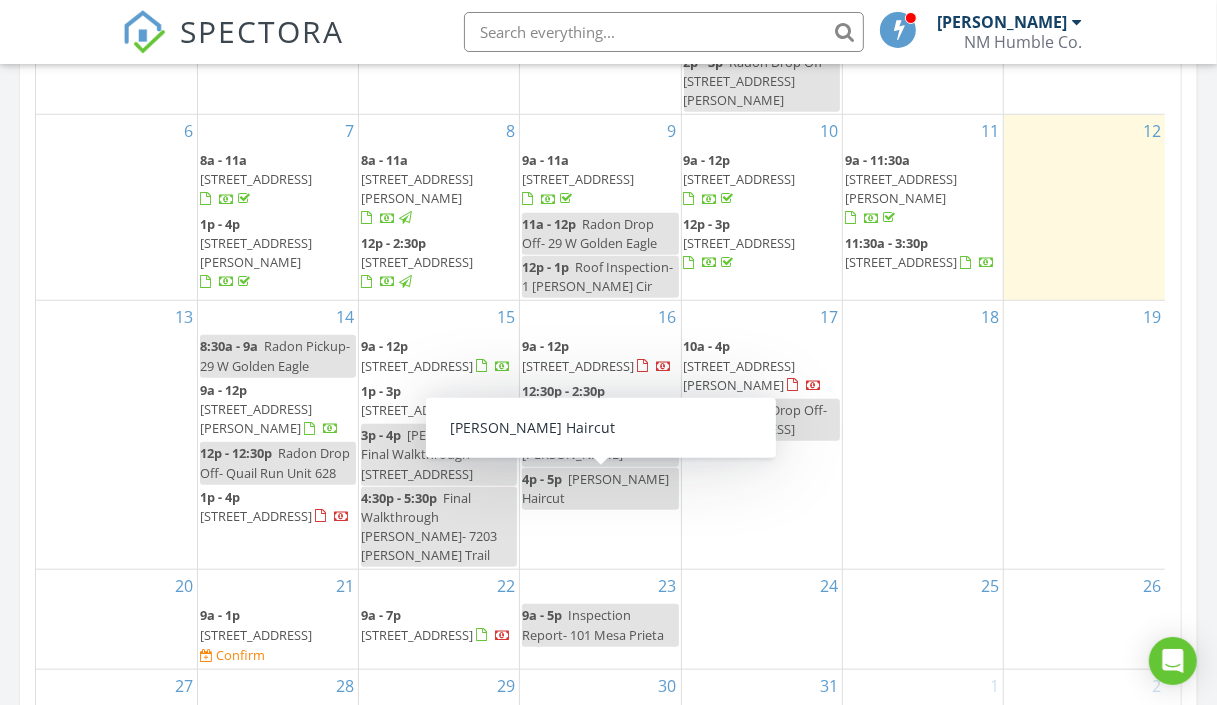 drag, startPoint x: 1201, startPoint y: 327, endPoint x: 1213, endPoint y: 326, distance: 12.0415945 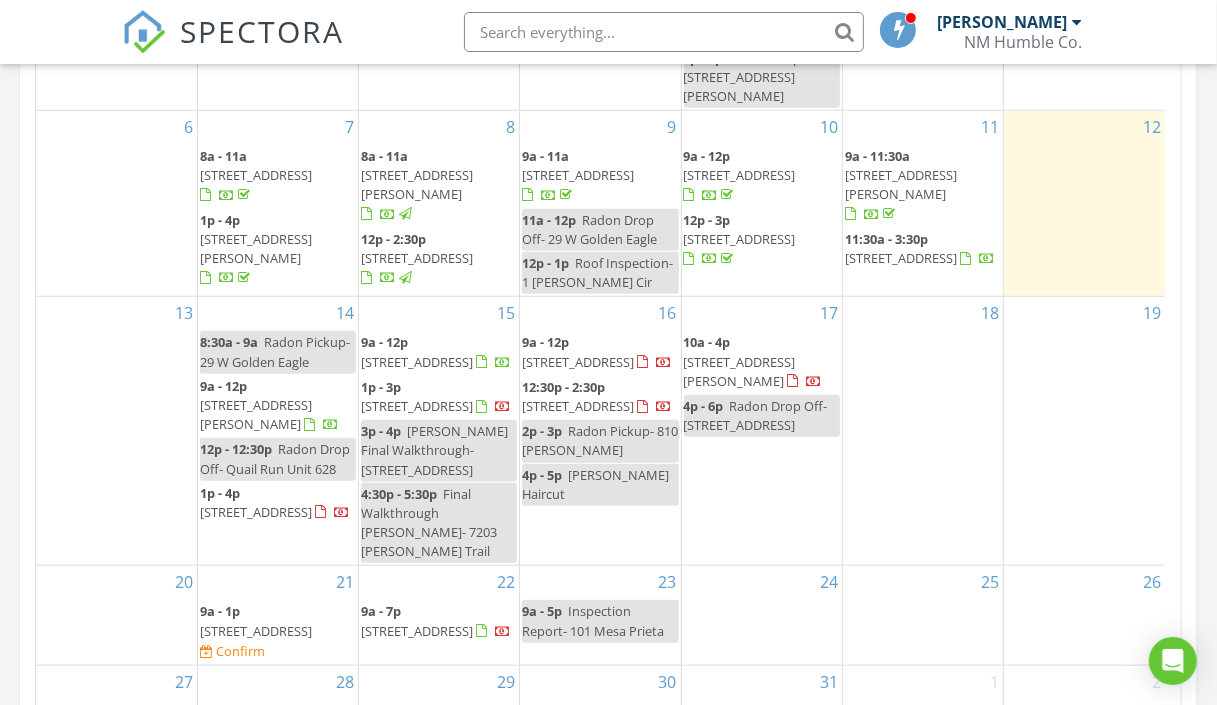 scroll, scrollTop: 0, scrollLeft: 0, axis: both 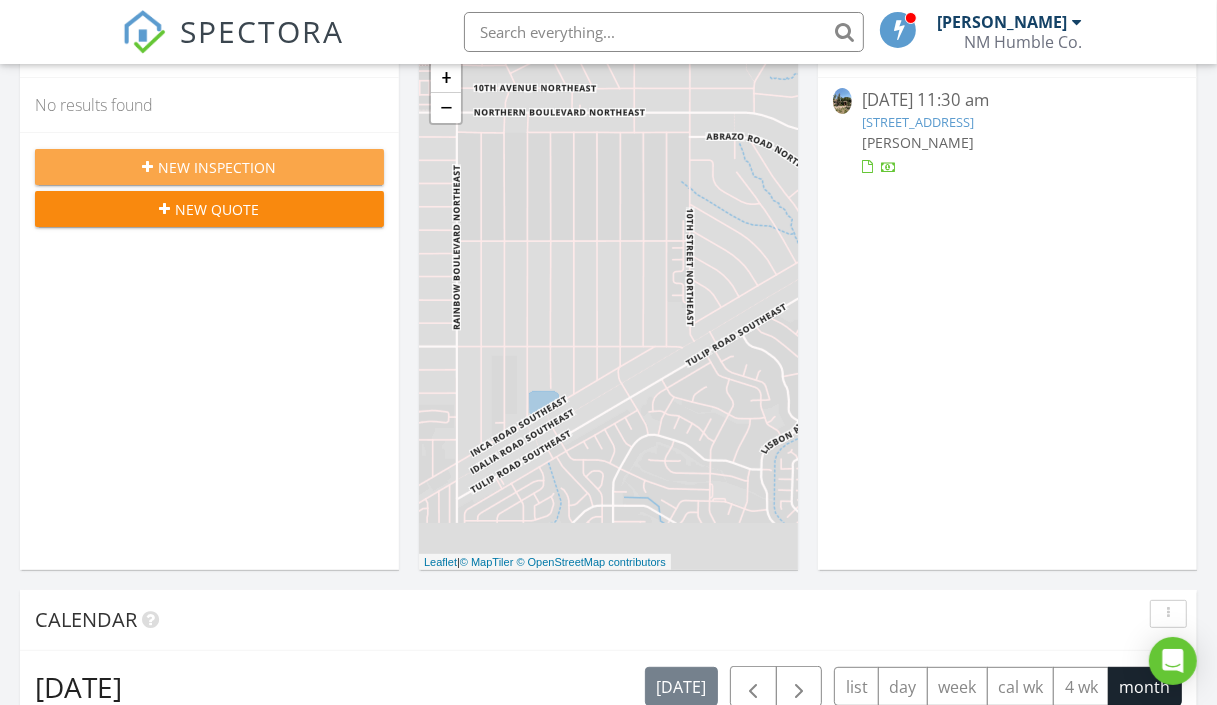 click on "New Inspection" at bounding box center [209, 167] 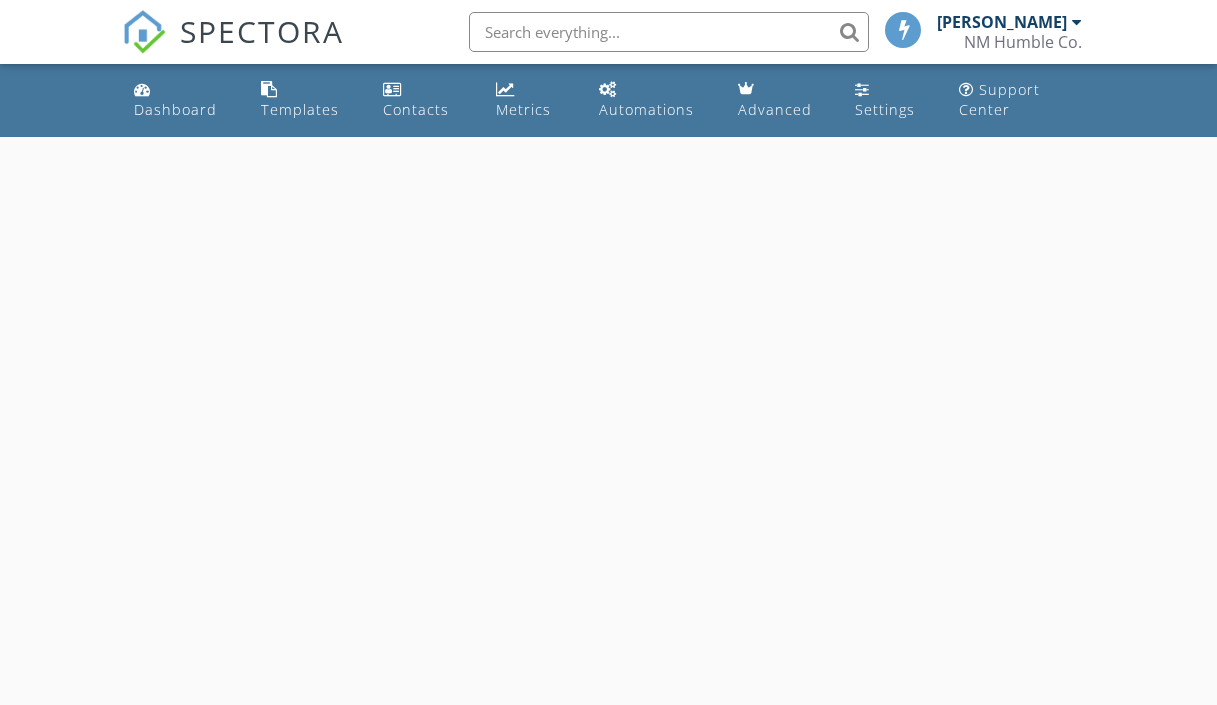 scroll, scrollTop: 0, scrollLeft: 0, axis: both 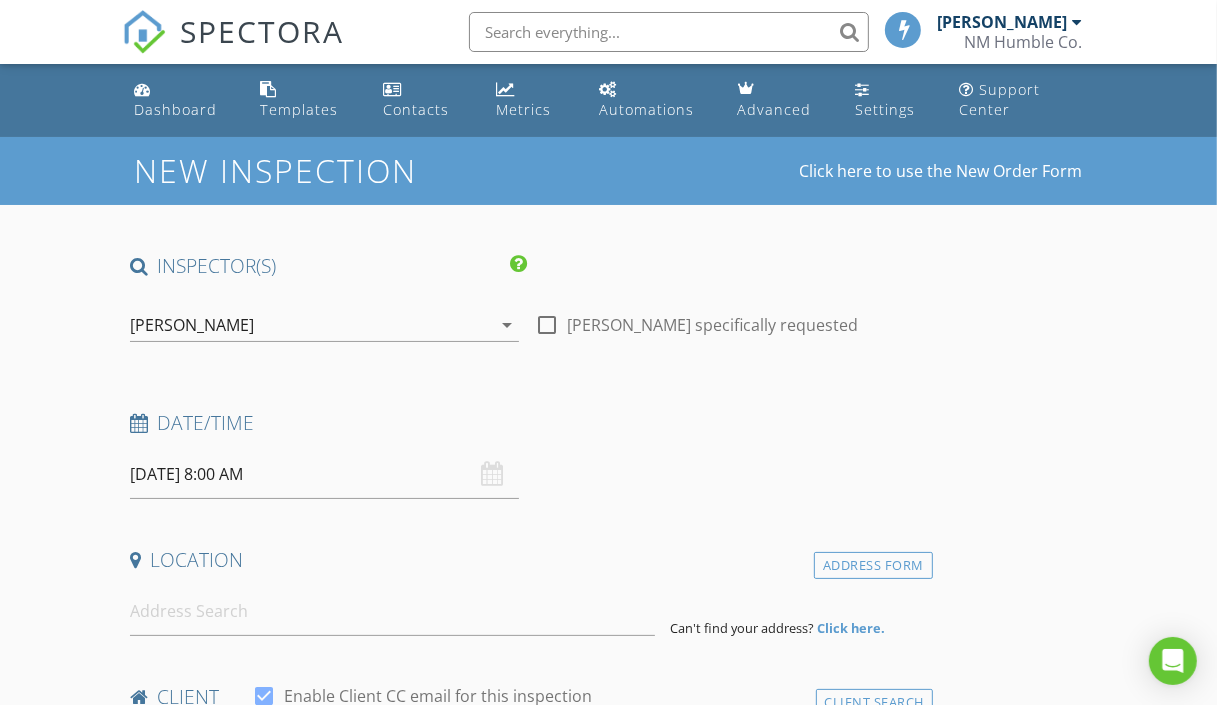 drag, startPoint x: 555, startPoint y: 326, endPoint x: 508, endPoint y: 335, distance: 47.853943 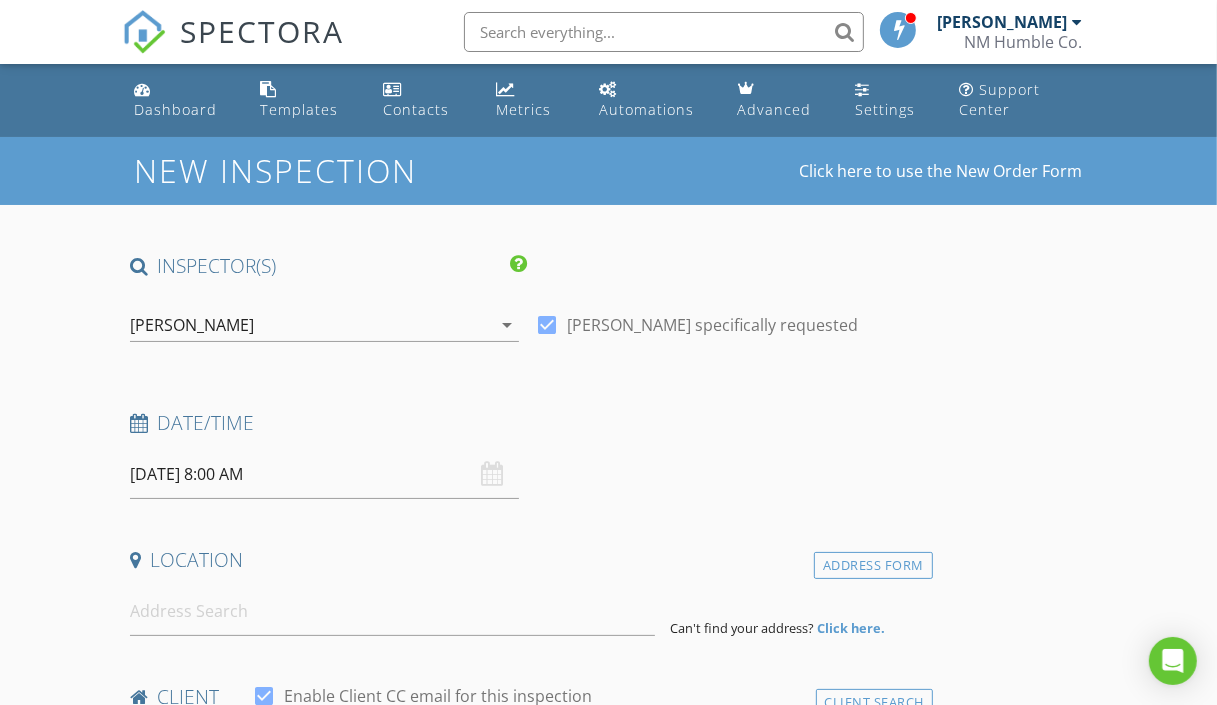 click on "[DATE] 8:00 AM" at bounding box center (325, 474) 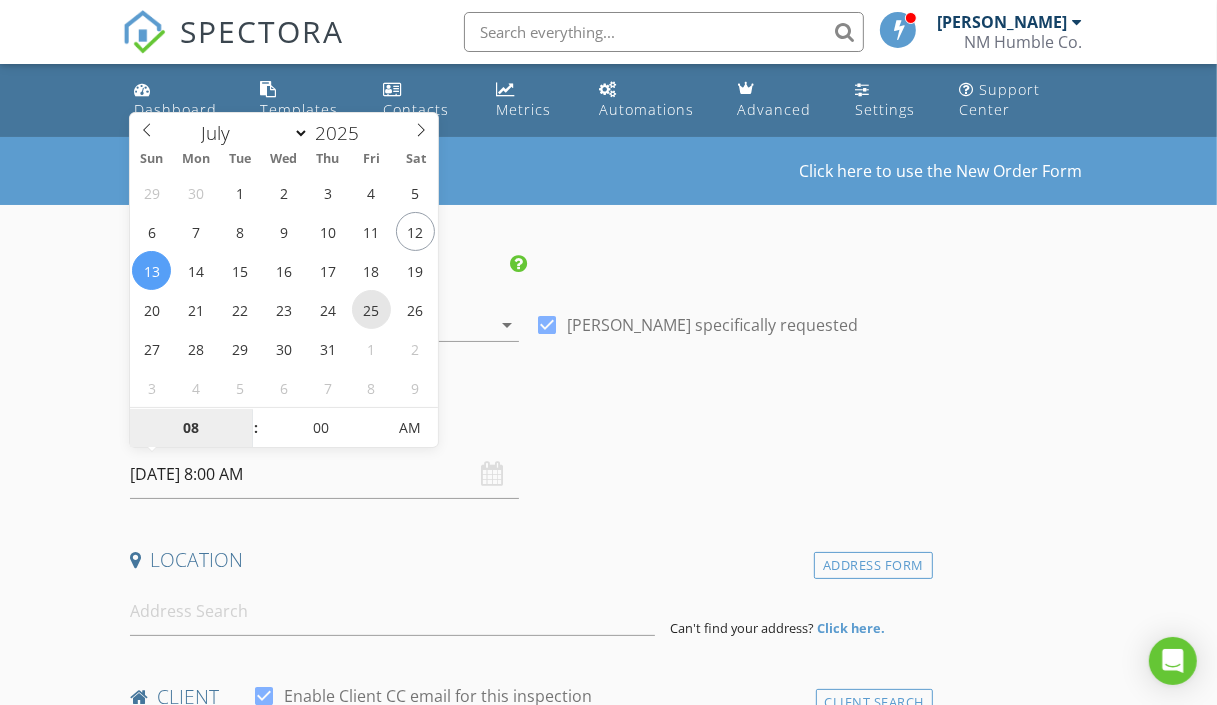 type on "[DATE] 8:00 AM" 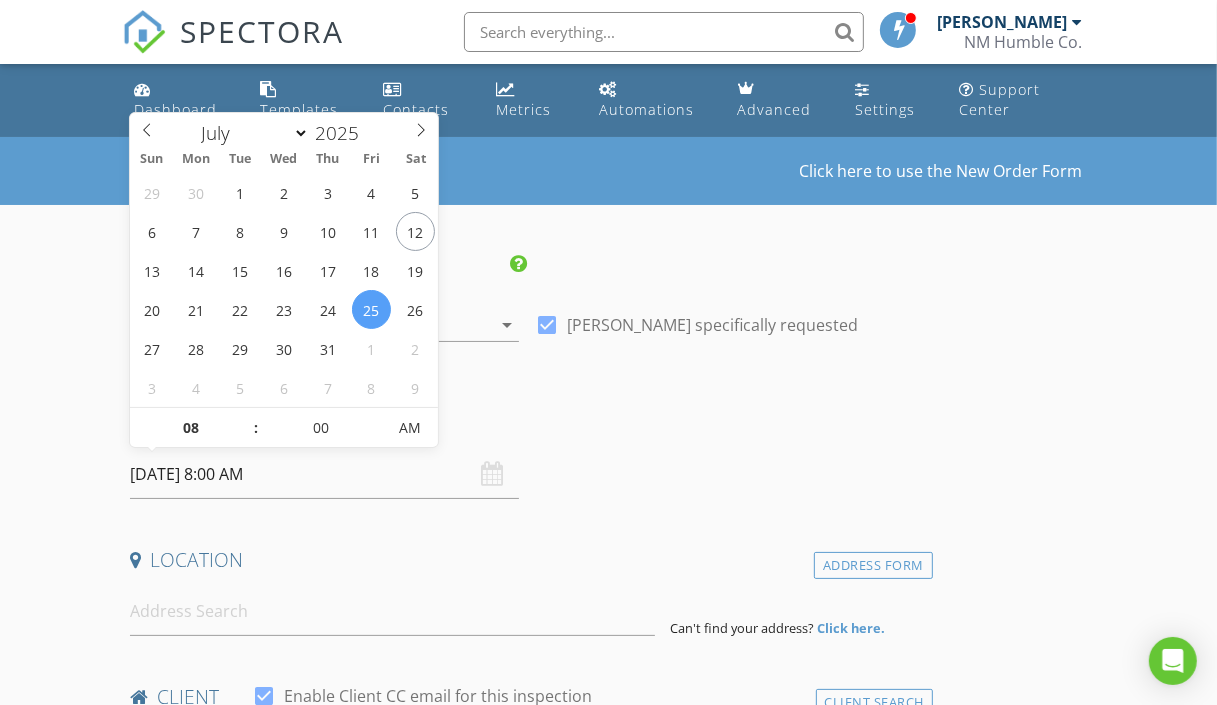 click on "Date/Time" at bounding box center (527, 430) 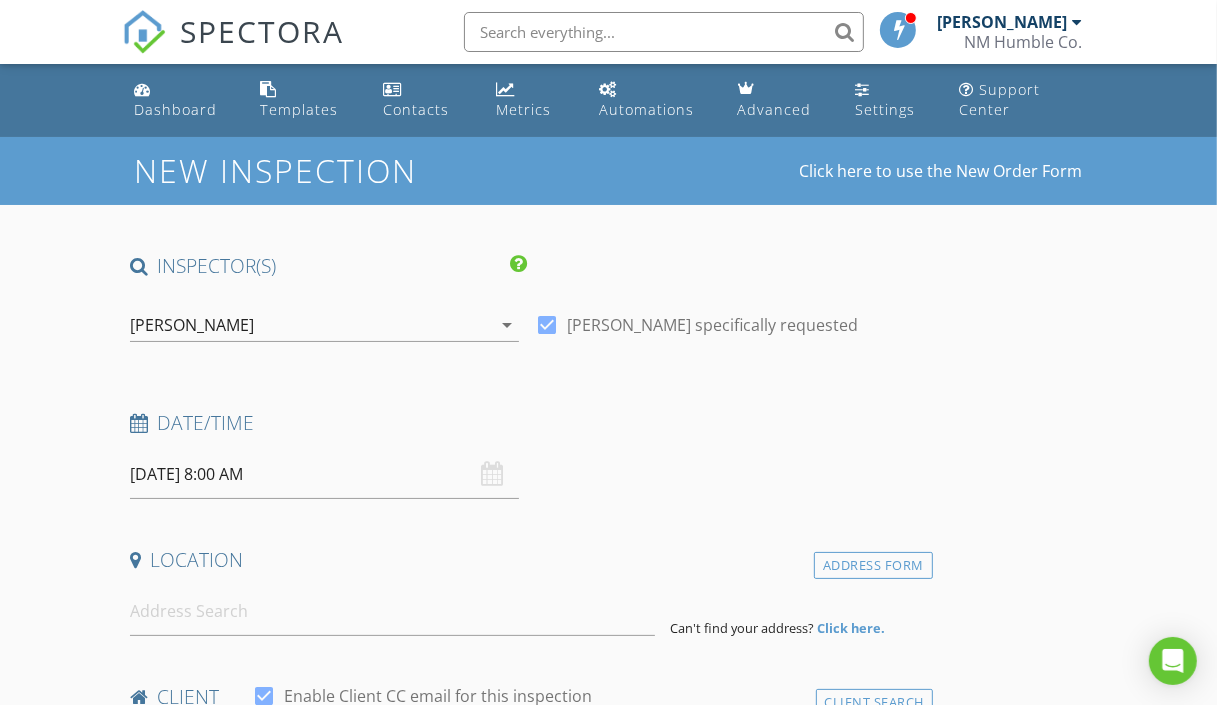 scroll, scrollTop: 103, scrollLeft: 0, axis: vertical 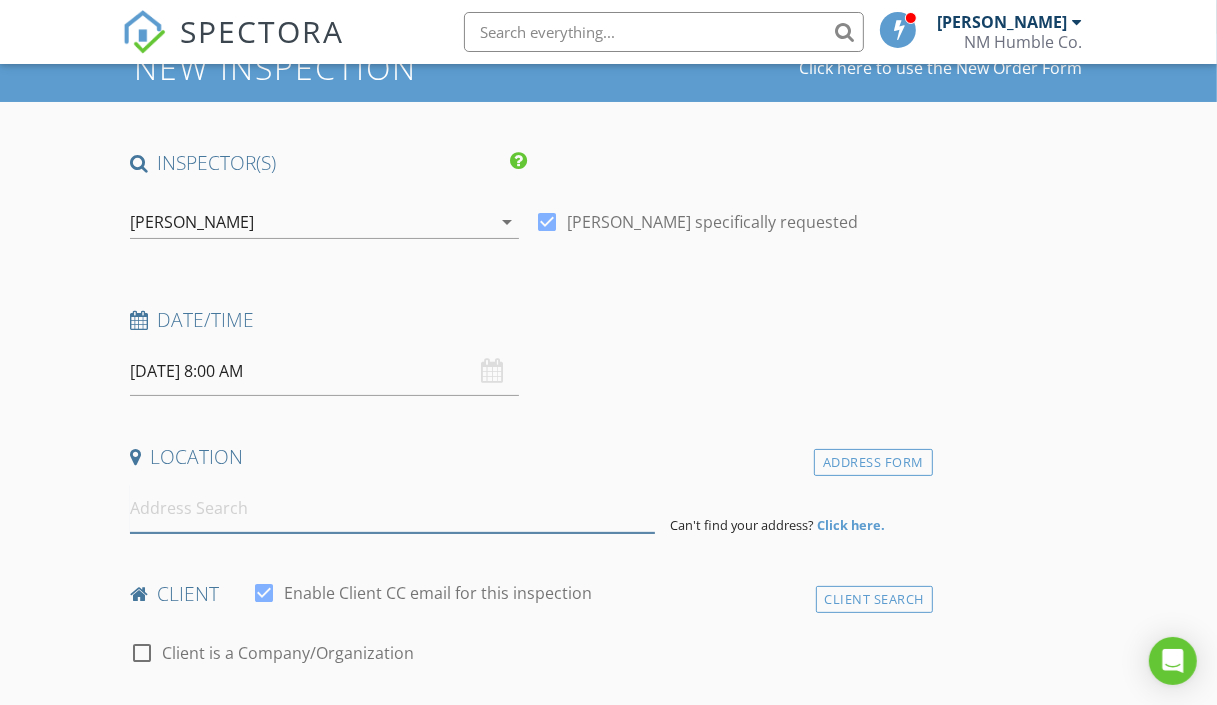 click at bounding box center (392, 508) 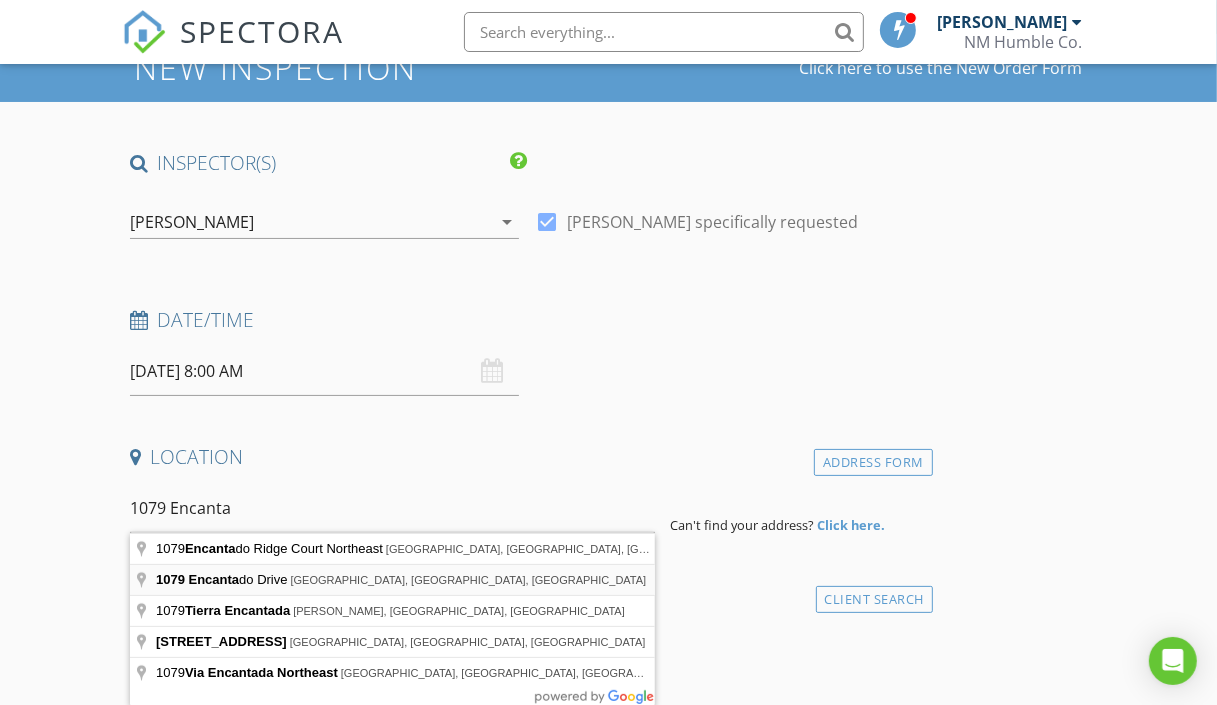 type on "[STREET_ADDRESS]" 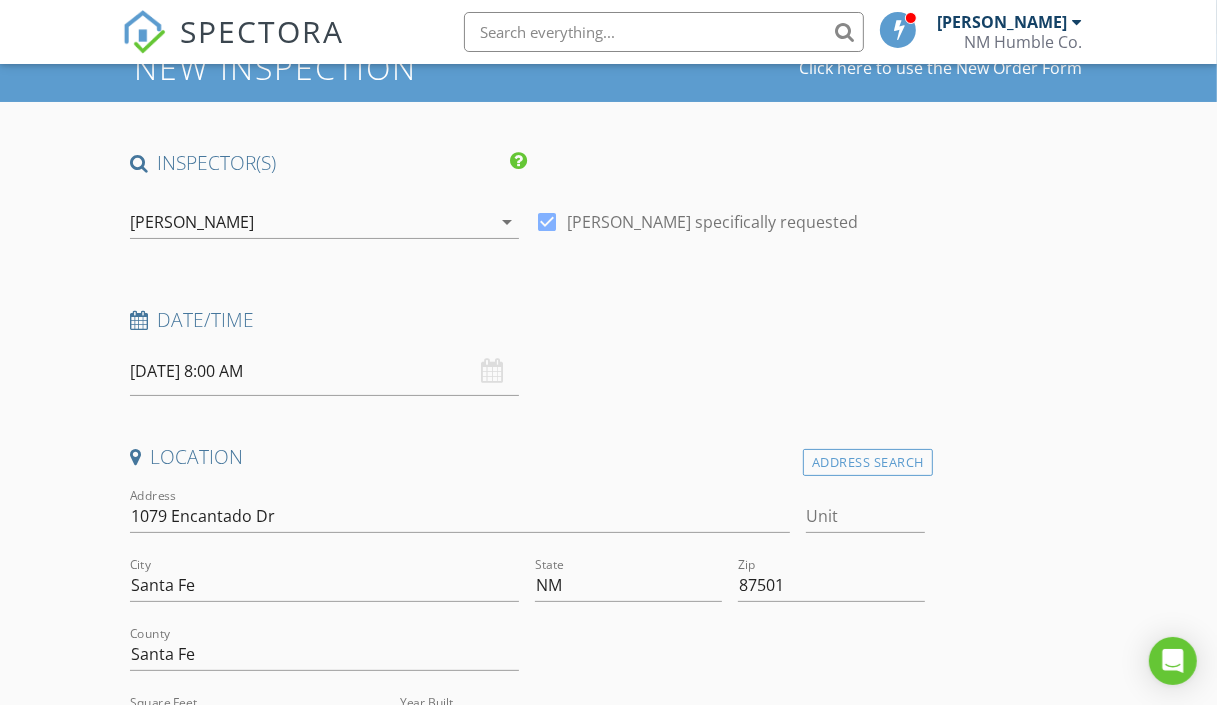 click on "INSPECTOR(S)
check_box   Mathew Rivera   PRIMARY   Mathew Rivera arrow_drop_down   check_box Mathew Rivera specifically requested
Date/Time
07/25/2025 8:00 AM
Location
Address Search       Address 1079 Encantado Dr   Unit   City Santa Fe   State NM   Zip 87501   County Santa Fe     Square Feet 6027   Year Built 1990   Foundation arrow_drop_down     Mathew Rivera     60.4 miles     (an hour)
client
check_box Enable Client CC email for this inspection   Client Search     check_box_outline_blank Client is a Company/Organization     First Name   Last Name   Email   CC Email   Phone           Notes   Private Notes
ADD ADDITIONAL client
SERVICES
arrow_drop_down     Select Discount Code arrow_drop_down    Charges       TOTAL   $0.00    Duration         Templates       Agreements" at bounding box center [609, 1789] 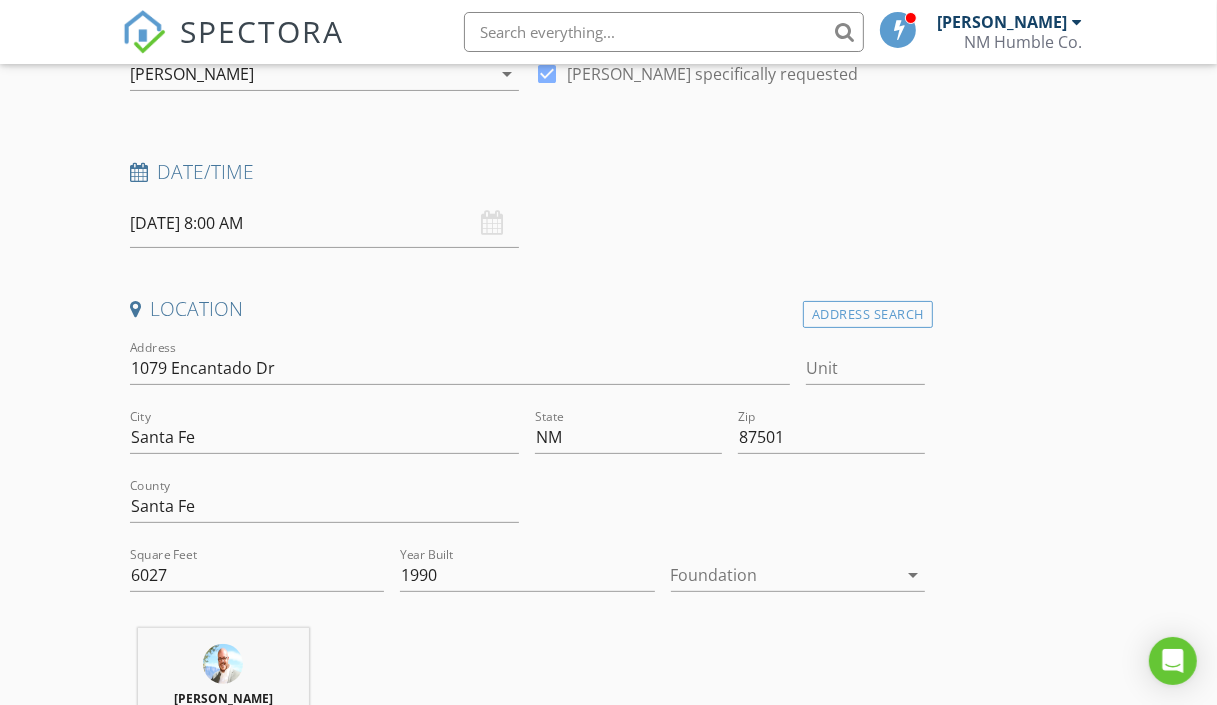scroll, scrollTop: 310, scrollLeft: 0, axis: vertical 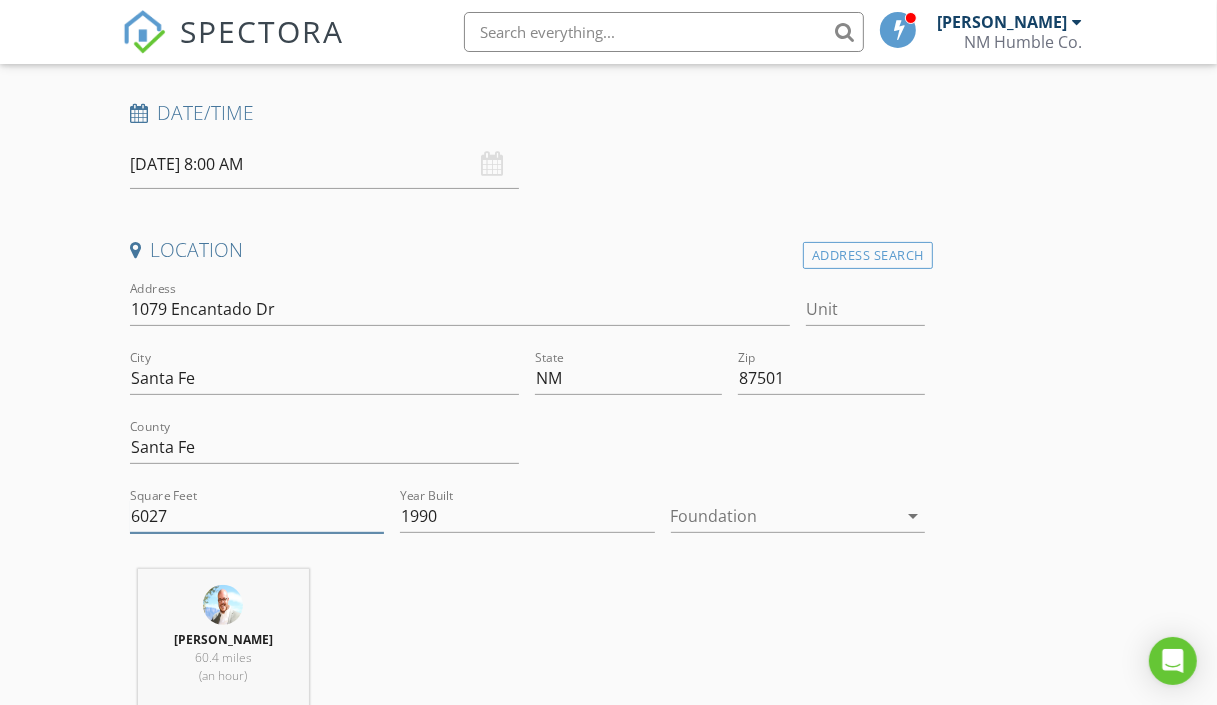 click on "6027" at bounding box center (257, 516) 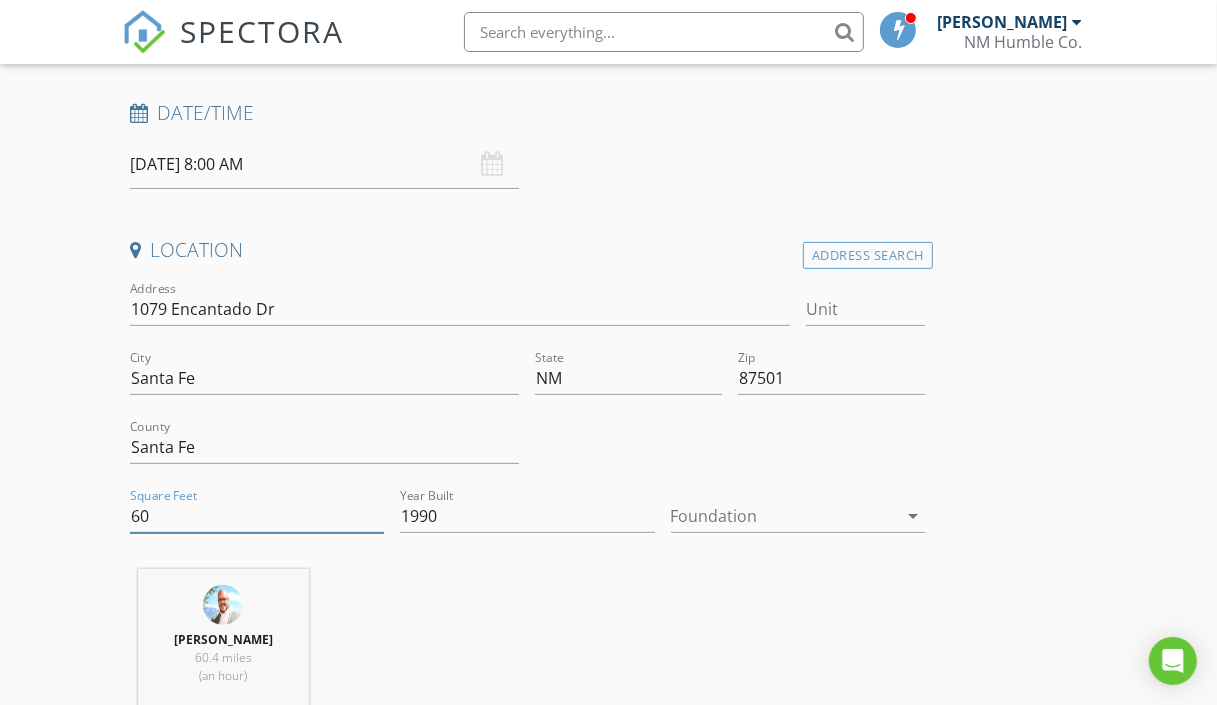 type on "6" 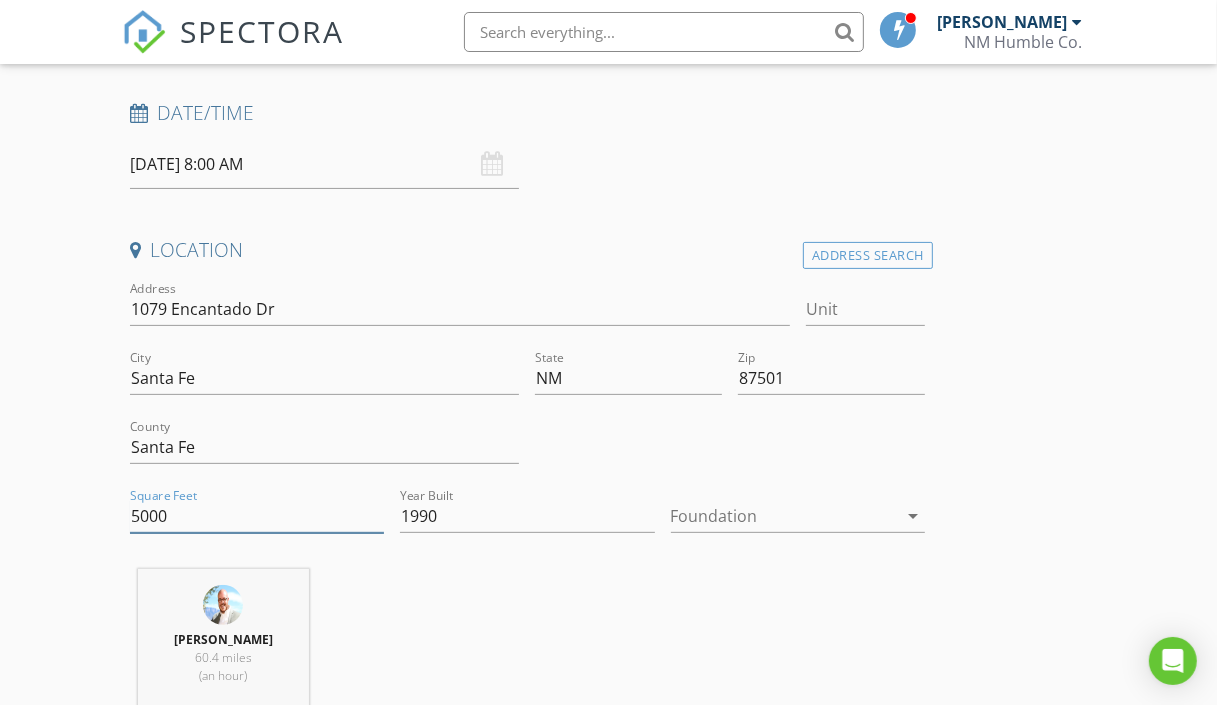 type on "5000" 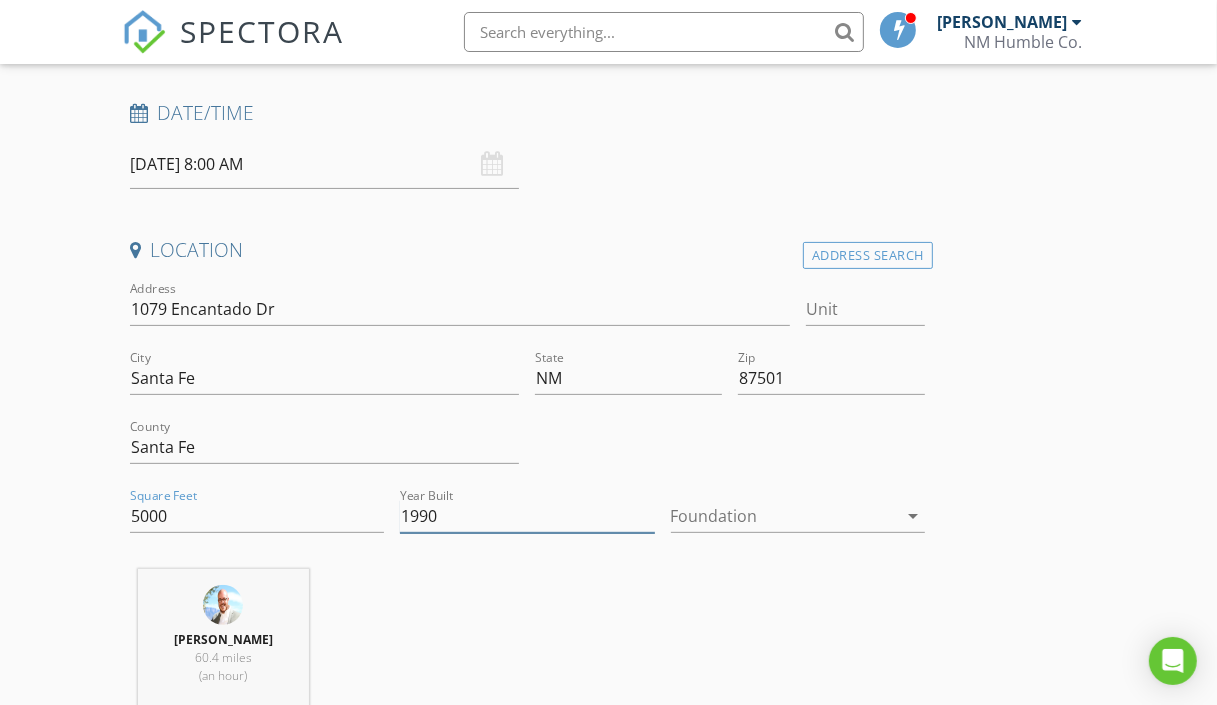 click on "1990" at bounding box center (527, 516) 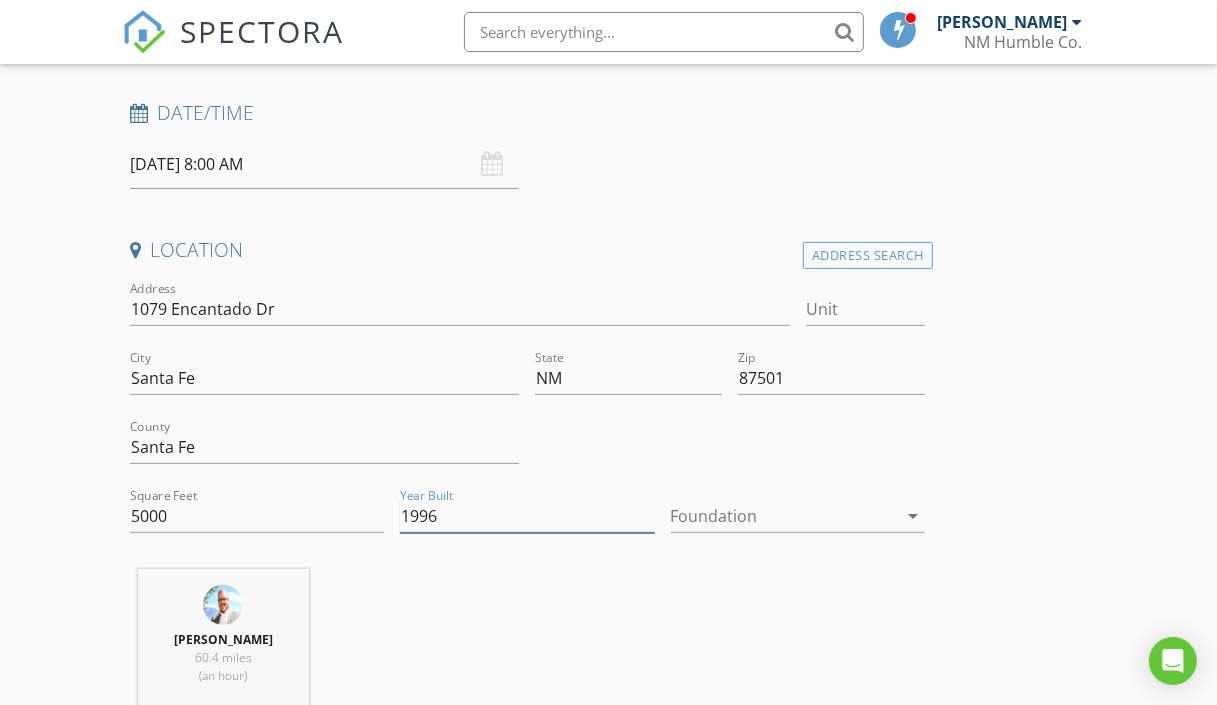 type on "1996" 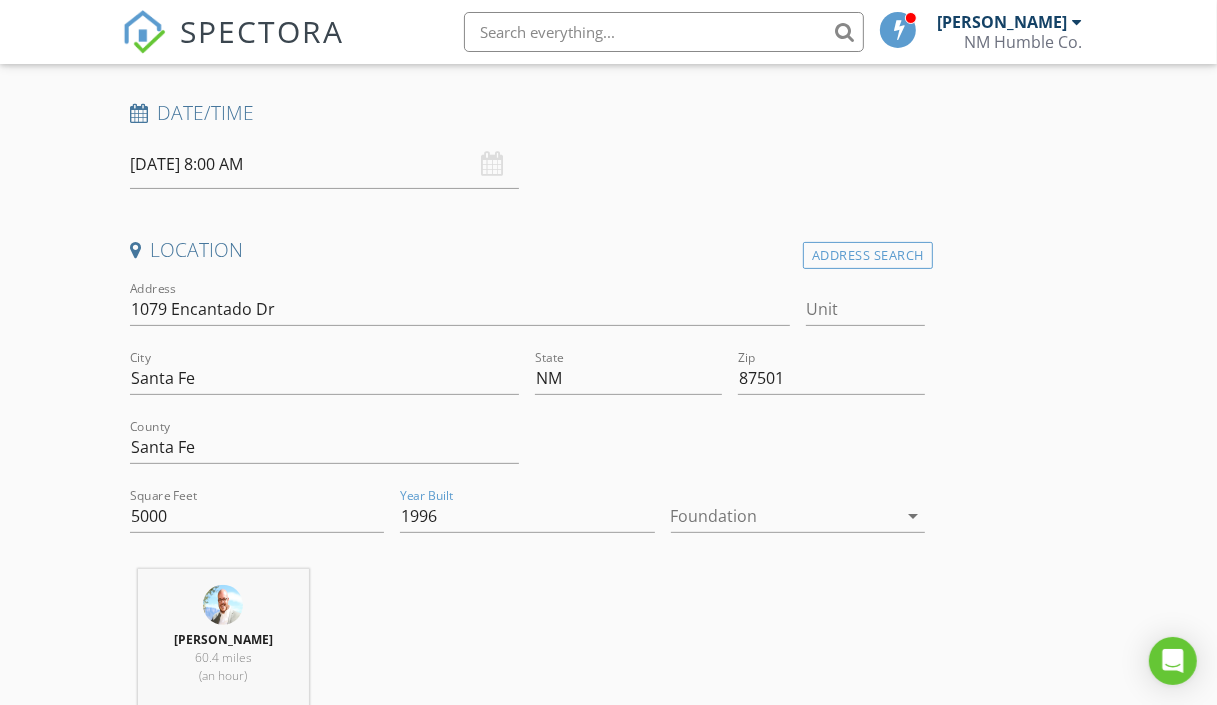 click at bounding box center (784, 516) 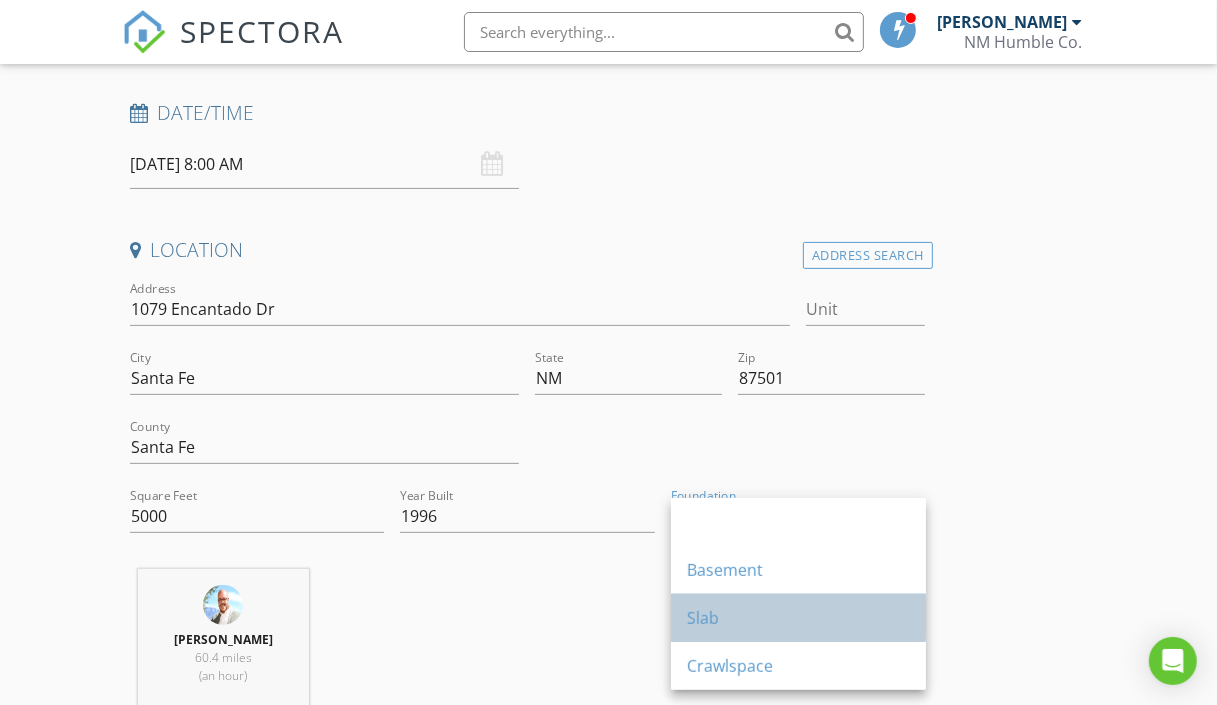click on "Slab" at bounding box center [798, 618] 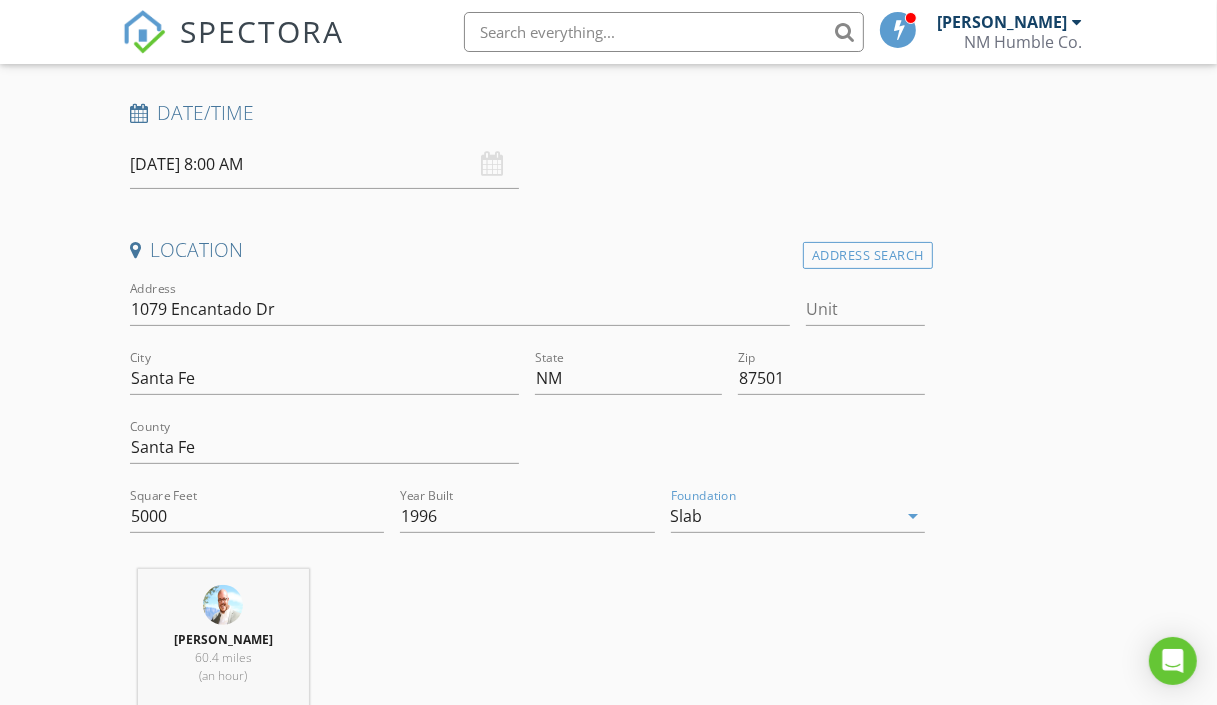 click on "INSPECTOR(S)
check_box   Mathew Rivera   PRIMARY   Mathew Rivera arrow_drop_down   check_box Mathew Rivera specifically requested
Date/Time
07/25/2025 8:00 AM
Location
Address Search       Address 1079 Encantado Dr   Unit   City Santa Fe   State NM   Zip 87501   County Santa Fe     Square Feet 5000   Year Built 1996   Foundation Slab arrow_drop_down     Mathew Rivera     60.4 miles     (an hour)
client
check_box Enable Client CC email for this inspection   Client Search     check_box_outline_blank Client is a Company/Organization     First Name   Last Name   Email   CC Email   Phone           Notes   Private Notes
ADD ADDITIONAL client
SERVICES
arrow_drop_down     Select Discount Code arrow_drop_down    Charges       TOTAL   $0.00    Duration         Templates" at bounding box center (609, 1582) 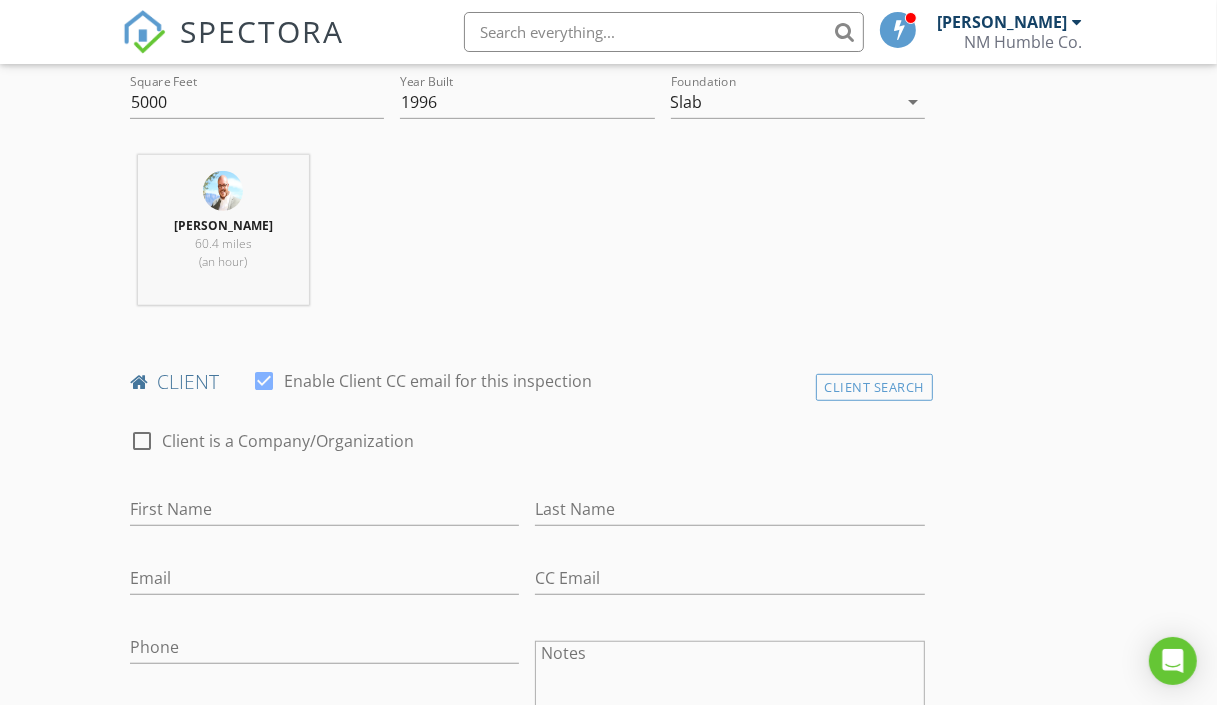 scroll, scrollTop: 827, scrollLeft: 0, axis: vertical 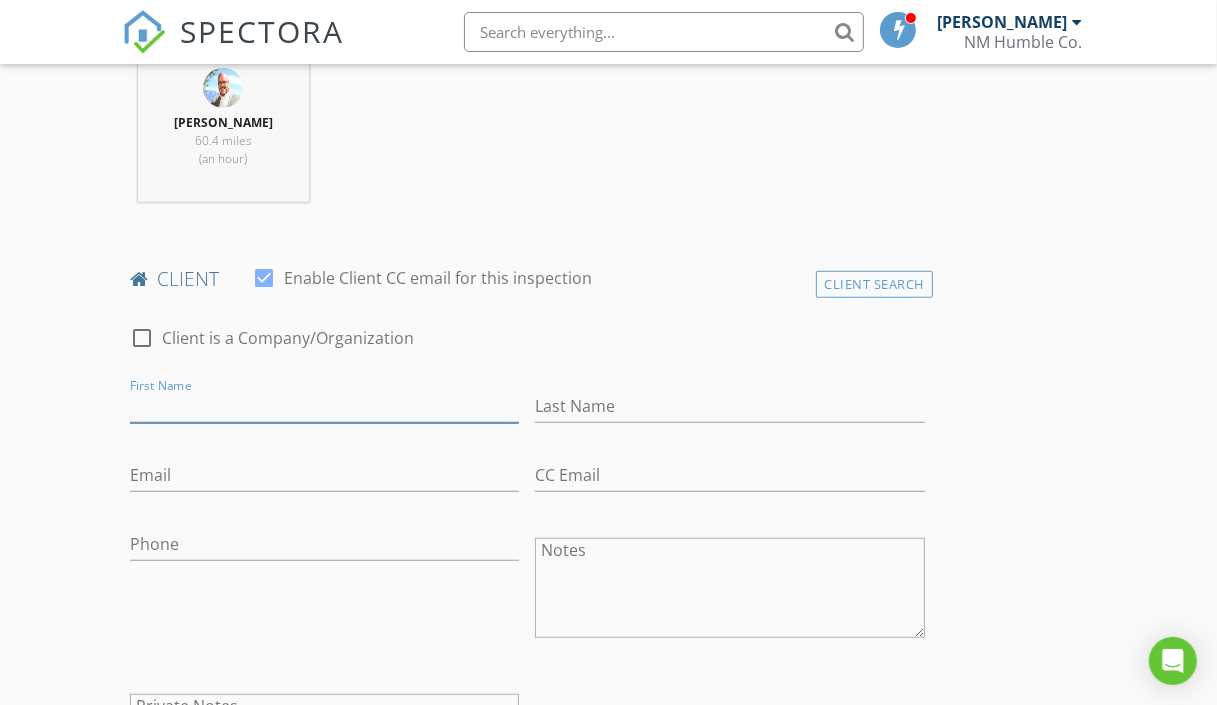 click on "First Name" at bounding box center (325, 406) 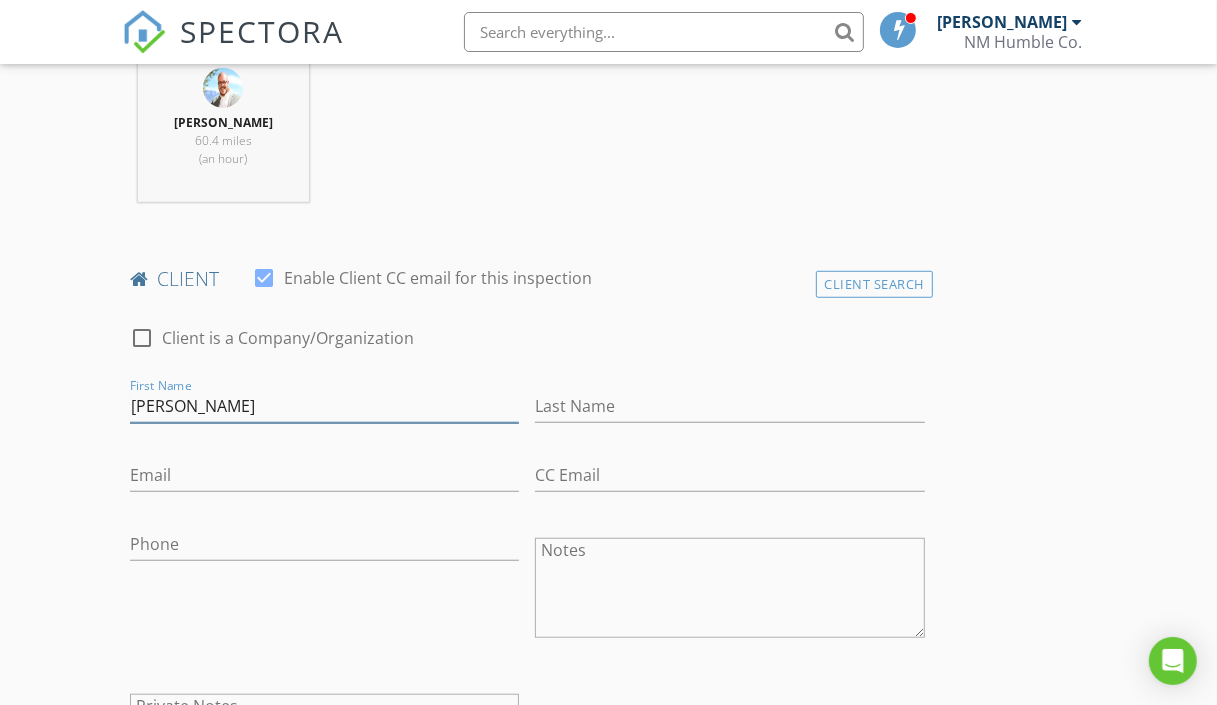 type on "James Harold" 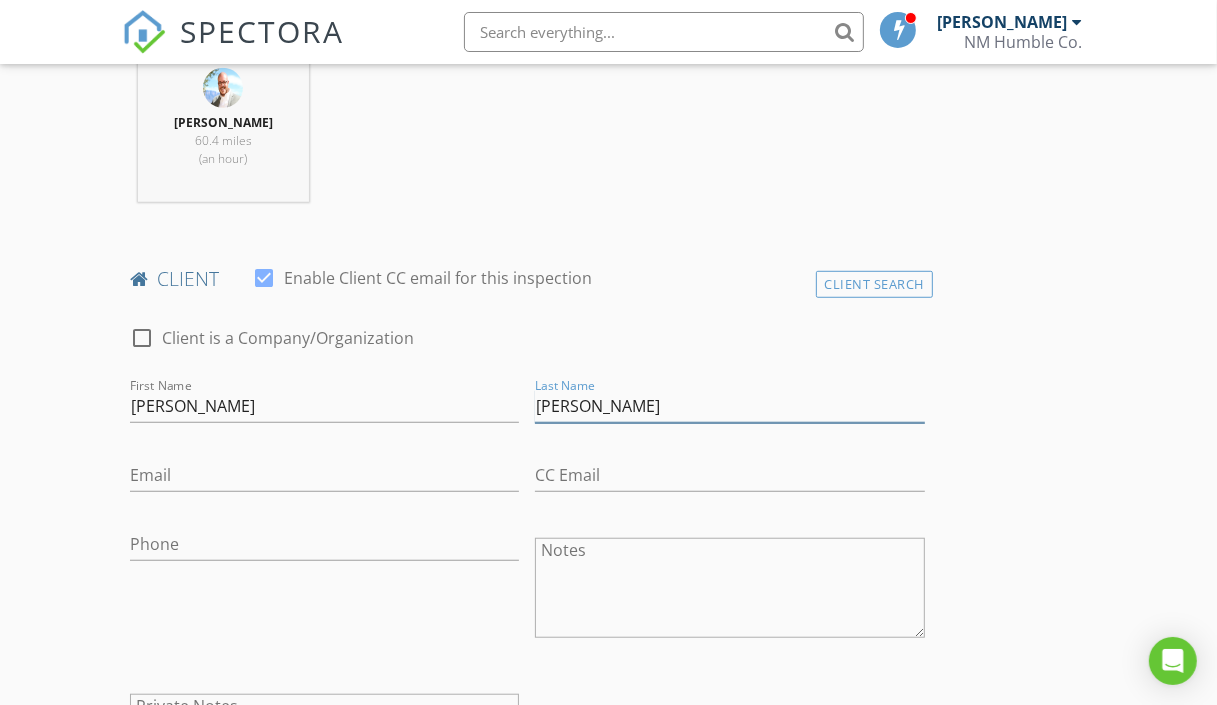 type on "Downing" 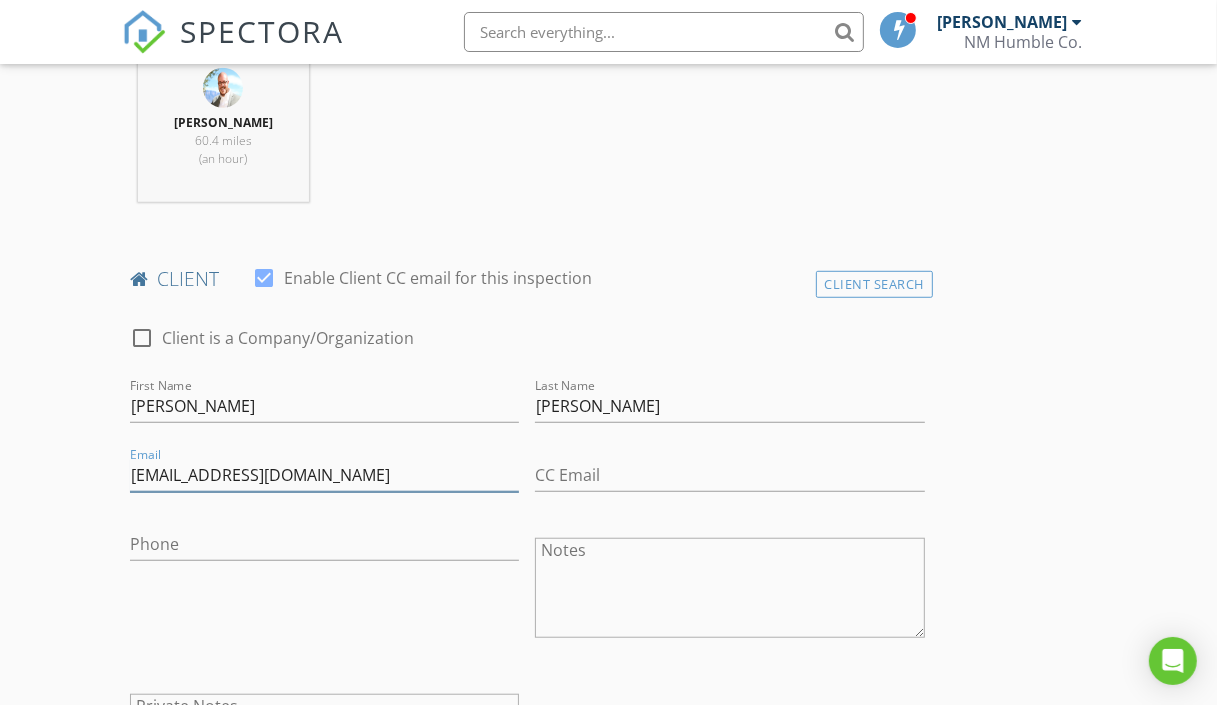 type on "harolddowning@yahoo.com" 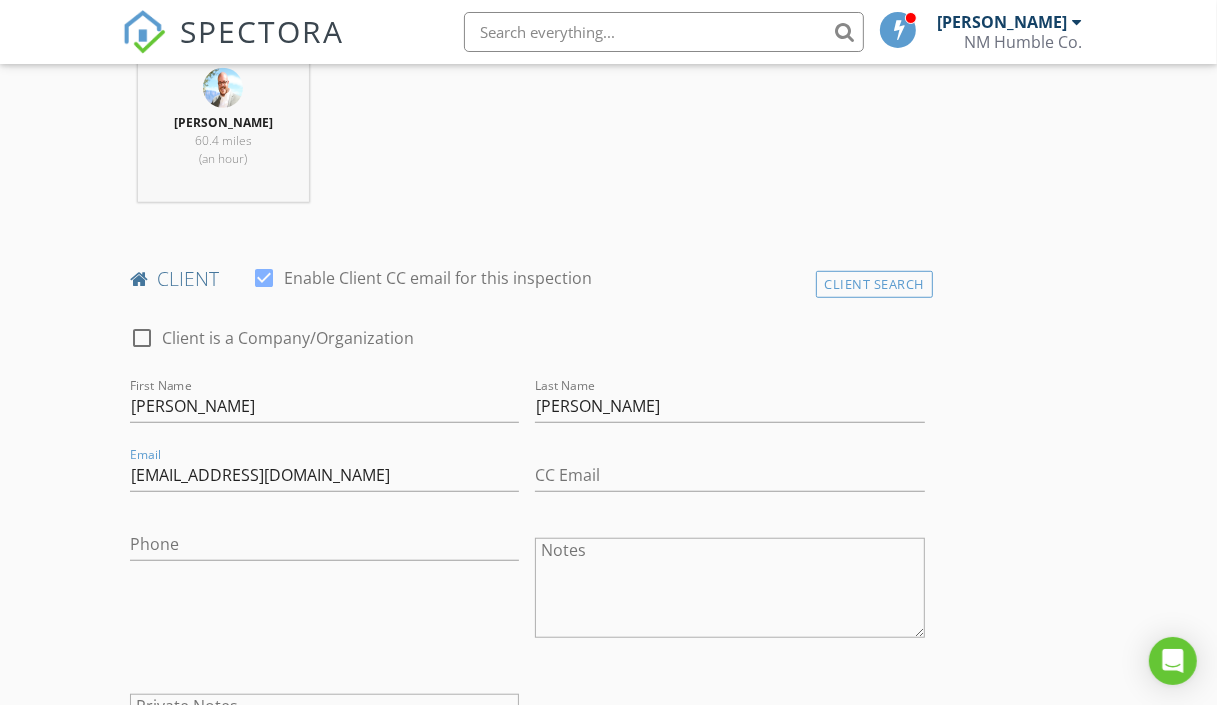click on "Phone" at bounding box center (325, 590) 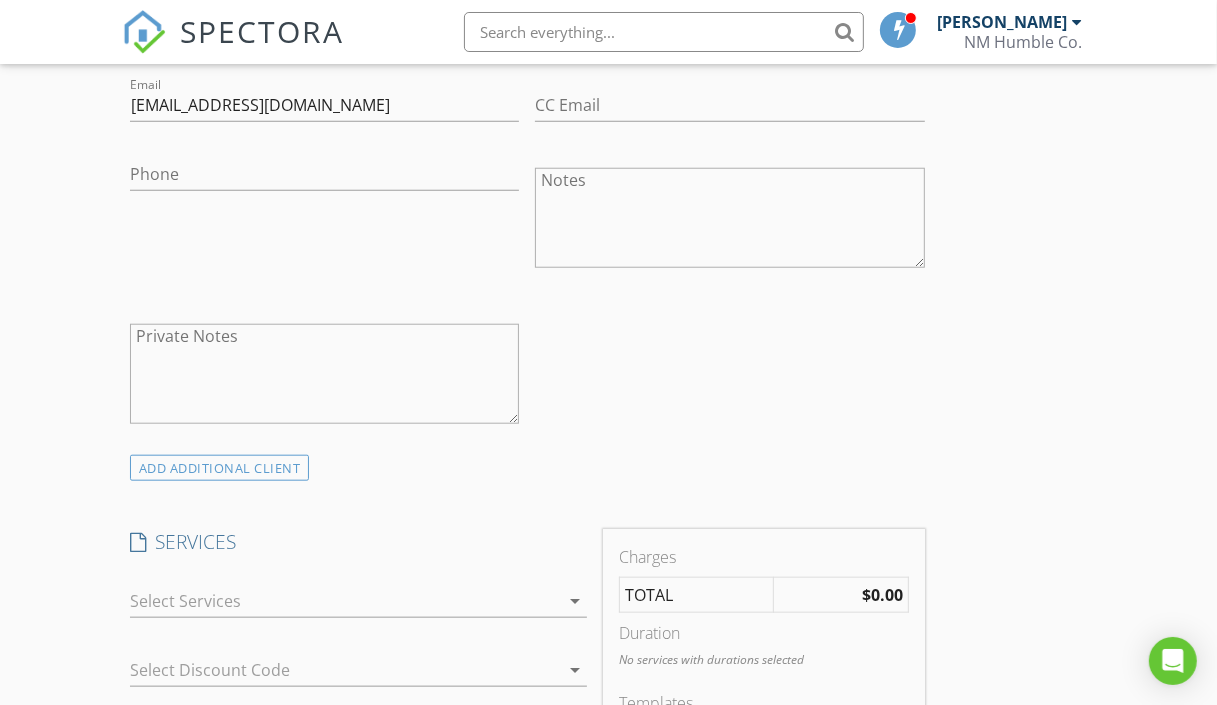 scroll, scrollTop: 1241, scrollLeft: 0, axis: vertical 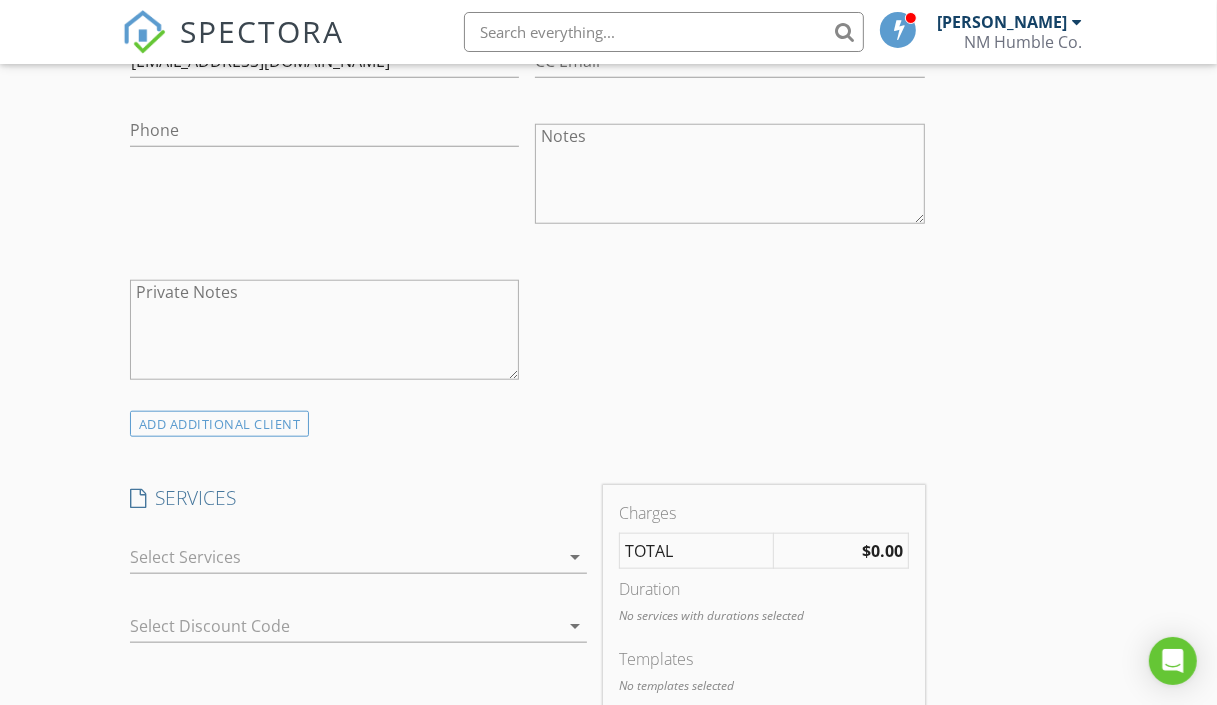 click at bounding box center [344, 557] 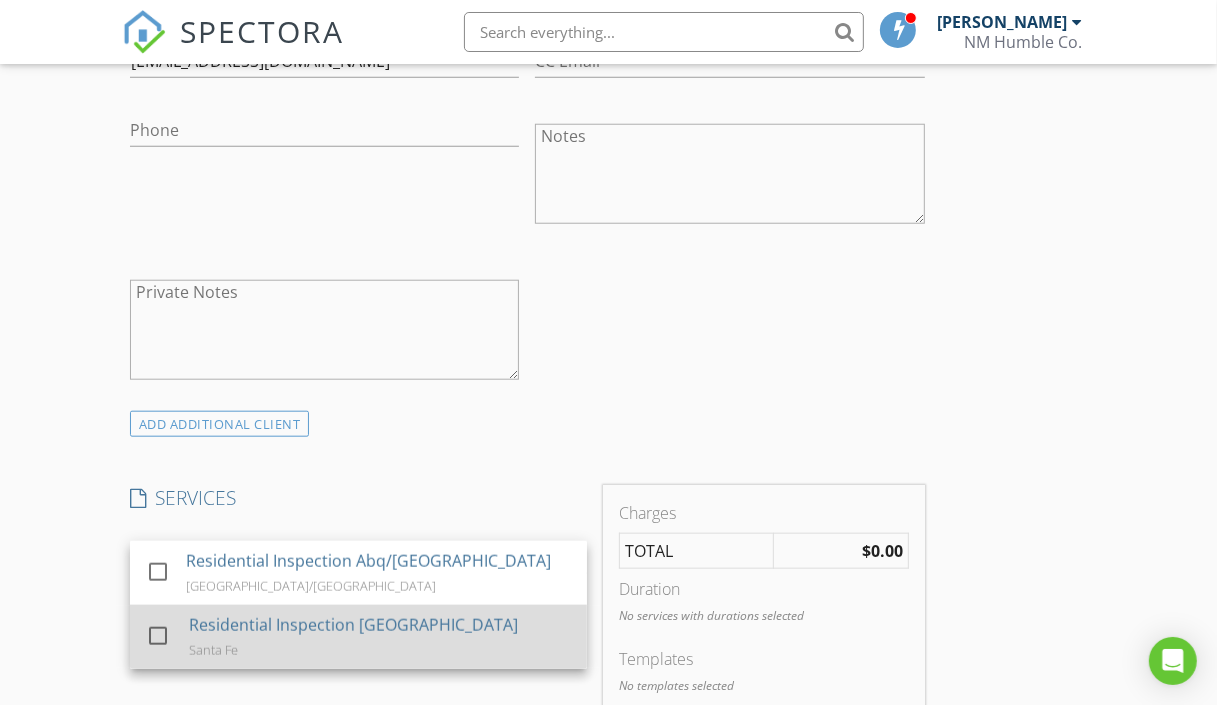 click at bounding box center [158, 636] 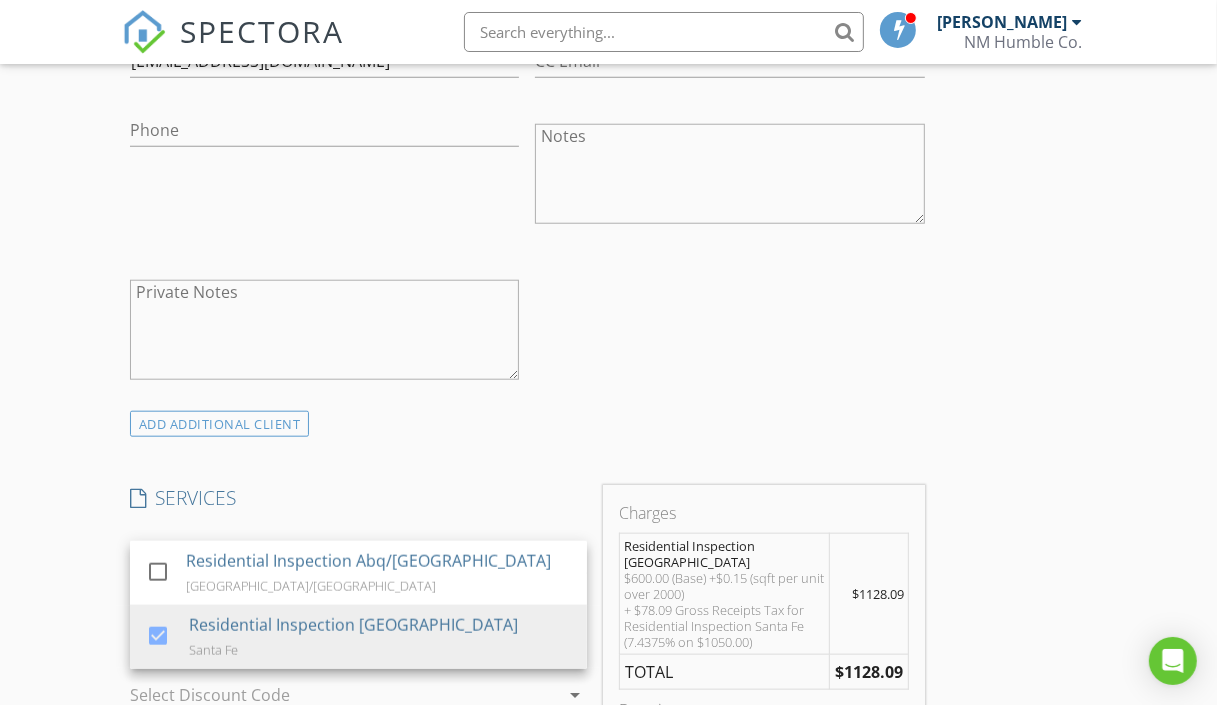 click on "INSPECTOR(S)
check_box   Mathew Rivera   PRIMARY   Mathew Rivera arrow_drop_down   check_box Mathew Rivera specifically requested
Date/Time
07/25/2025 8:00 AM
Location
Address Search       Address 1079 Encantado Dr   Unit   City Santa Fe   State NM   Zip 87501   County Santa Fe     Square Feet 5000   Year Built 1996   Foundation Slab arrow_drop_down     Mathew Rivera     60.4 miles     (an hour)
client
check_box Enable Client CC email for this inspection   Client Search     check_box_outline_blank Client is a Company/Organization     First Name James Harold   Last Name Downing   Email harolddowning@yahoo.com   CC Email   Phone           Notes   Private Notes
ADD ADDITIONAL client
SERVICES
check_box_outline_blank   Residential Inspection Abq/Rio Rancho   check_box" at bounding box center [609, 698] 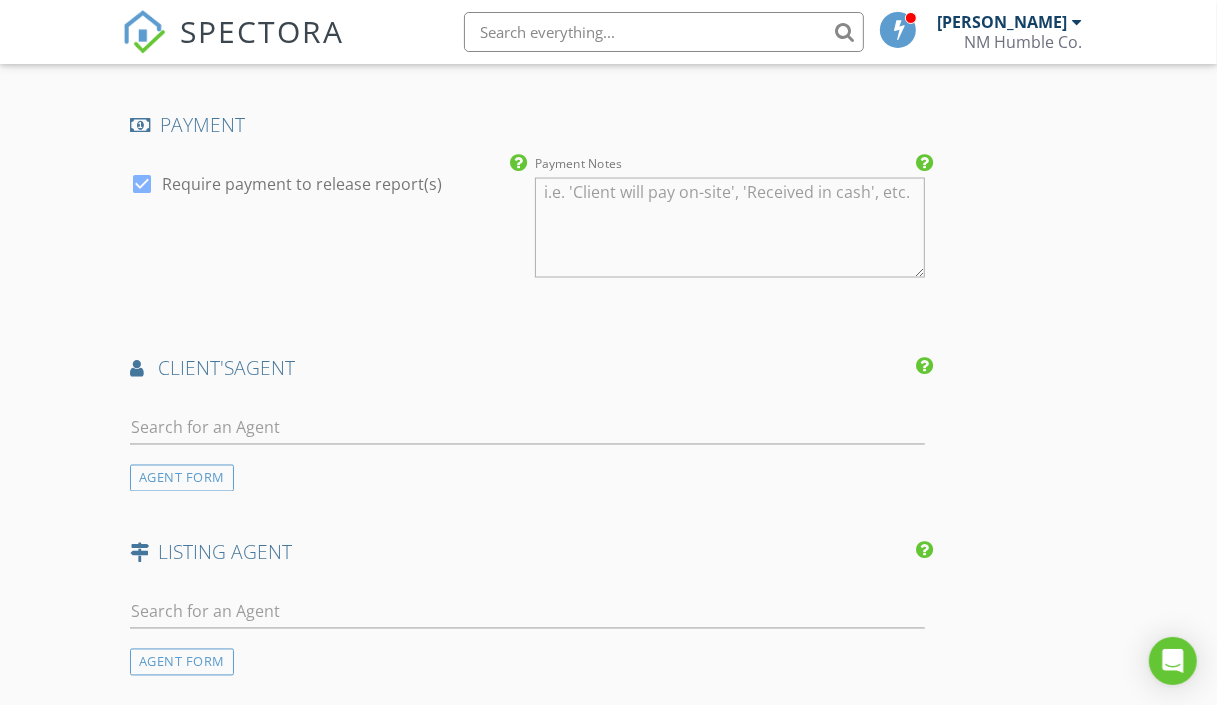 scroll, scrollTop: 2275, scrollLeft: 0, axis: vertical 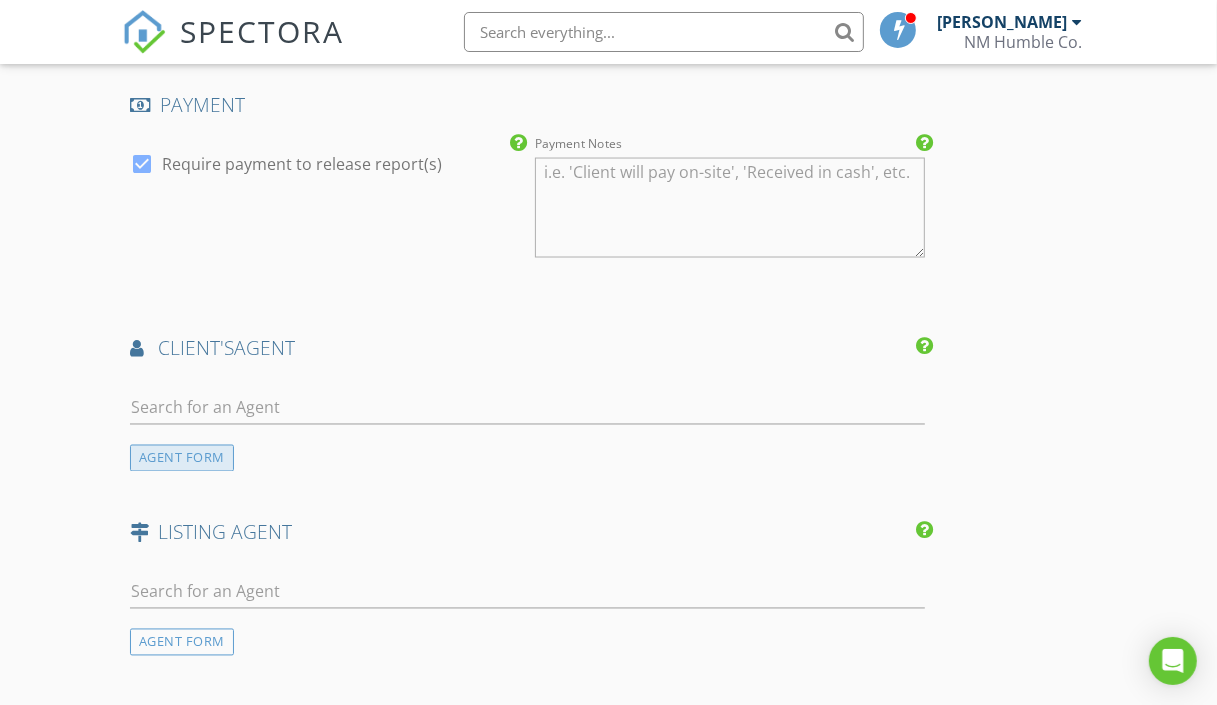 click on "AGENT FORM" at bounding box center (182, 458) 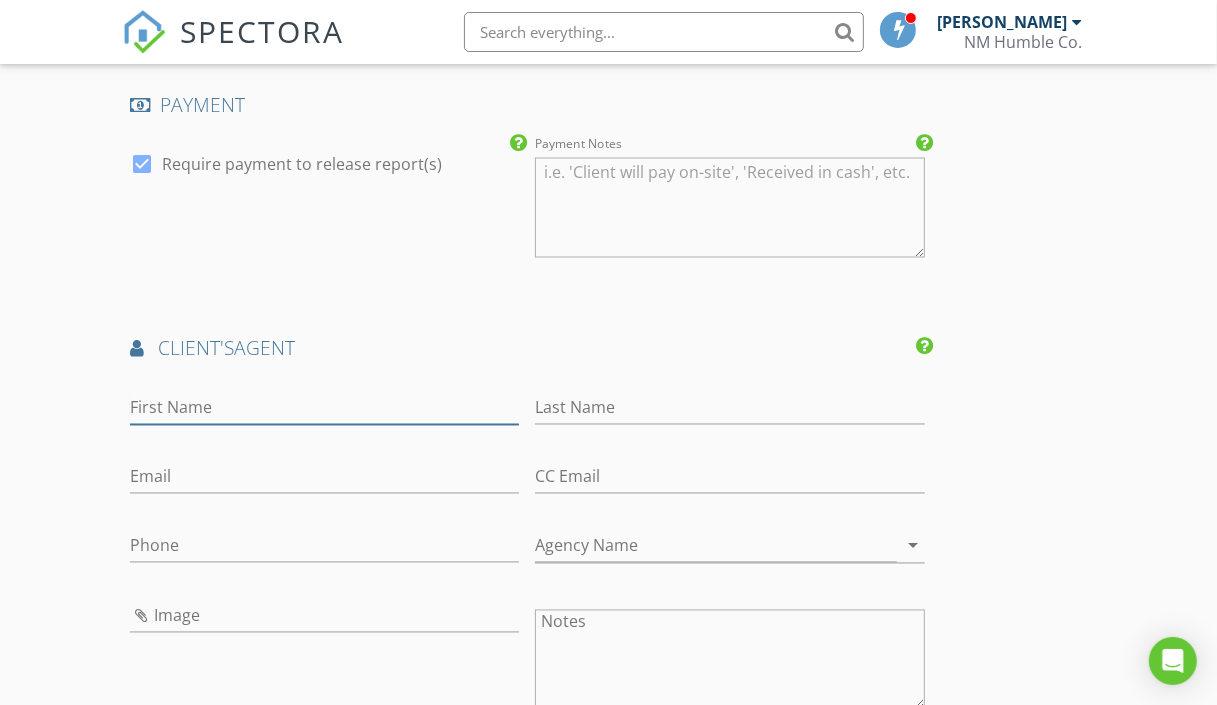 click on "First Name" at bounding box center (325, 408) 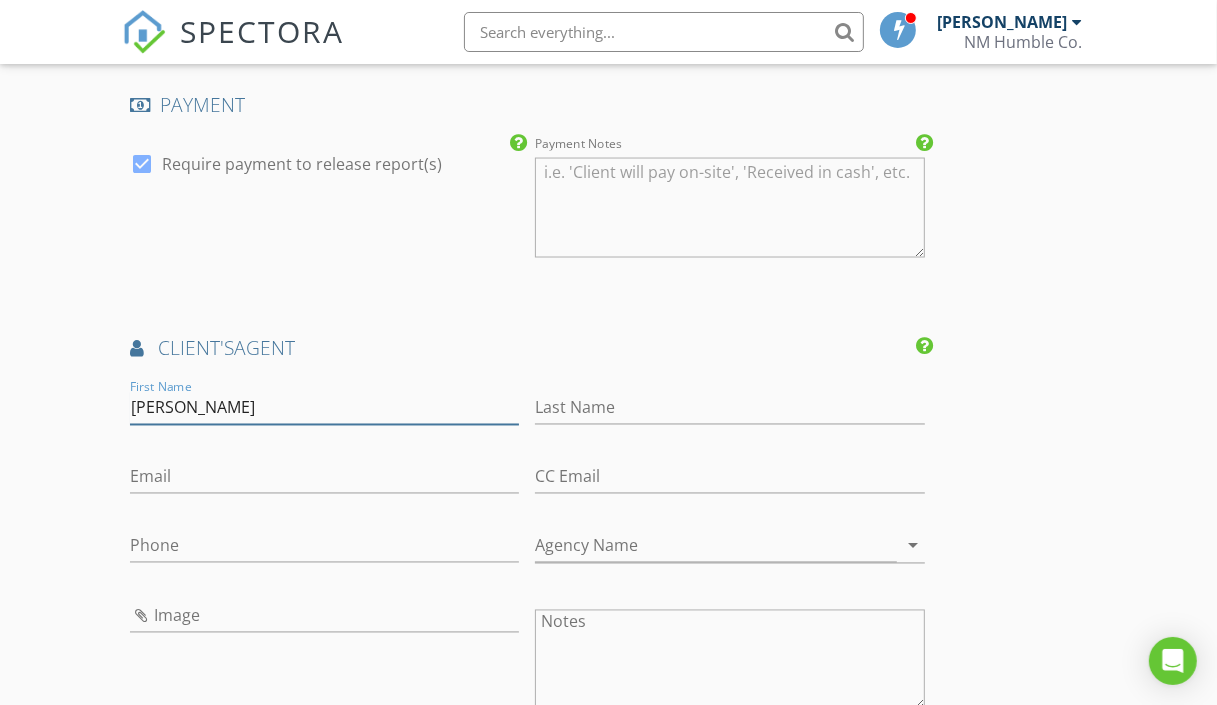 type on "Ernie" 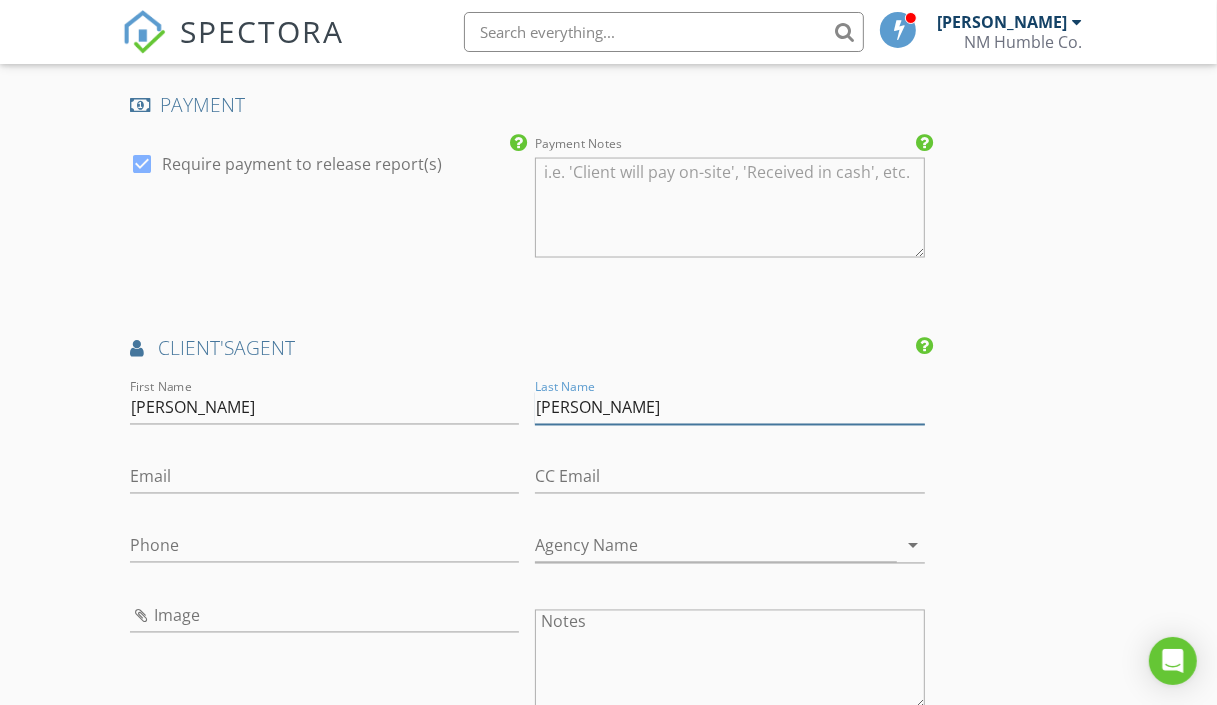 type on "Zapata" 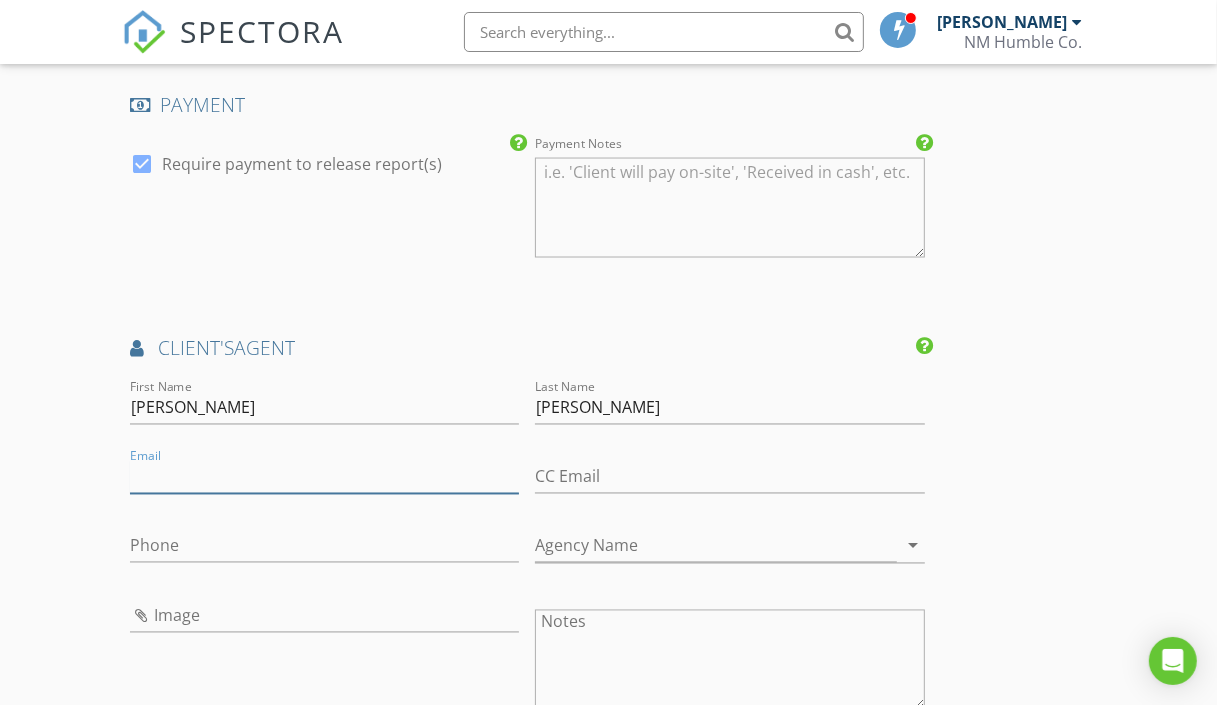 click on "Email" at bounding box center [325, 477] 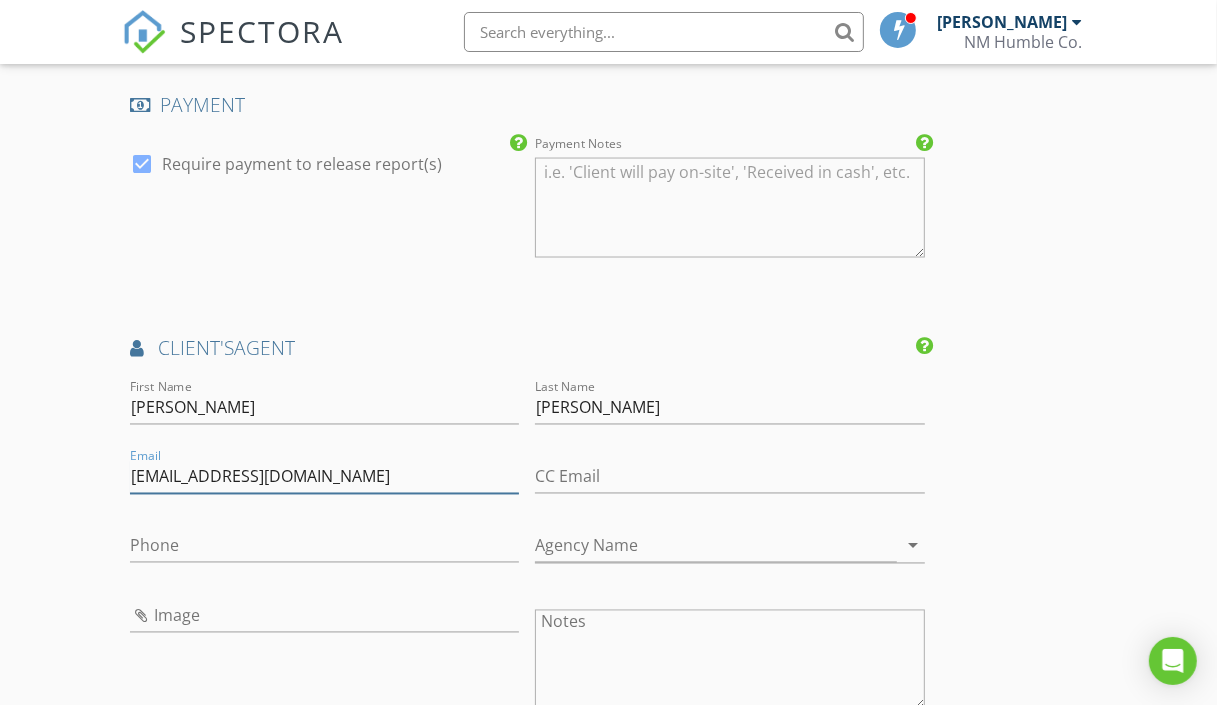 type on "ezapata@santaferealestate.com" 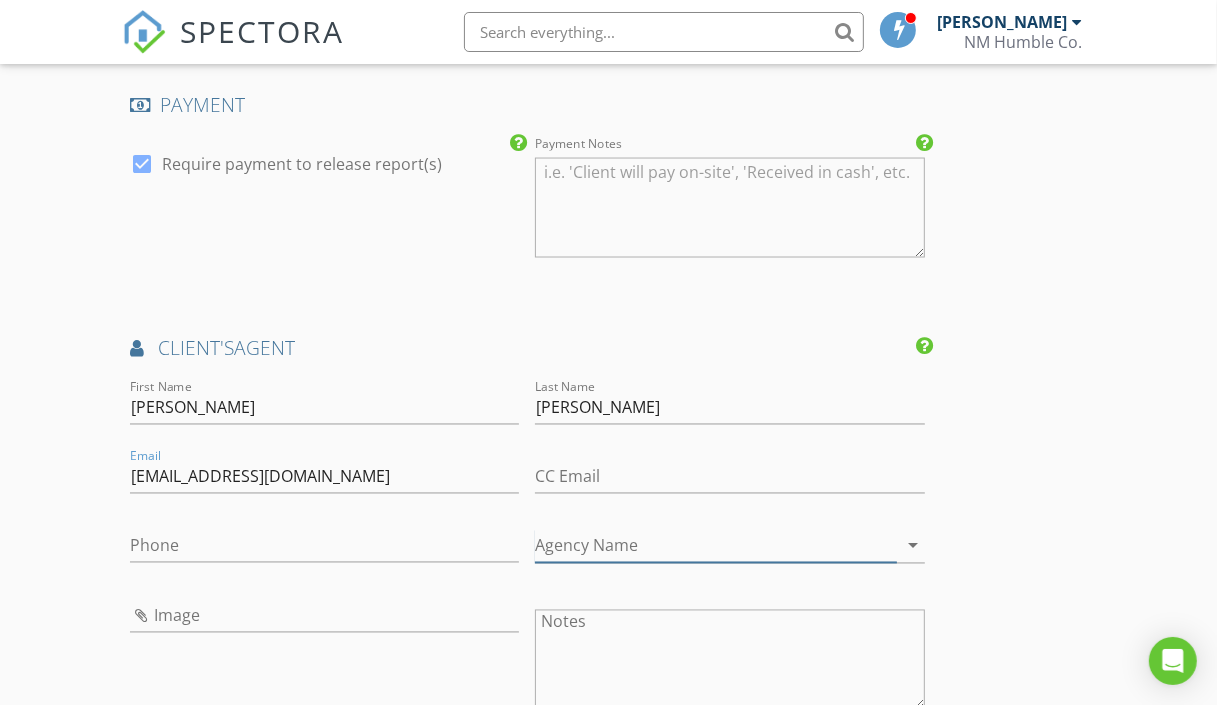 click on "Agency Name" at bounding box center (716, 546) 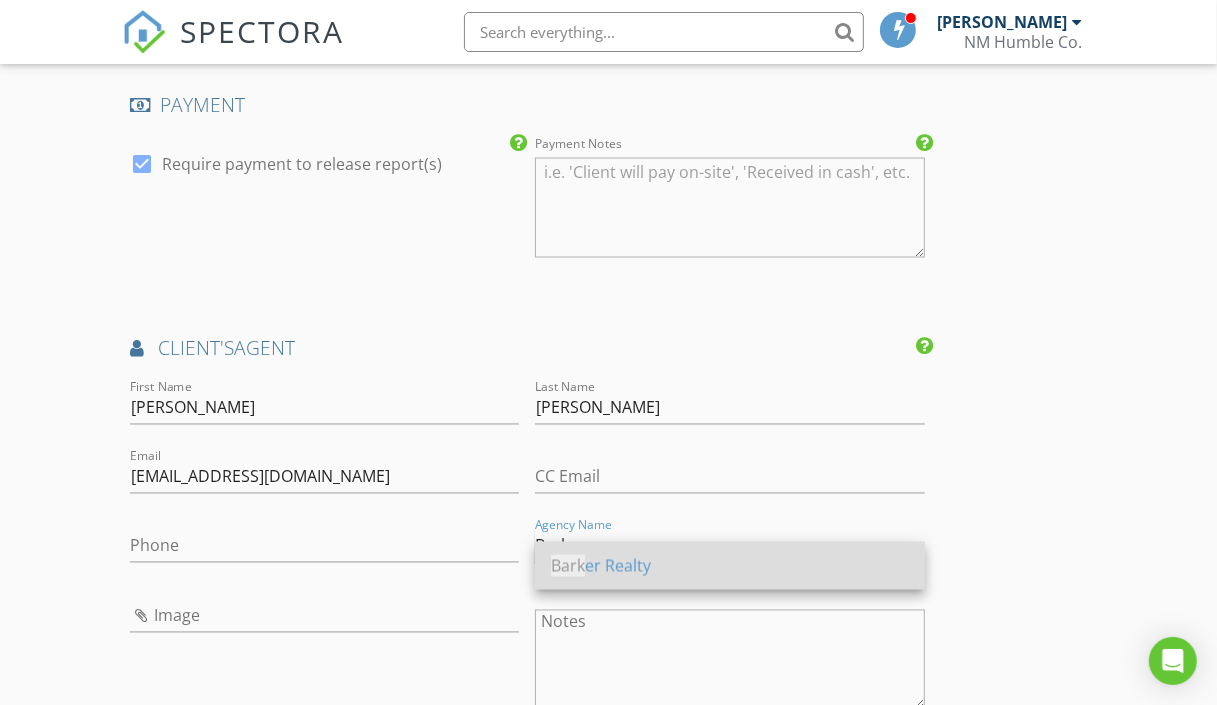 click on "Bark er Realty" at bounding box center (730, 566) 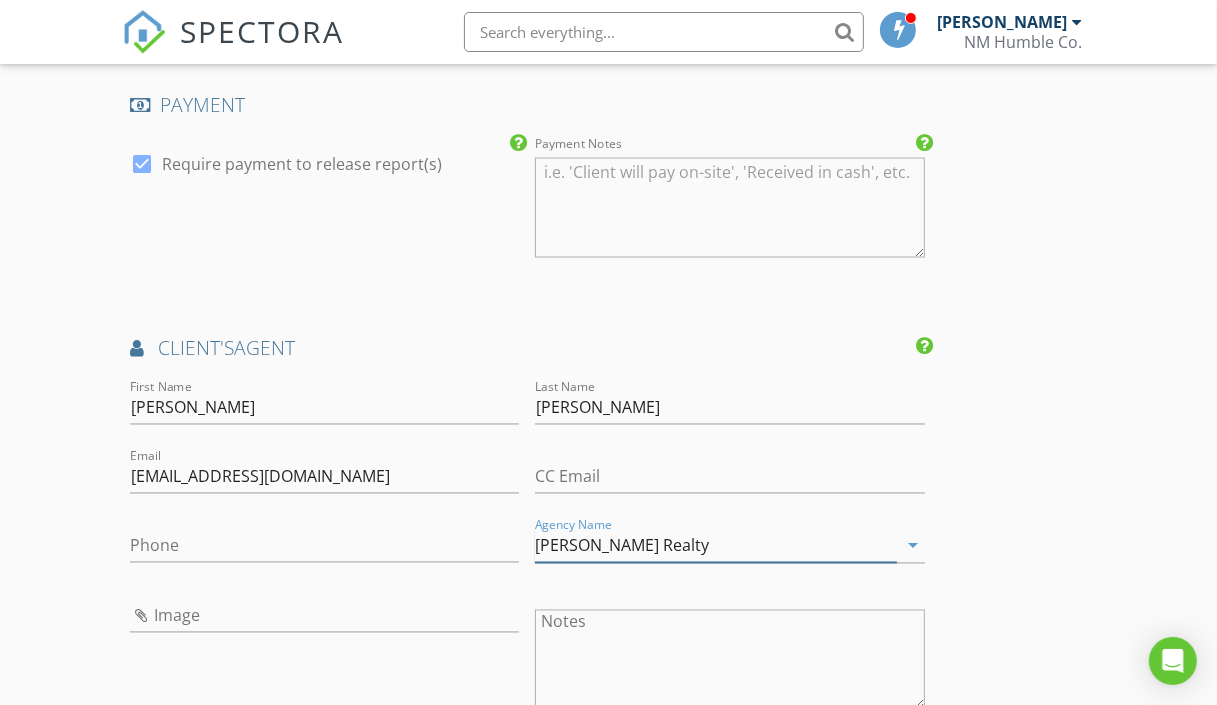 type on "Barker Realty" 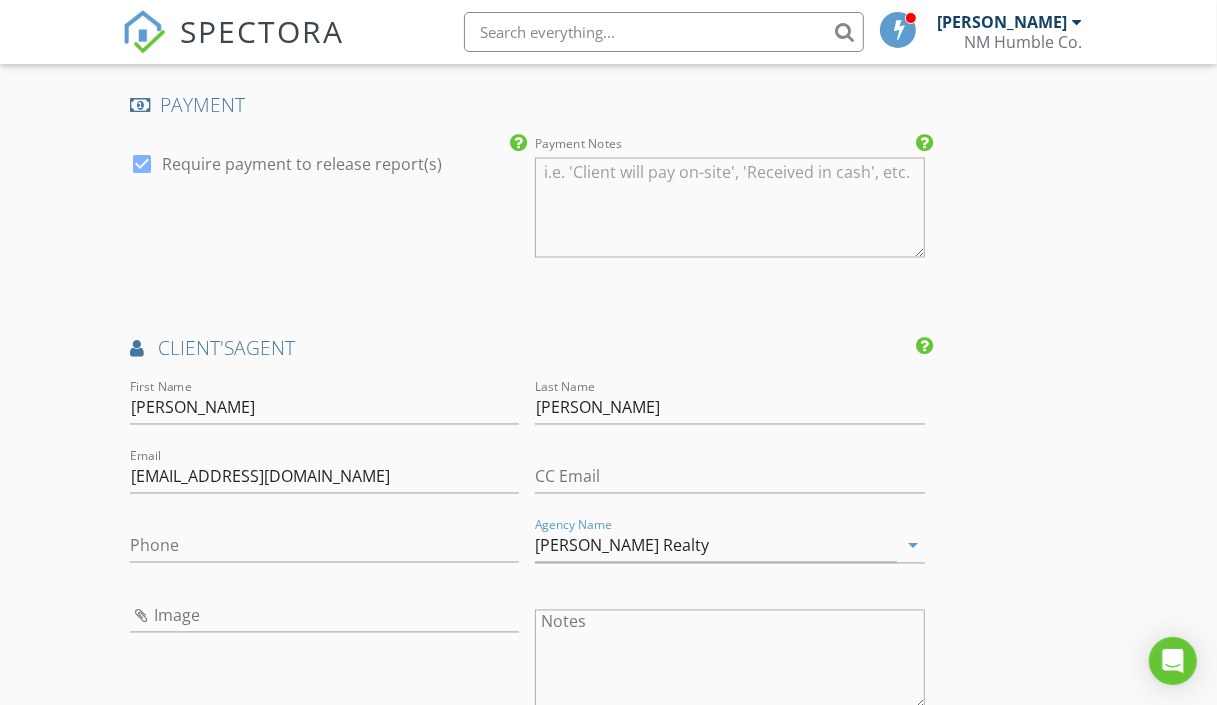 click on "INSPECTOR(S)
check_box   Mathew Rivera   PRIMARY   Mathew Rivera arrow_drop_down   check_box Mathew Rivera specifically requested
Date/Time
07/25/2025 8:00 AM
Location
Address Search       Address 1079 Encantado Dr   Unit   City Santa Fe   State NM   Zip 87501   County Santa Fe     Square Feet 5000   Year Built 1996   Foundation Slab arrow_drop_down     Mathew Rivera     60.4 miles     (an hour)
client
check_box Enable Client CC email for this inspection   Client Search     check_box_outline_blank Client is a Company/Organization     First Name James Harold   Last Name Downing   Email harolddowning@yahoo.com   CC Email   Phone           Notes   Private Notes
ADD ADDITIONAL client
SERVICES
check_box_outline_blank   Residential Inspection Abq/Rio Rancho   check_box" at bounding box center (609, -110) 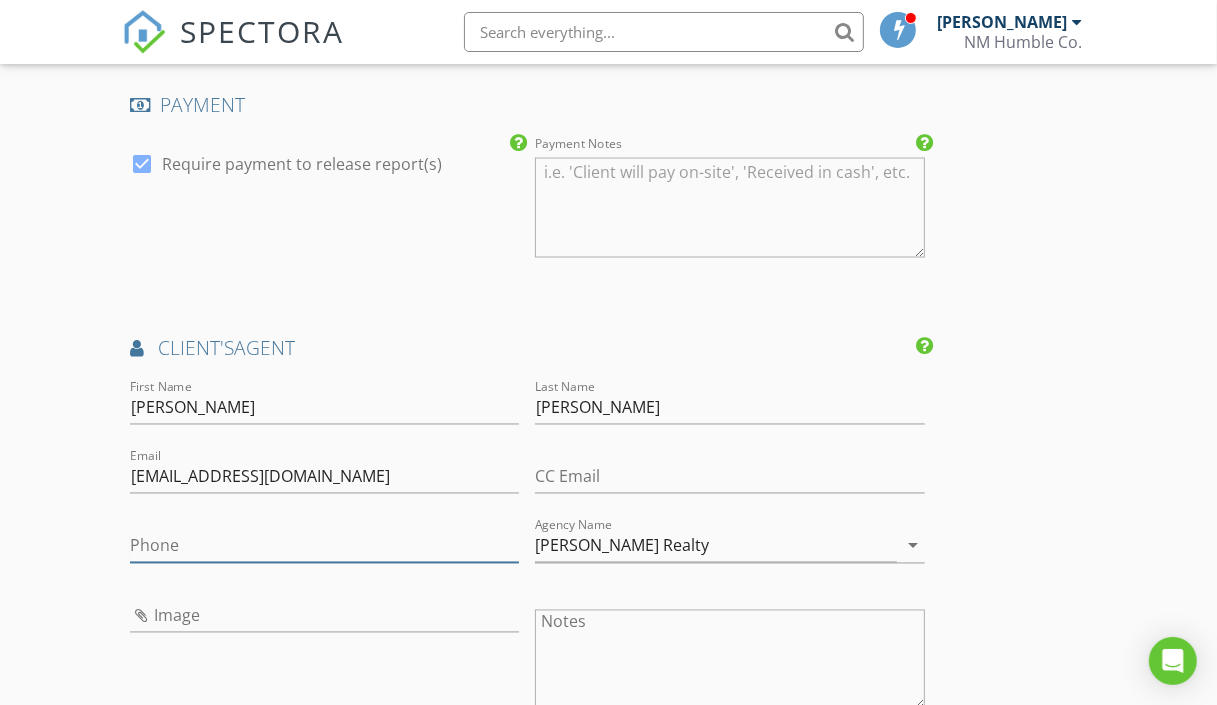 drag, startPoint x: 209, startPoint y: 523, endPoint x: 232, endPoint y: 519, distance: 23.345236 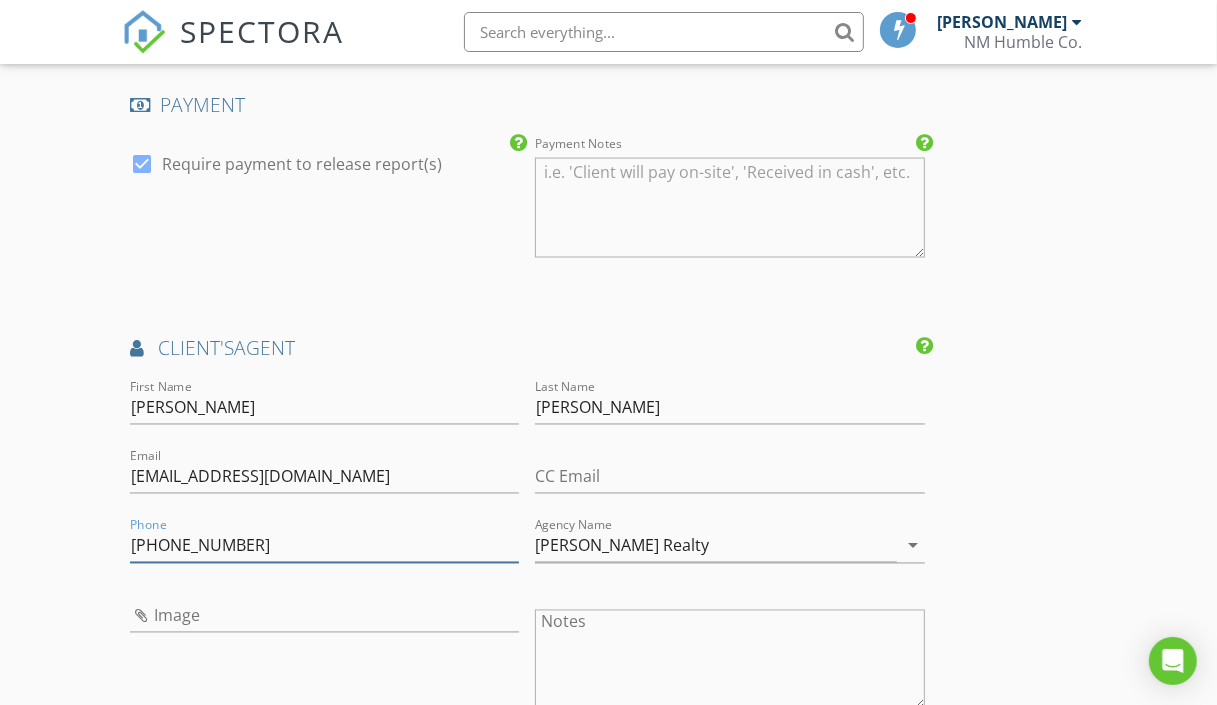 type on "505-470-7314" 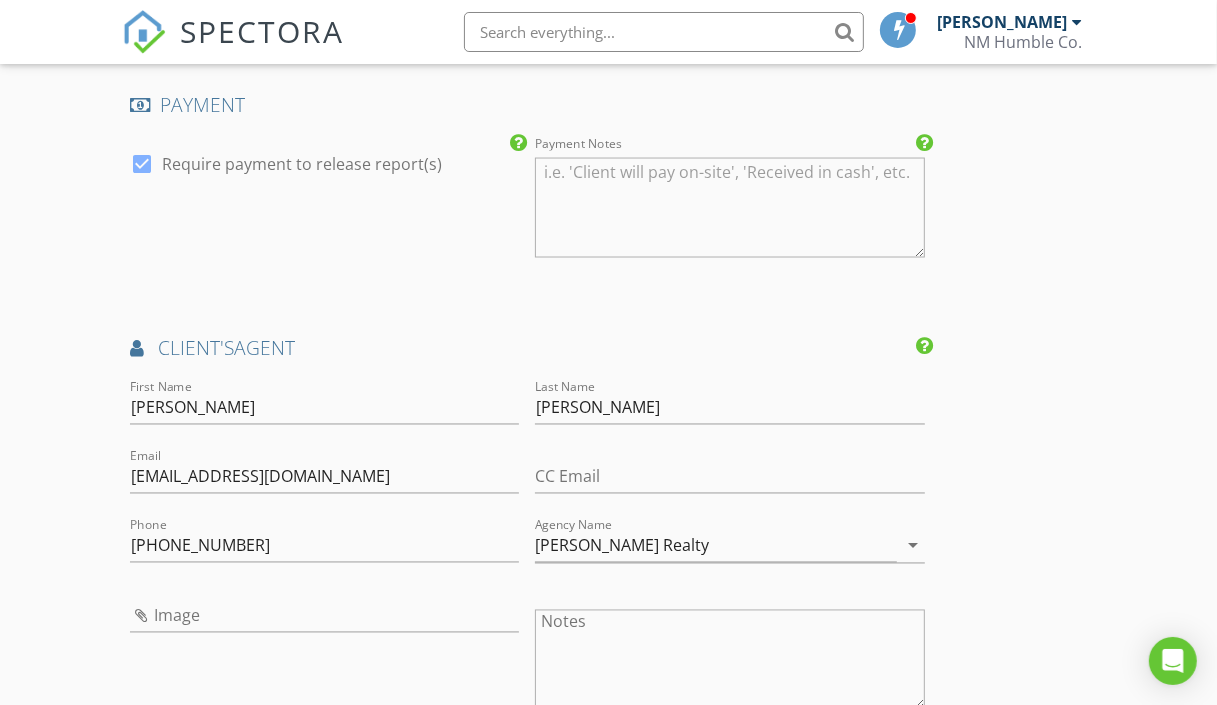 click on "INSPECTOR(S)
check_box   Mathew Rivera   PRIMARY   Mathew Rivera arrow_drop_down   check_box Mathew Rivera specifically requested
Date/Time
07/25/2025 8:00 AM
Location
Address Search       Address 1079 Encantado Dr   Unit   City Santa Fe   State NM   Zip 87501   County Santa Fe     Square Feet 5000   Year Built 1996   Foundation Slab arrow_drop_down     Mathew Rivera     60.4 miles     (an hour)
client
check_box Enable Client CC email for this inspection   Client Search     check_box_outline_blank Client is a Company/Organization     First Name James Harold   Last Name Downing   Email harolddowning@yahoo.com   CC Email   Phone           Notes   Private Notes
ADD ADDITIONAL client
SERVICES
check_box_outline_blank   Residential Inspection Abq/Rio Rancho   check_box" at bounding box center (609, -110) 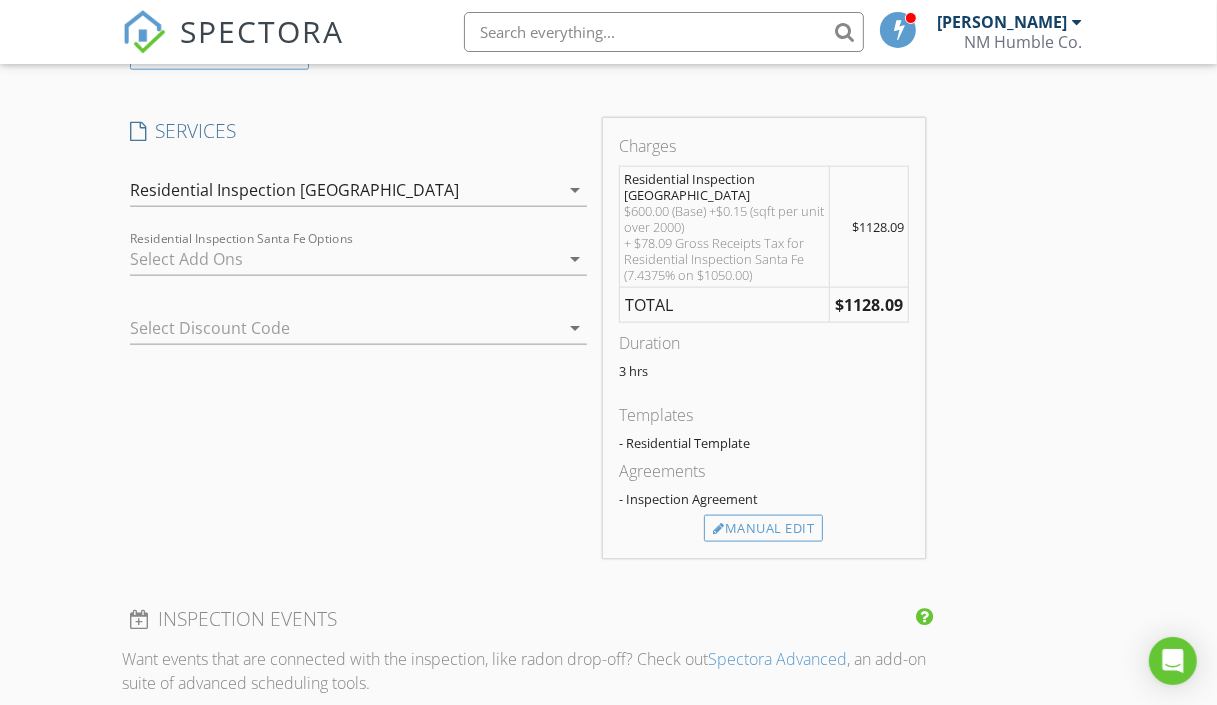 scroll, scrollTop: 1655, scrollLeft: 0, axis: vertical 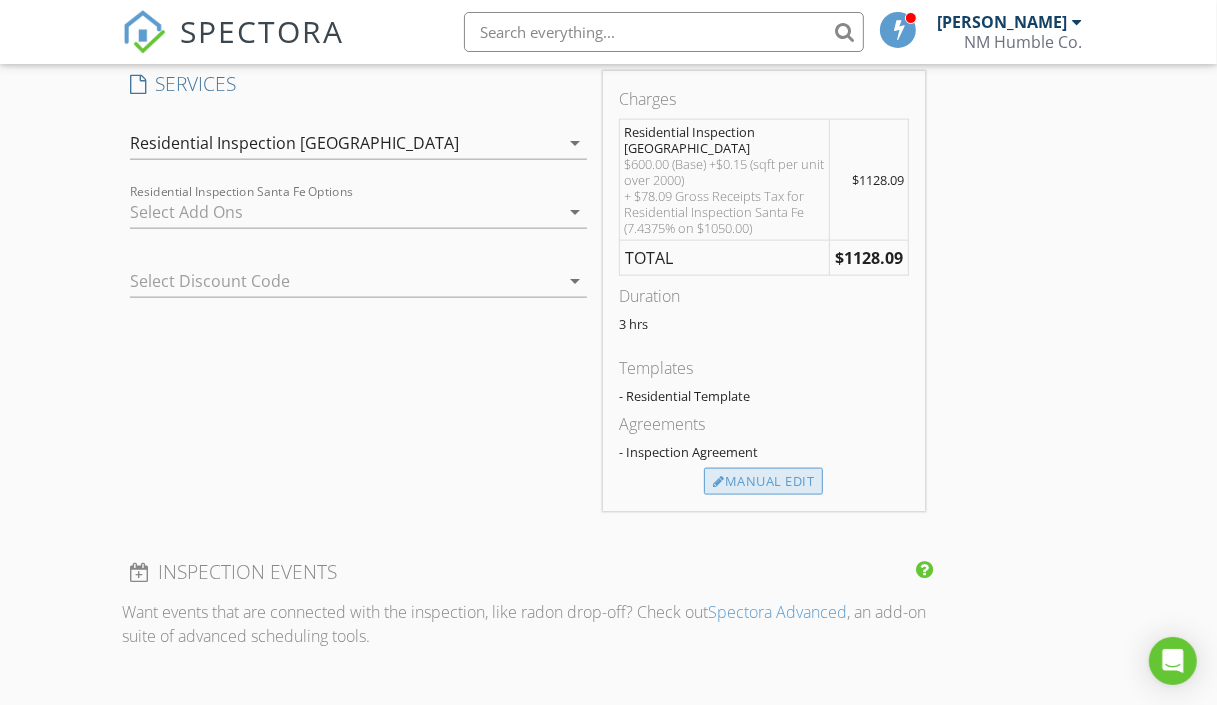 click on "Manual Edit" at bounding box center (763, 482) 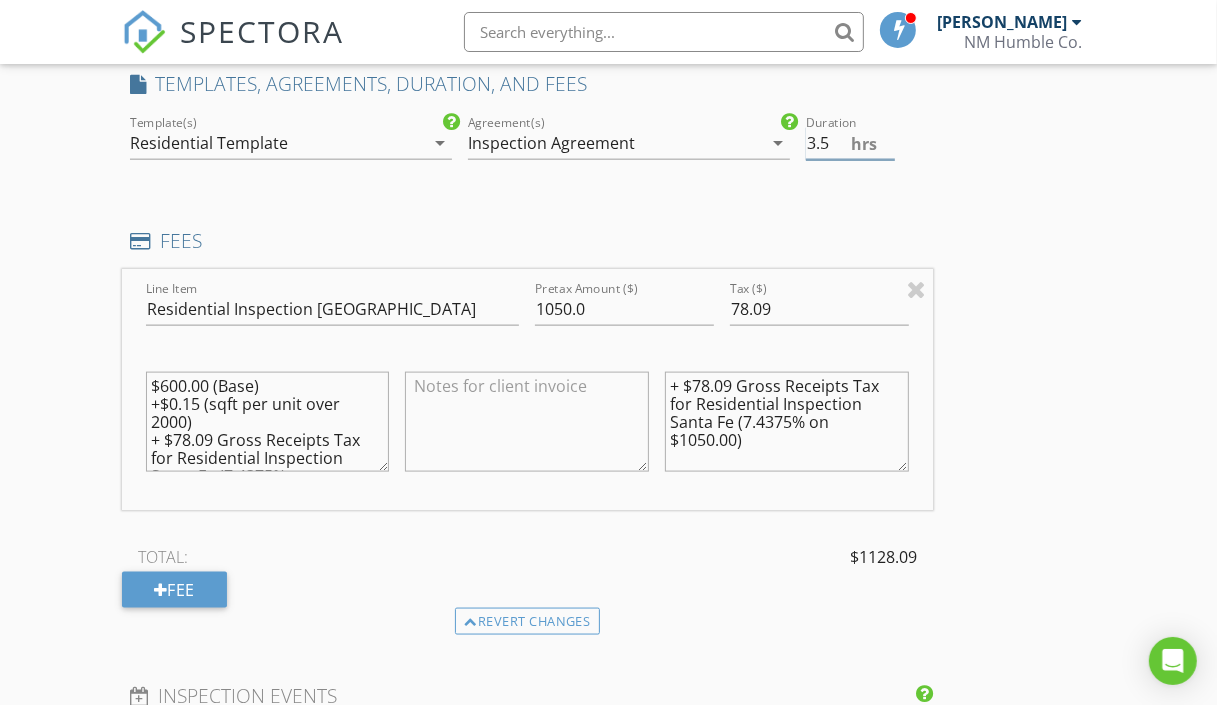 click on "3.5" at bounding box center [850, 143] 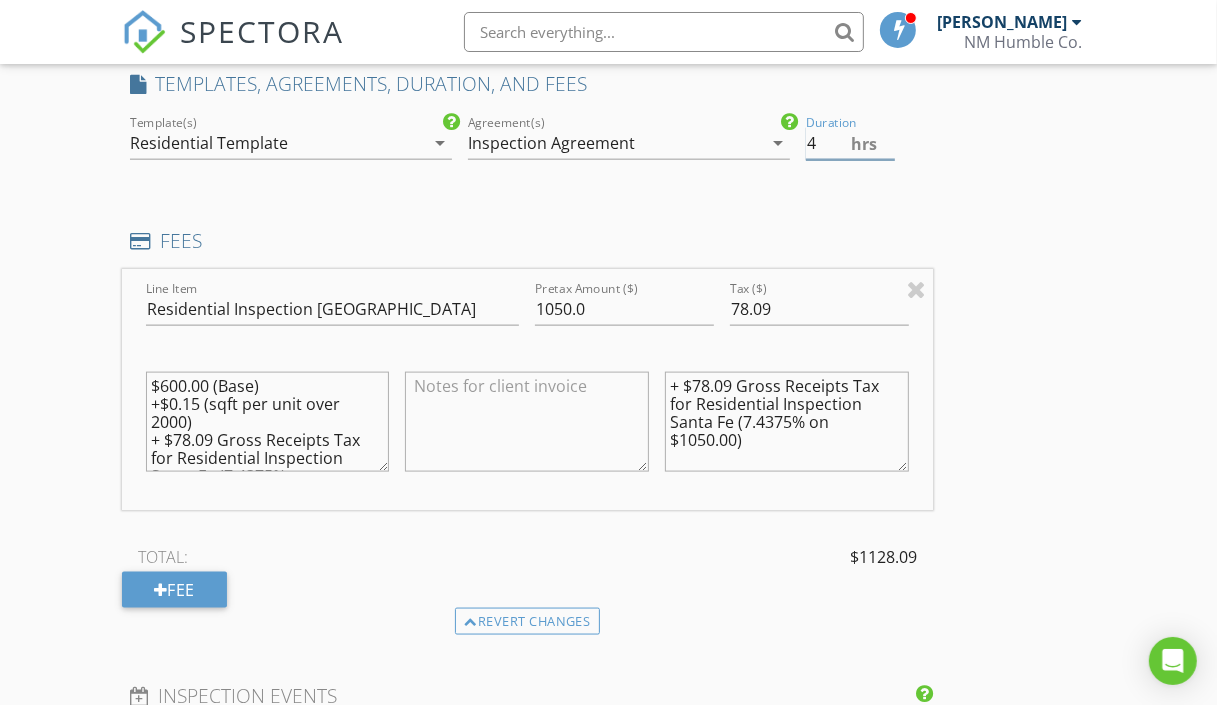 click on "4" at bounding box center (850, 143) 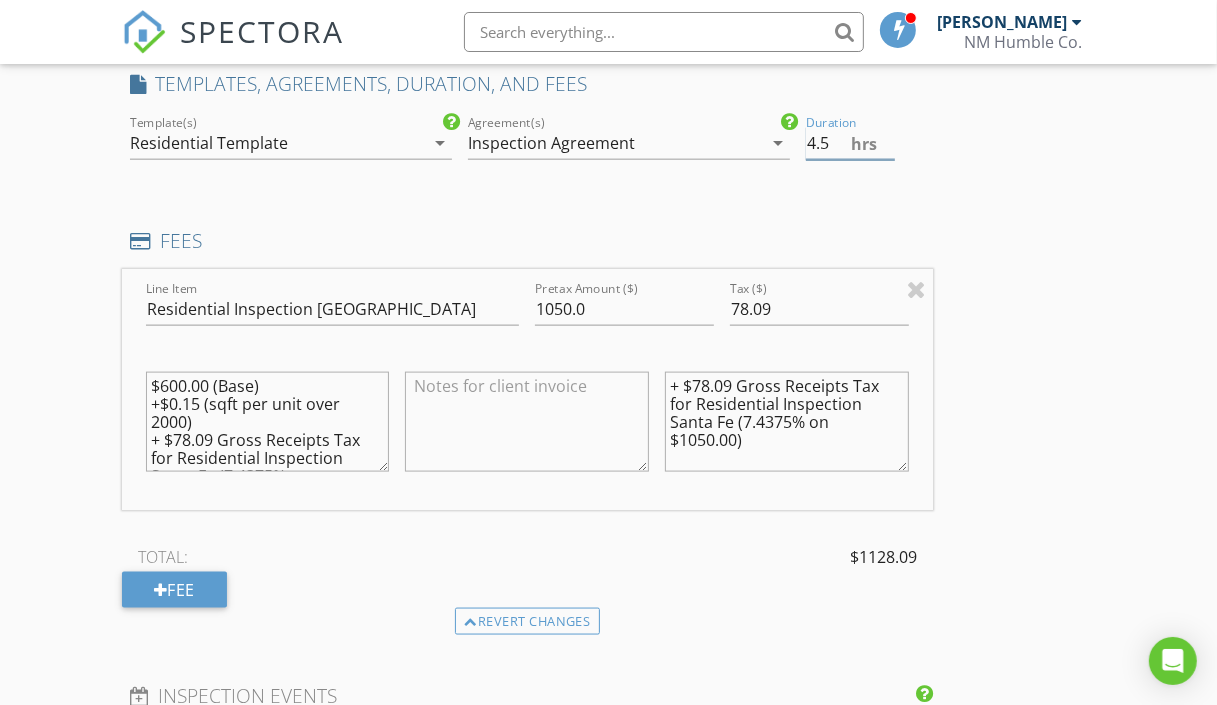 click on "4.5" at bounding box center [850, 143] 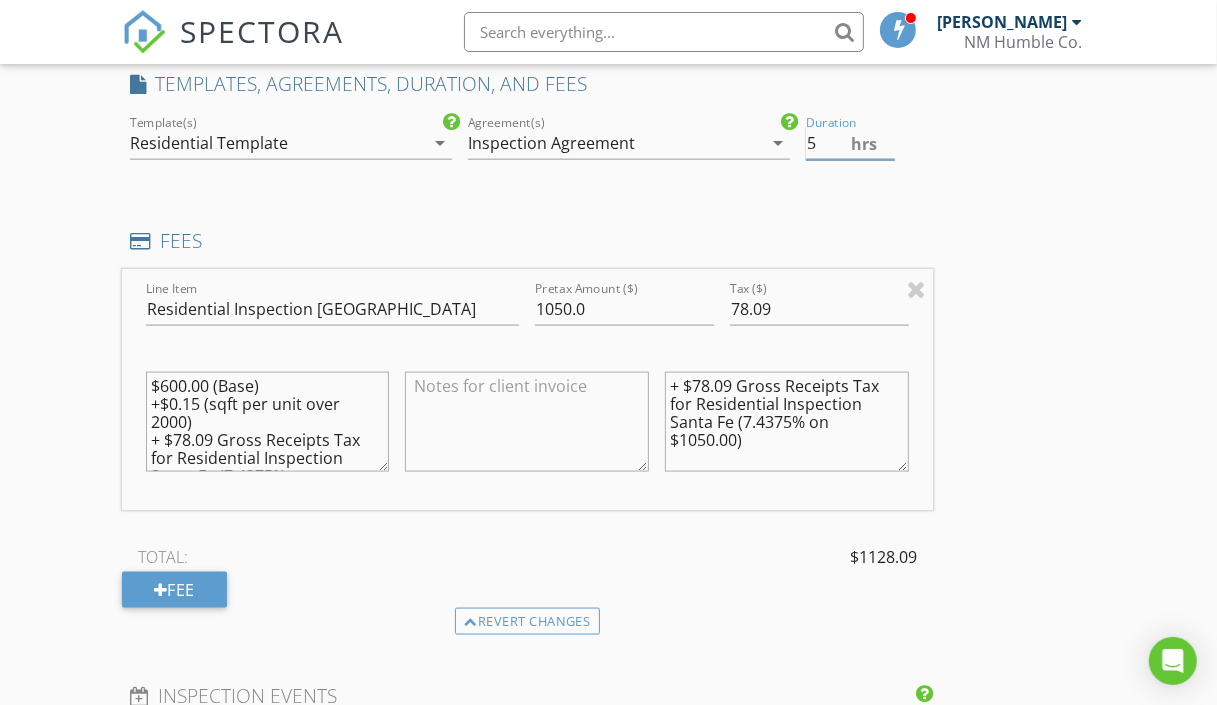 type on "5" 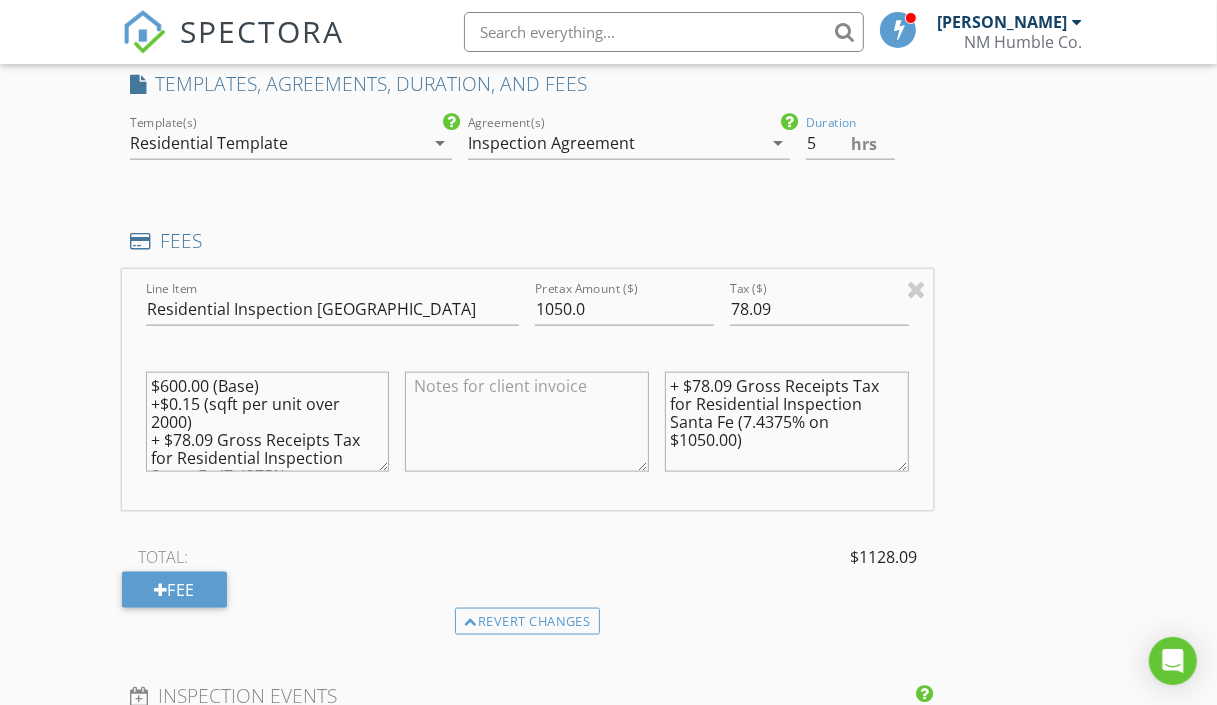 click on "INSPECTOR(S)
check_box   Mathew Rivera   PRIMARY   Mathew Rivera arrow_drop_down   check_box Mathew Rivera specifically requested
Date/Time
07/25/2025 8:00 AM
Location
Address Search       Address 1079 Encantado Dr   Unit   City Santa Fe   State NM   Zip 87501   County Santa Fe     Square Feet 5000   Year Built 1996   Foundation Slab arrow_drop_down     Mathew Rivera     60.4 miles     (an hour)
client
check_box Enable Client CC email for this inspection   Client Search     check_box_outline_blank Client is a Company/Organization     First Name James Harold   Last Name Downing   Email harolddowning@yahoo.com   CC Email   Phone           Notes   Private Notes
ADD ADDITIONAL client
SERVICES
check_box_outline_blank   Residential Inspection Abq/Rio Rancho   check_box" at bounding box center (609, 572) 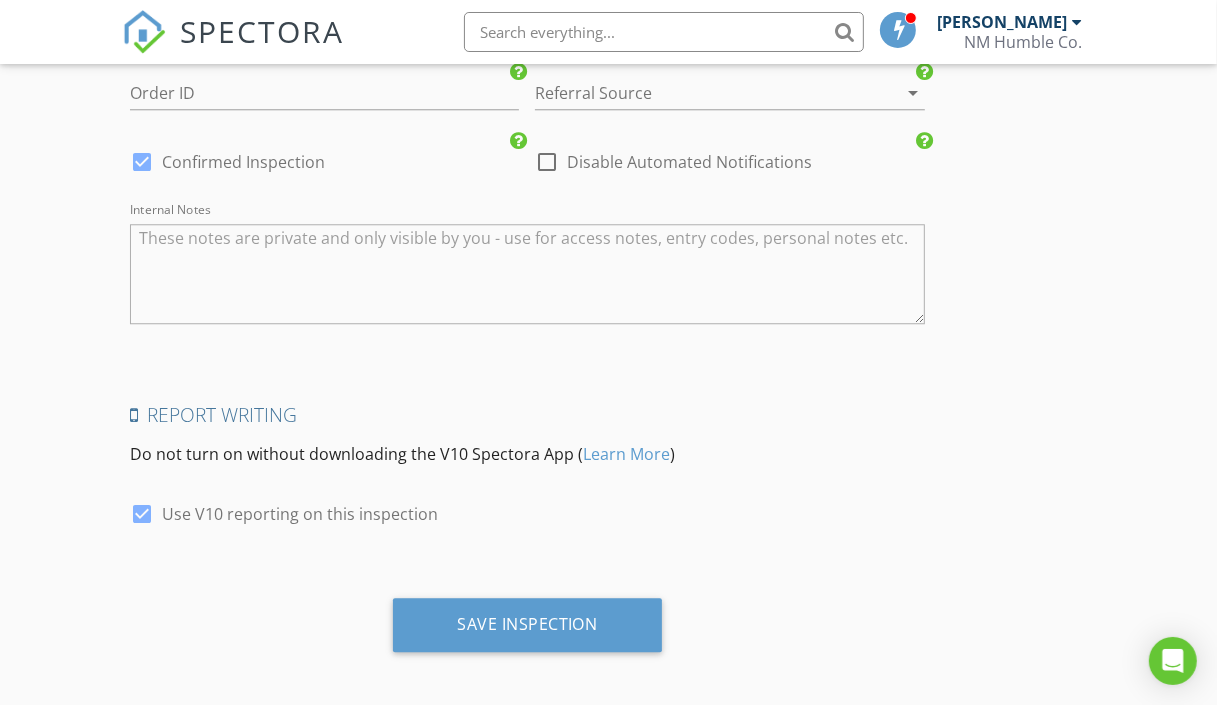 scroll, scrollTop: 3535, scrollLeft: 0, axis: vertical 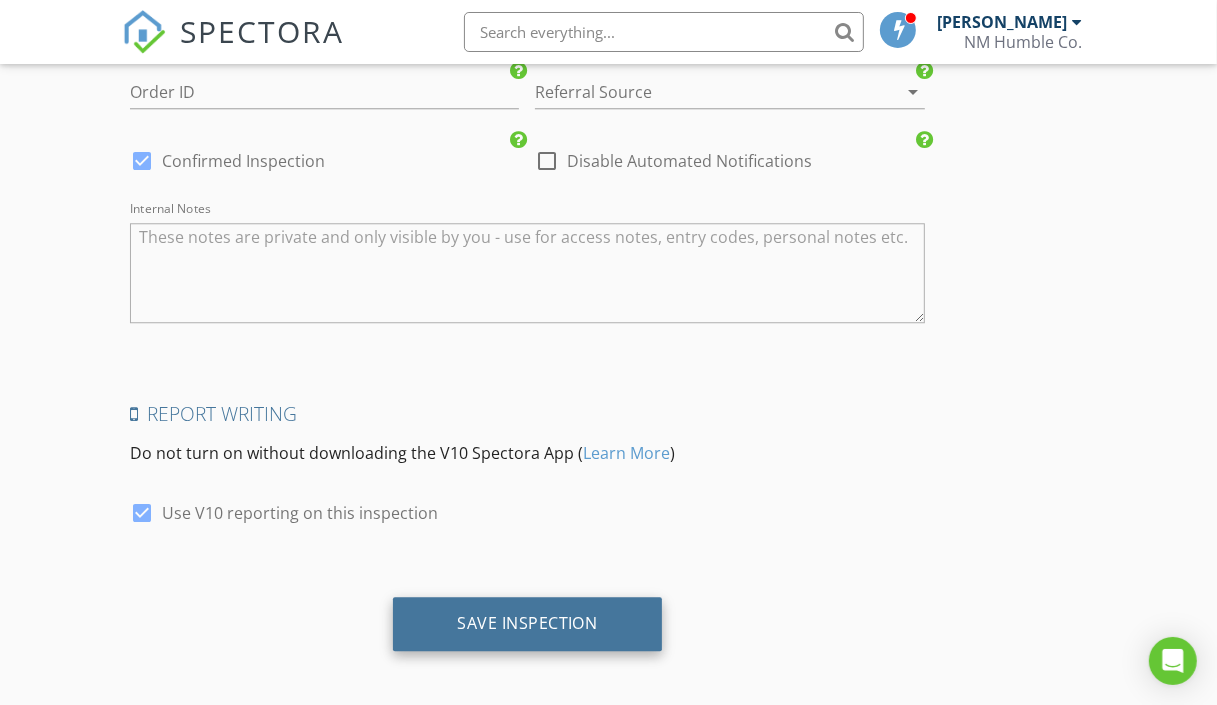 click on "Save Inspection" at bounding box center (527, 623) 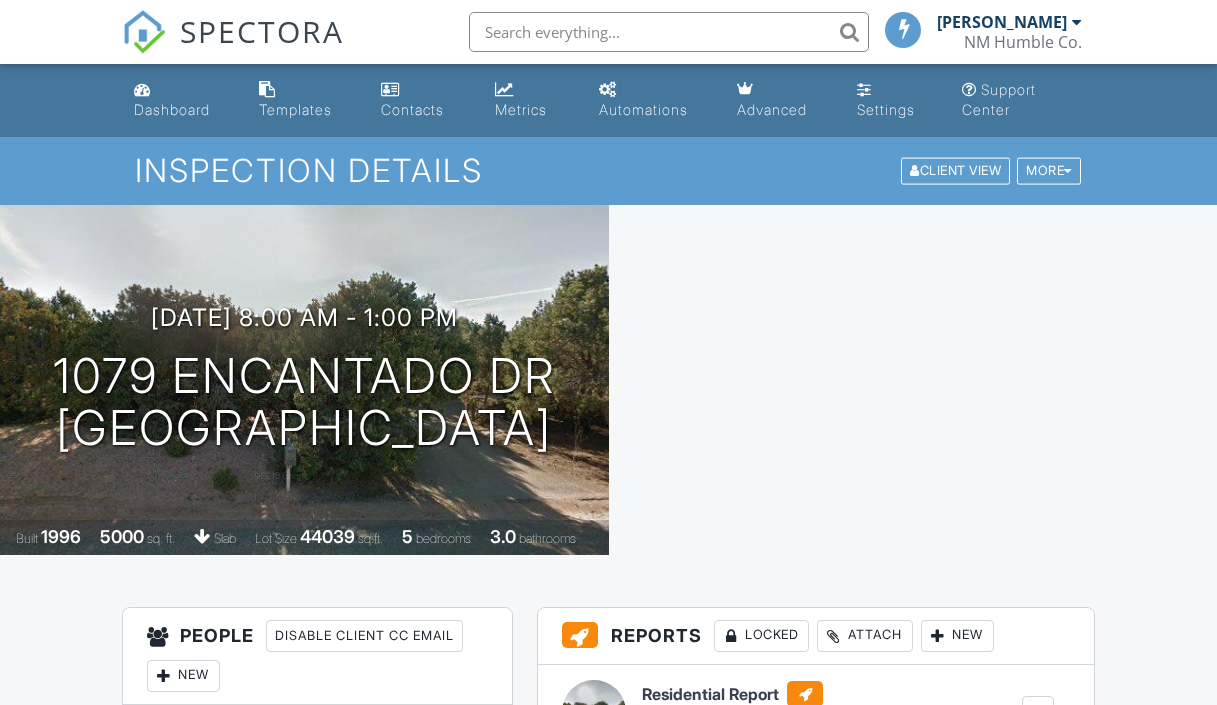 scroll, scrollTop: 0, scrollLeft: 0, axis: both 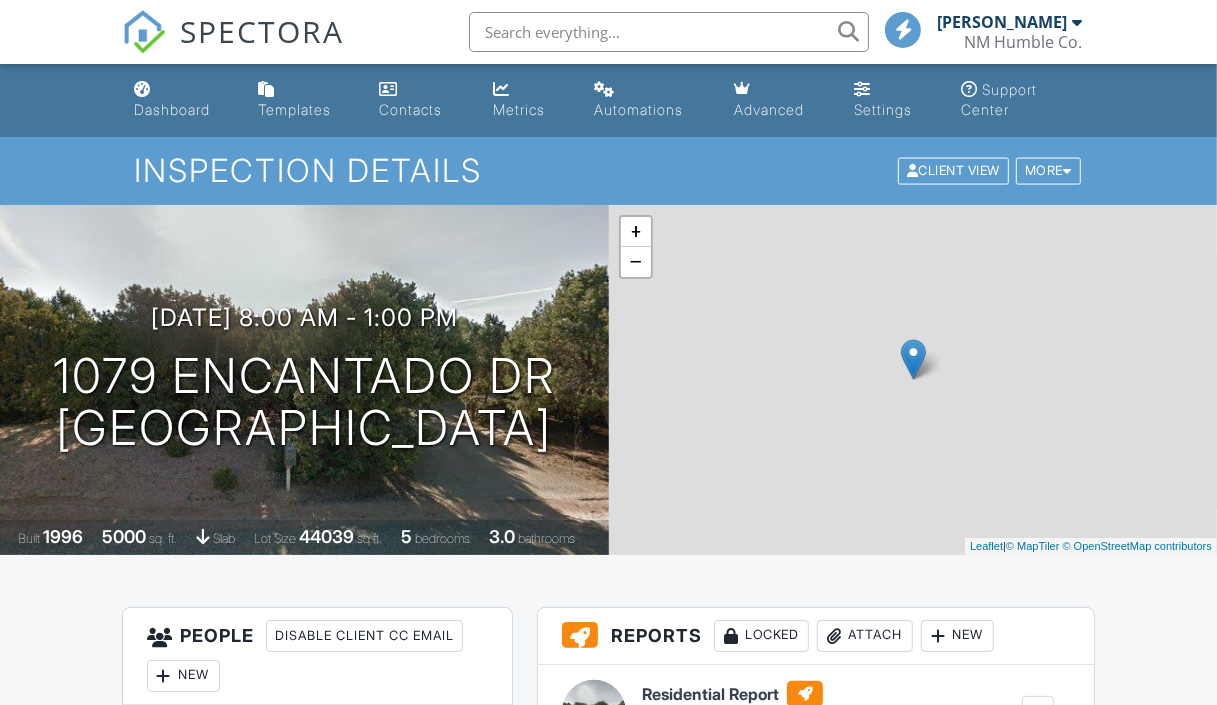 click on "Dashboard" at bounding box center (172, 109) 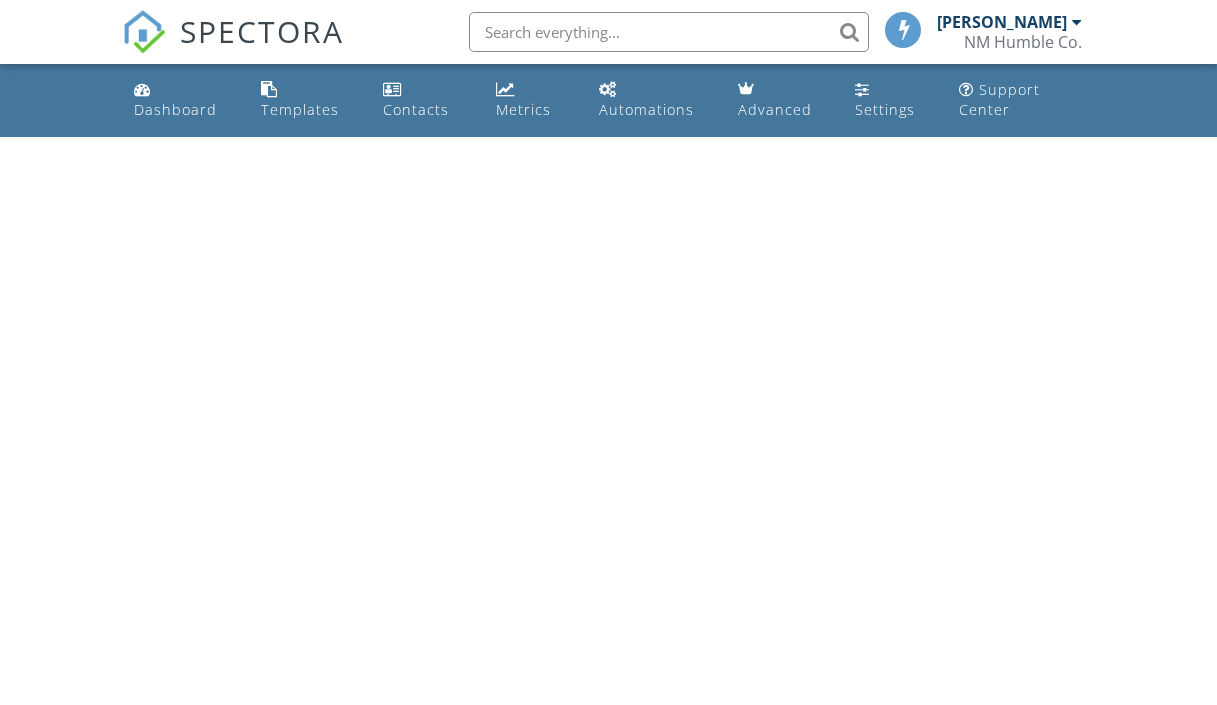 scroll, scrollTop: 0, scrollLeft: 0, axis: both 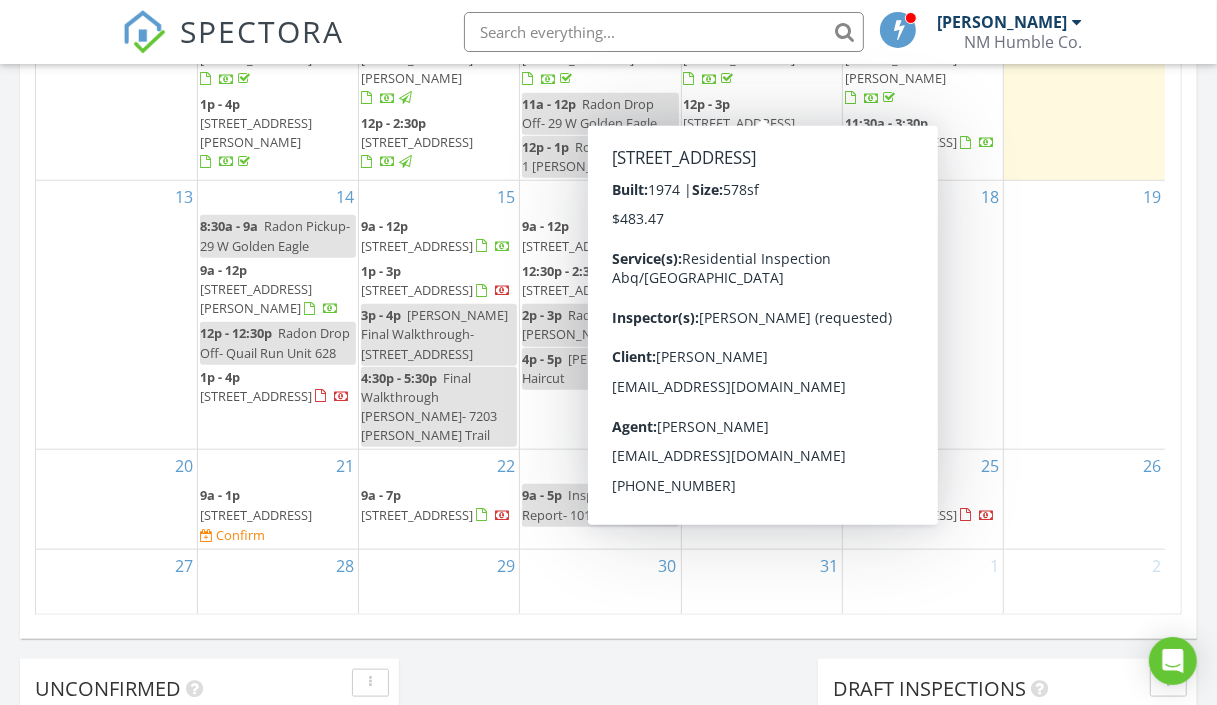 click on "[DATE] [DATE] list day week cal wk 4 wk month Sun Mon Tue Wed Thu Fri Sat 29 30
8a - 12p
[STREET_ADDRESS]
4p - 8p
[STREET_ADDRESS]
1
8a - 12p
[STREET_ADDRESS]
12p - 4p
[STREET_ADDRESS]
2
8a - 3p
[STREET_ADDRESS]
3" at bounding box center (608, 175) 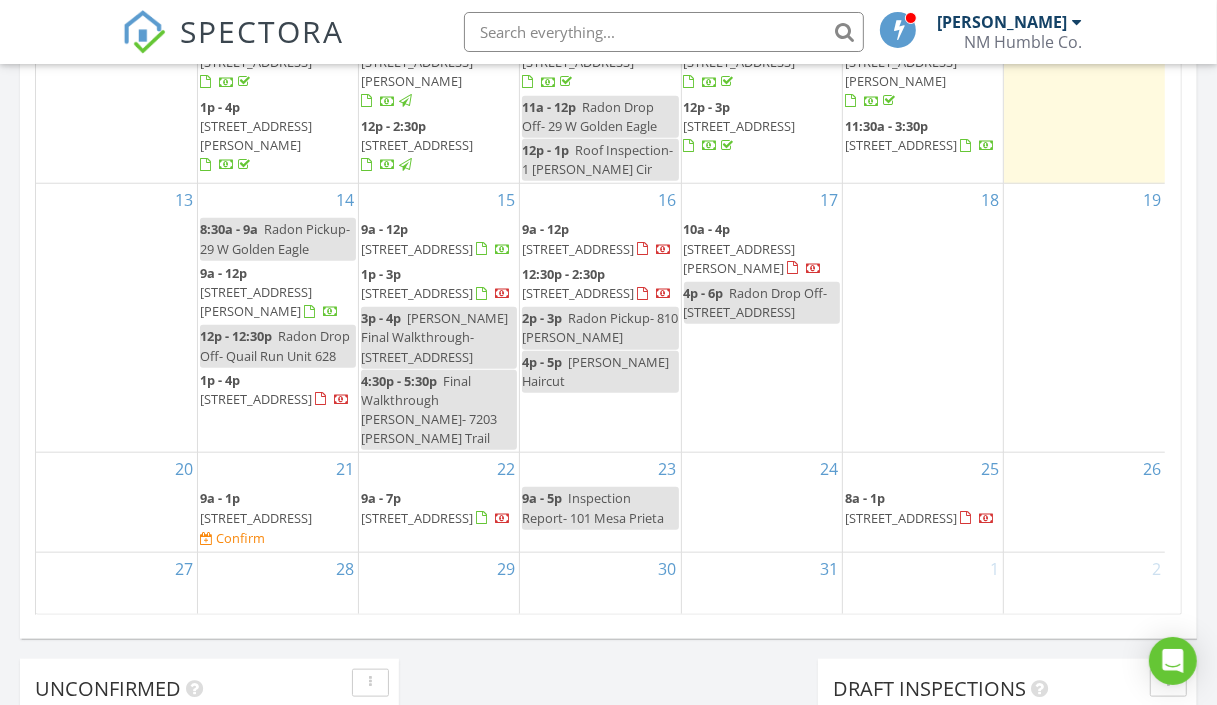scroll, scrollTop: 17, scrollLeft: 0, axis: vertical 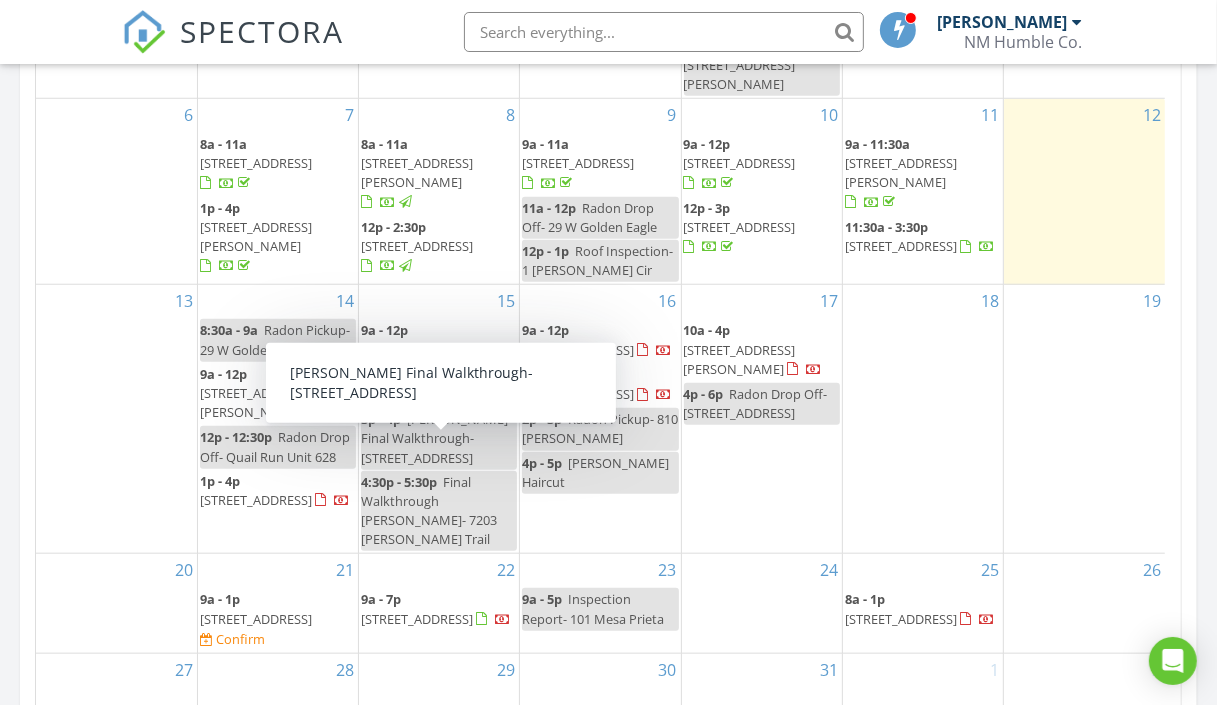 click on "July 2025 today list day week cal wk 4 wk month Sun Mon Tue Wed Thu Fri Sat 29 30
8a - 12p
211 Camino Del Norte- Bella Vista , Santa Fe 87501
4p - 8p
211 Camino Del Norte- Verano , Santa Fe 87501
1
8a - 12p
211 Camino Del Norte- Cielo , Santa Fe 87501
12p - 4p
211 Camino Del Norte- Campo , Santa Fe 87501
2
8a - 3p
211 Camino Del Norte- Main House , Santa Fe 87501
3" at bounding box center (608, 279) 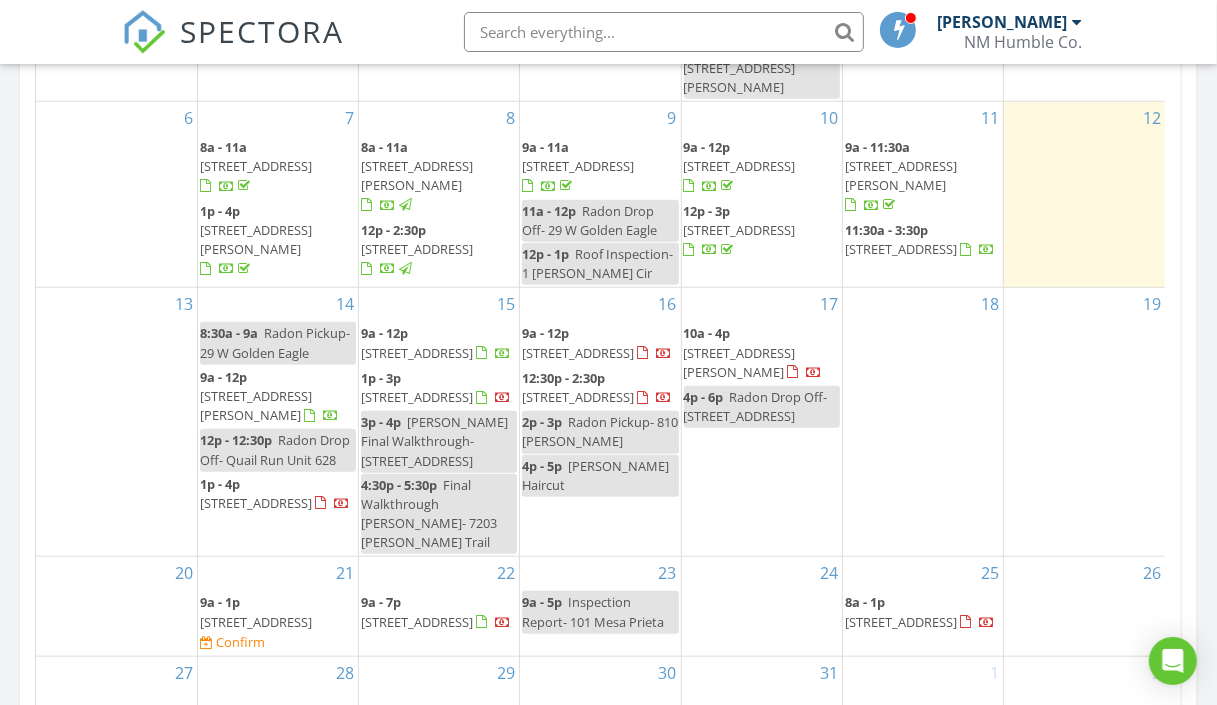 scroll, scrollTop: 17, scrollLeft: 0, axis: vertical 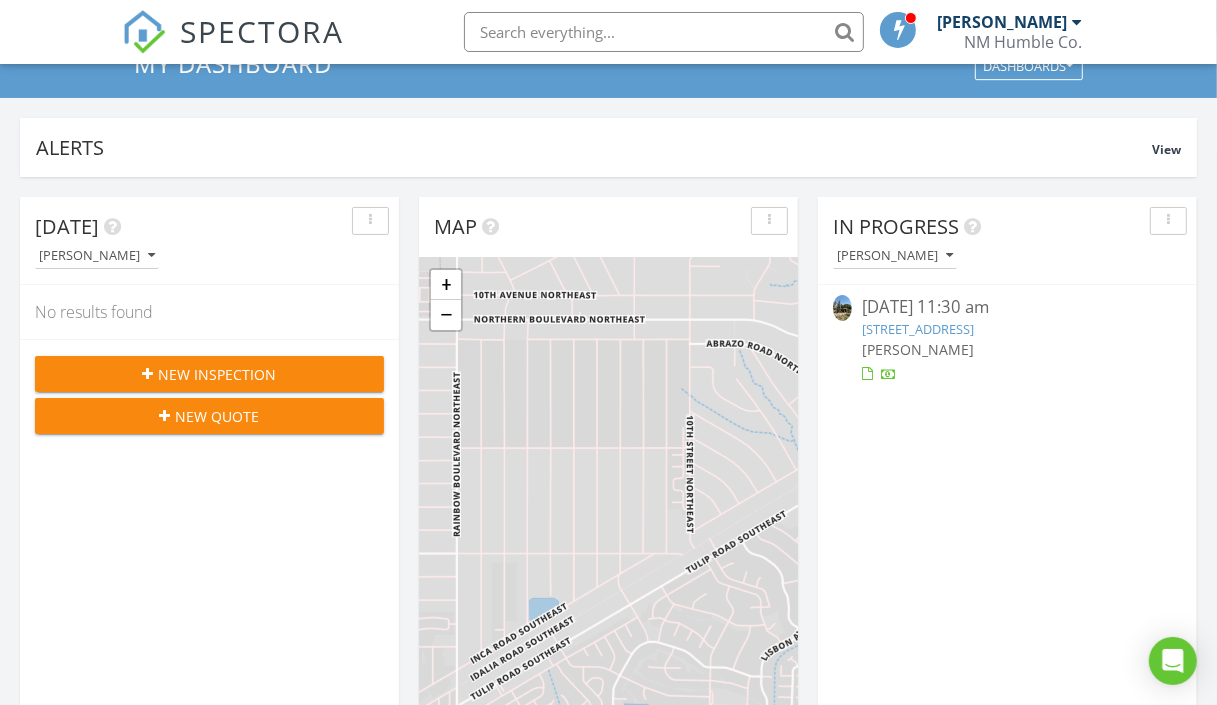 click on "29 W Golden Eagle Rd, Santa Fe, NM 87506" at bounding box center [918, 329] 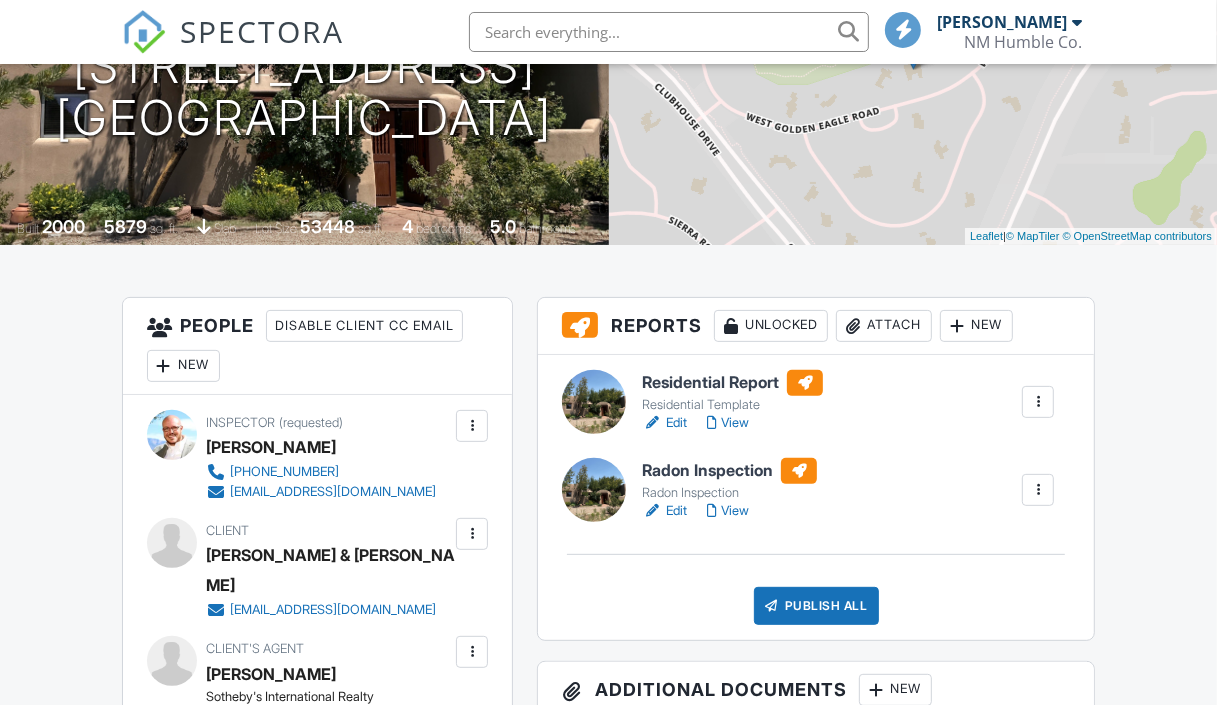scroll, scrollTop: 413, scrollLeft: 0, axis: vertical 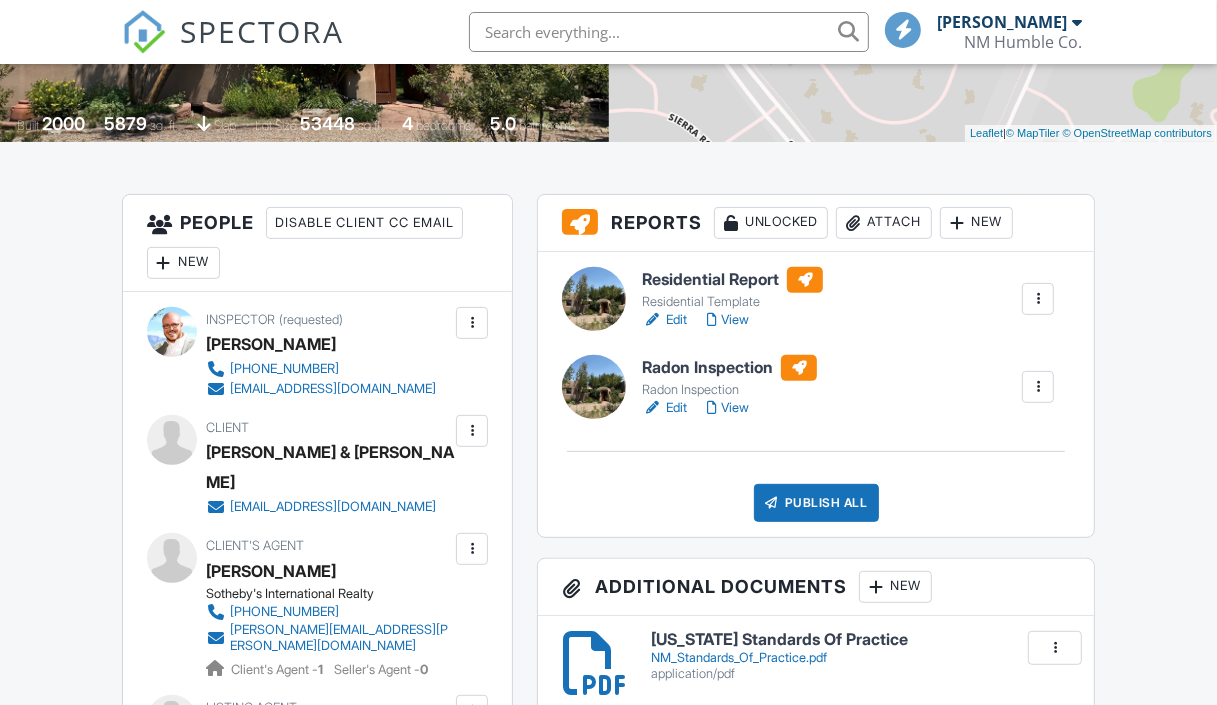 click on "View" at bounding box center [728, 320] 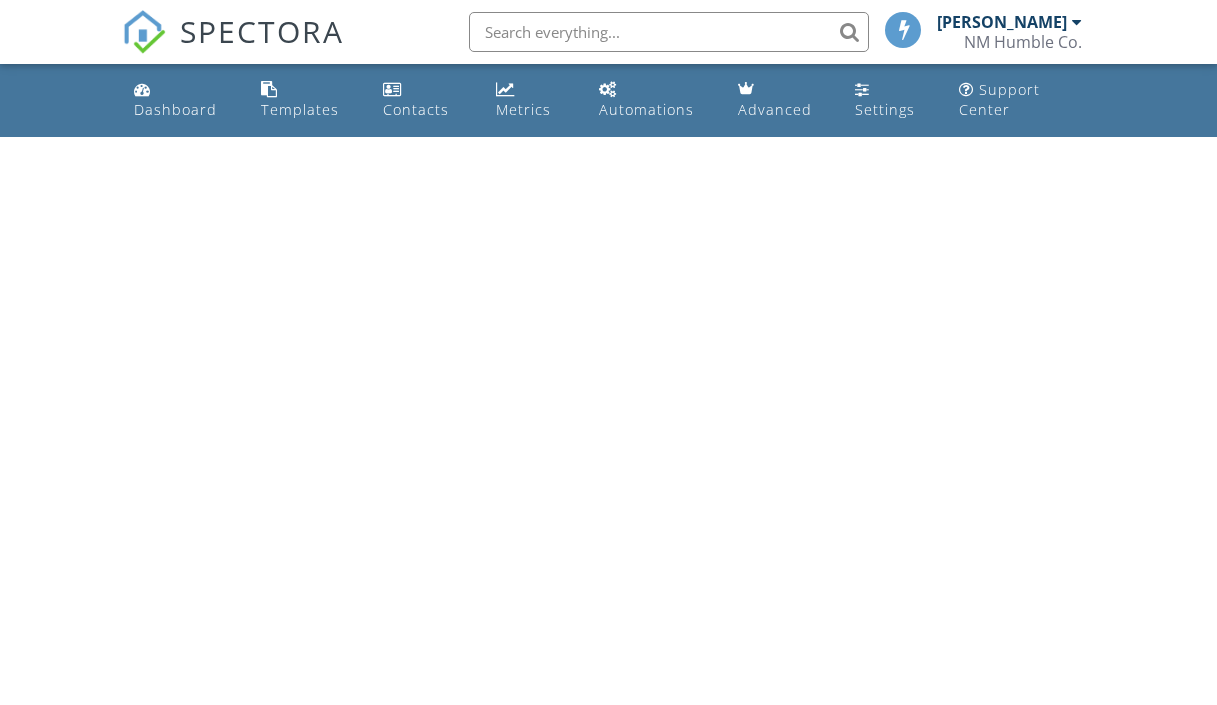 scroll, scrollTop: 0, scrollLeft: 0, axis: both 